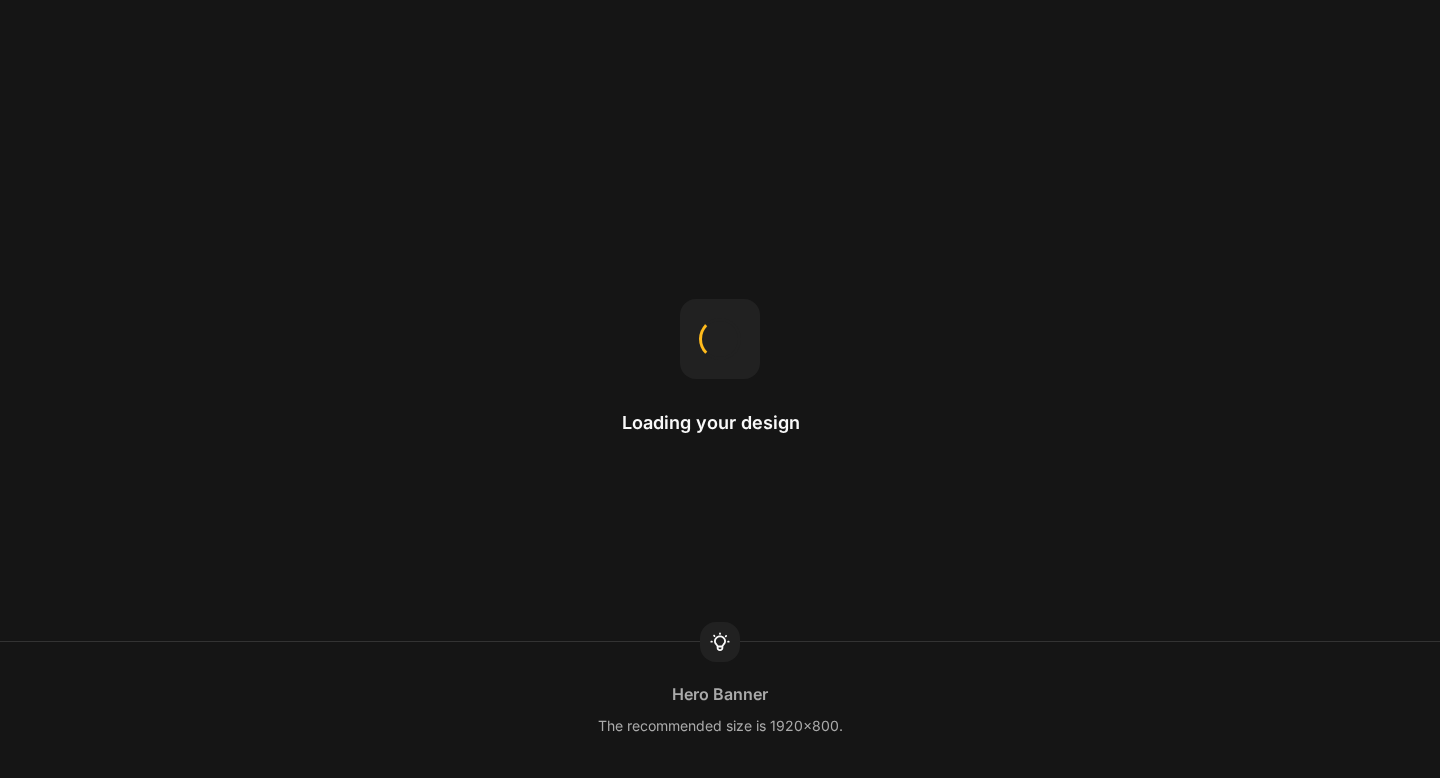 scroll, scrollTop: 0, scrollLeft: 0, axis: both 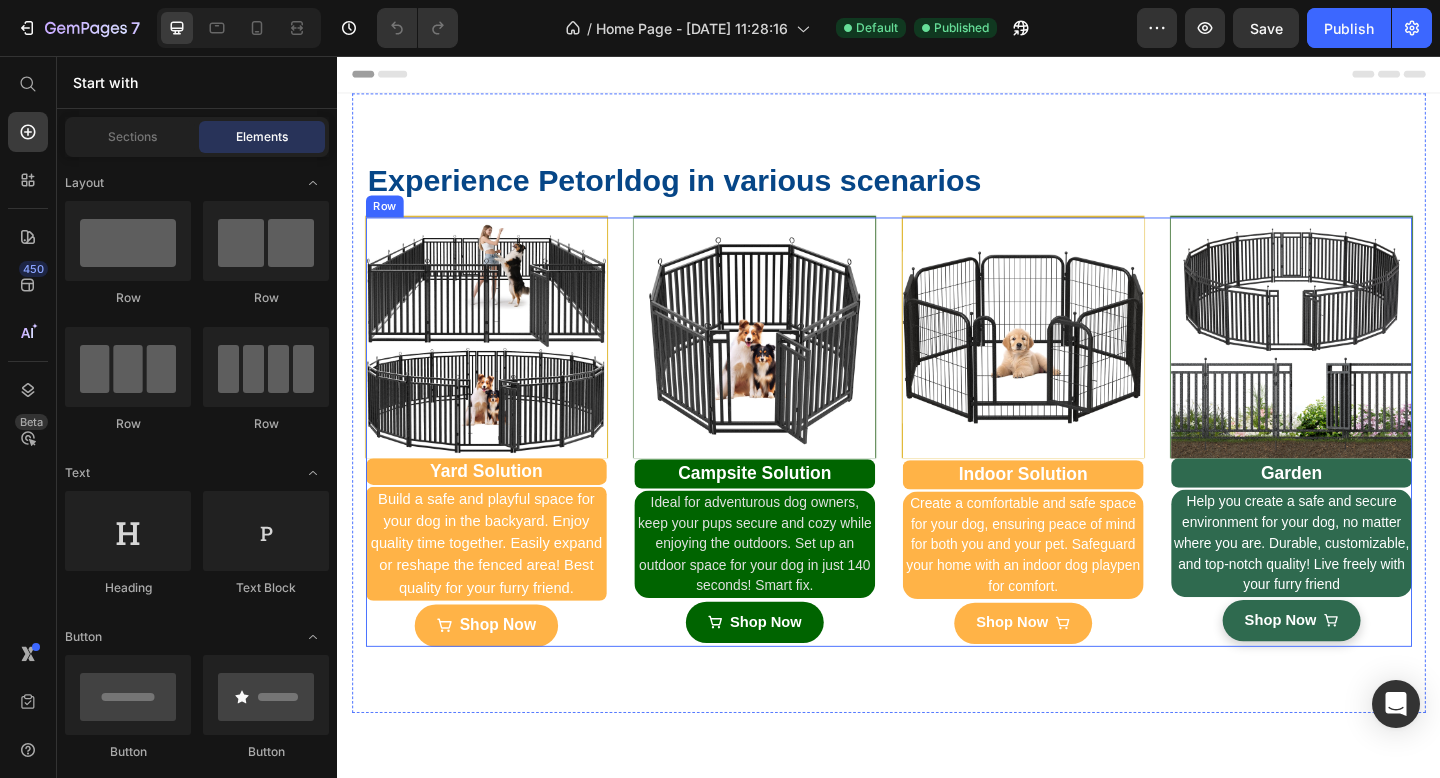 radio on "false" 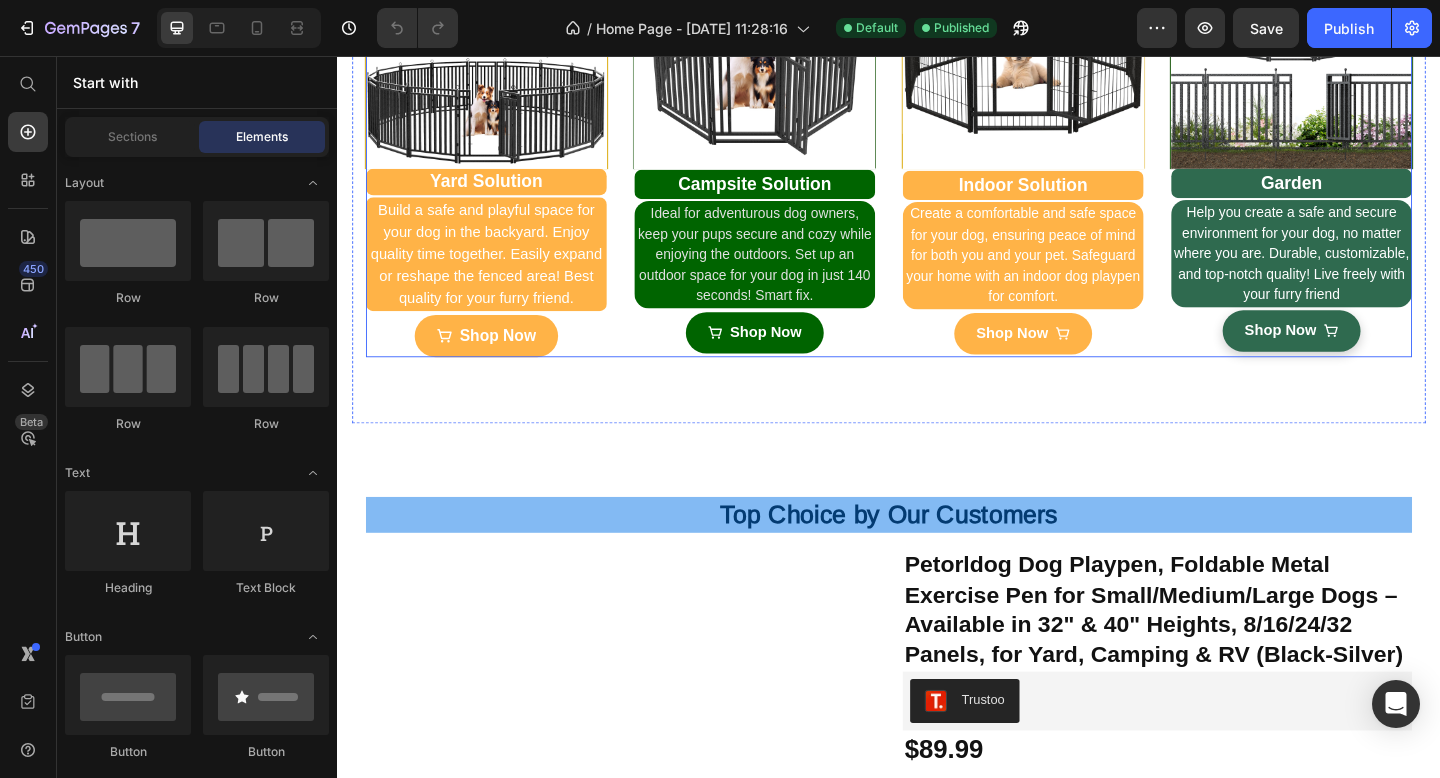 scroll, scrollTop: 317, scrollLeft: 0, axis: vertical 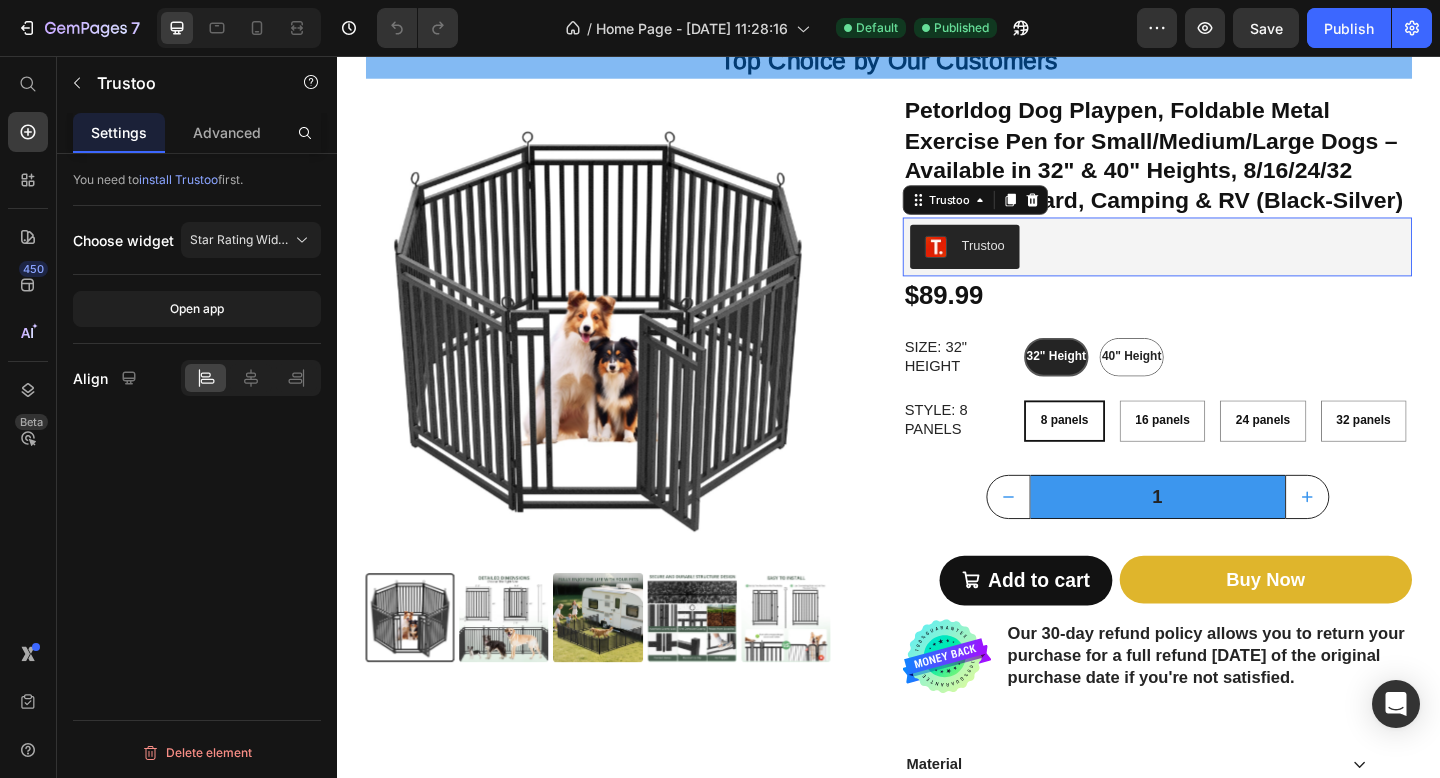 click on "Trustoo" at bounding box center (1019, 264) 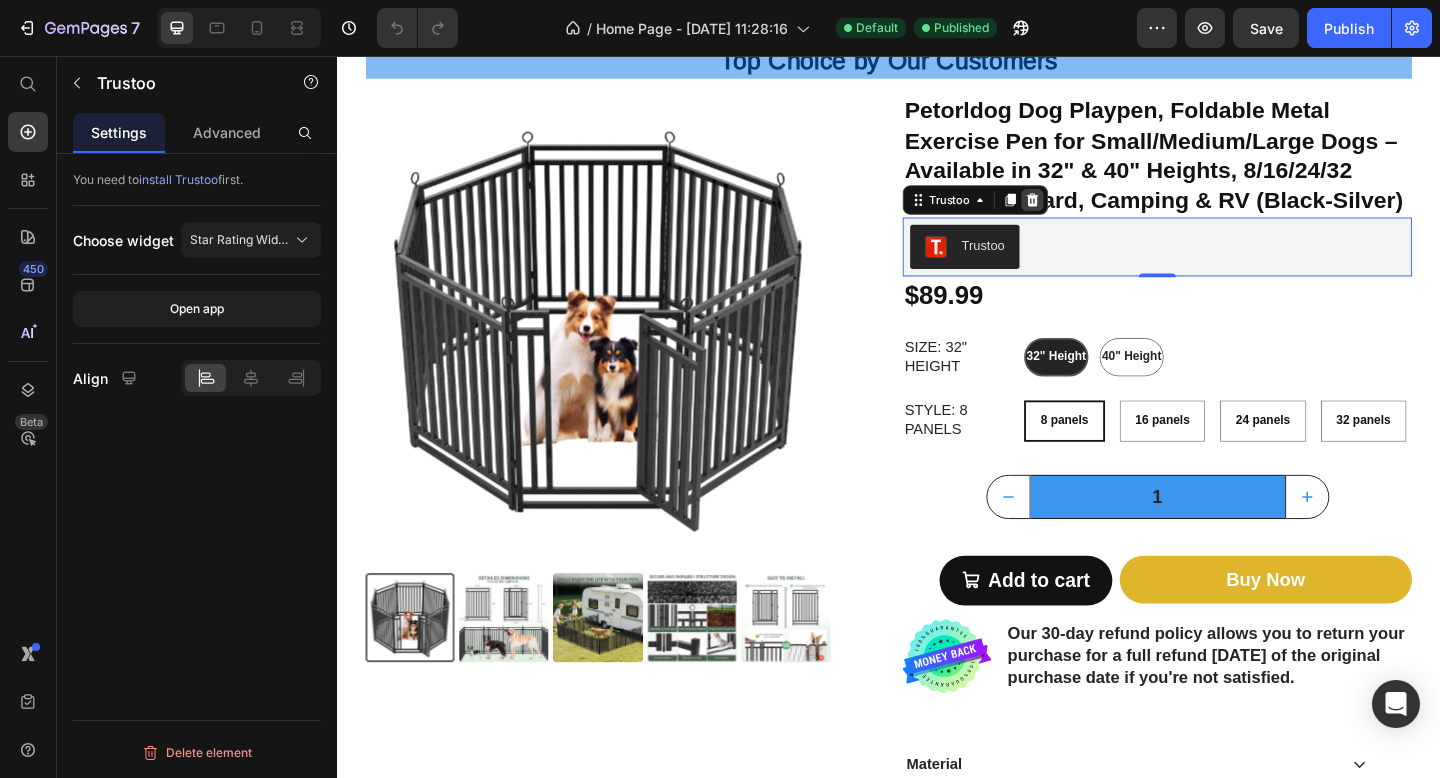 click 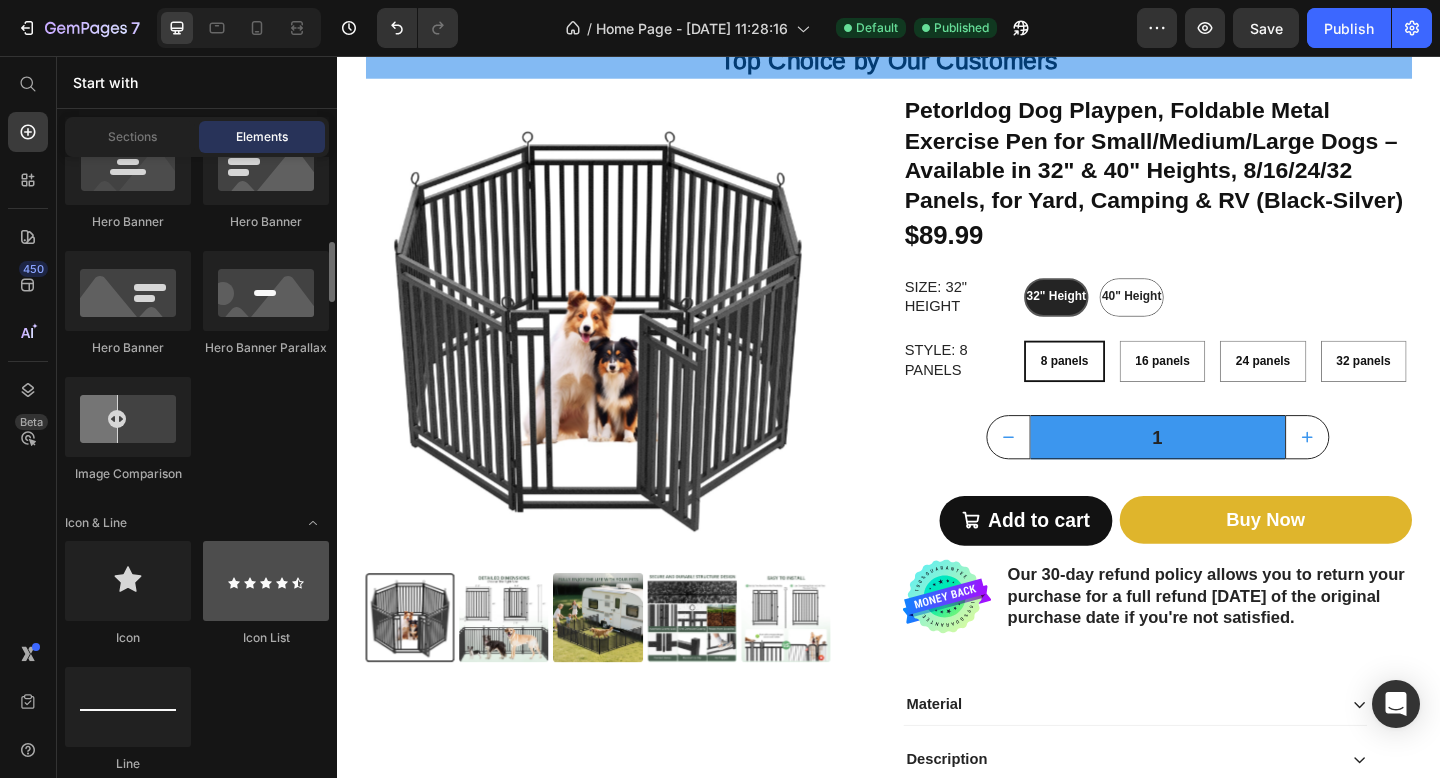 scroll, scrollTop: 1082, scrollLeft: 0, axis: vertical 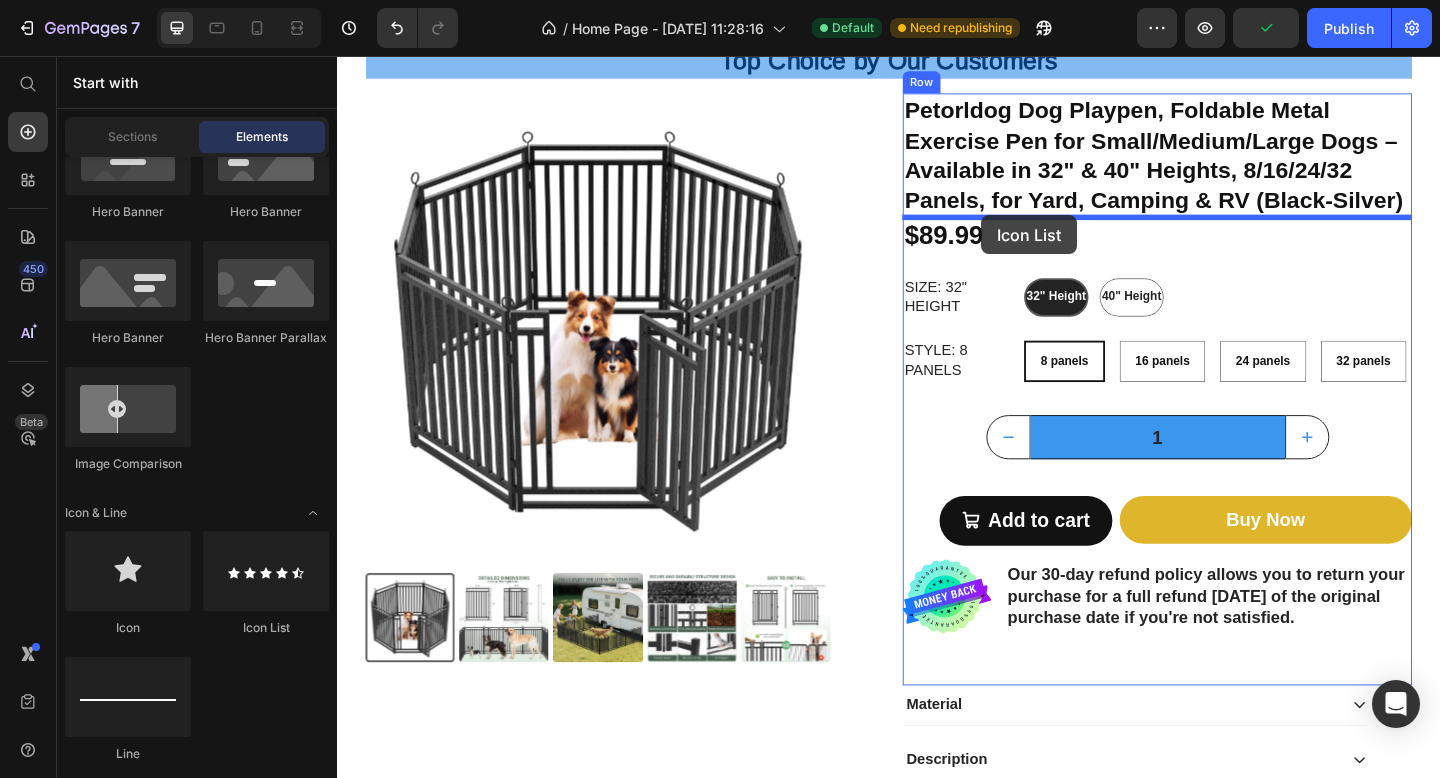 drag, startPoint x: 590, startPoint y: 642, endPoint x: 1038, endPoint y: 229, distance: 609.3218 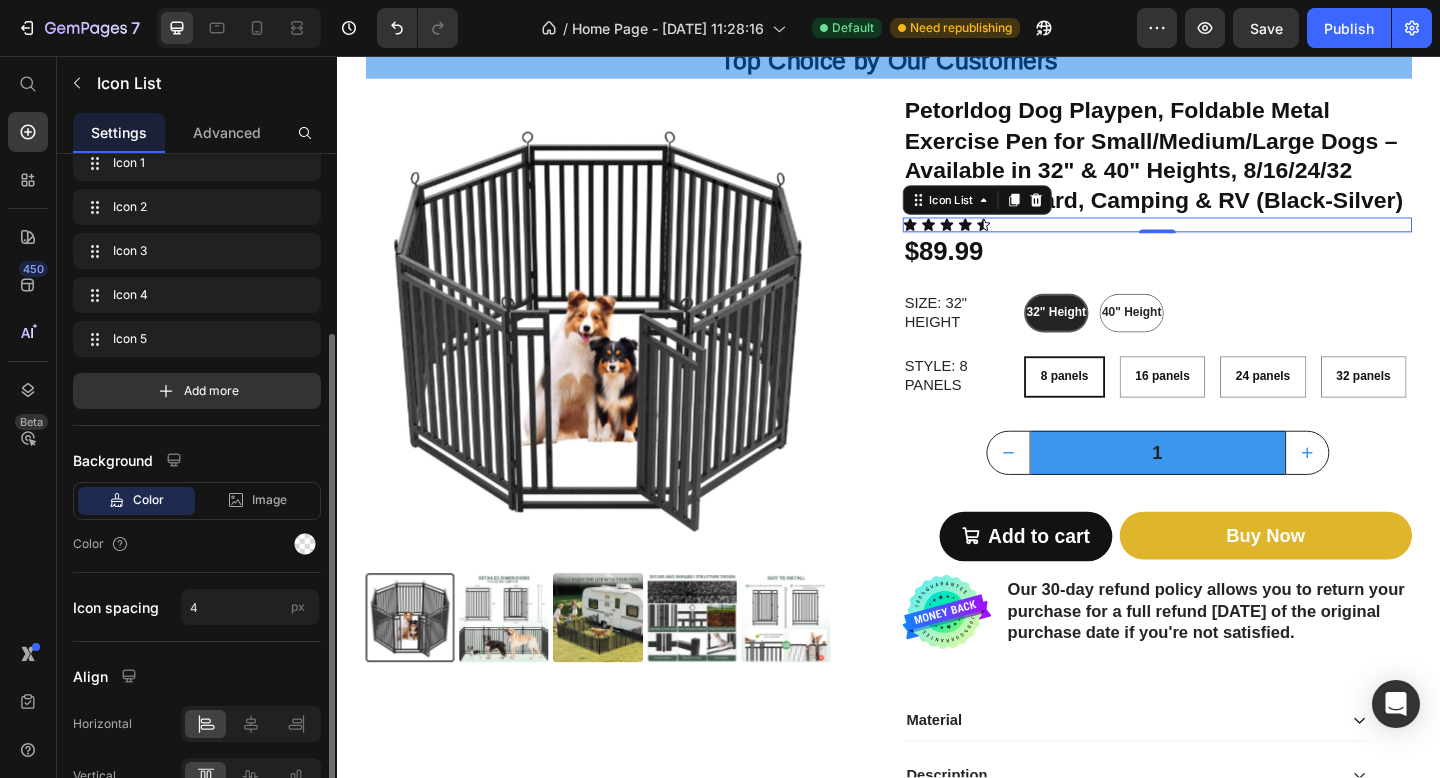 scroll, scrollTop: 168, scrollLeft: 0, axis: vertical 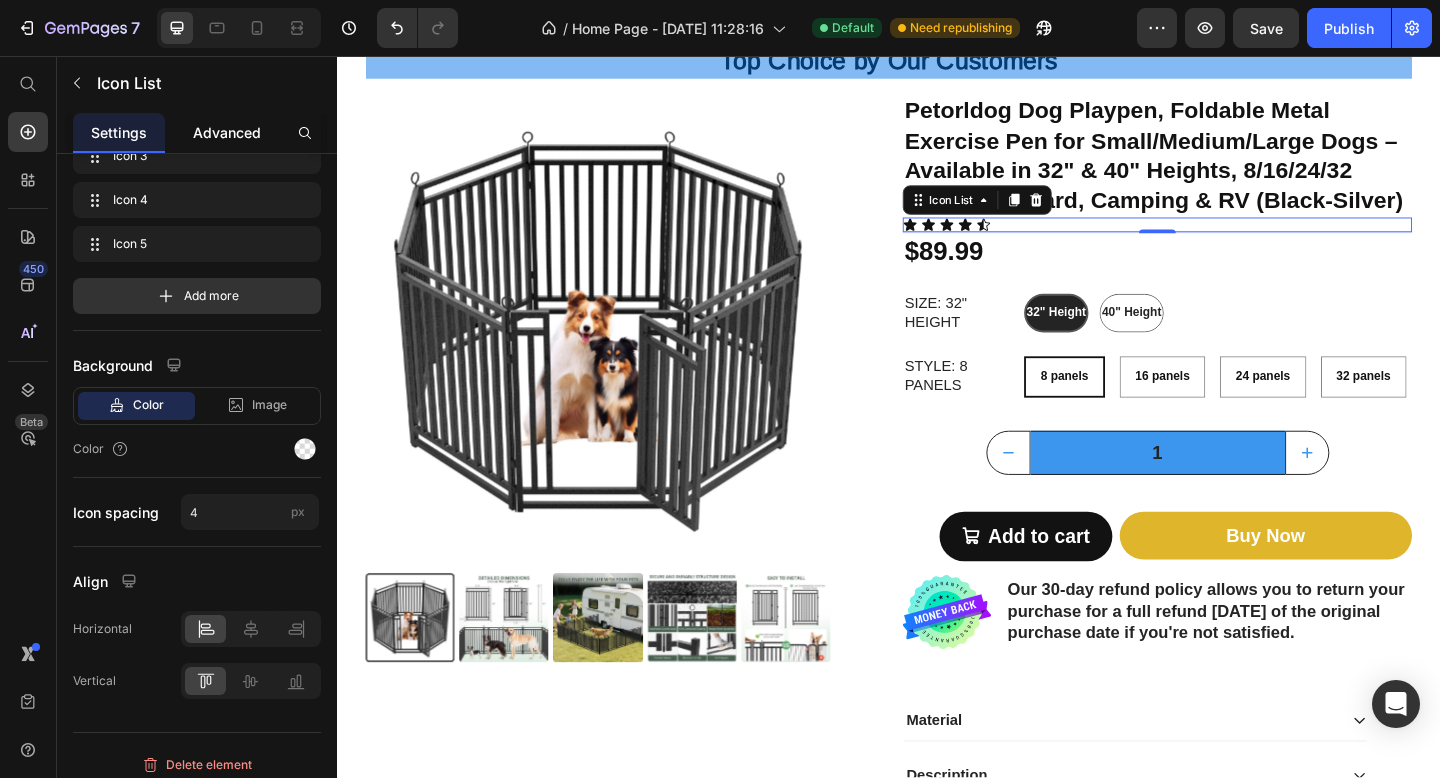 click on "Advanced" at bounding box center [227, 132] 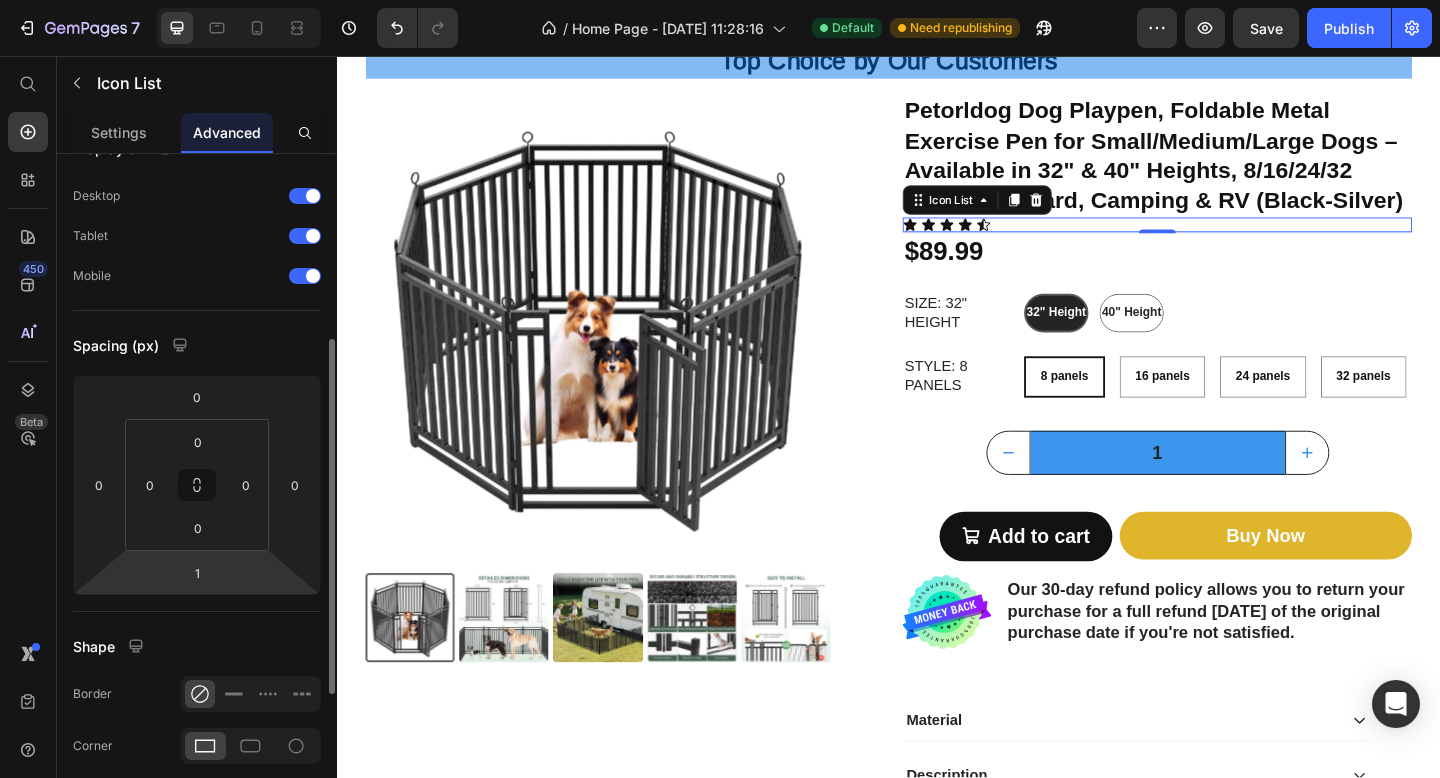 scroll, scrollTop: 0, scrollLeft: 0, axis: both 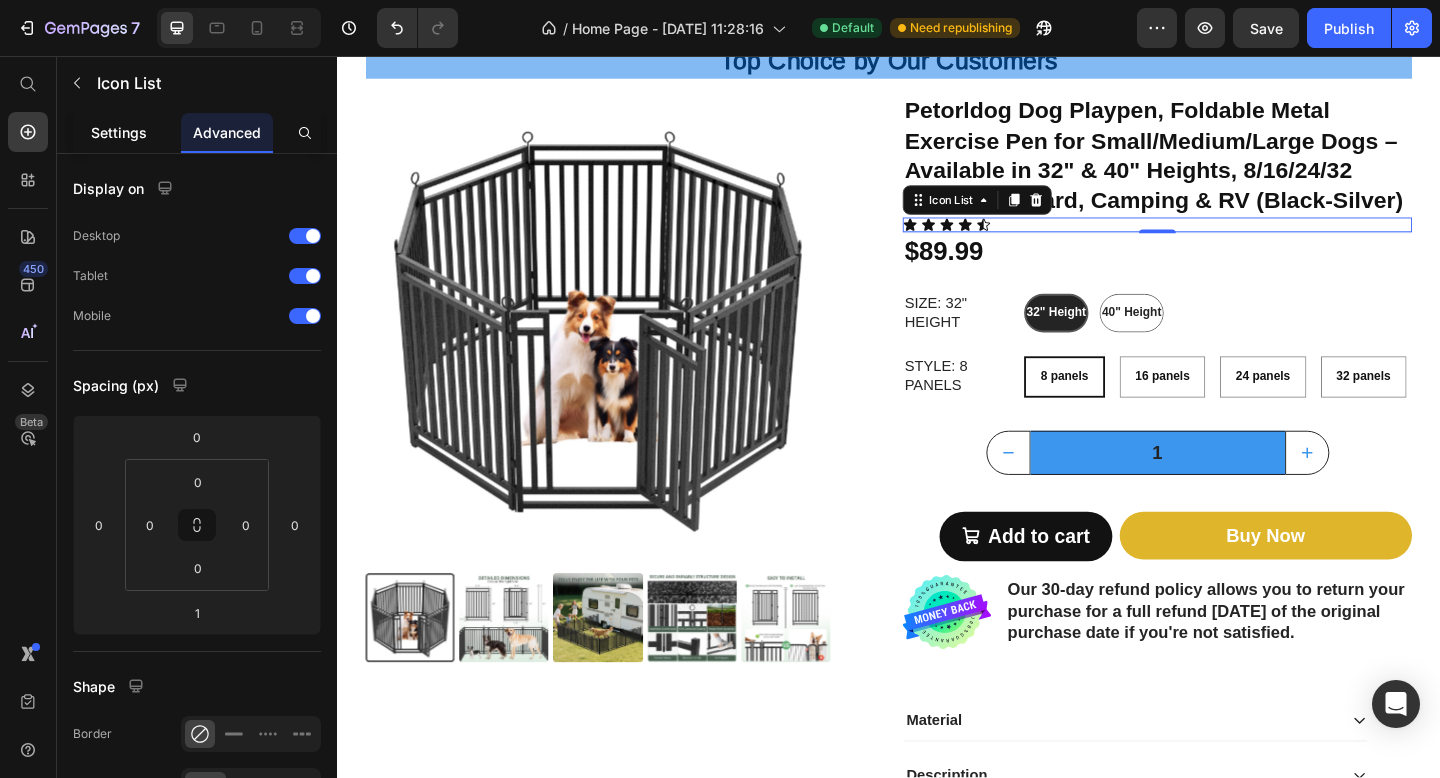 click on "Settings" at bounding box center [119, 132] 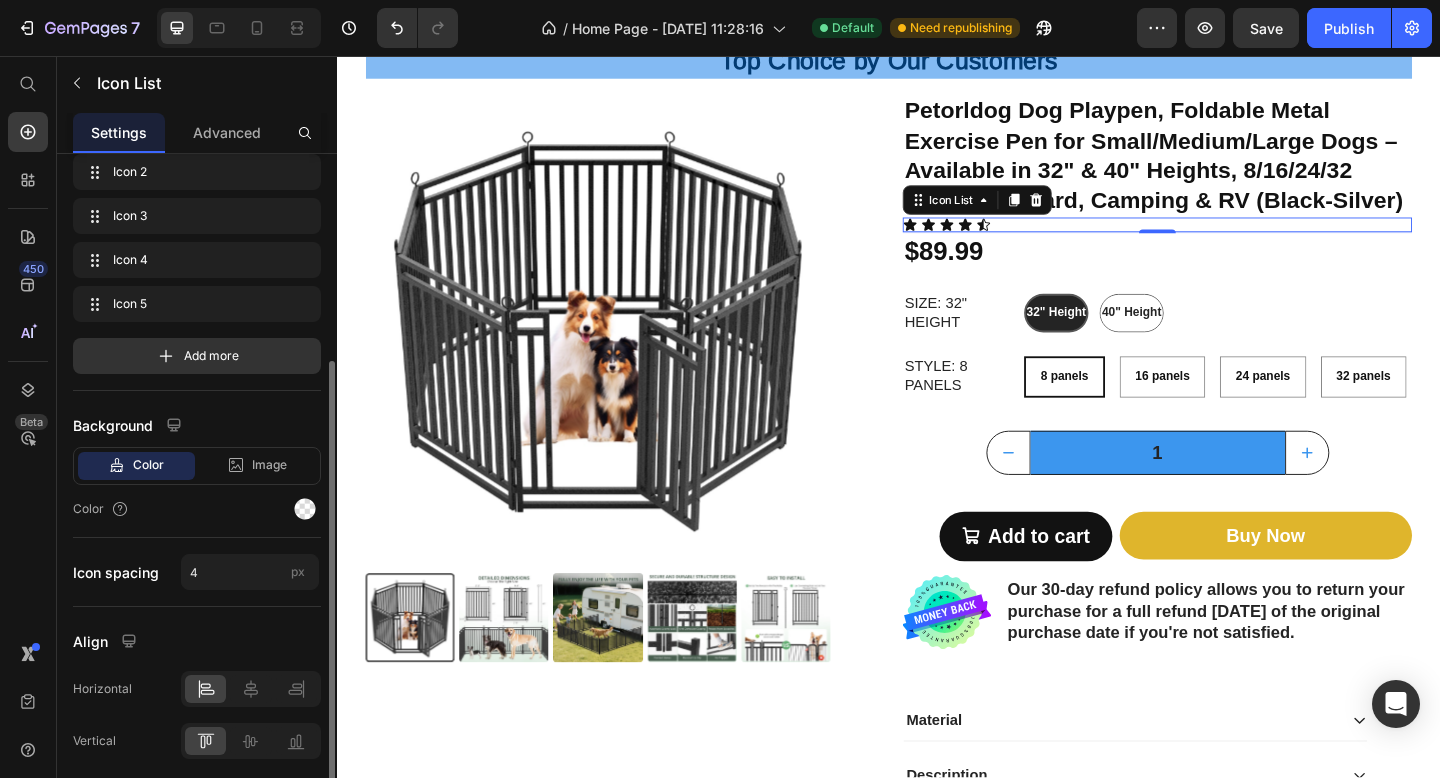 scroll, scrollTop: 0, scrollLeft: 0, axis: both 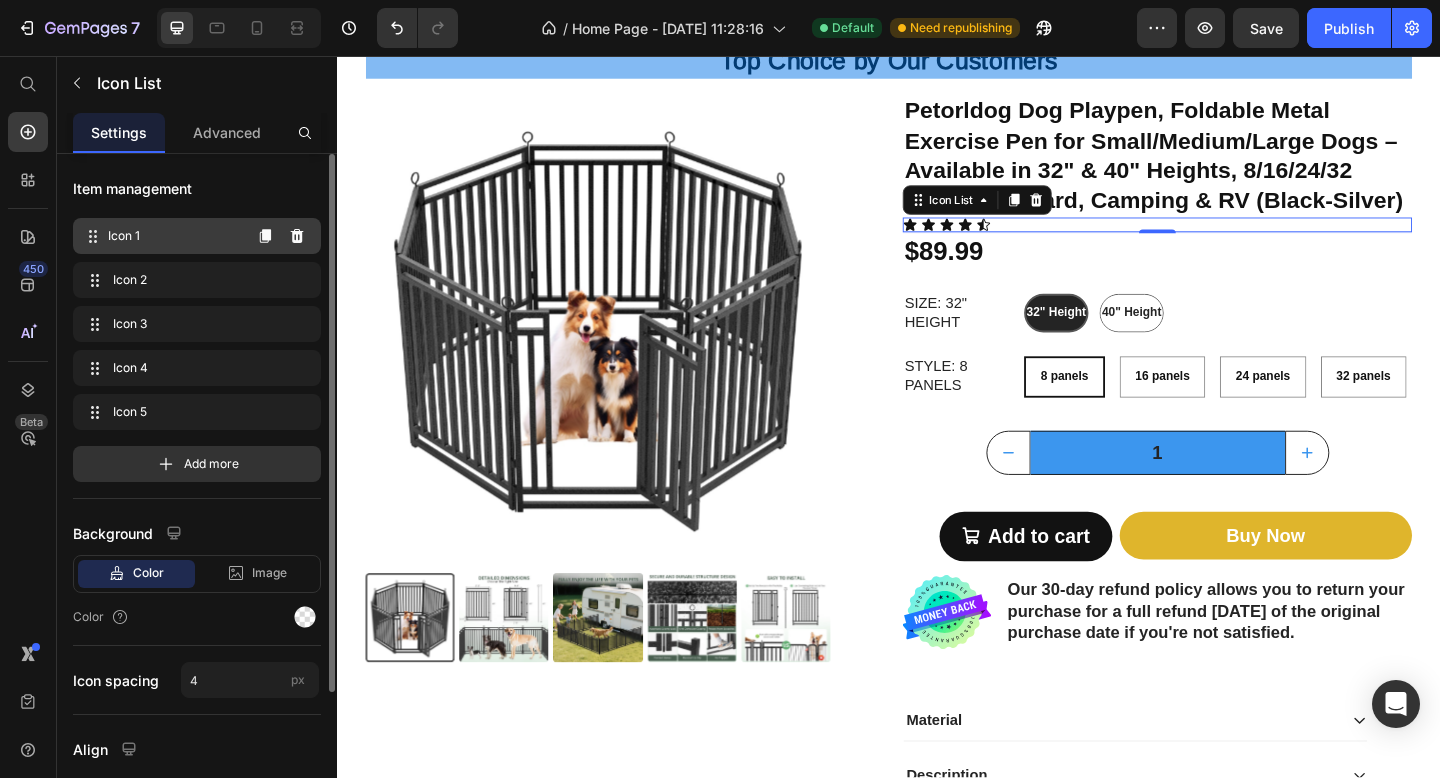 click on "Icon 1" at bounding box center [174, 236] 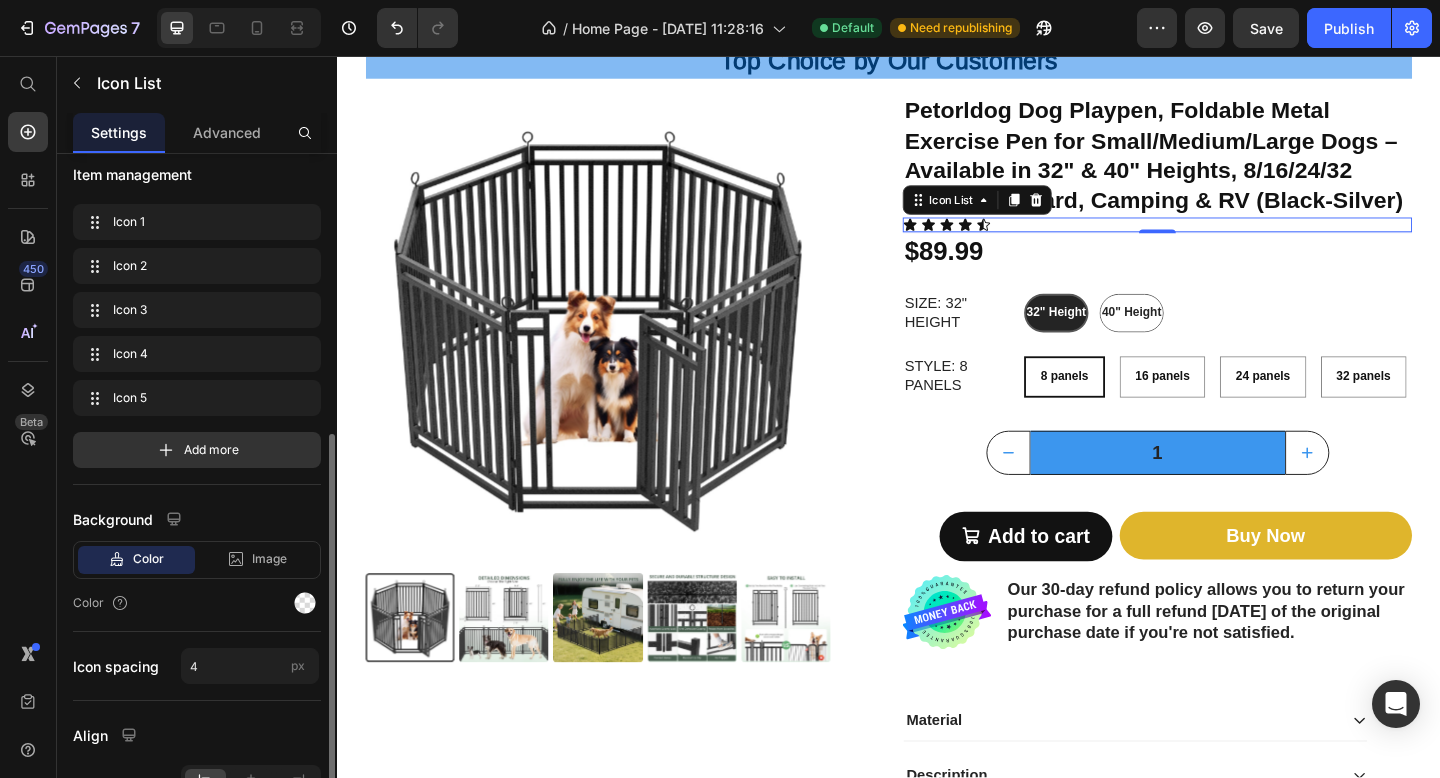 scroll, scrollTop: 180, scrollLeft: 0, axis: vertical 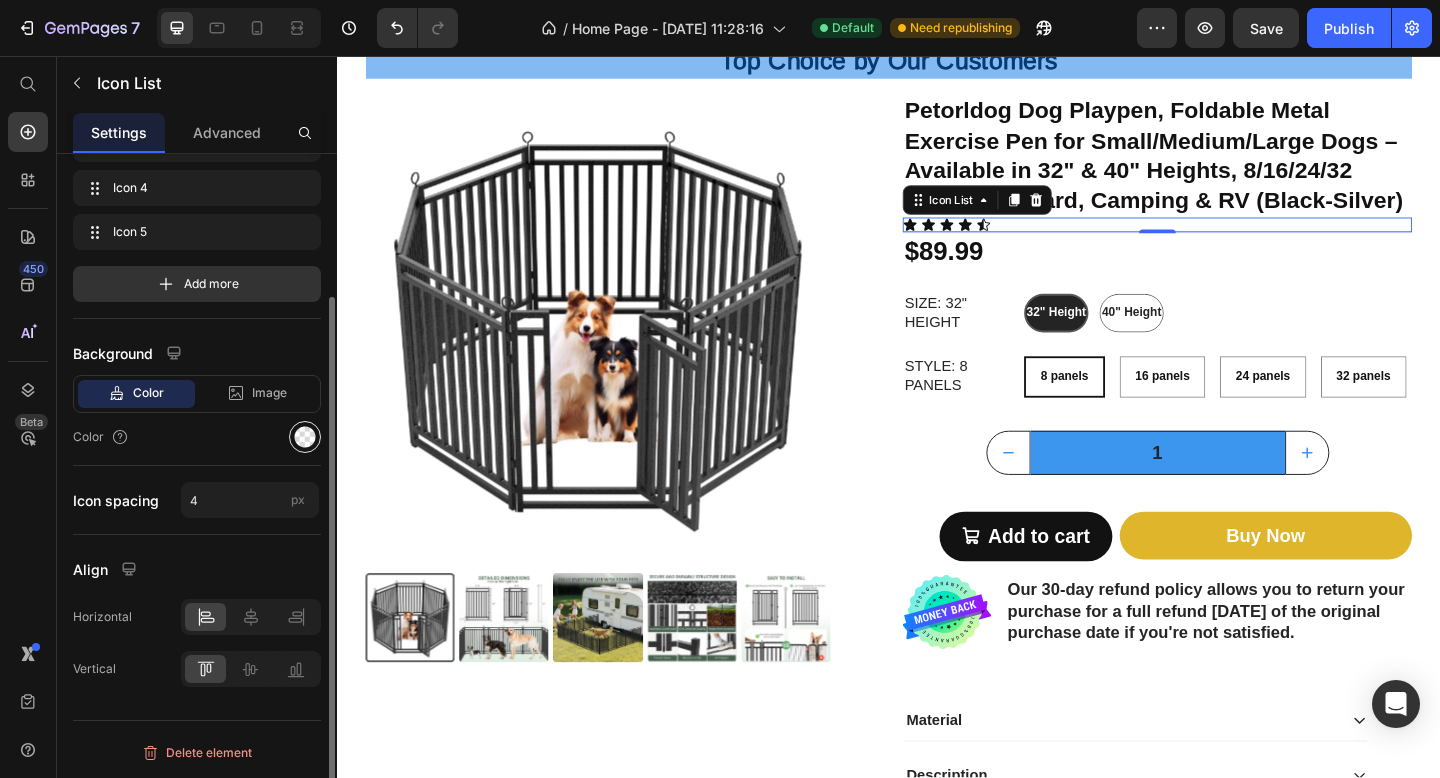 click at bounding box center [305, 437] 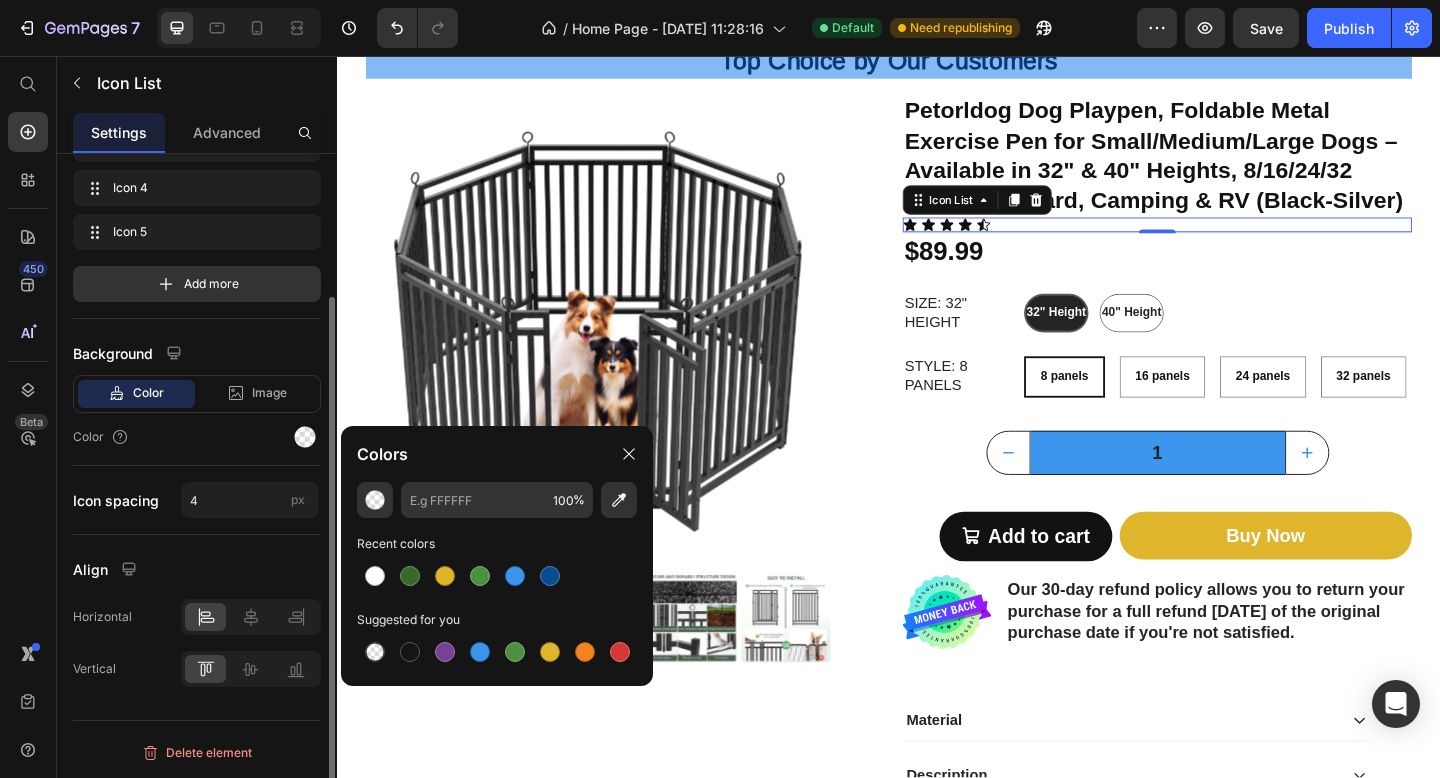 click on "Item management
Icon 1 Icon 1
Icon 2 Icon 2
Icon 3 Icon 3
Icon 4 Icon 4
Icon 5 Icon 5 Add more Background Color Image Video  Color  Icon spacing 4 px Align Horizontal Vertical" at bounding box center (197, 355) 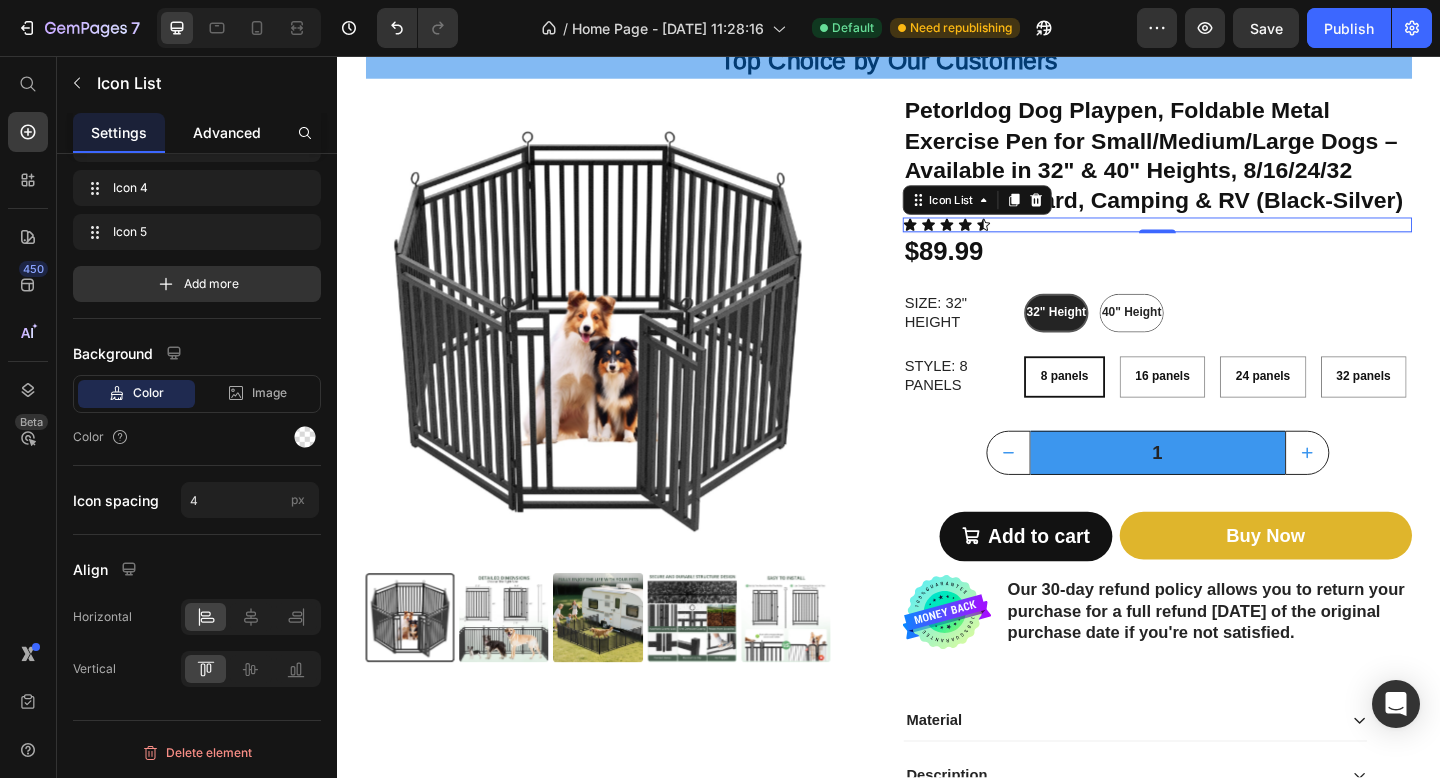 click on "Advanced" at bounding box center [227, 132] 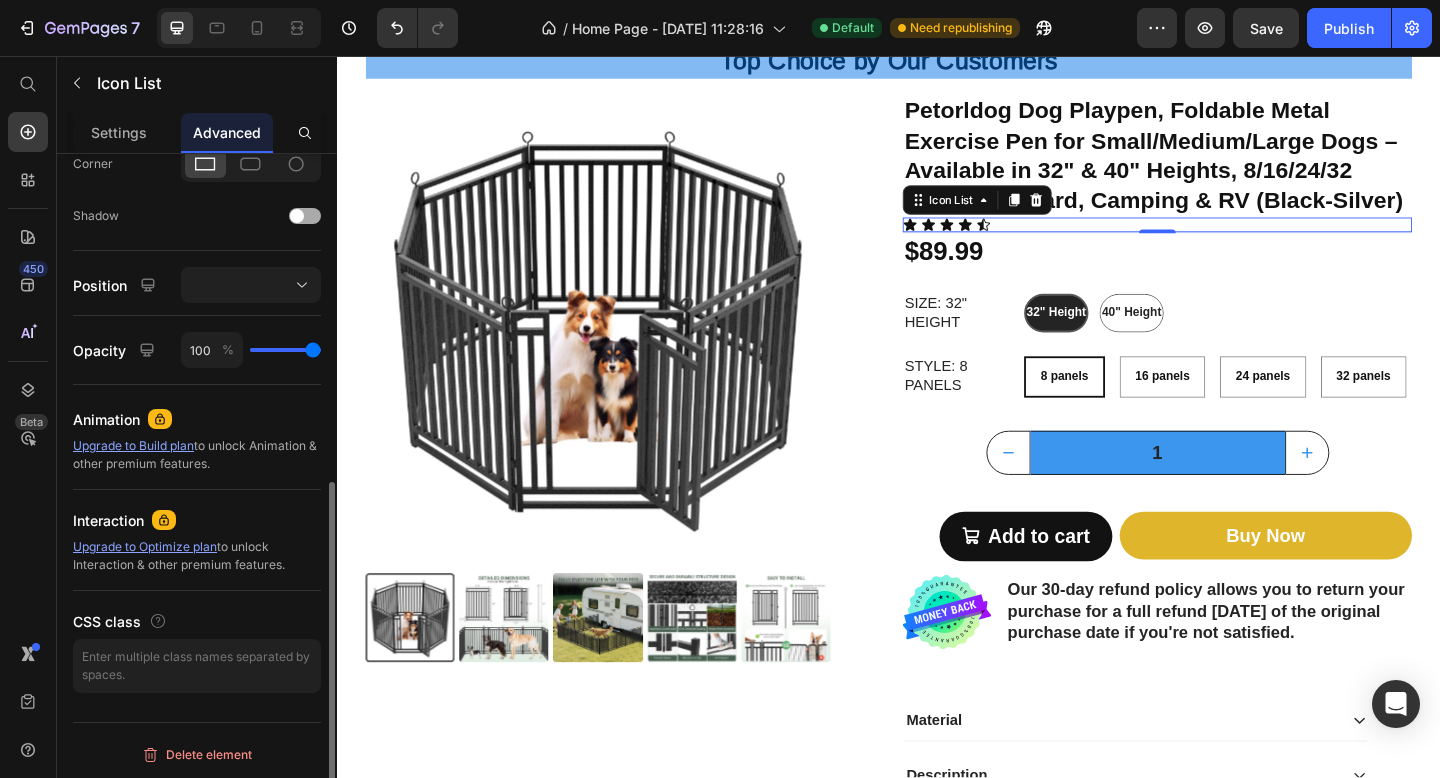 scroll, scrollTop: 624, scrollLeft: 0, axis: vertical 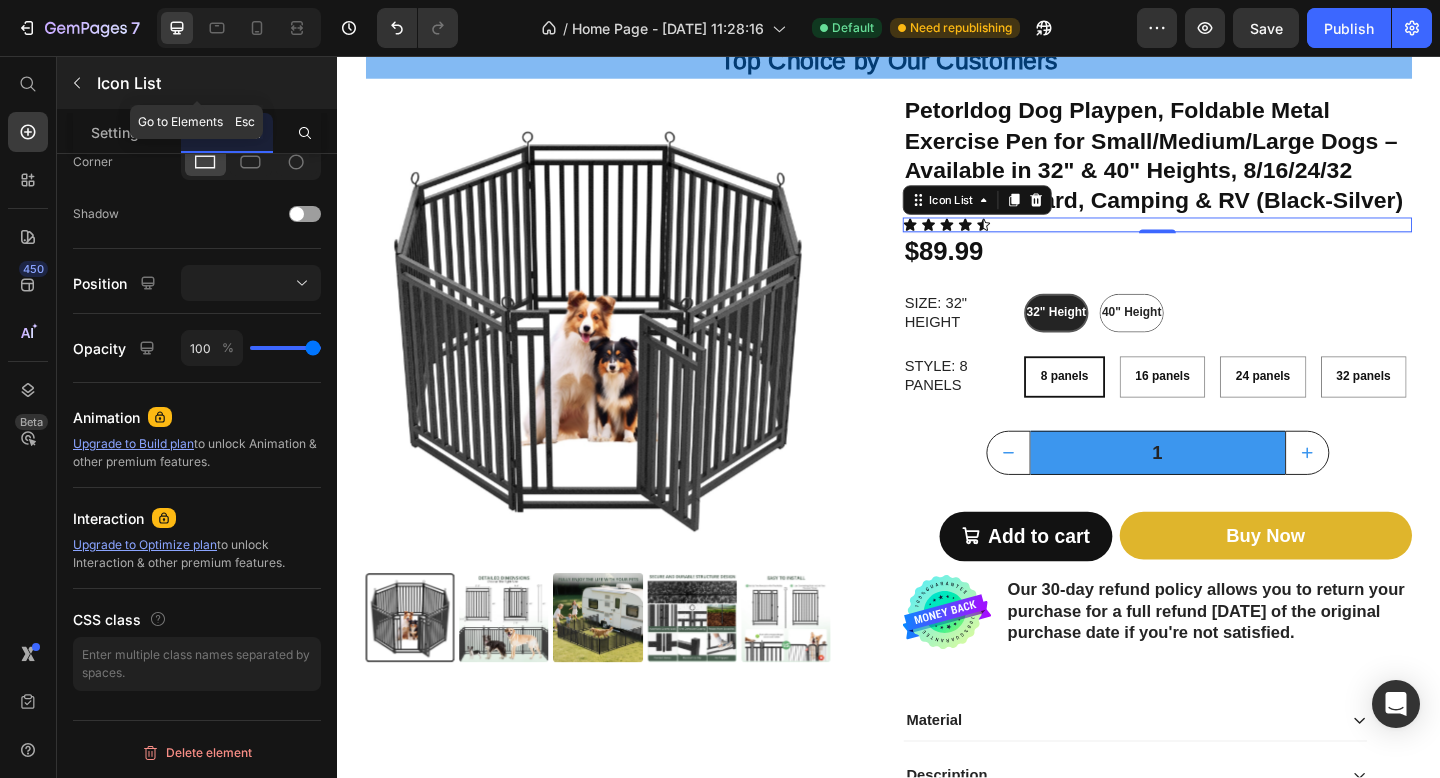 click at bounding box center (77, 83) 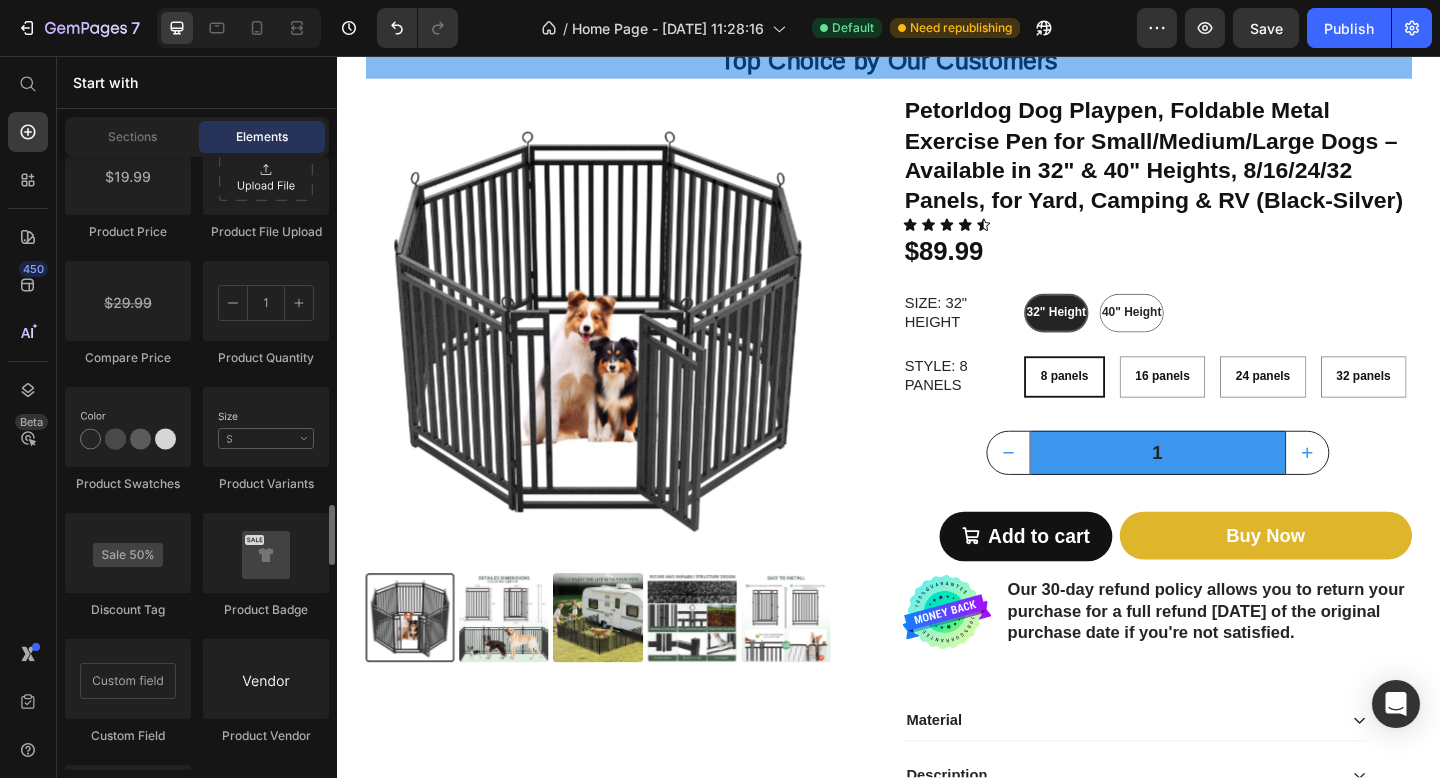 scroll, scrollTop: 3495, scrollLeft: 0, axis: vertical 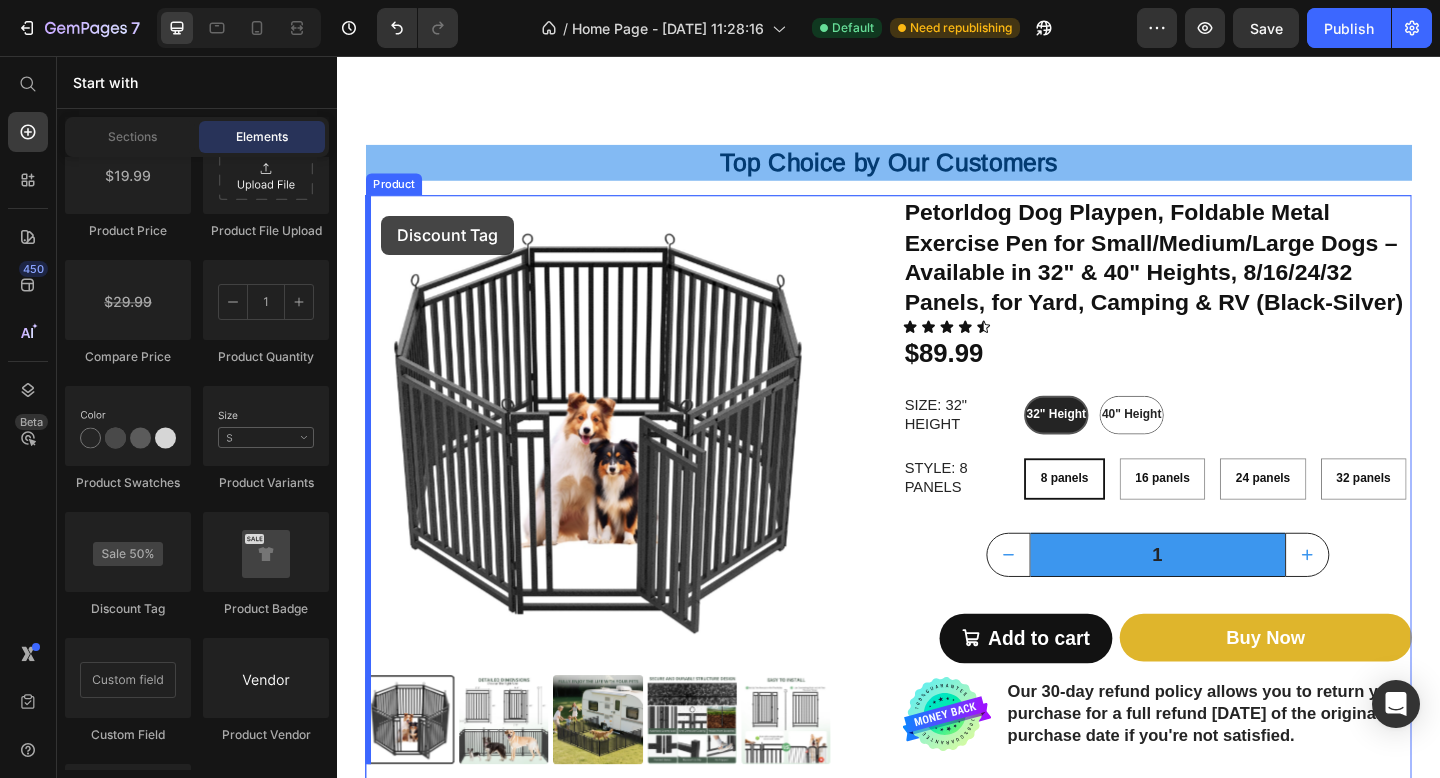 drag, startPoint x: 487, startPoint y: 616, endPoint x: 385, endPoint y: 230, distance: 399.2493 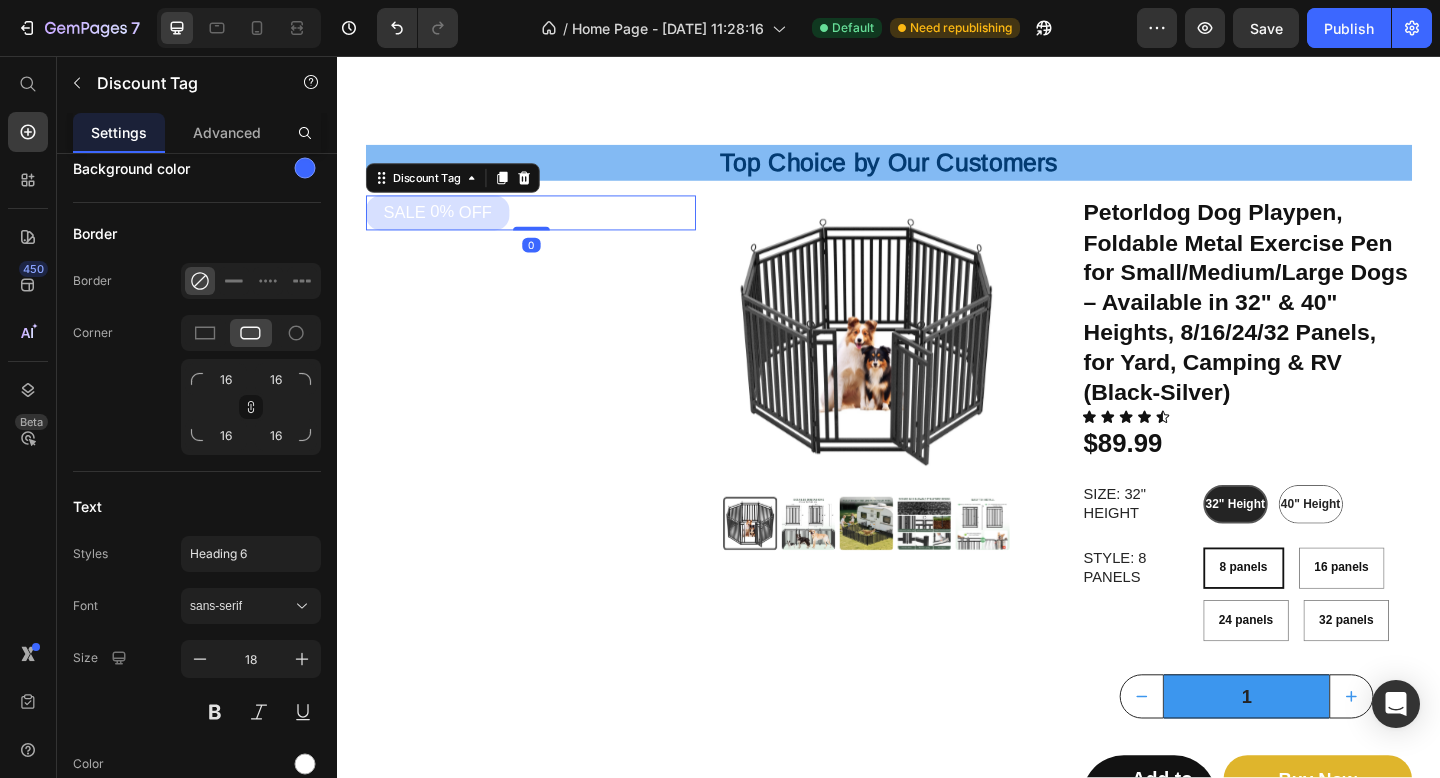 scroll, scrollTop: 0, scrollLeft: 0, axis: both 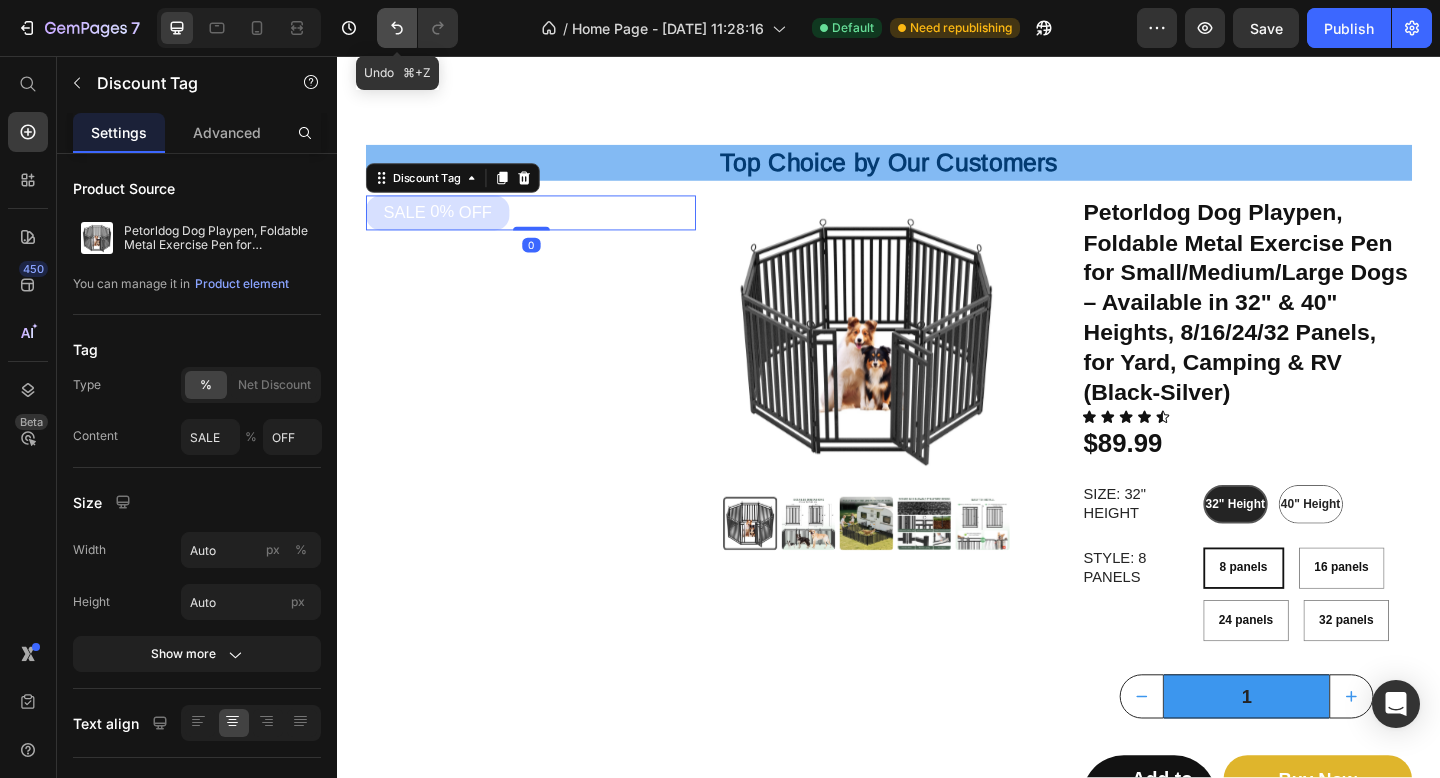 click 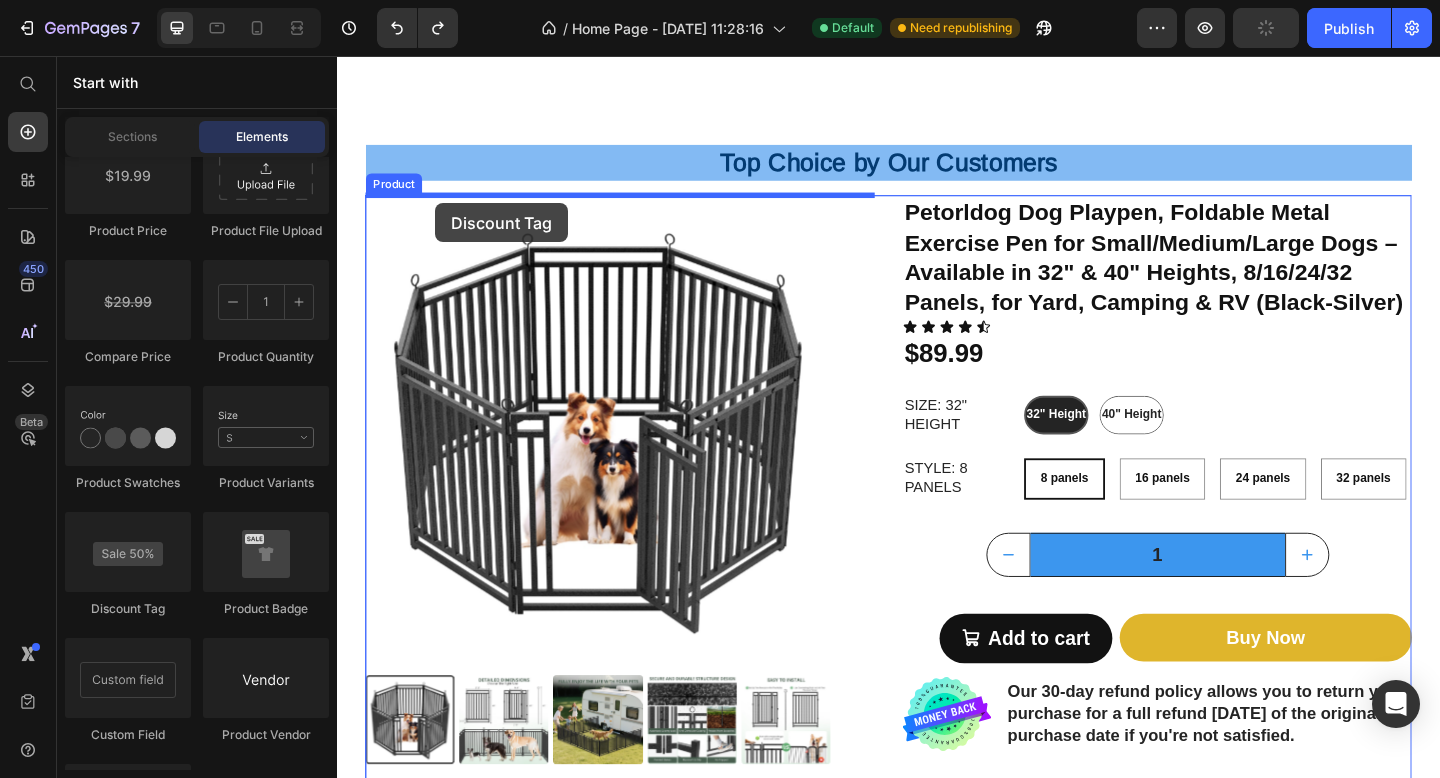 drag, startPoint x: 456, startPoint y: 633, endPoint x: 444, endPoint y: 216, distance: 417.17264 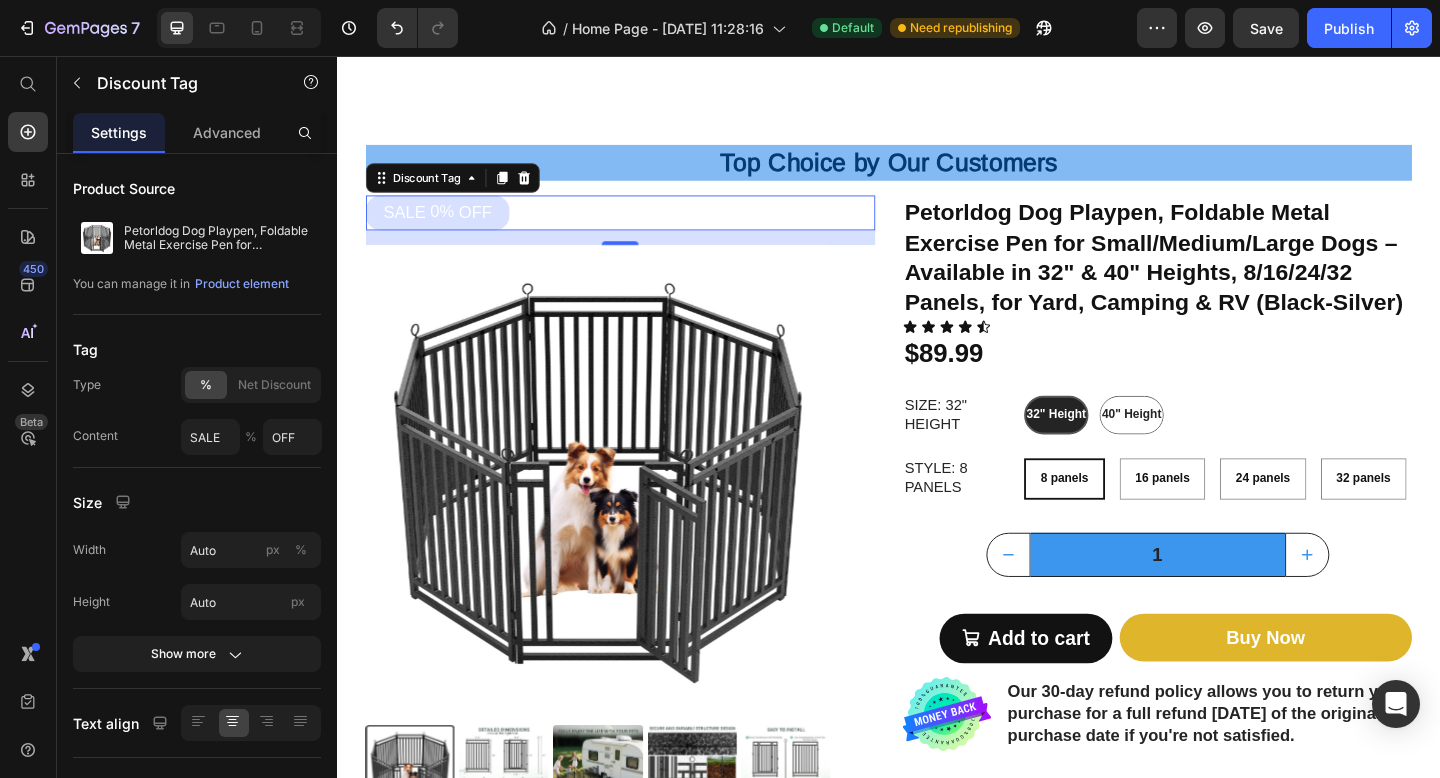 click on "SALE 0% OFF" at bounding box center (446, 226) 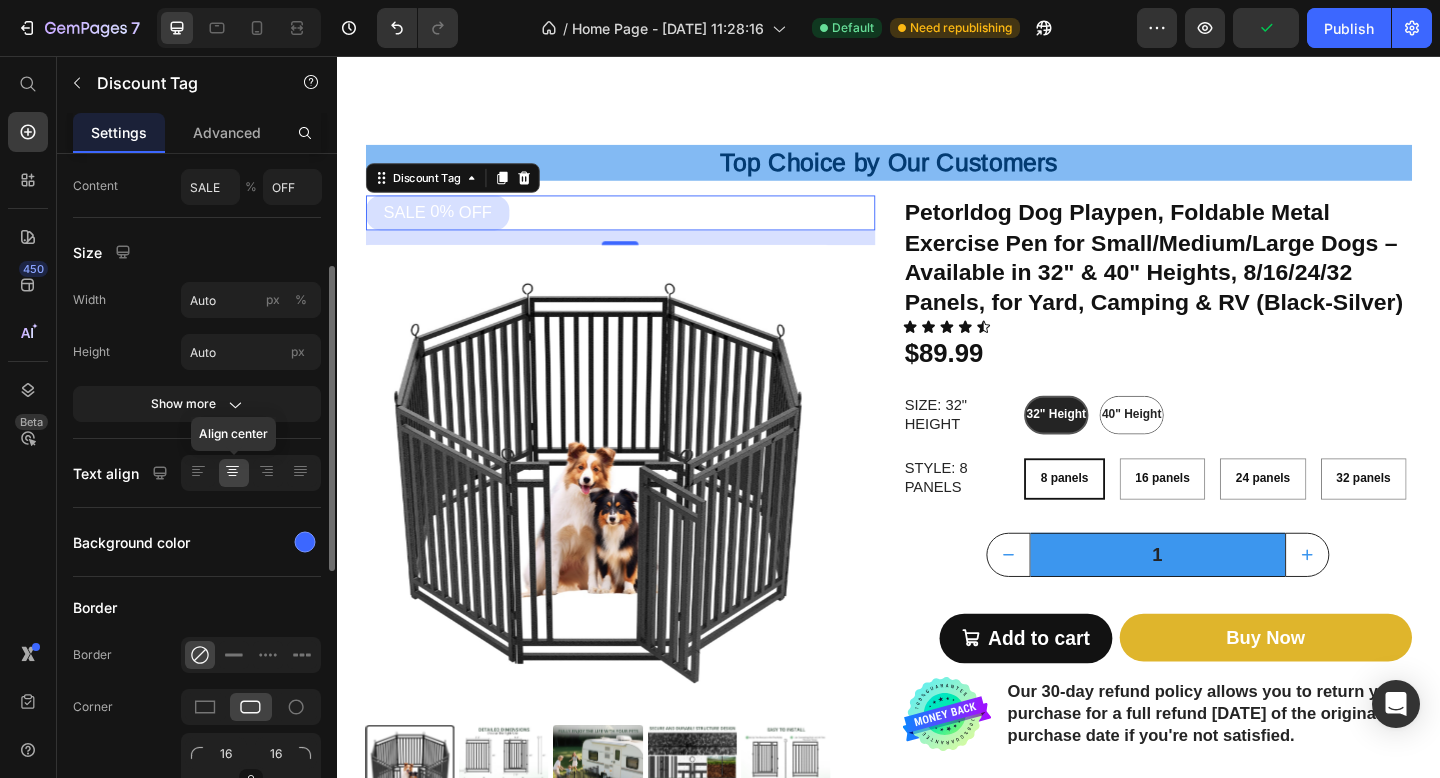 scroll, scrollTop: 266, scrollLeft: 0, axis: vertical 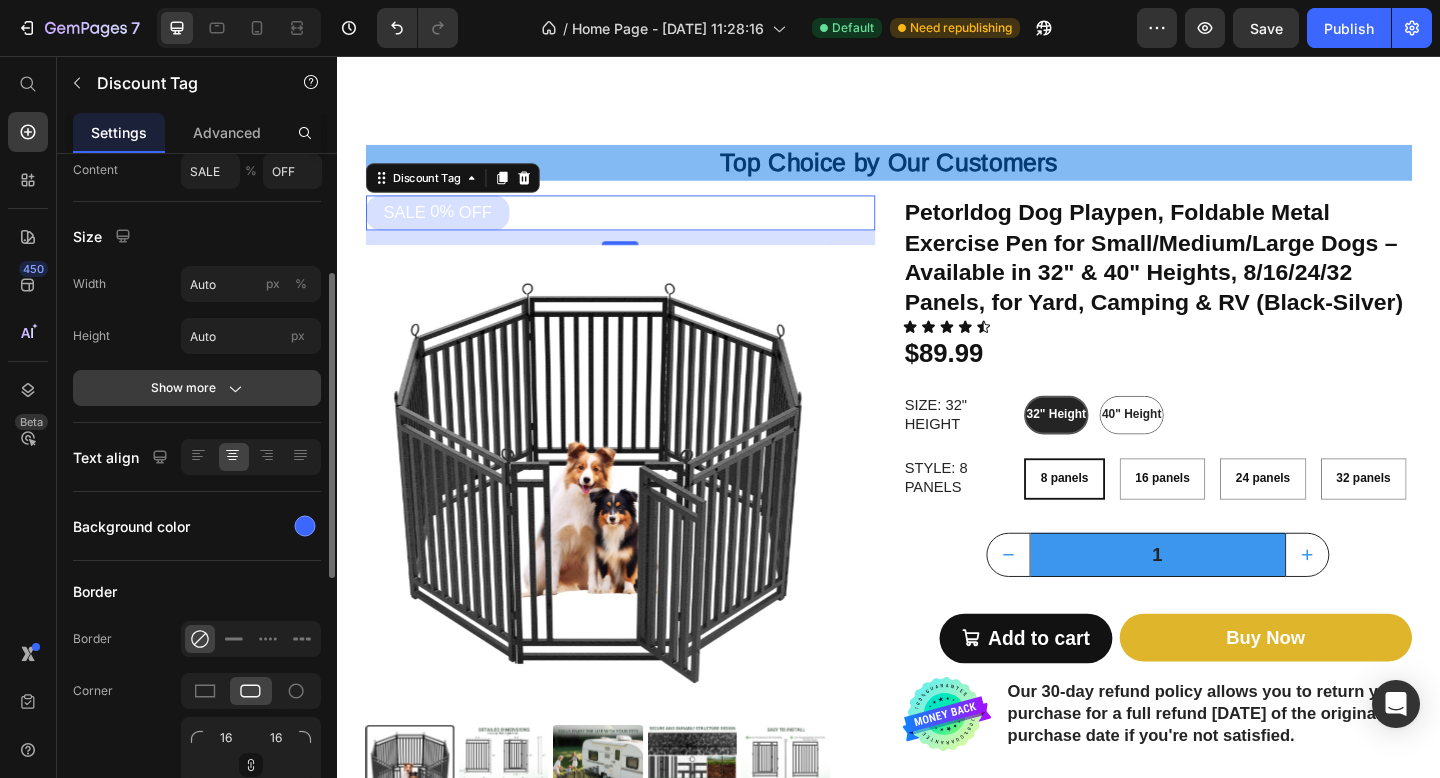 click 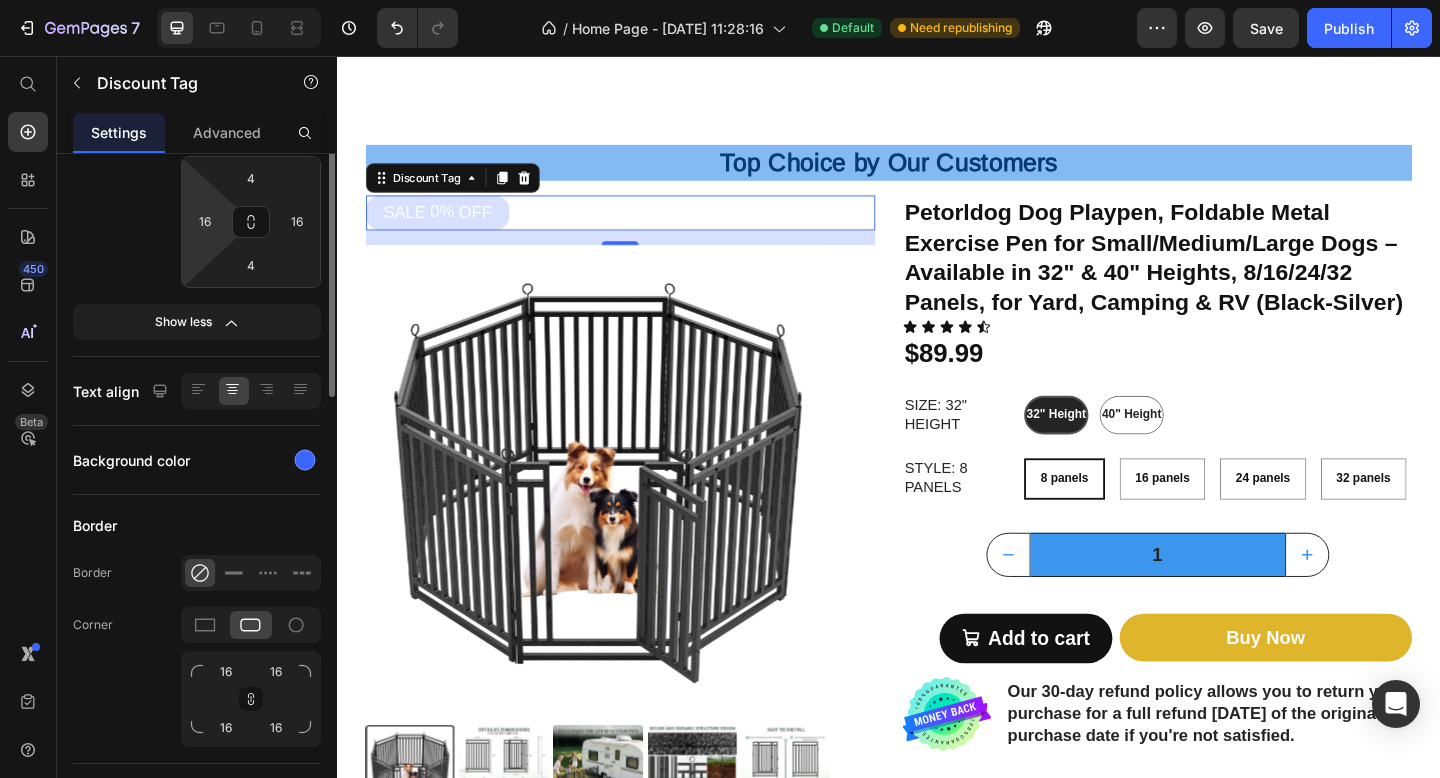 scroll, scrollTop: 547, scrollLeft: 0, axis: vertical 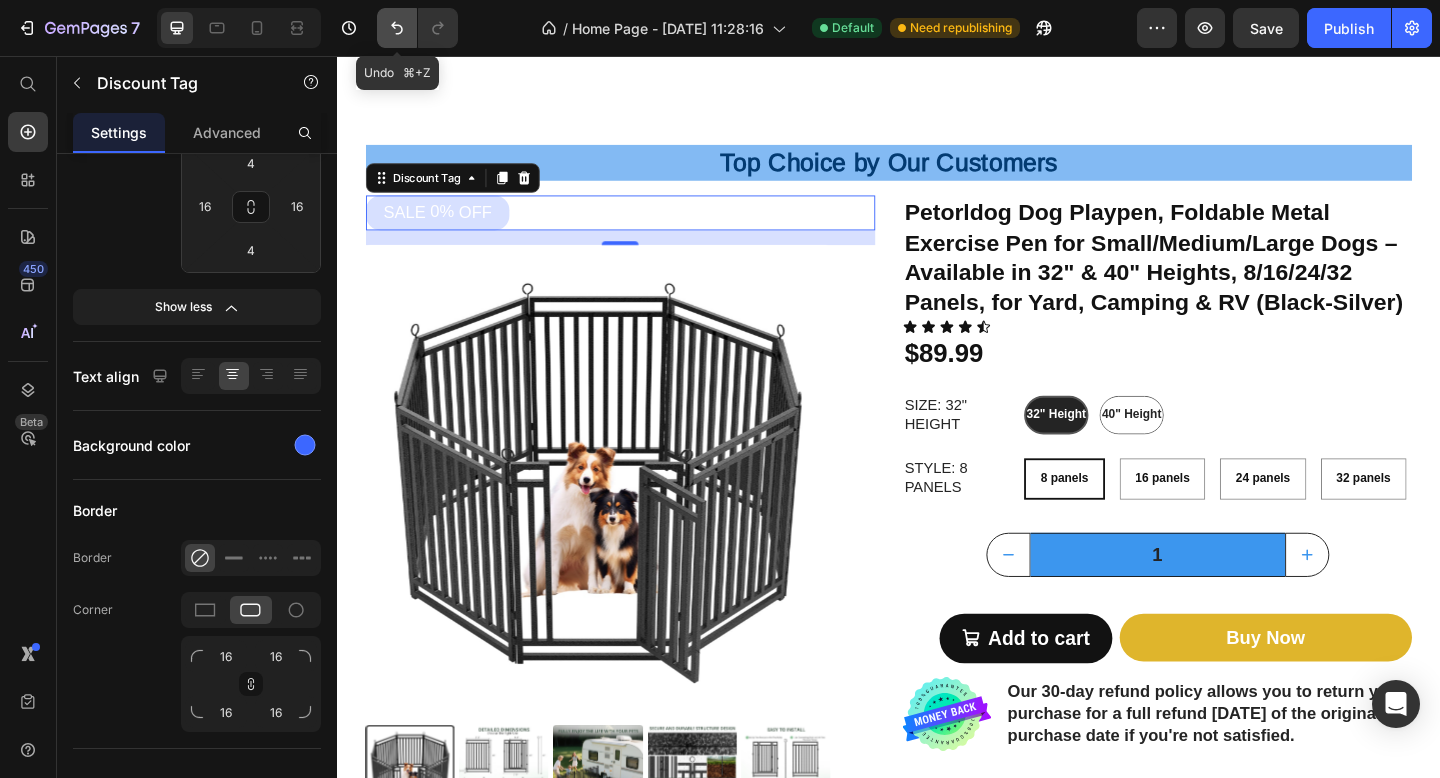 click 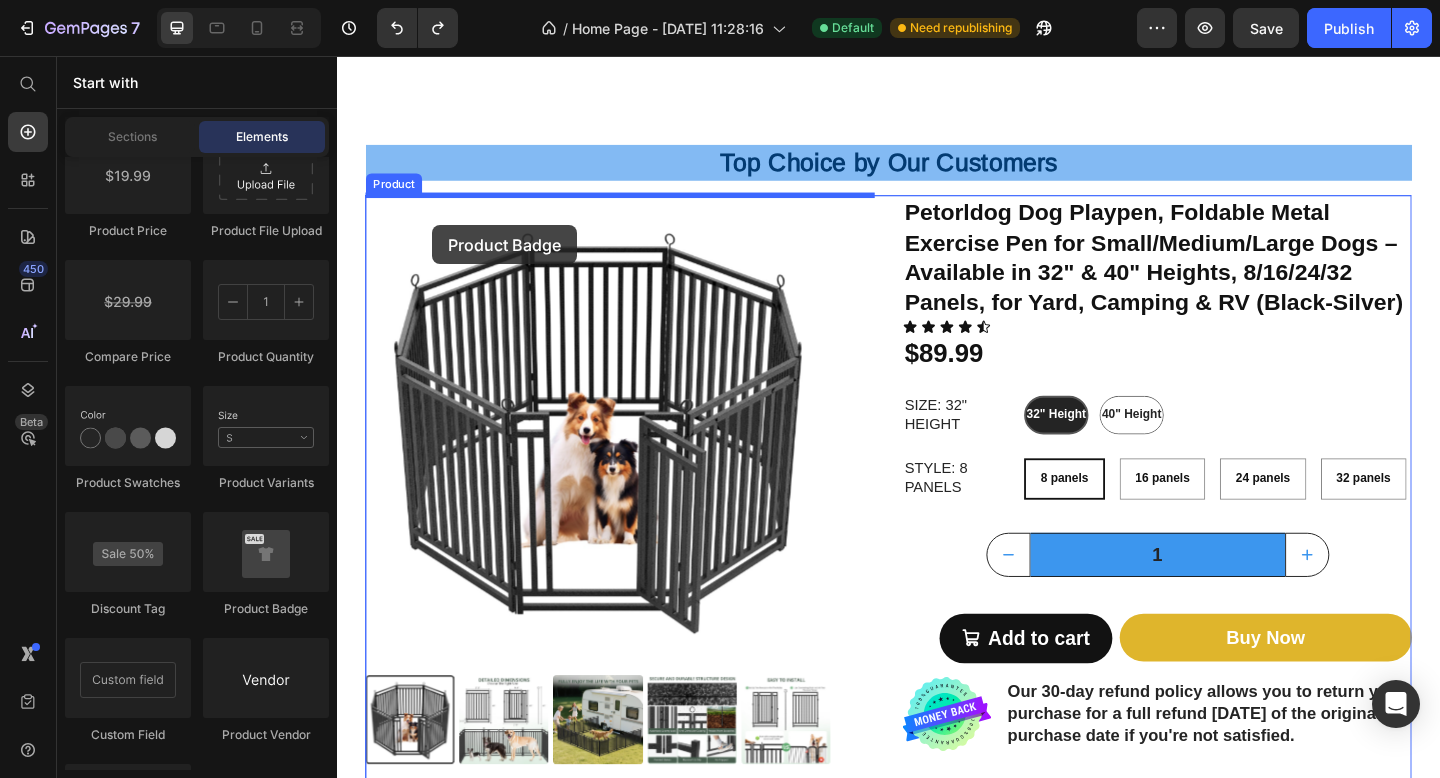 drag, startPoint x: 596, startPoint y: 611, endPoint x: 435, endPoint y: 239, distance: 405.34552 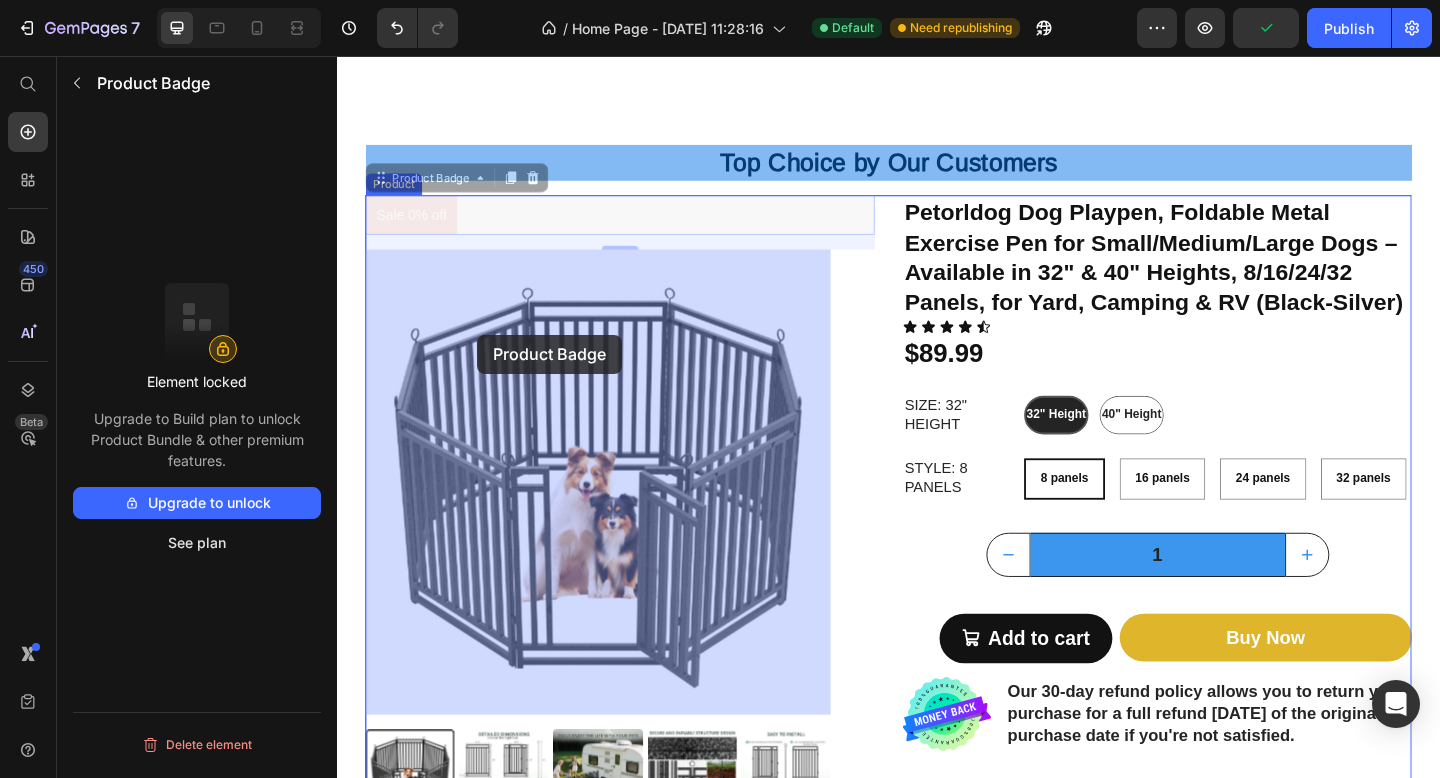 drag, startPoint x: 387, startPoint y: 192, endPoint x: 488, endPoint y: 358, distance: 194.3116 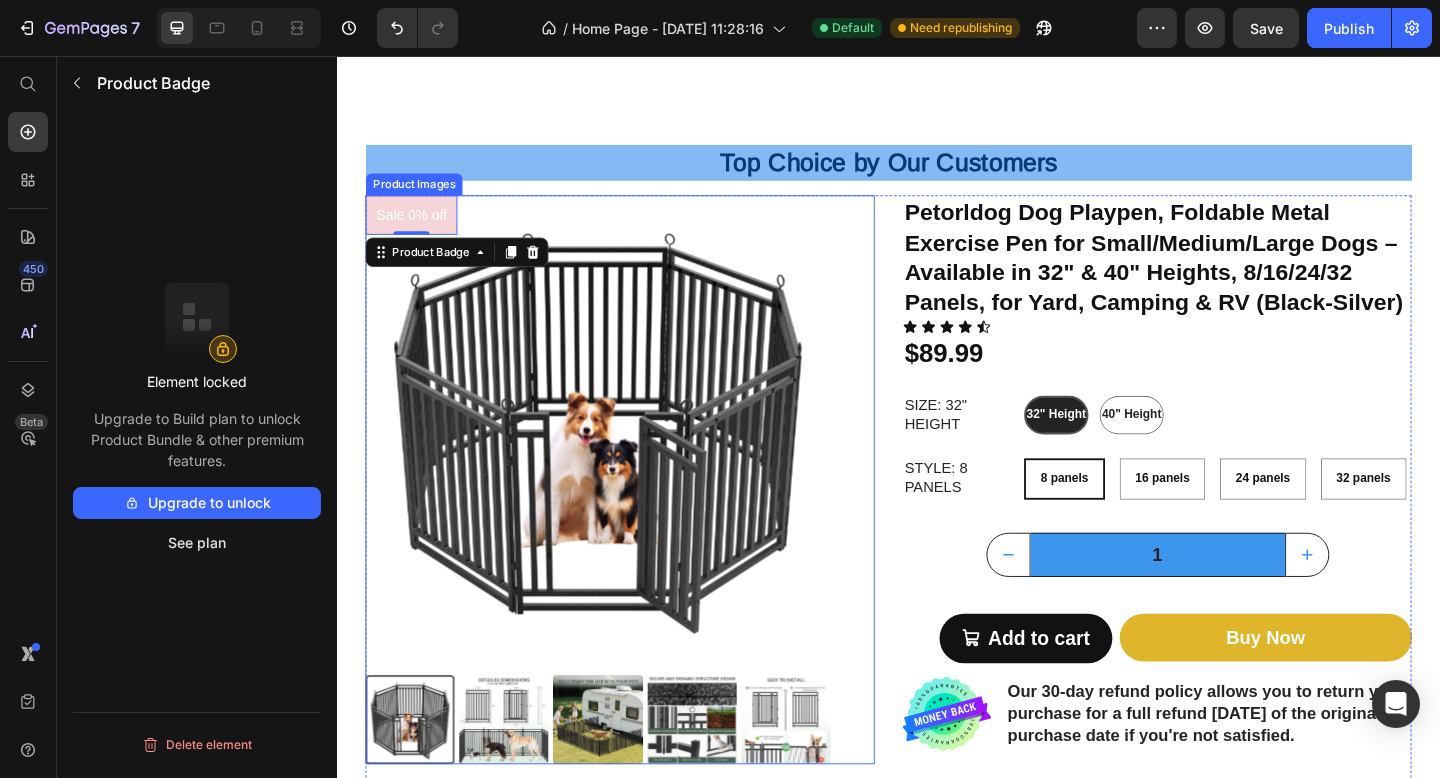 click at bounding box center (621, 461) 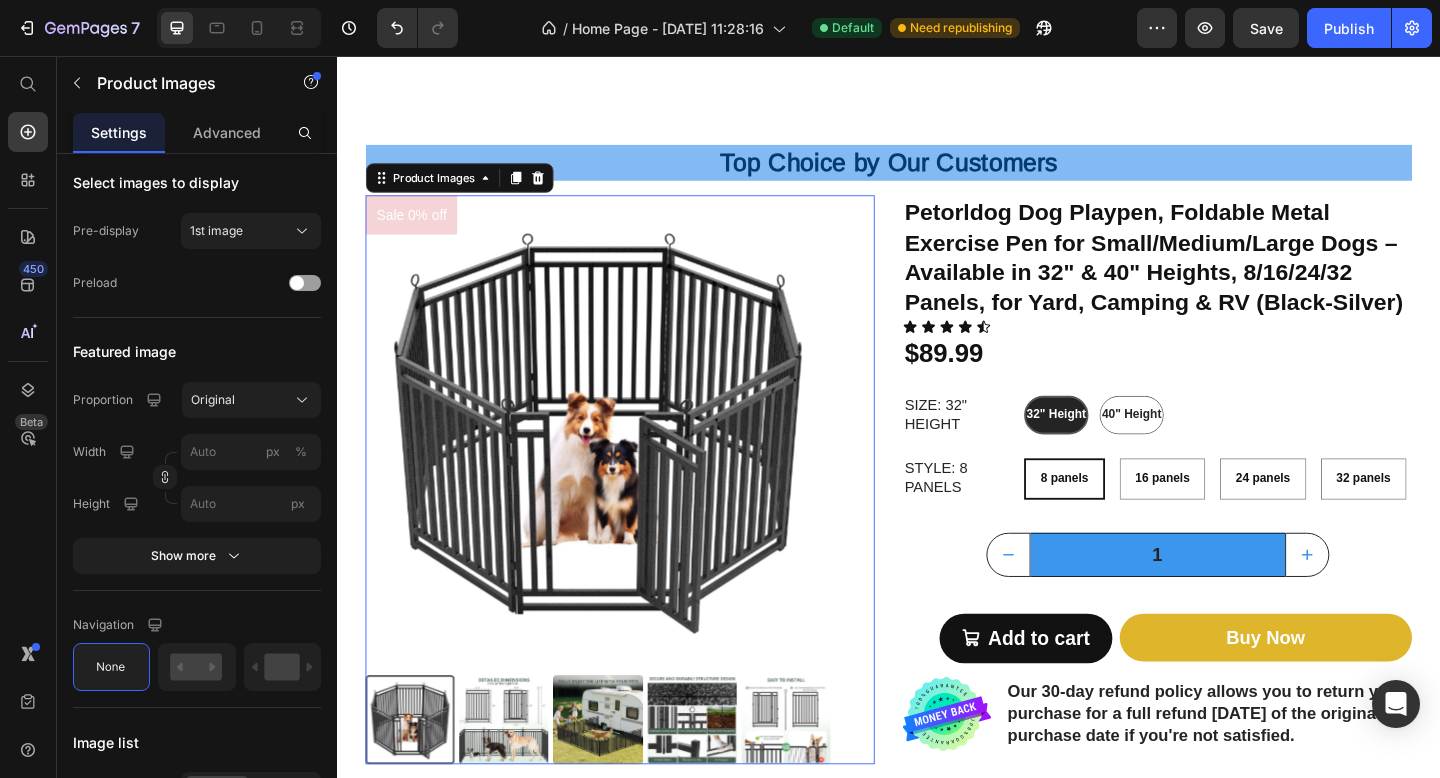 scroll, scrollTop: 0, scrollLeft: 0, axis: both 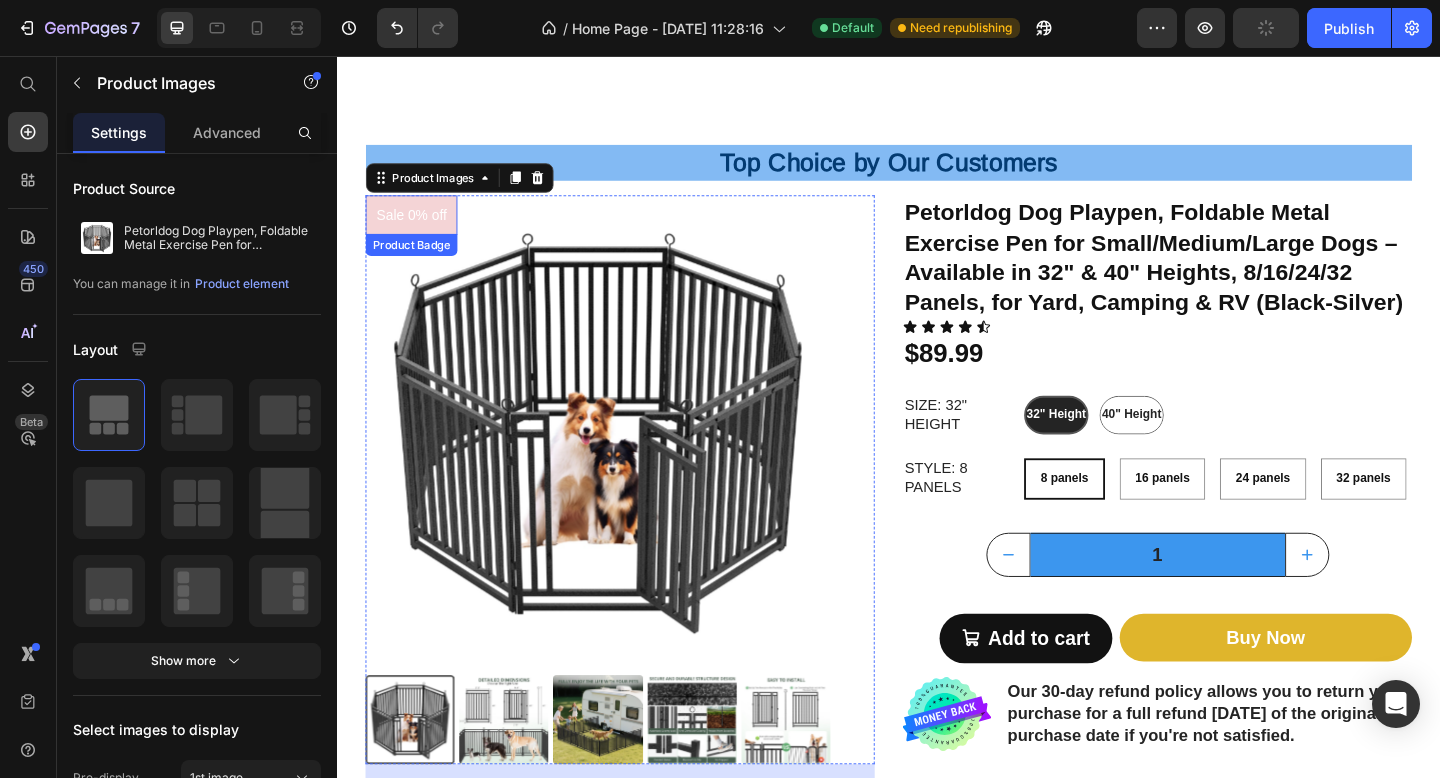 click on "Sale 0% off" at bounding box center (418, 229) 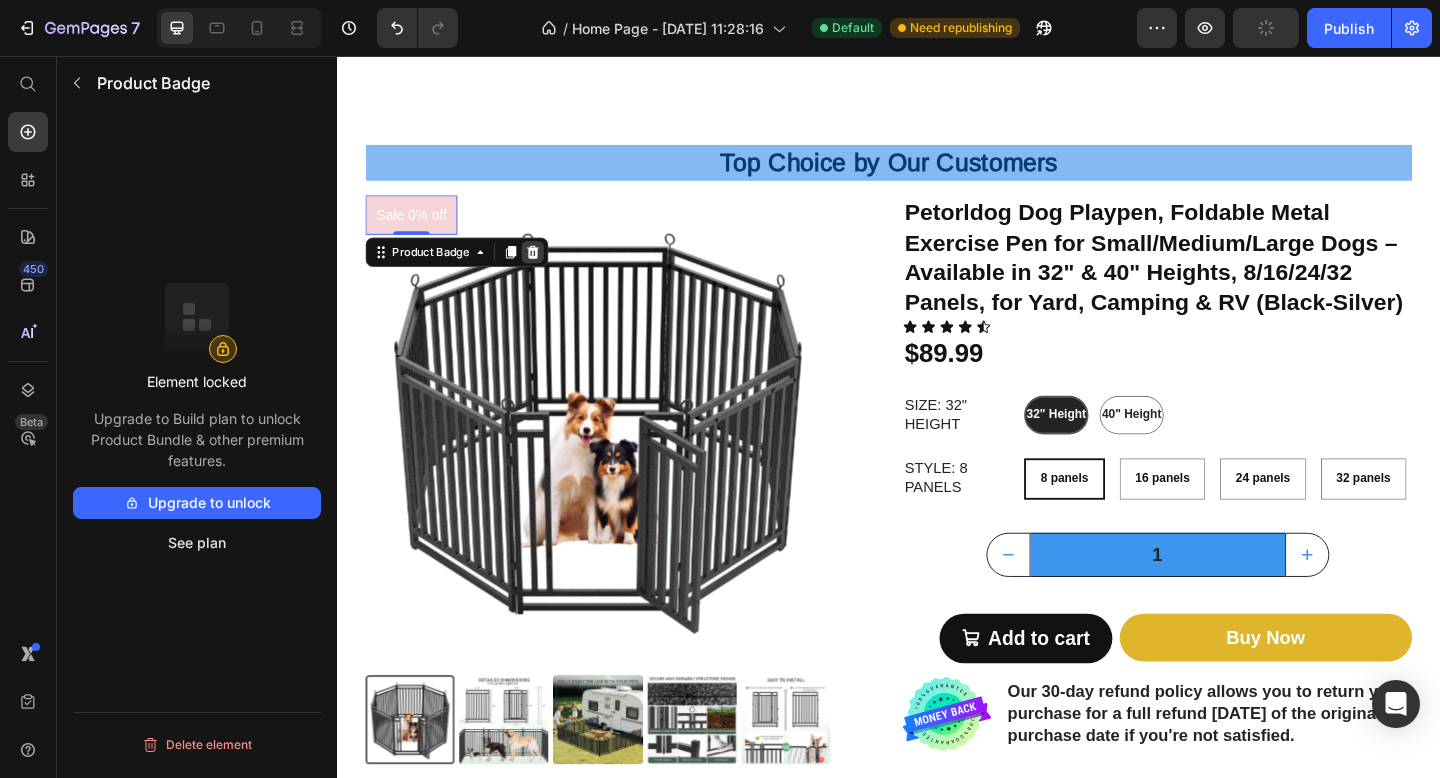click 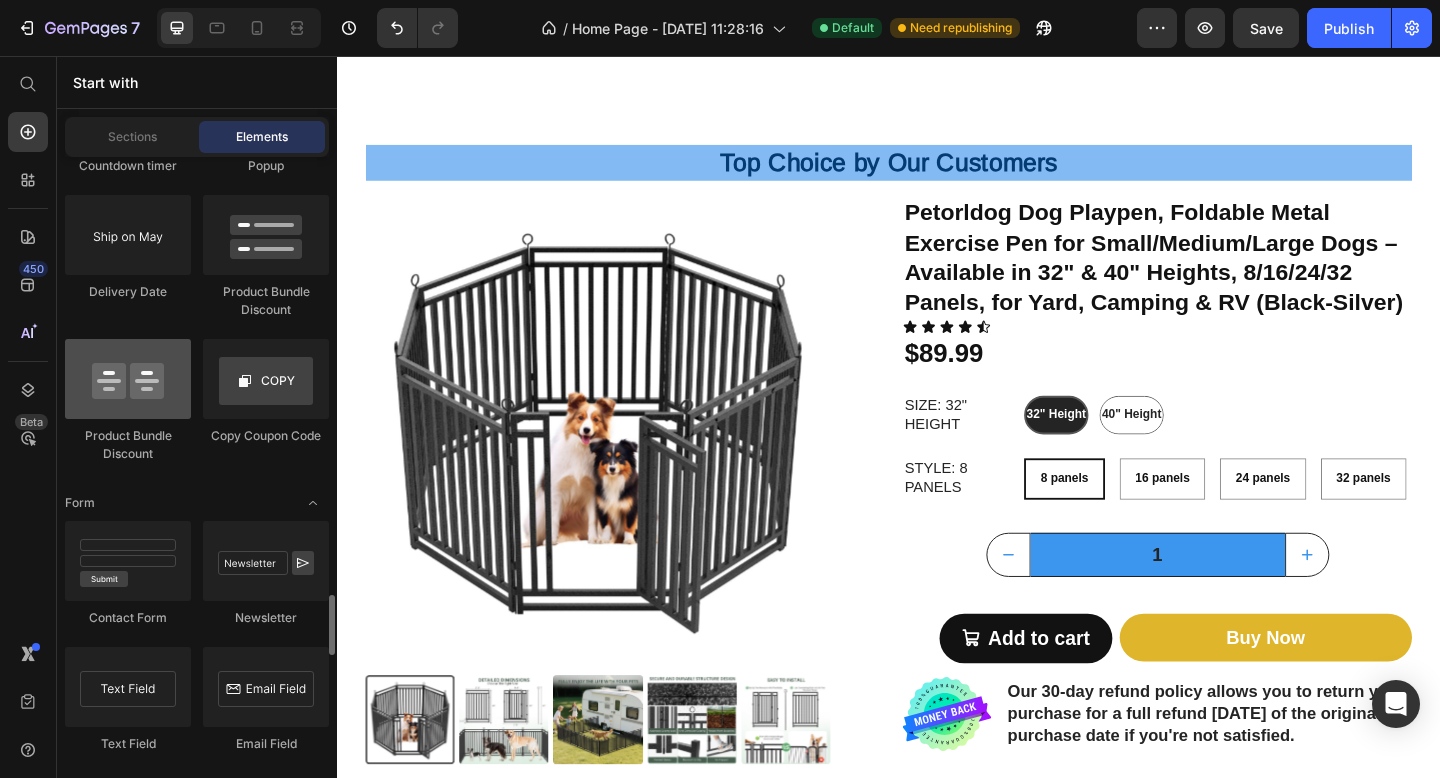 scroll, scrollTop: 4474, scrollLeft: 0, axis: vertical 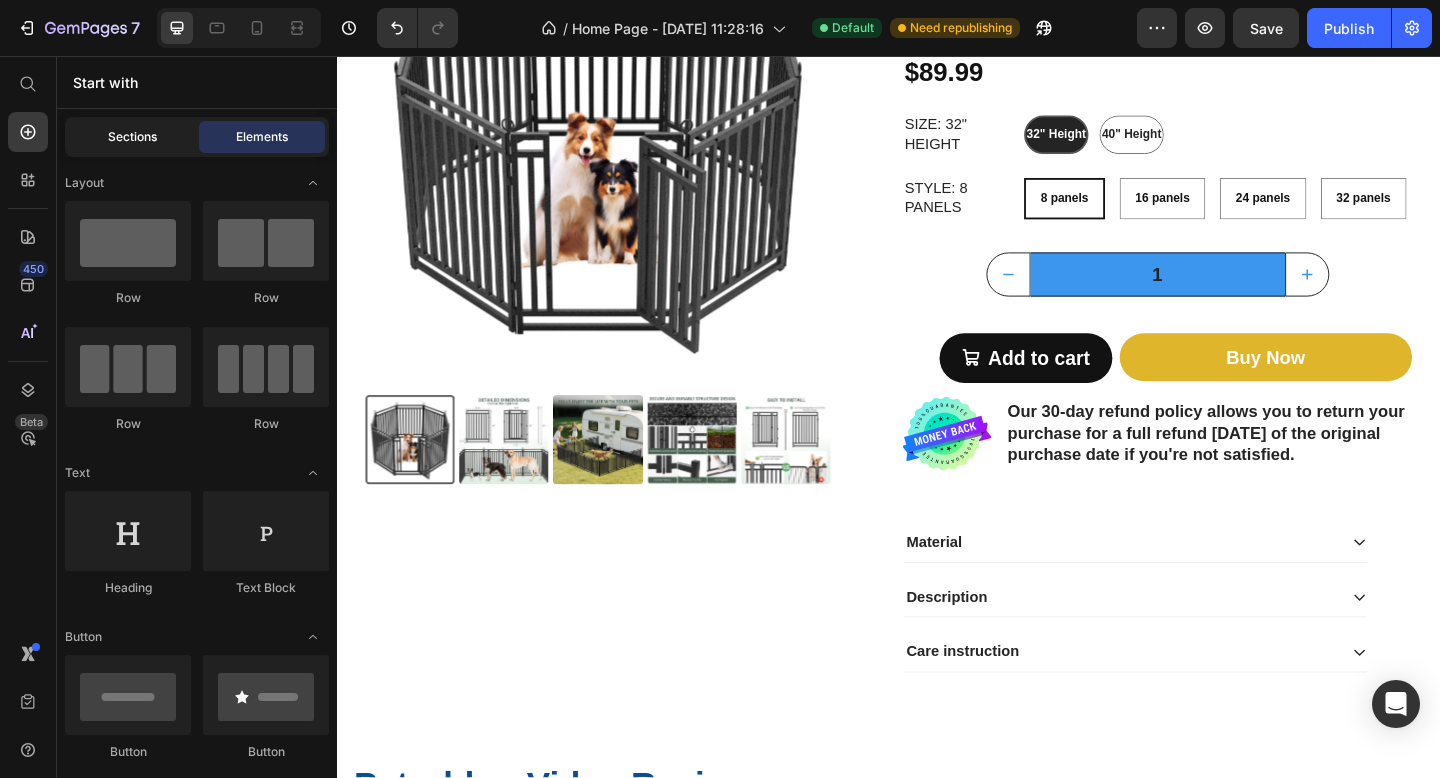 click on "Sections" at bounding box center [132, 137] 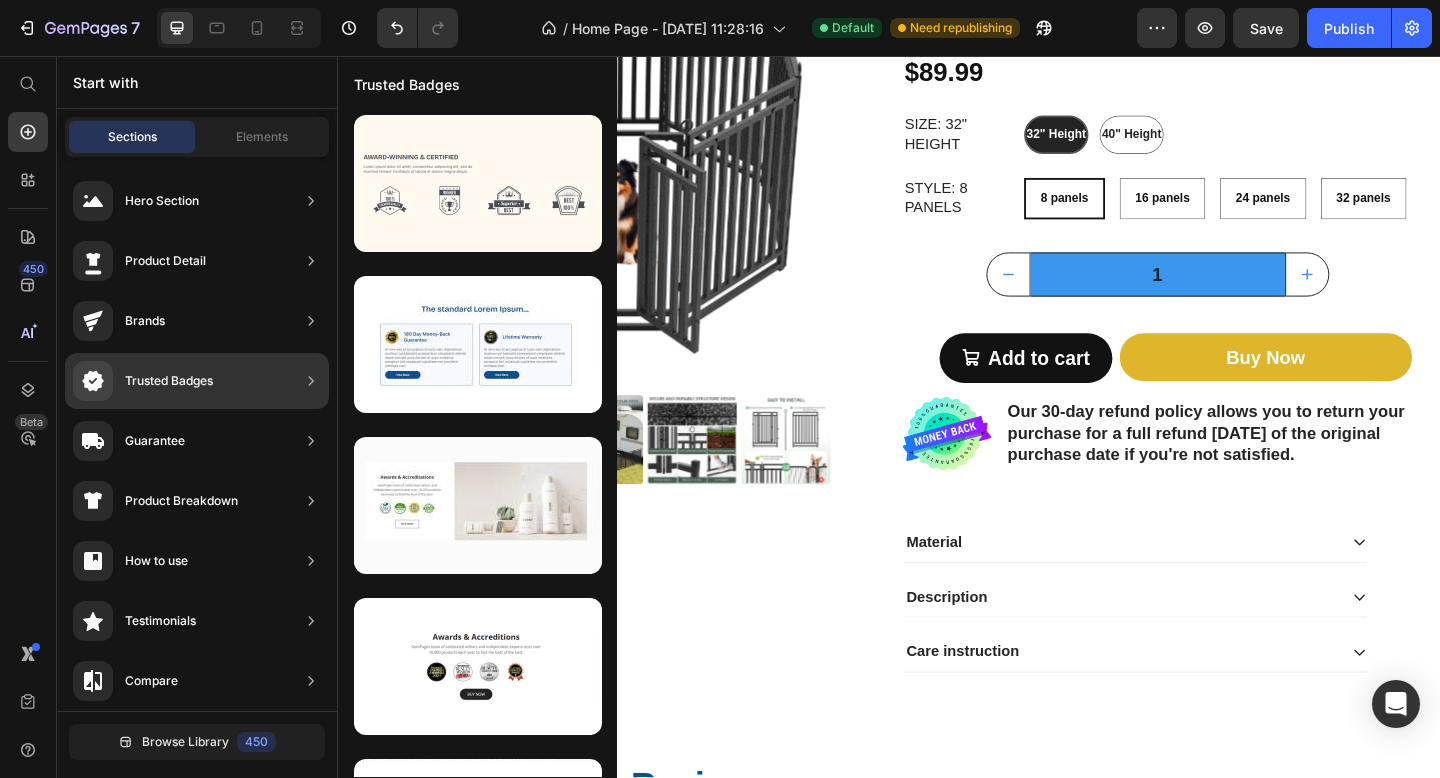click on "Trusted Badges" at bounding box center [169, 381] 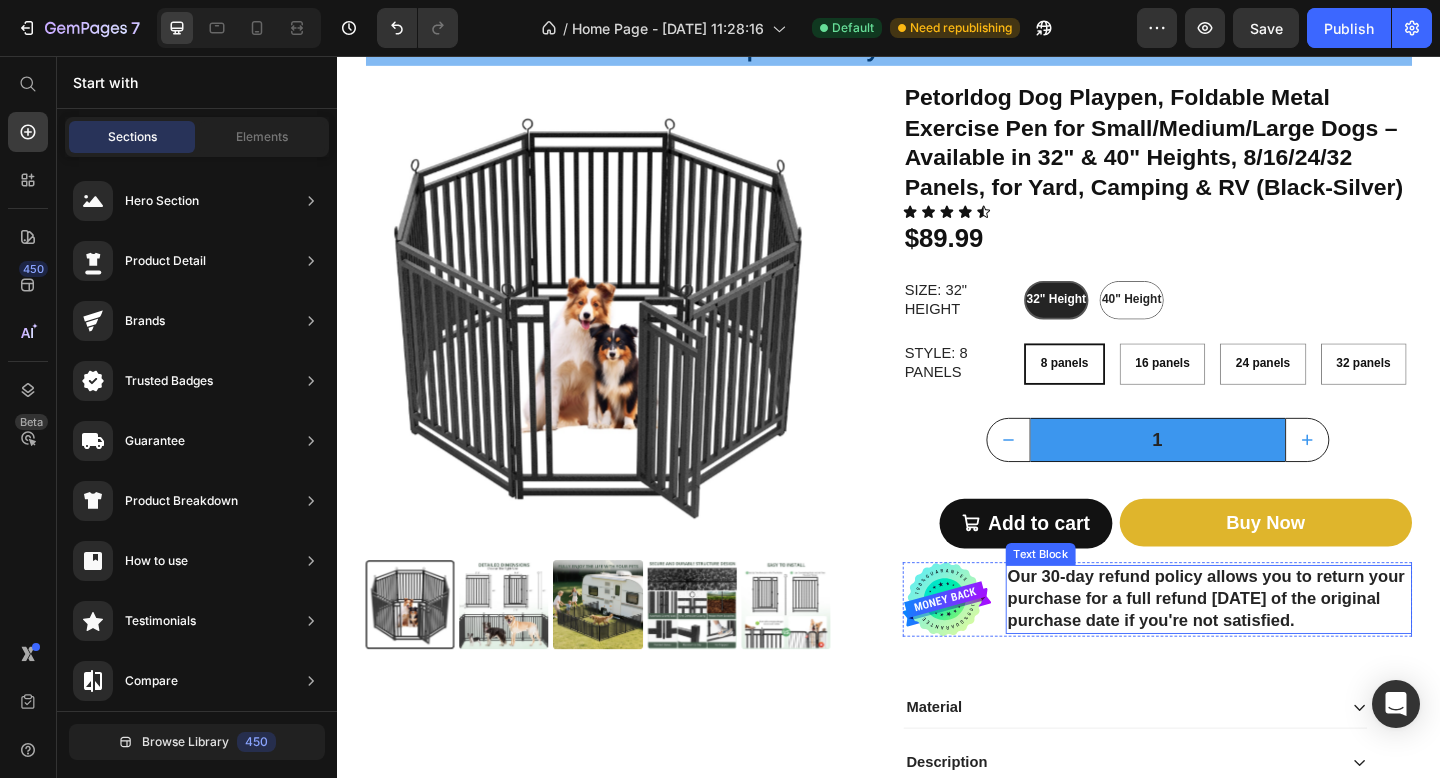 scroll, scrollTop: 706, scrollLeft: 0, axis: vertical 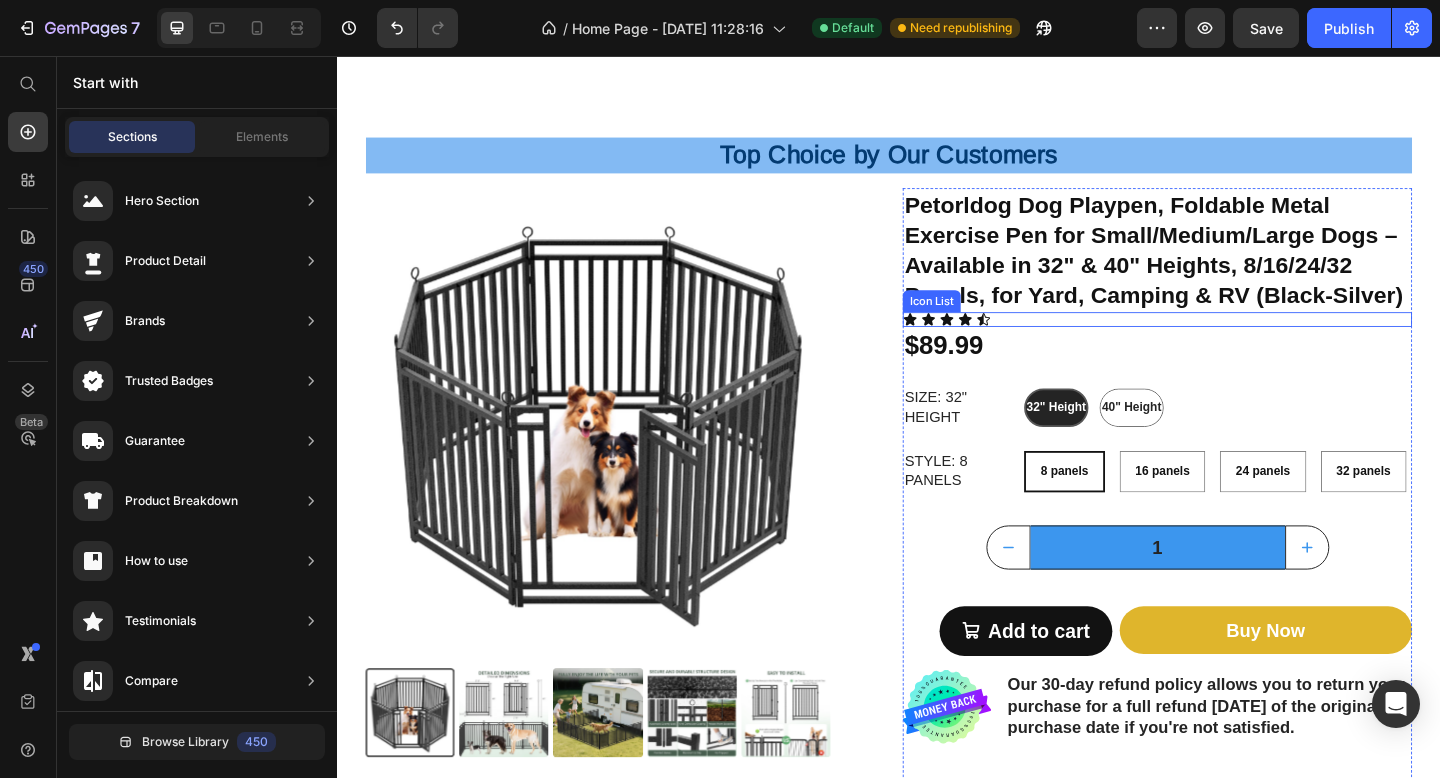 click on "Icon Icon Icon Icon Icon" at bounding box center (1229, 343) 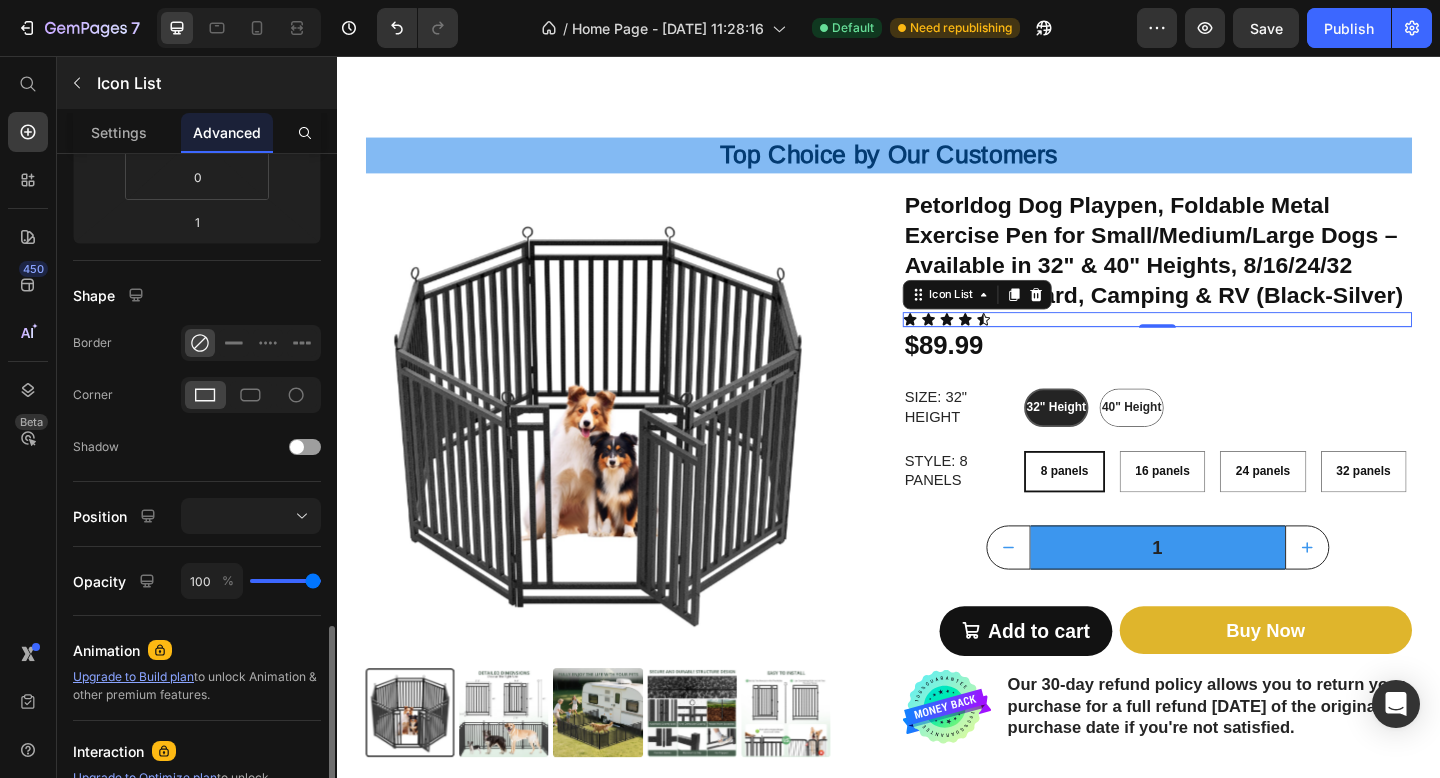 scroll, scrollTop: 567, scrollLeft: 0, axis: vertical 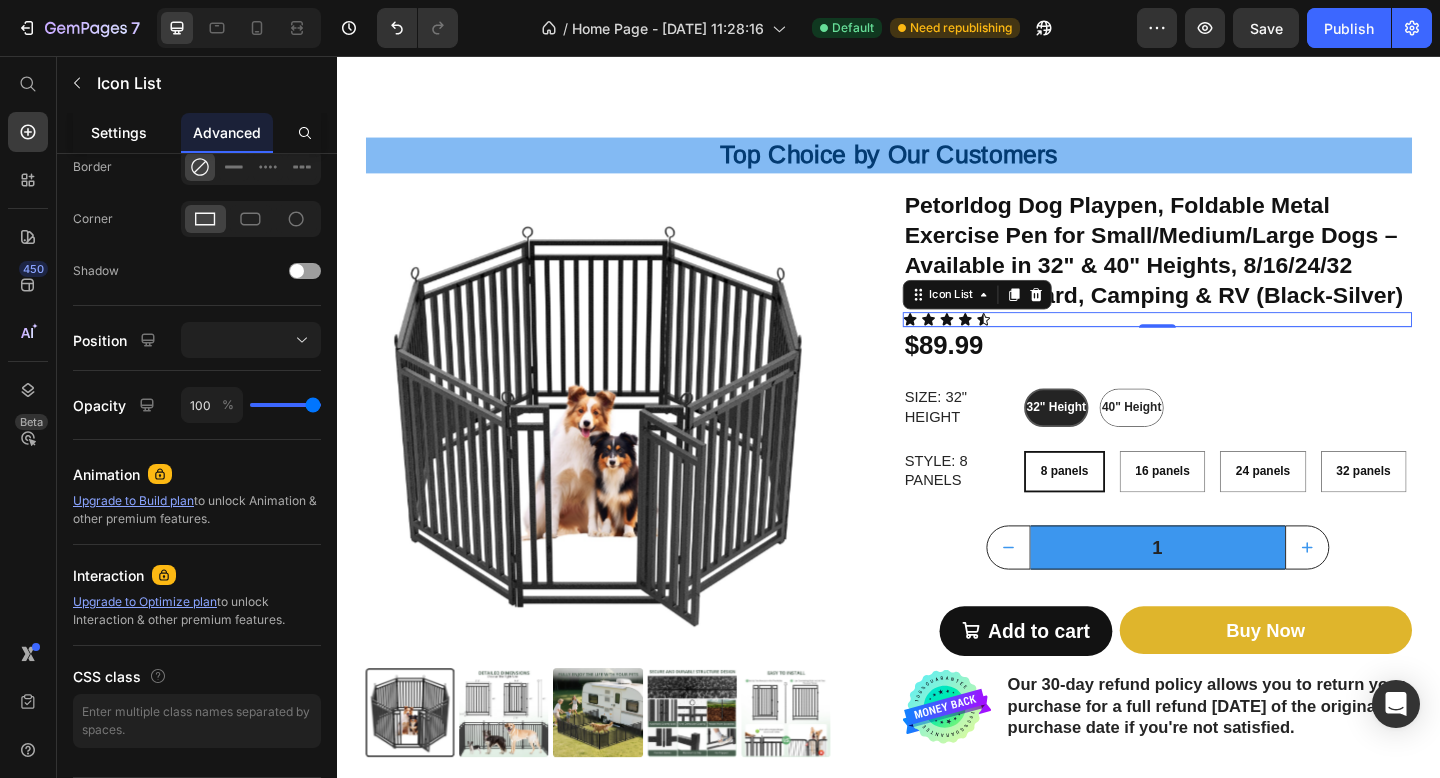 click on "Settings" at bounding box center (119, 132) 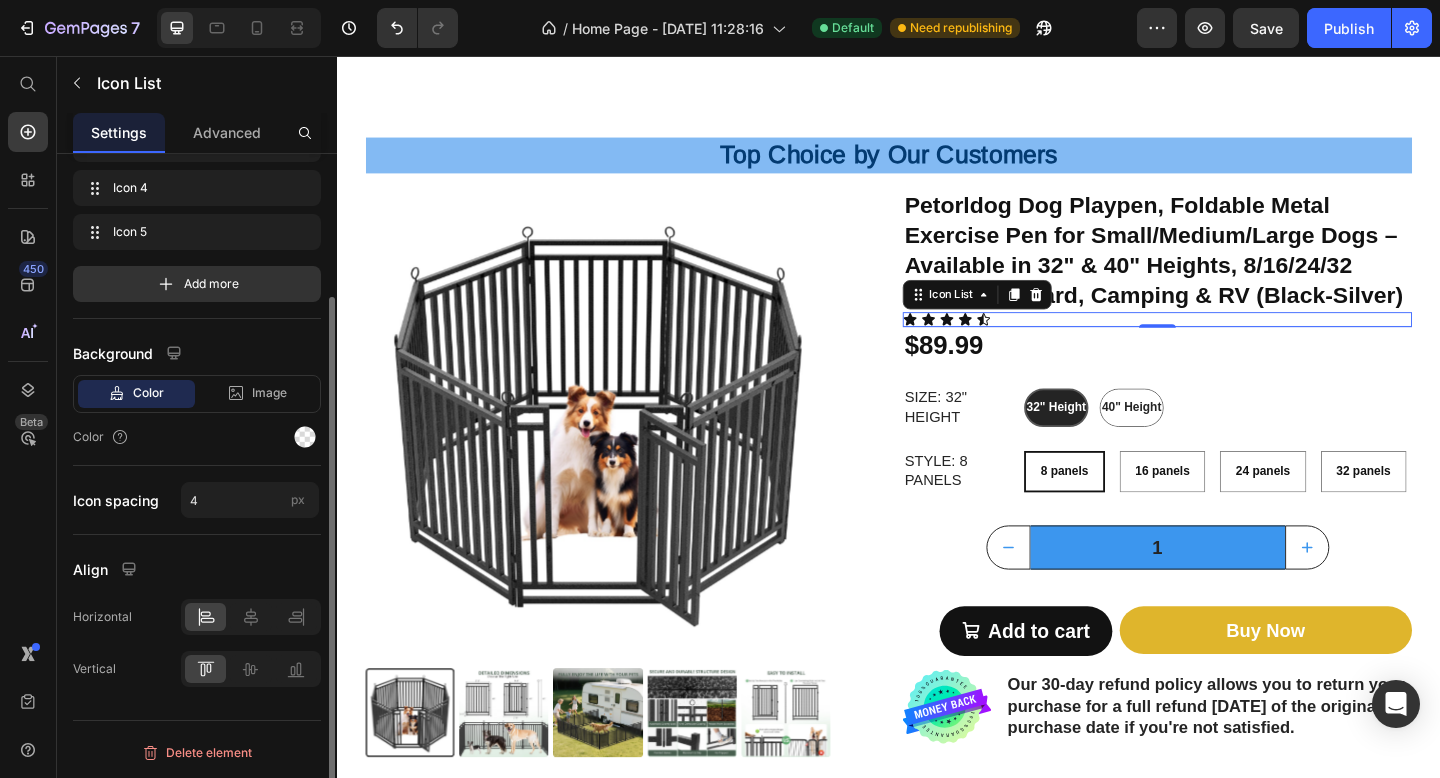 scroll, scrollTop: 0, scrollLeft: 0, axis: both 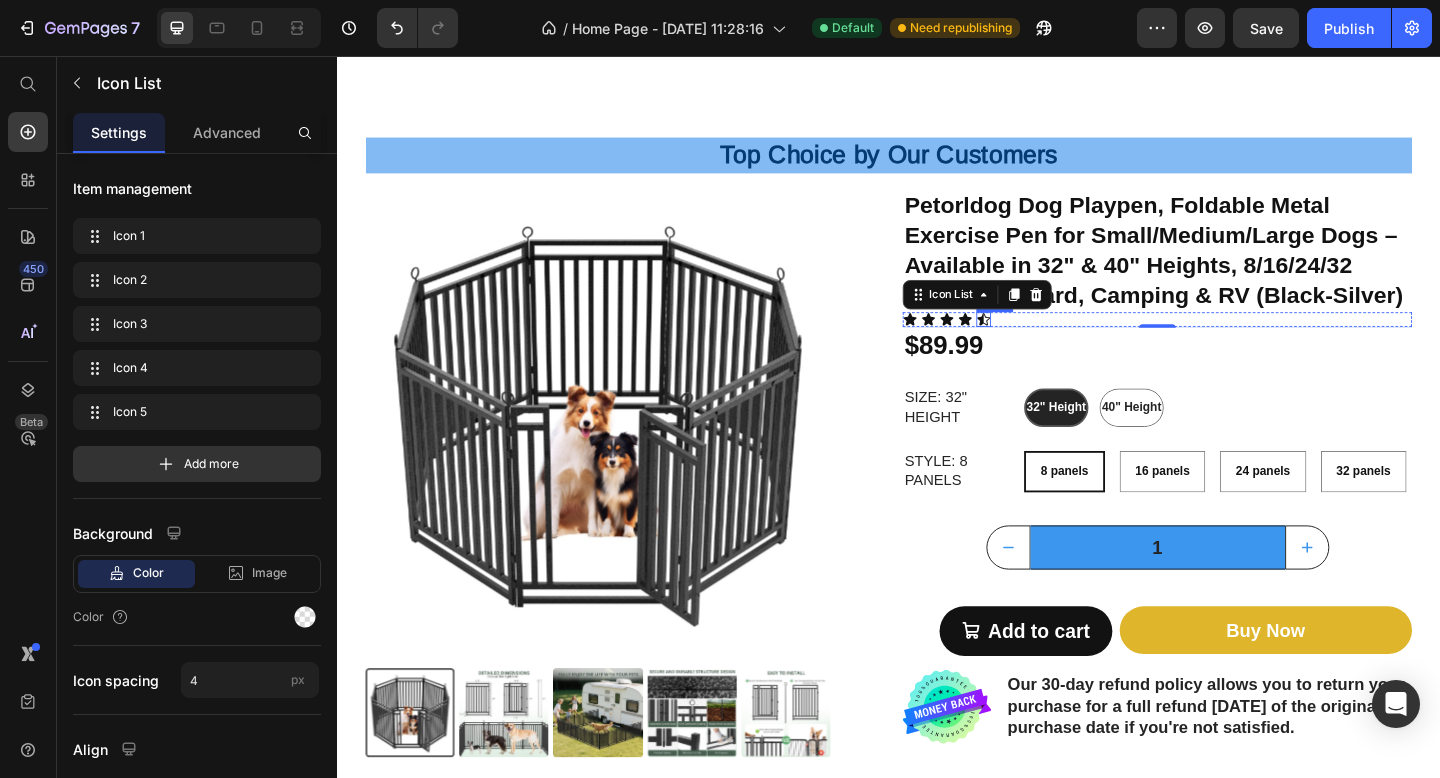 click 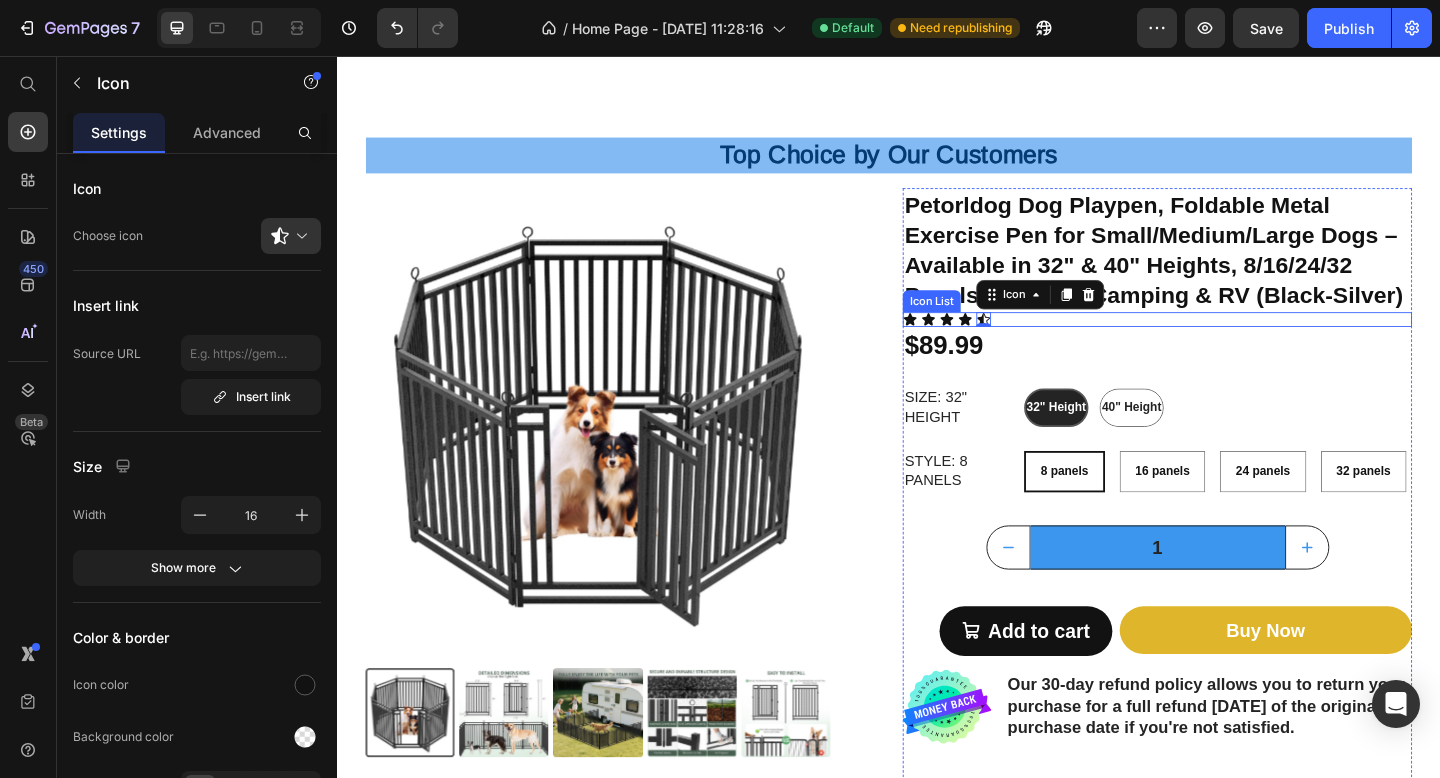 click on "Icon Icon Icon Icon Icon   0" at bounding box center (1229, 343) 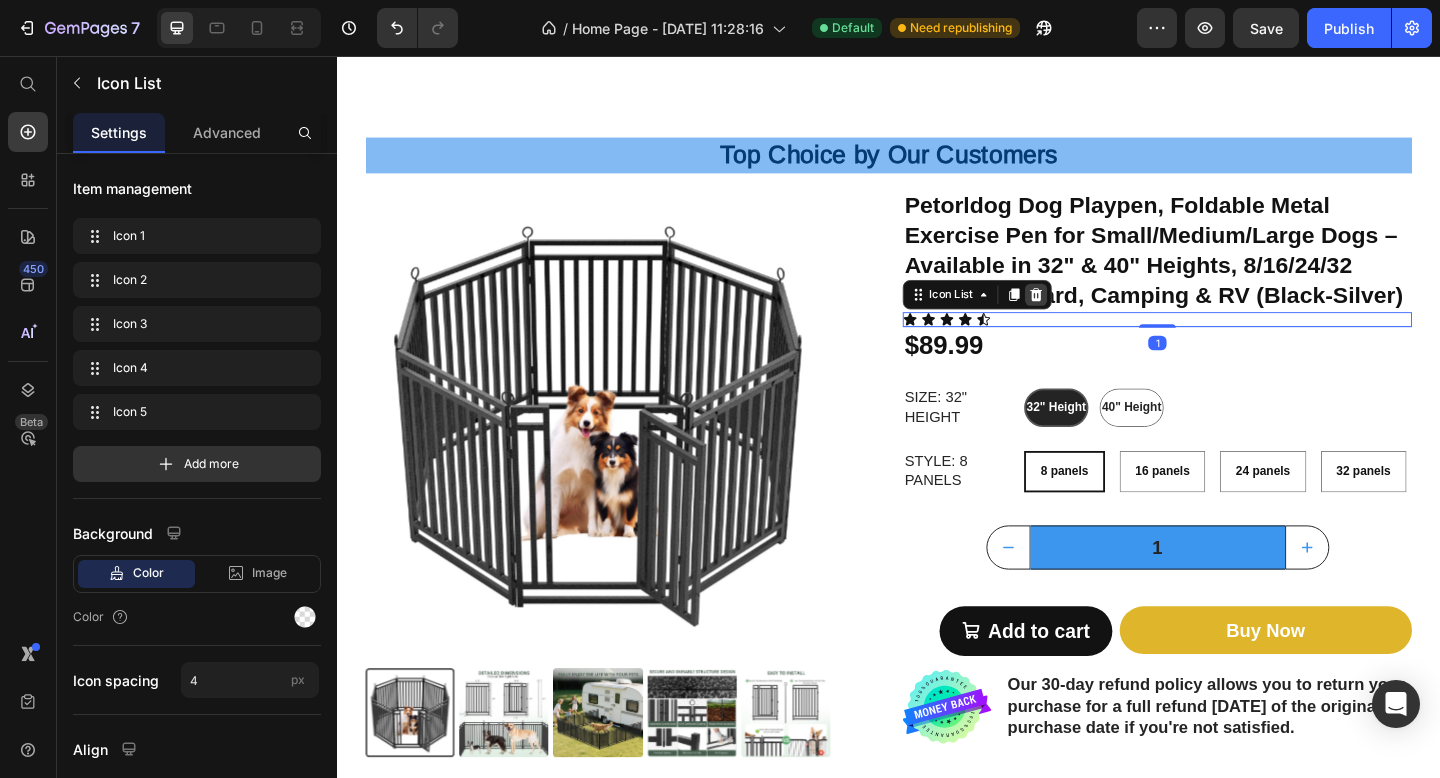 click 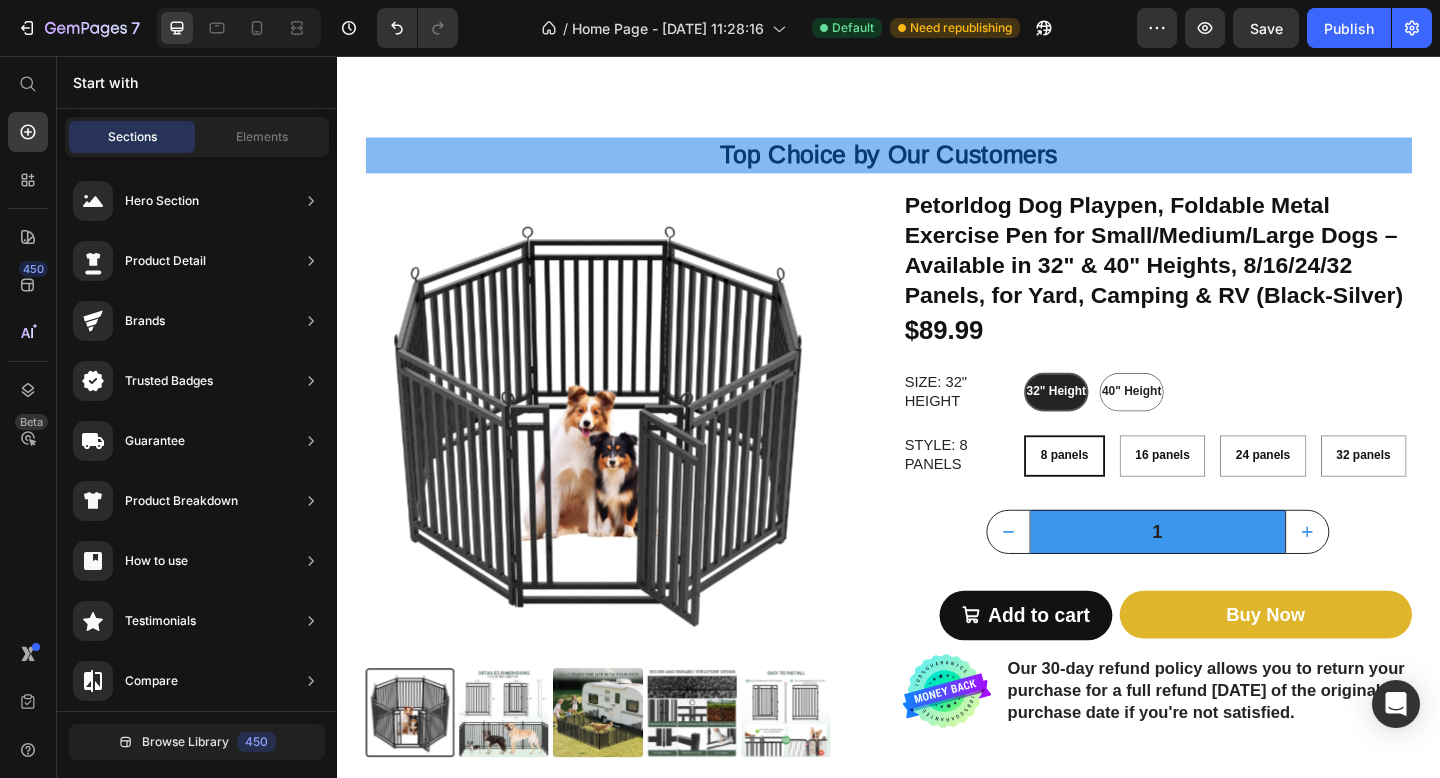 scroll, scrollTop: 0, scrollLeft: 0, axis: both 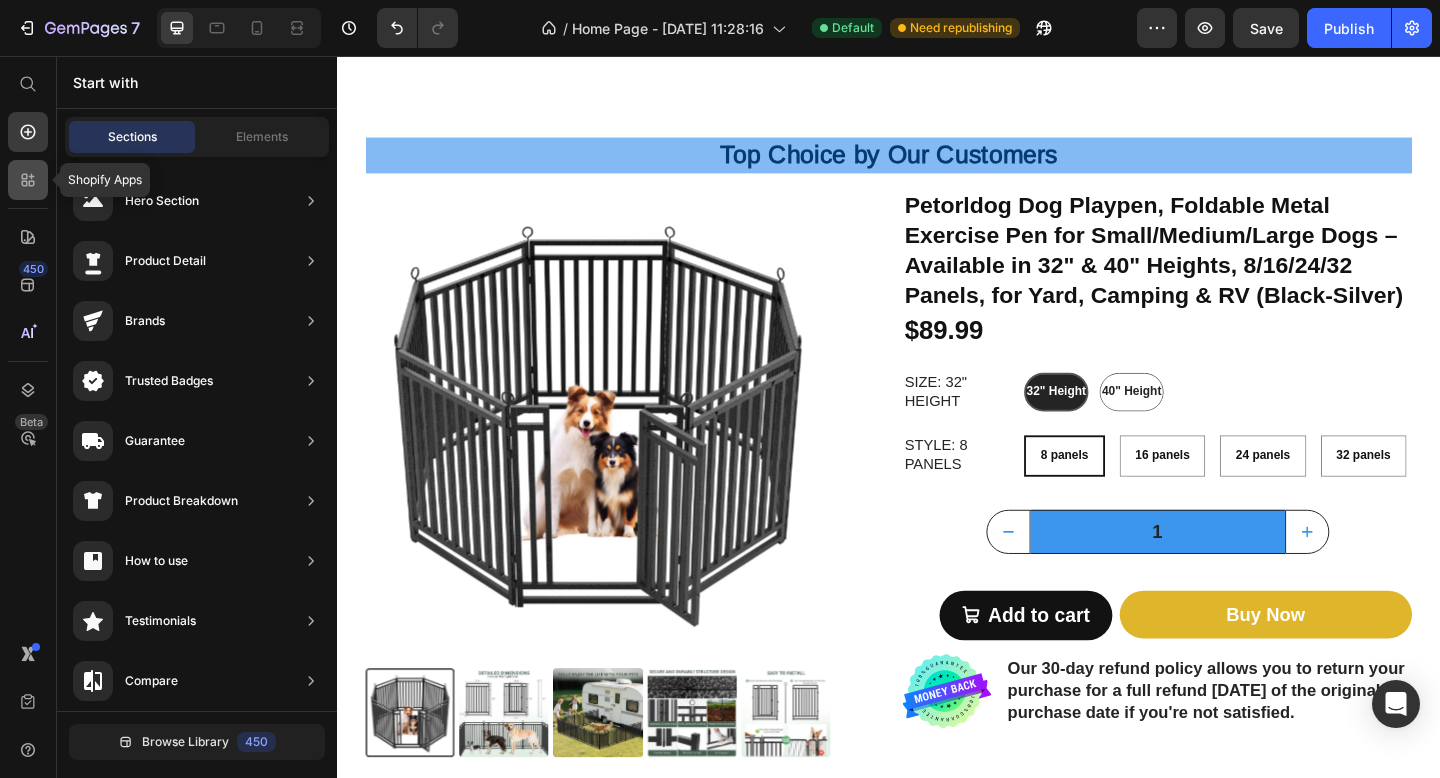 click 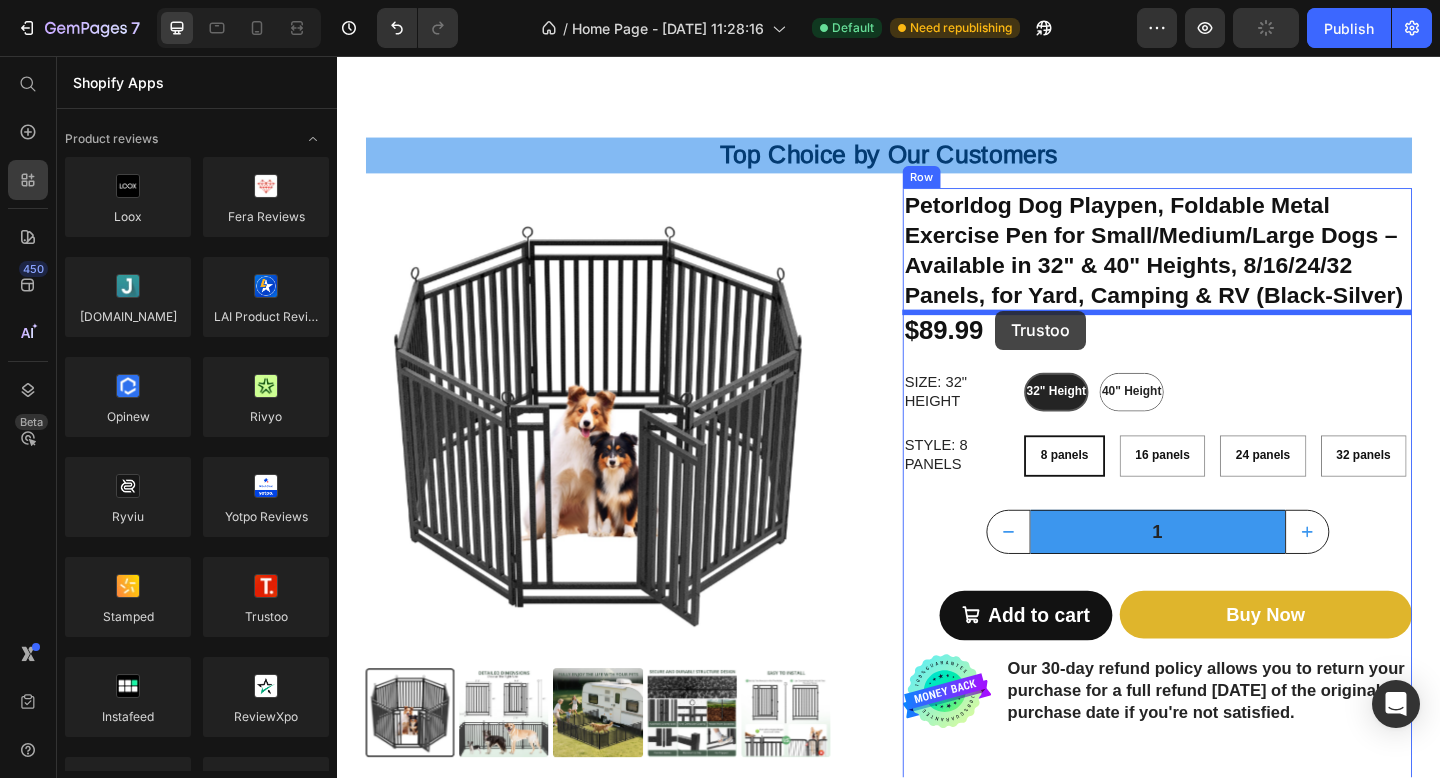 drag, startPoint x: 615, startPoint y: 658, endPoint x: 1053, endPoint y: 333, distance: 545.40717 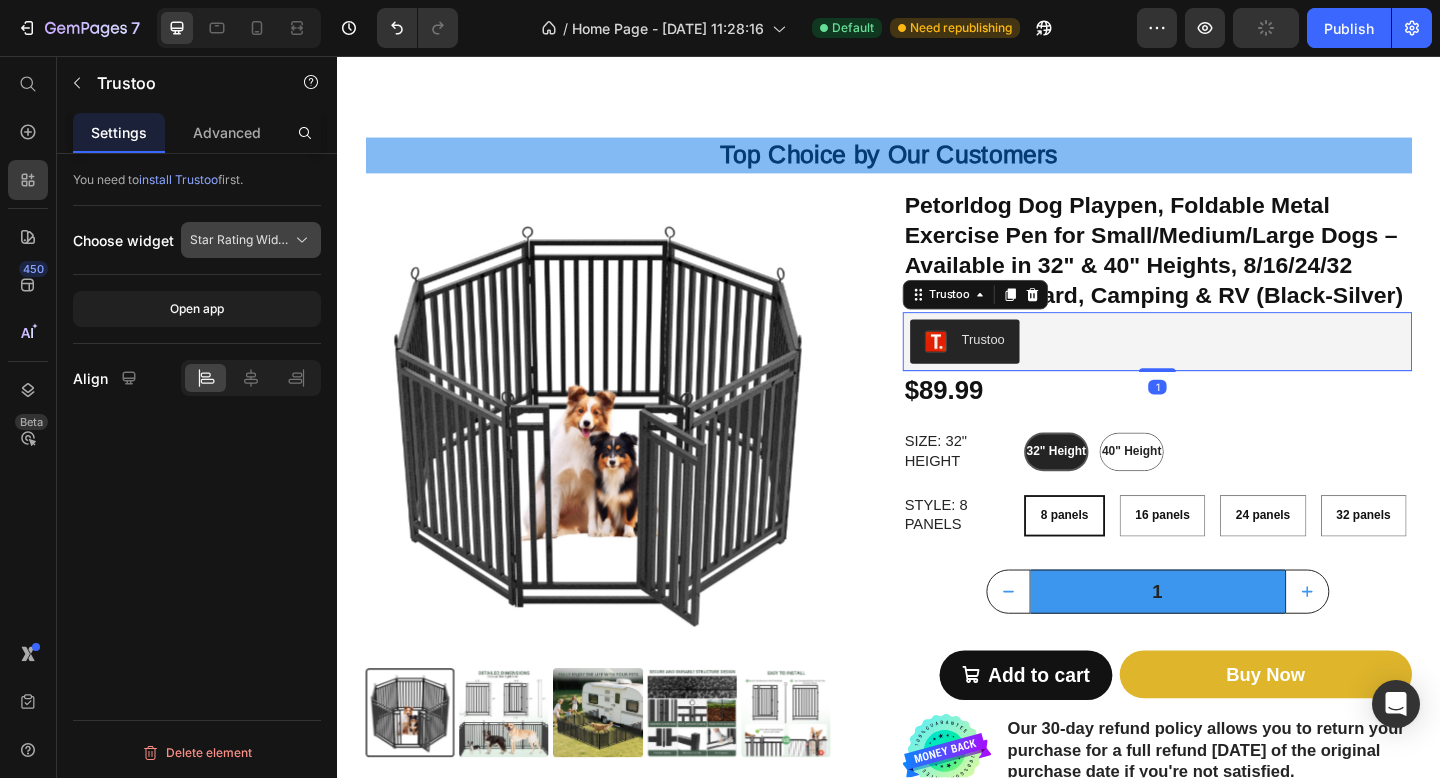 click on "Star Rating Widget" at bounding box center [239, 240] 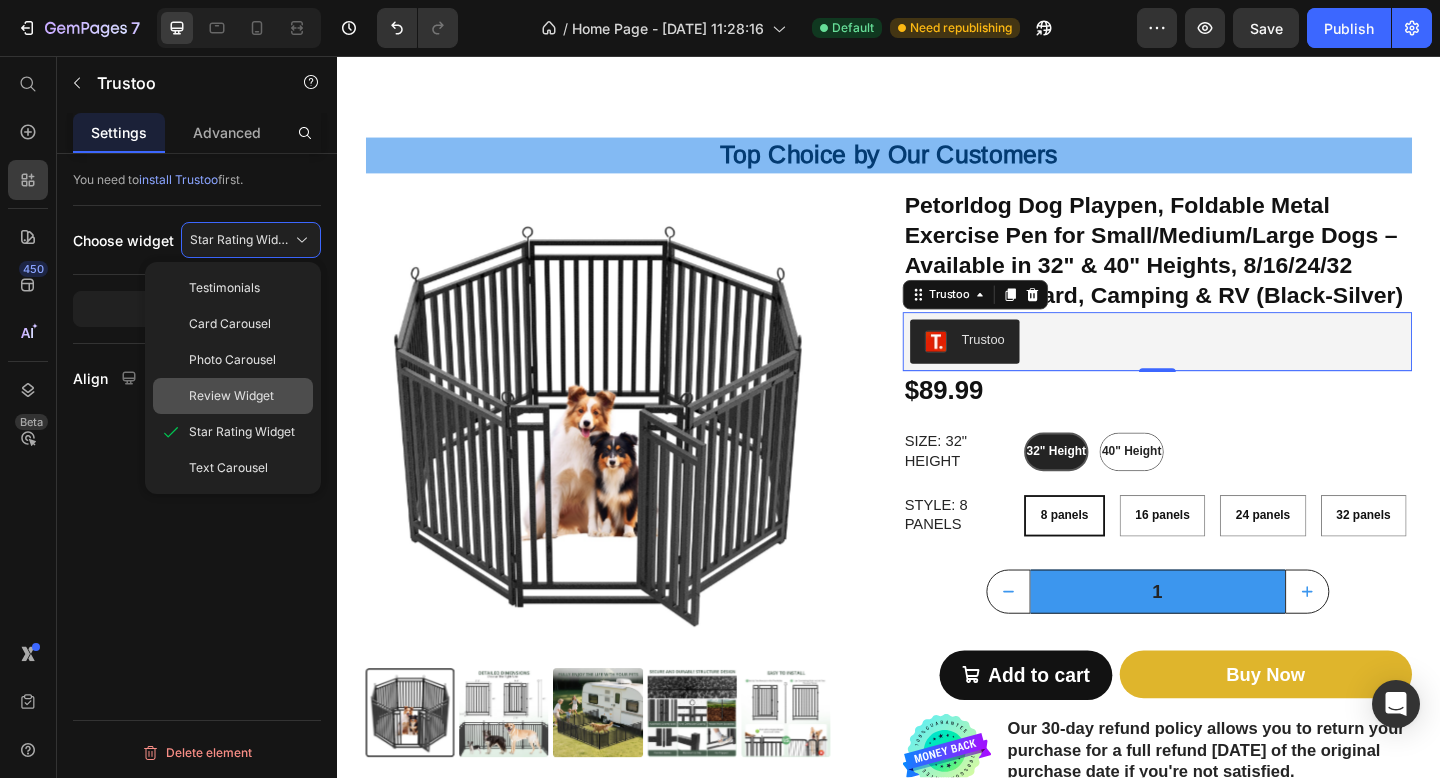 click on "Review Widget" at bounding box center [231, 396] 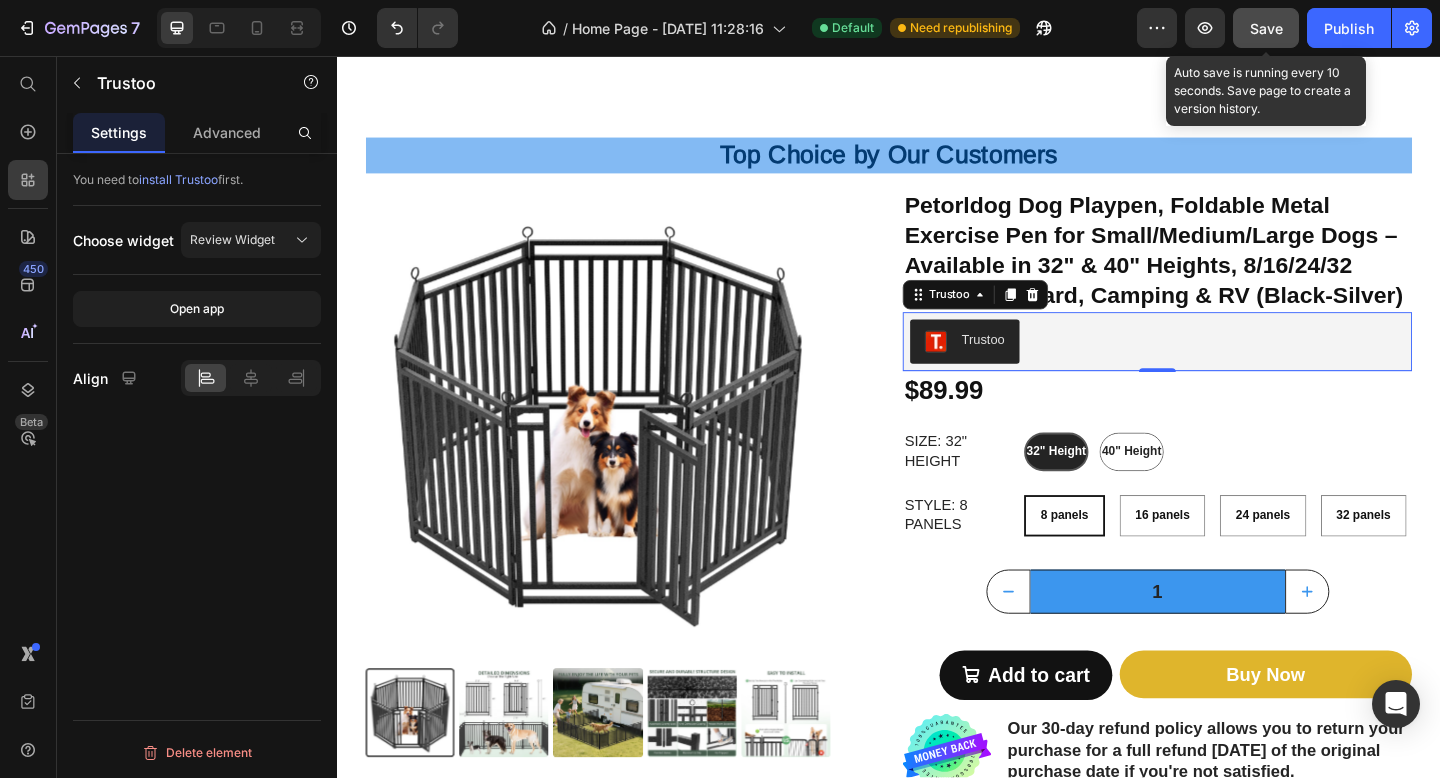 click on "Save" at bounding box center [1266, 28] 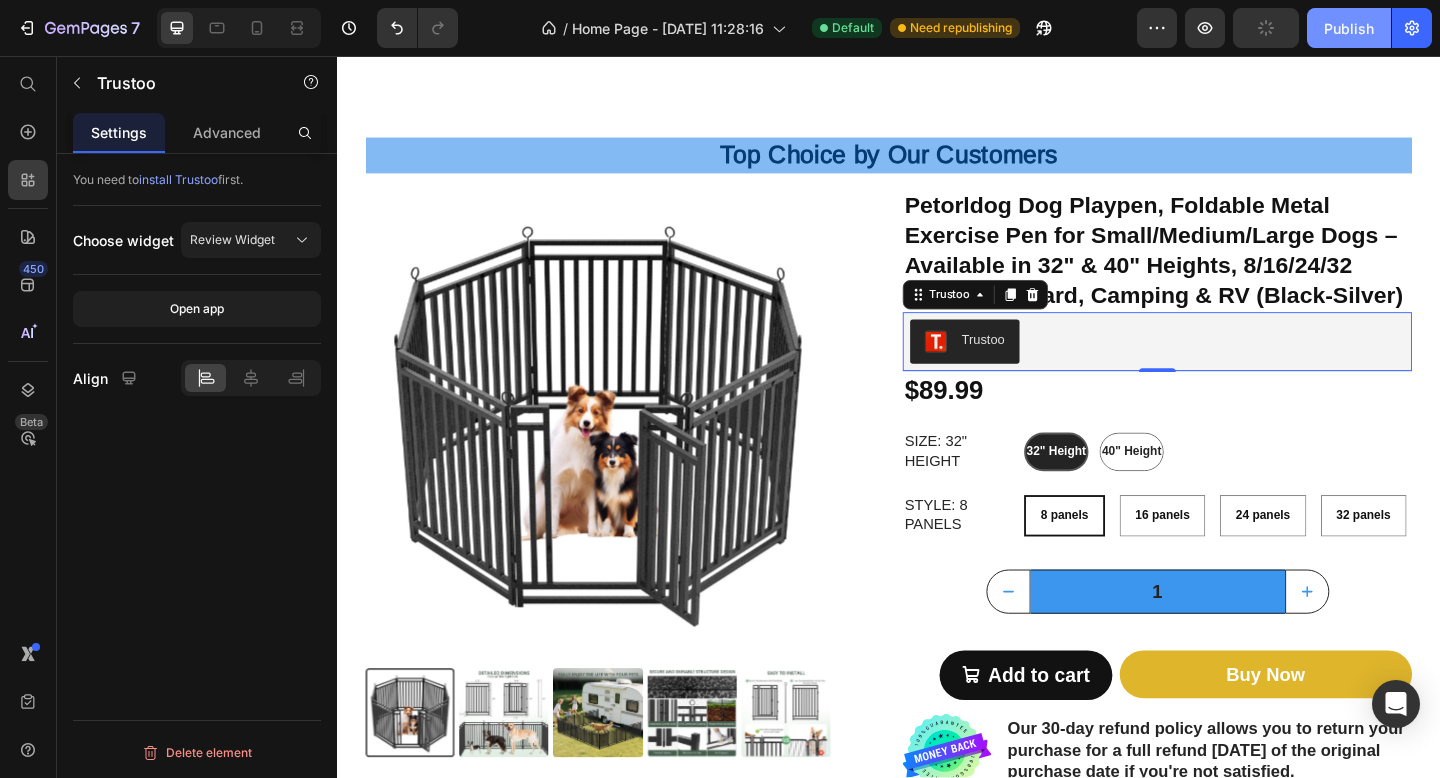 click on "Publish" at bounding box center [1349, 28] 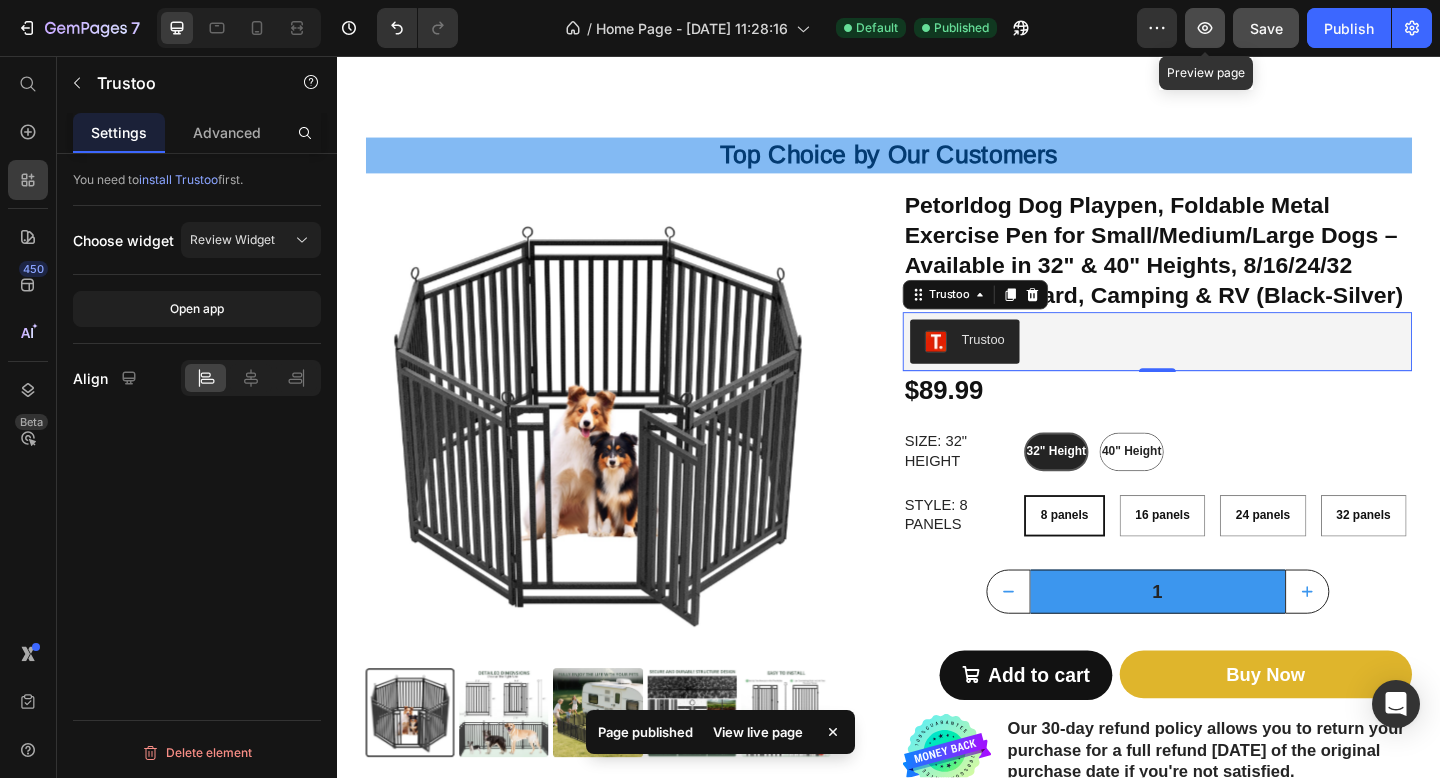 click 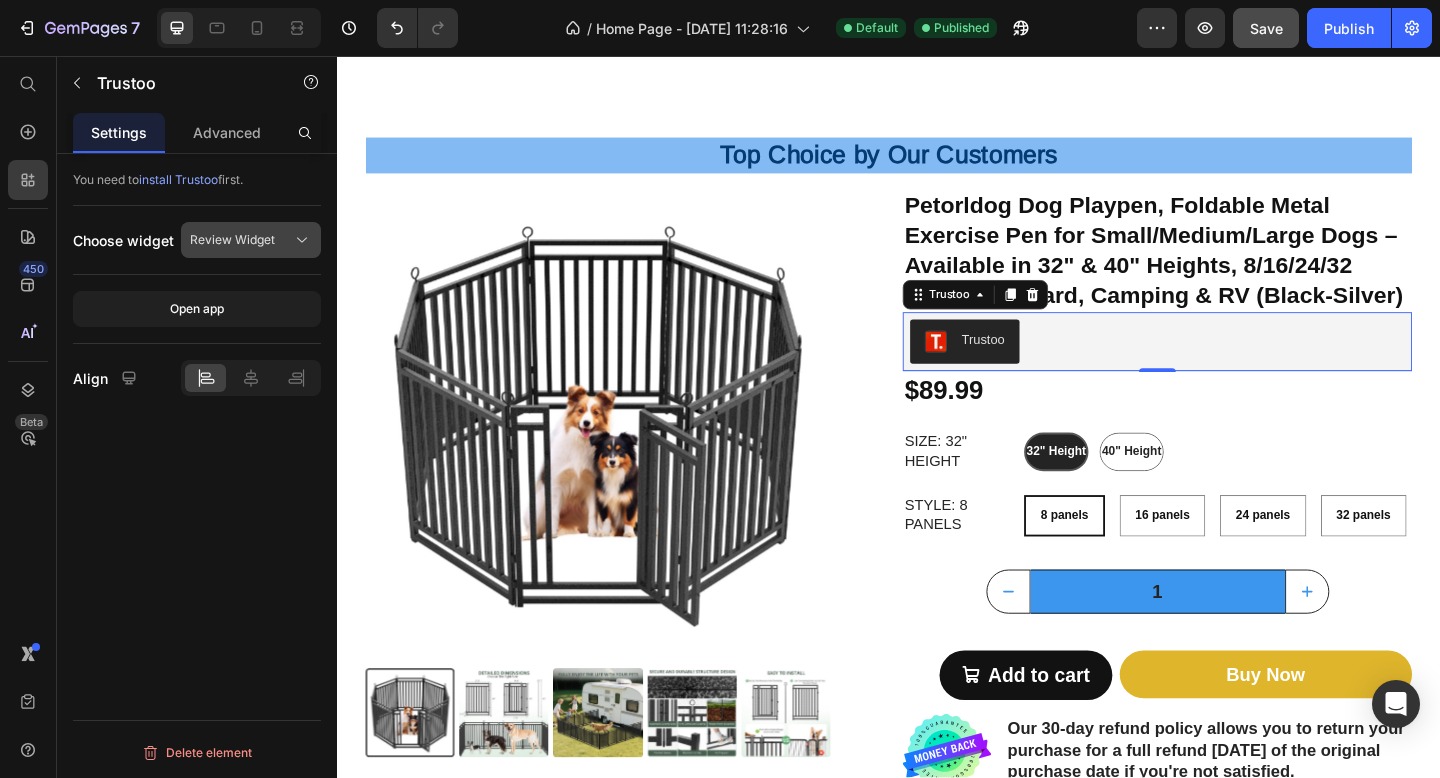 click on "Review Widget" at bounding box center (232, 240) 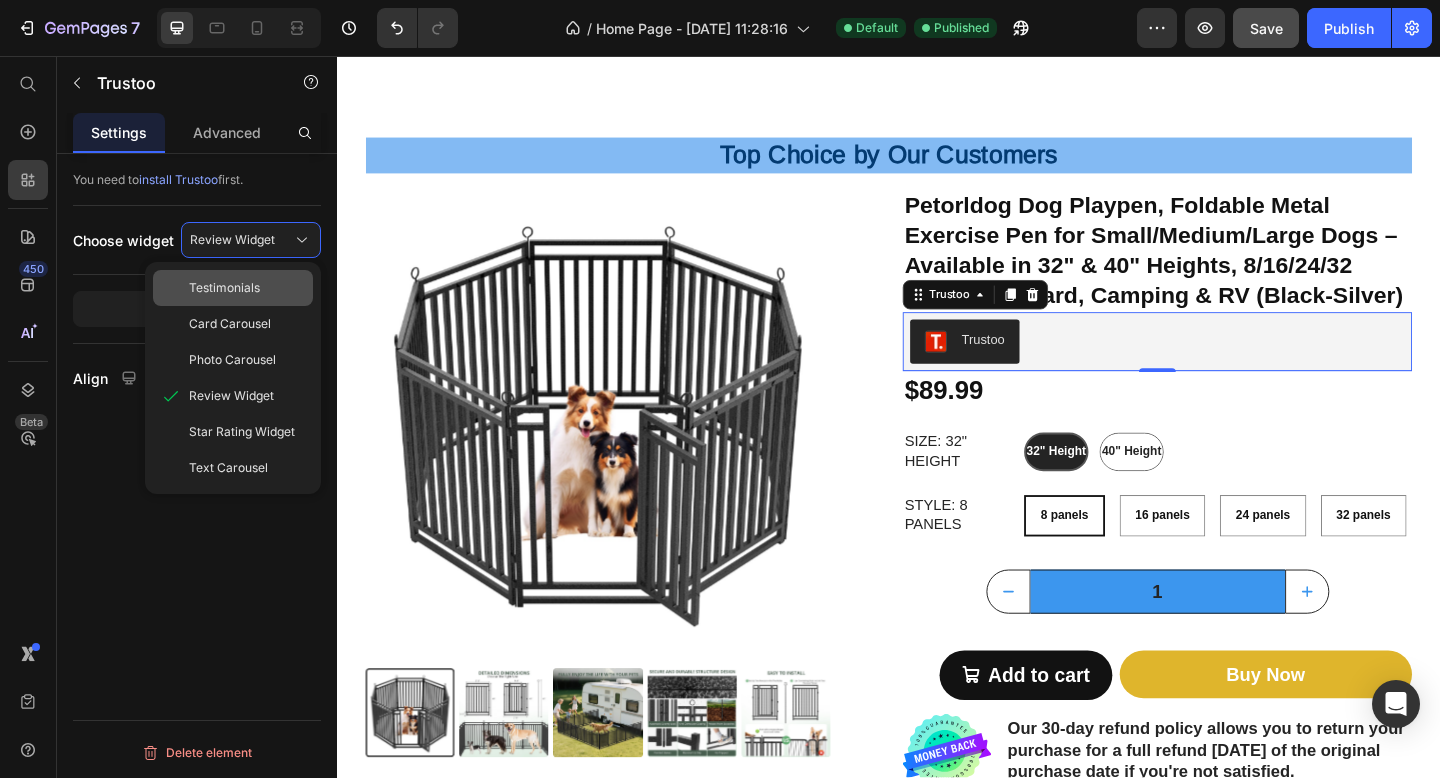 click on "Testimonials" at bounding box center [224, 288] 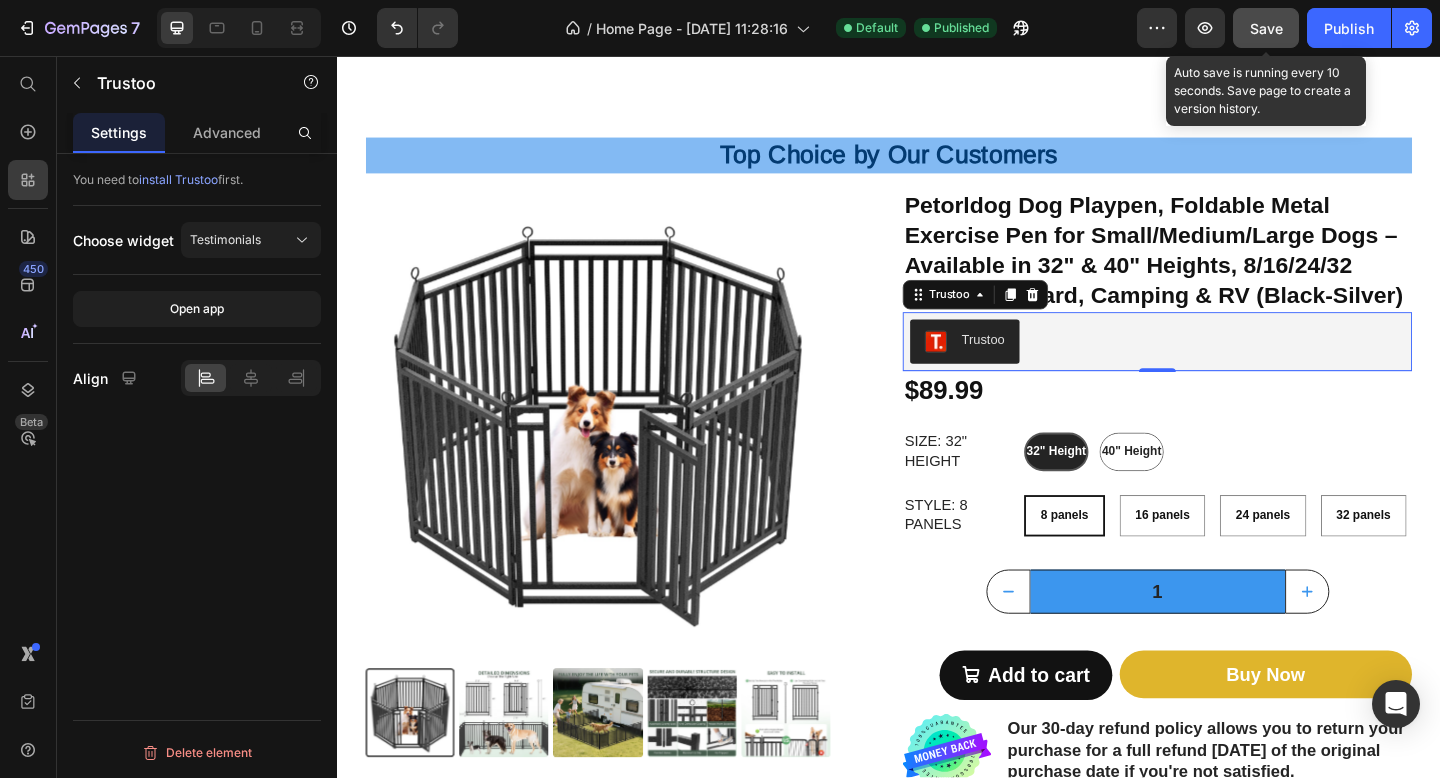click on "Save" at bounding box center (1266, 28) 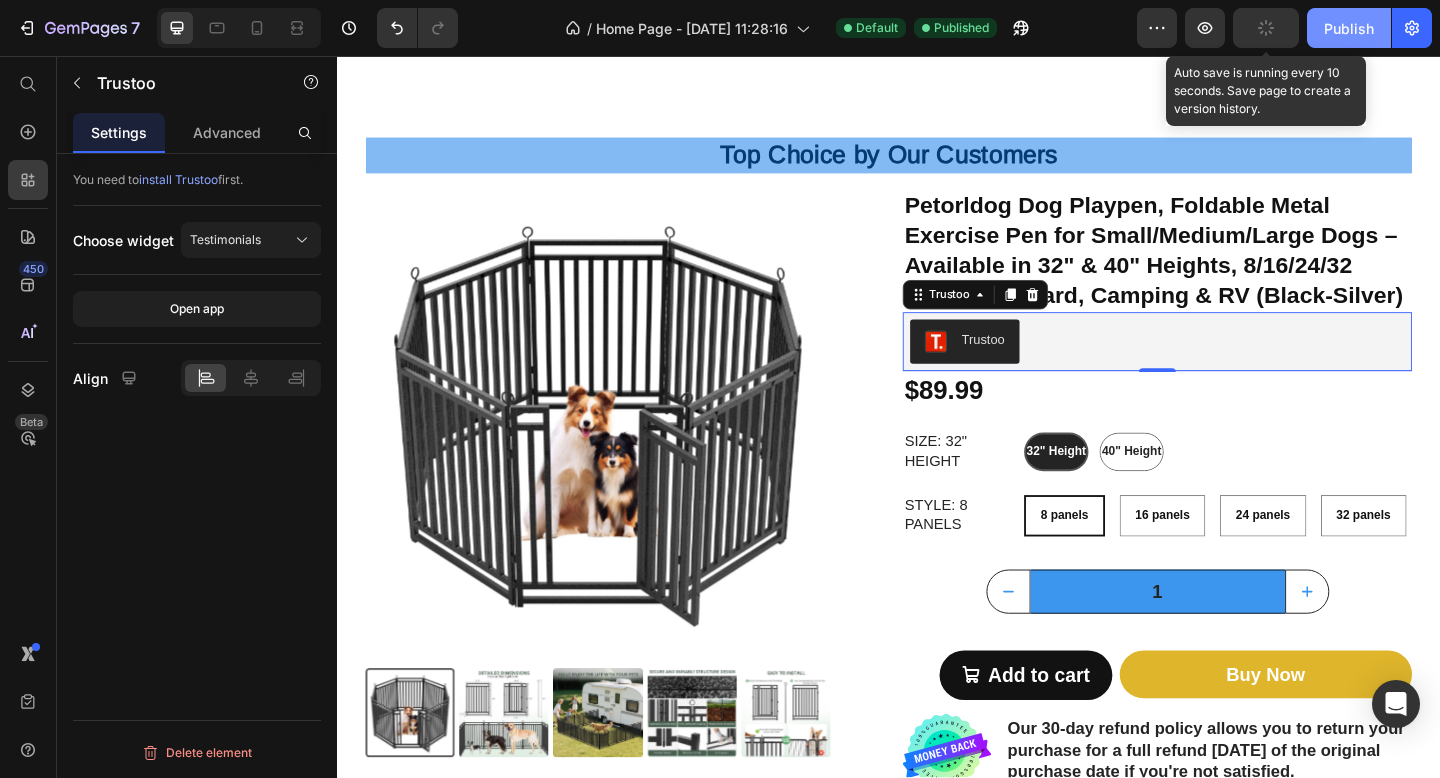 click on "Publish" at bounding box center (1349, 28) 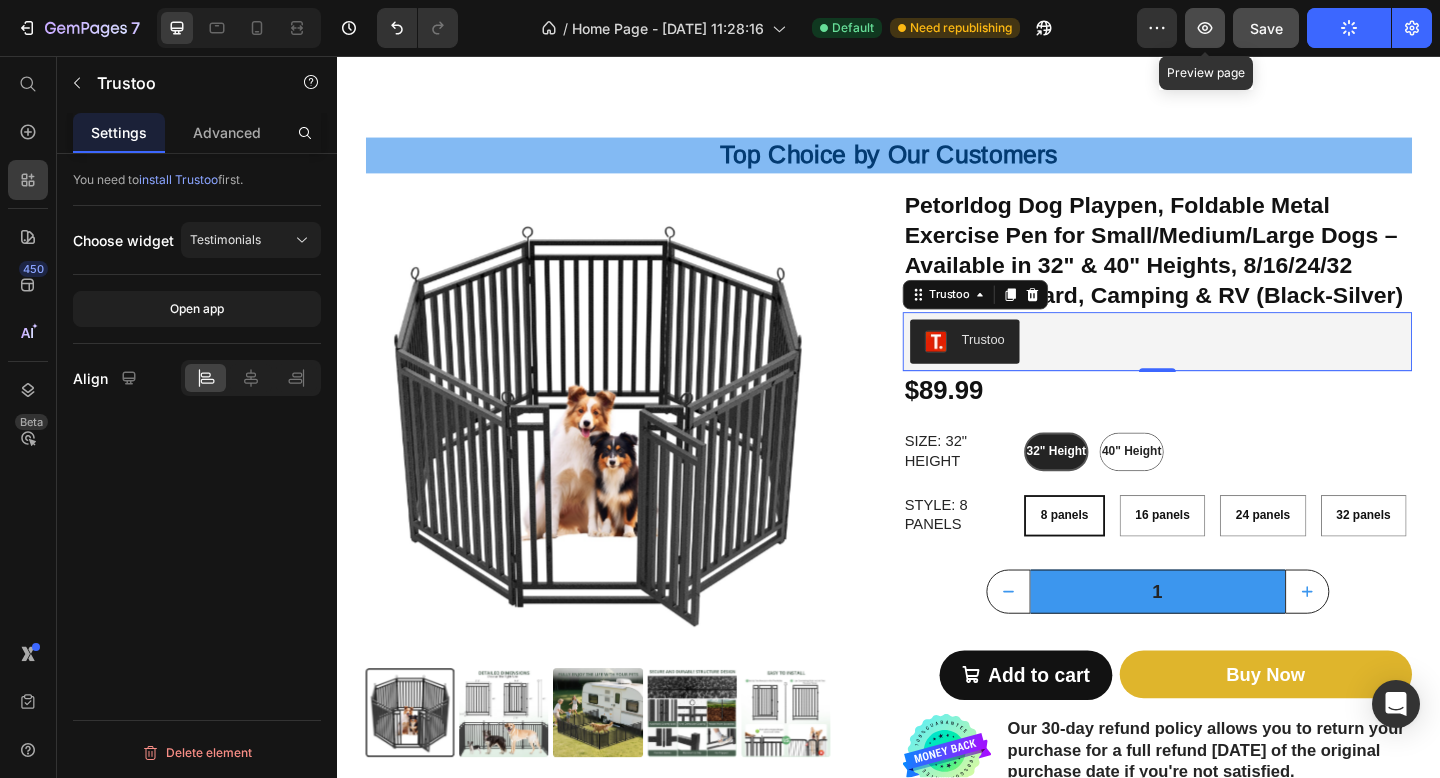 click 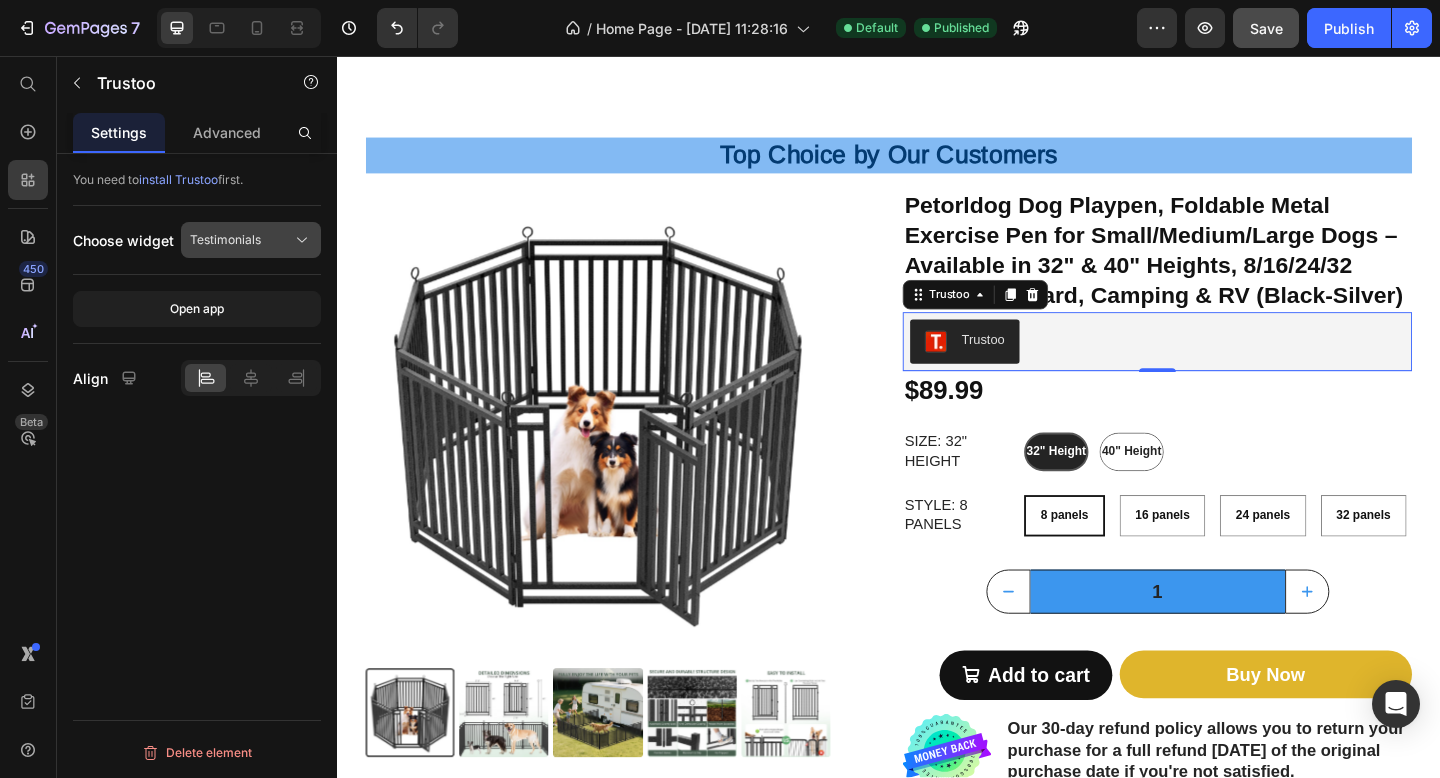 click on "Testimonials" at bounding box center [225, 240] 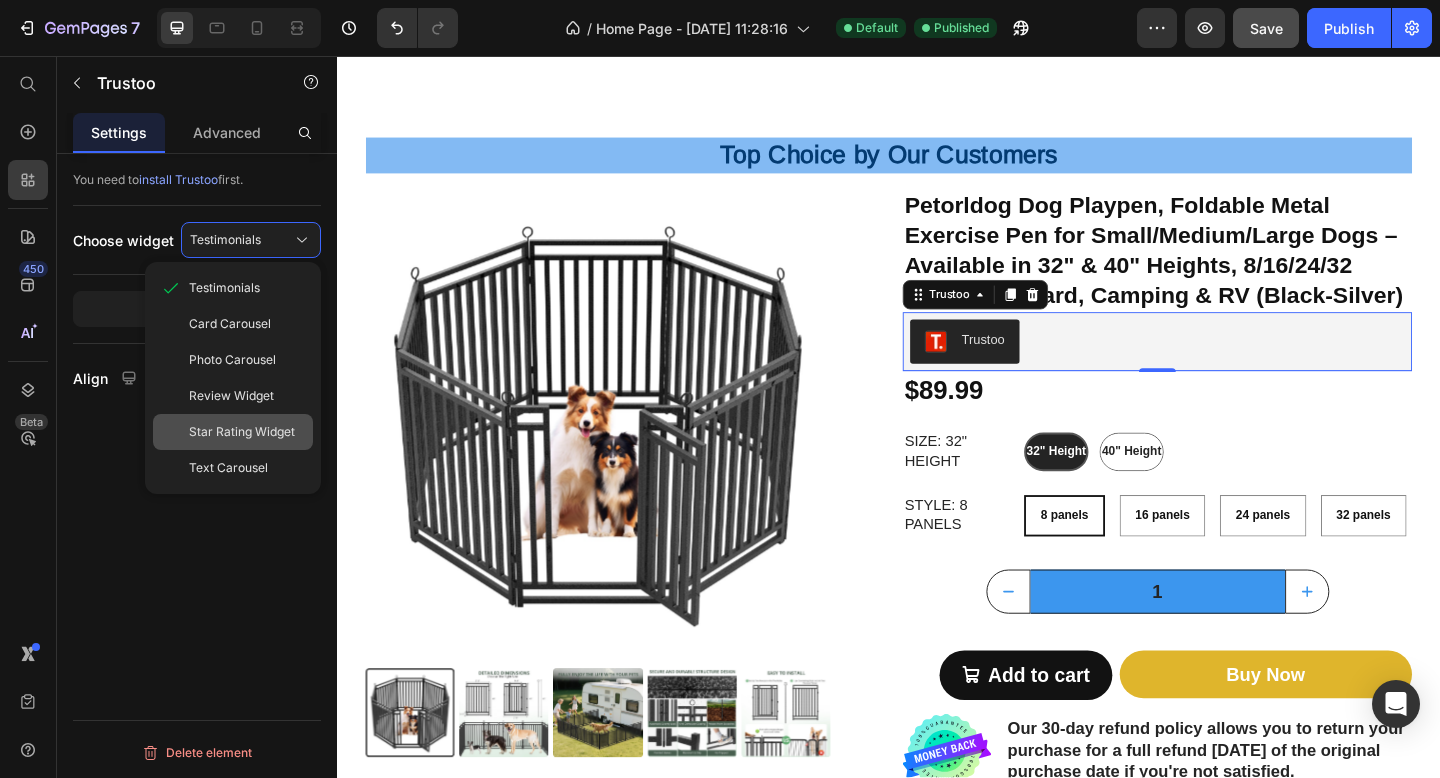 click on "Star Rating Widget" at bounding box center (242, 432) 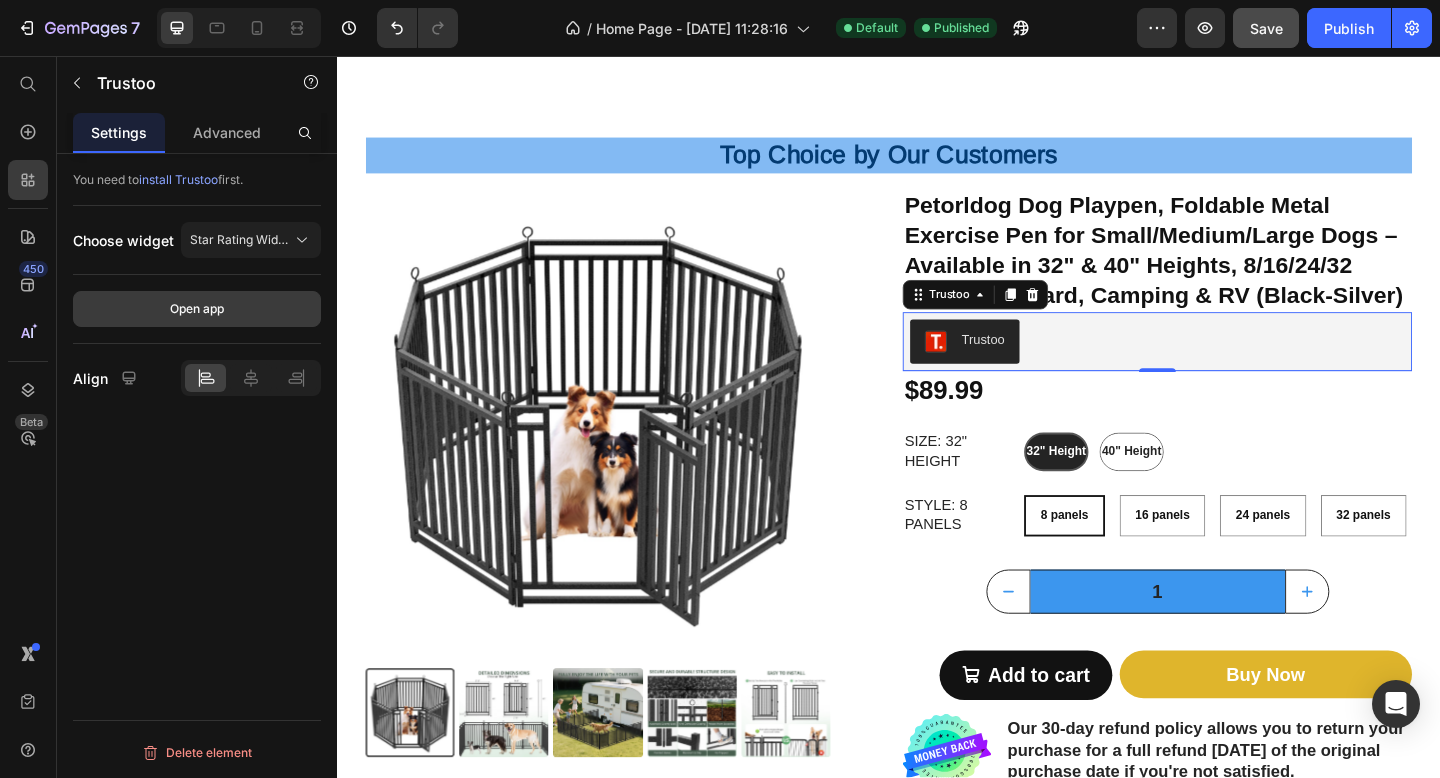 click on "Open app" at bounding box center [197, 309] 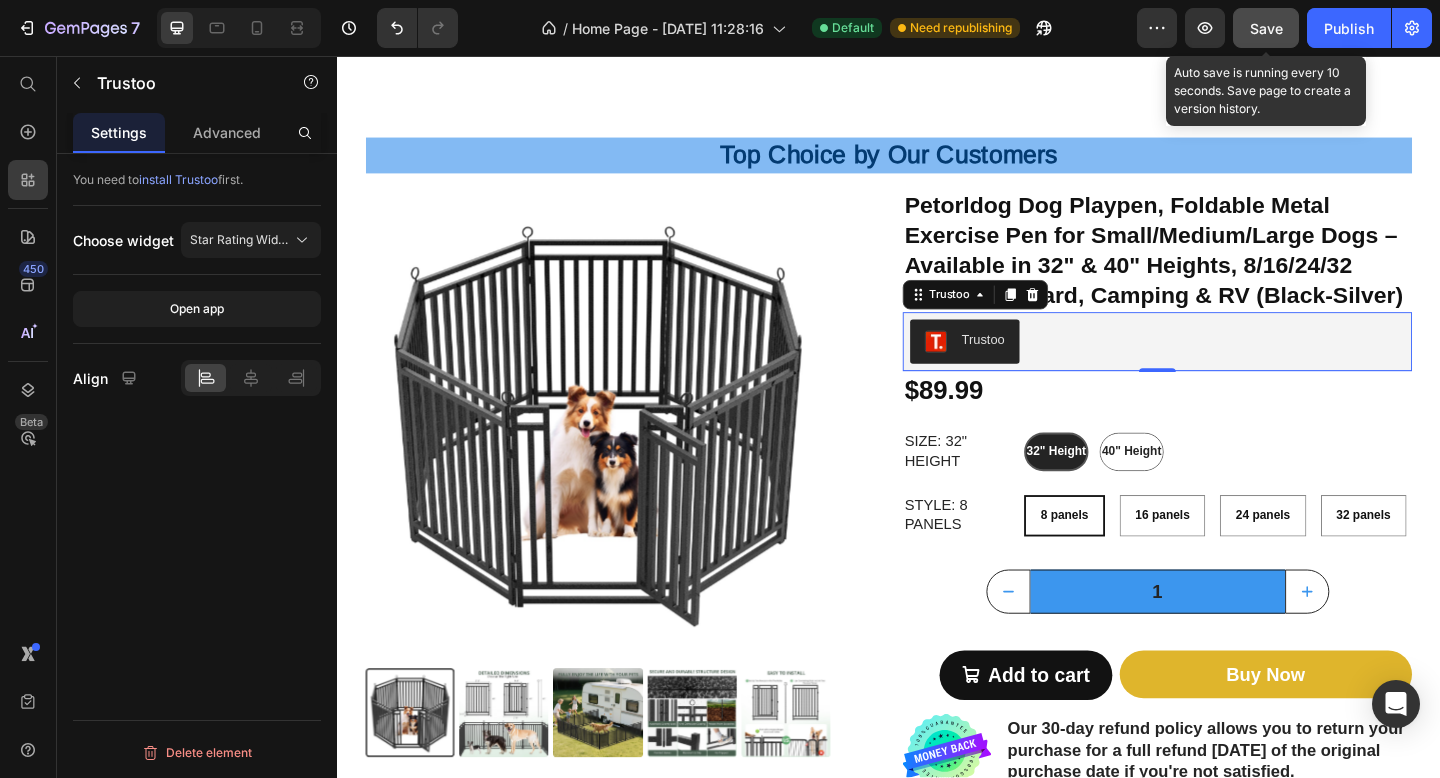click on "Save" 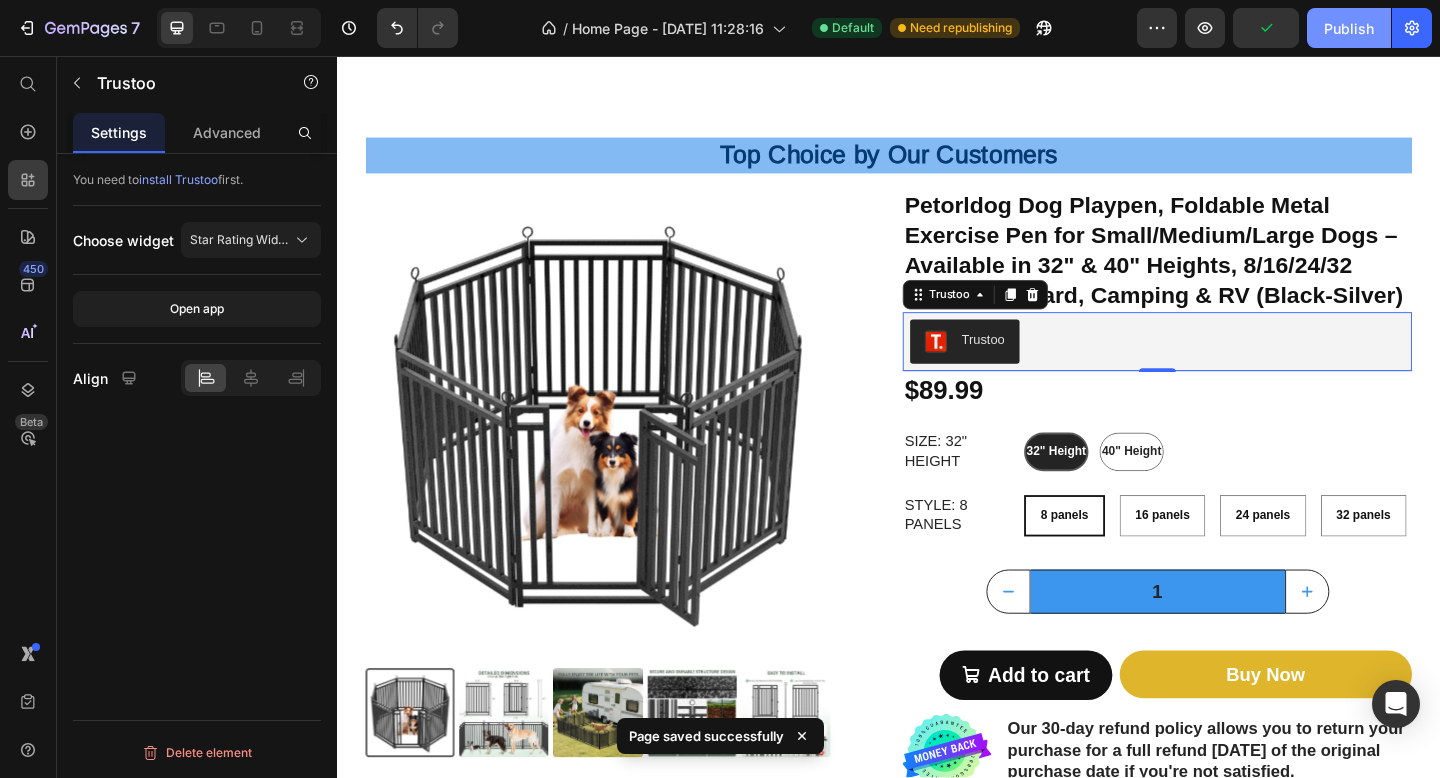 click on "Publish" at bounding box center [1349, 28] 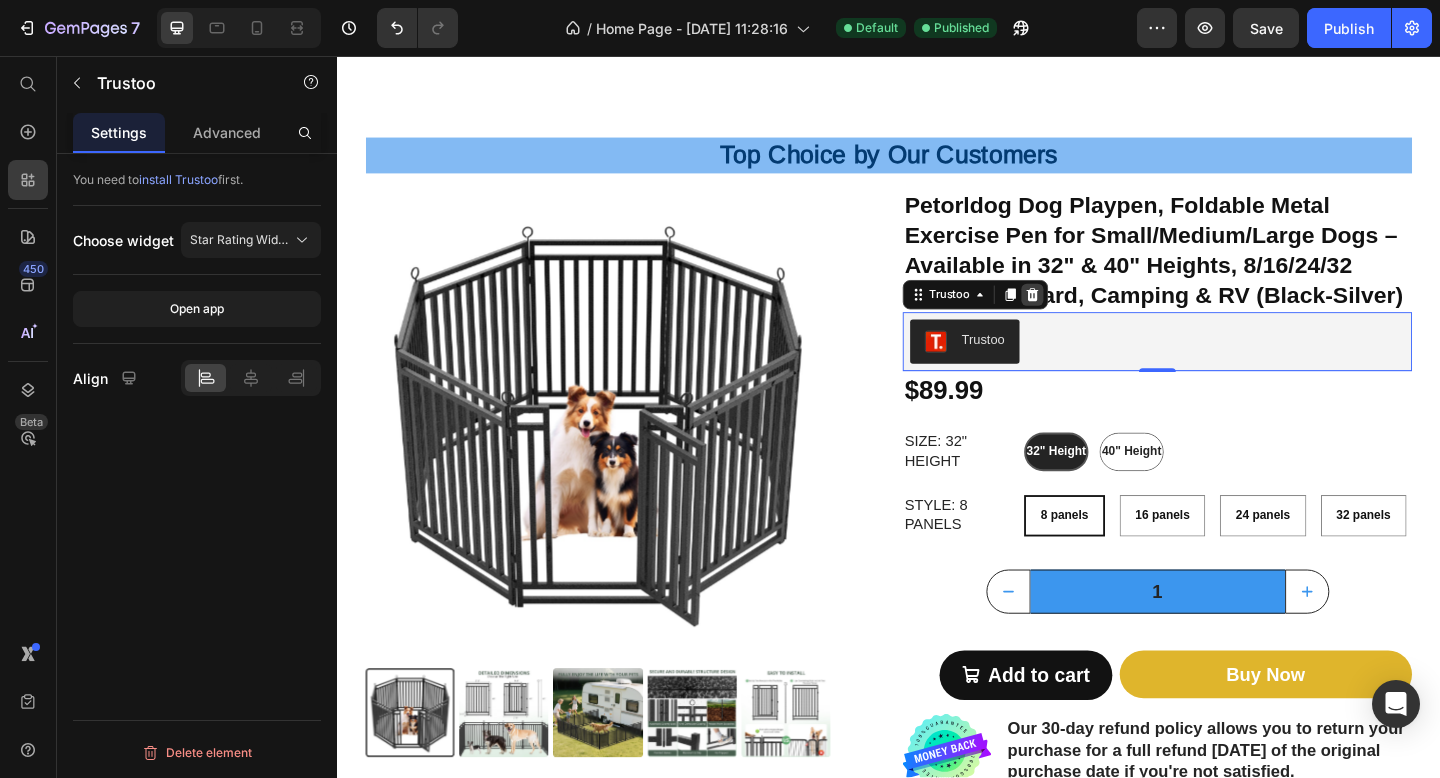 click 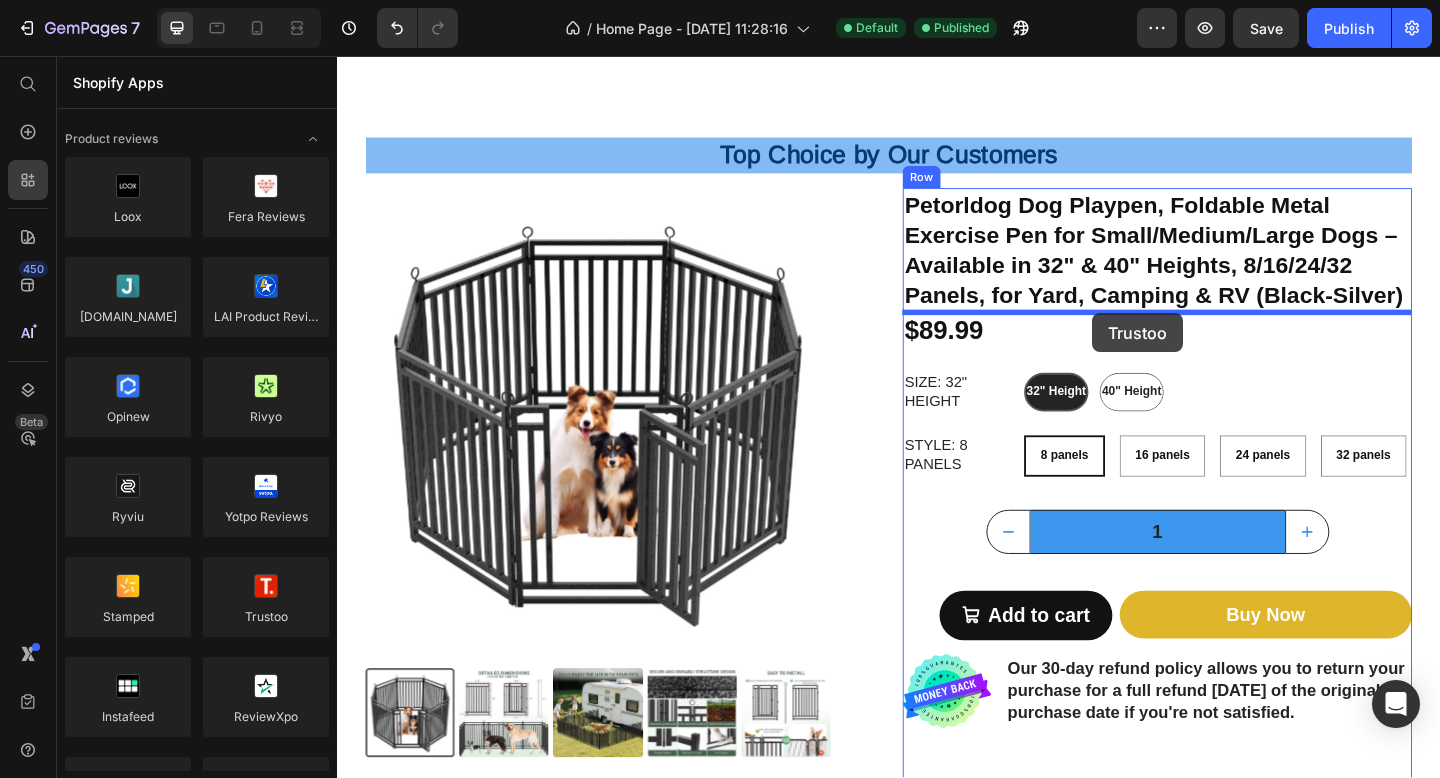 drag, startPoint x: 616, startPoint y: 657, endPoint x: 1158, endPoint y: 336, distance: 629.9246 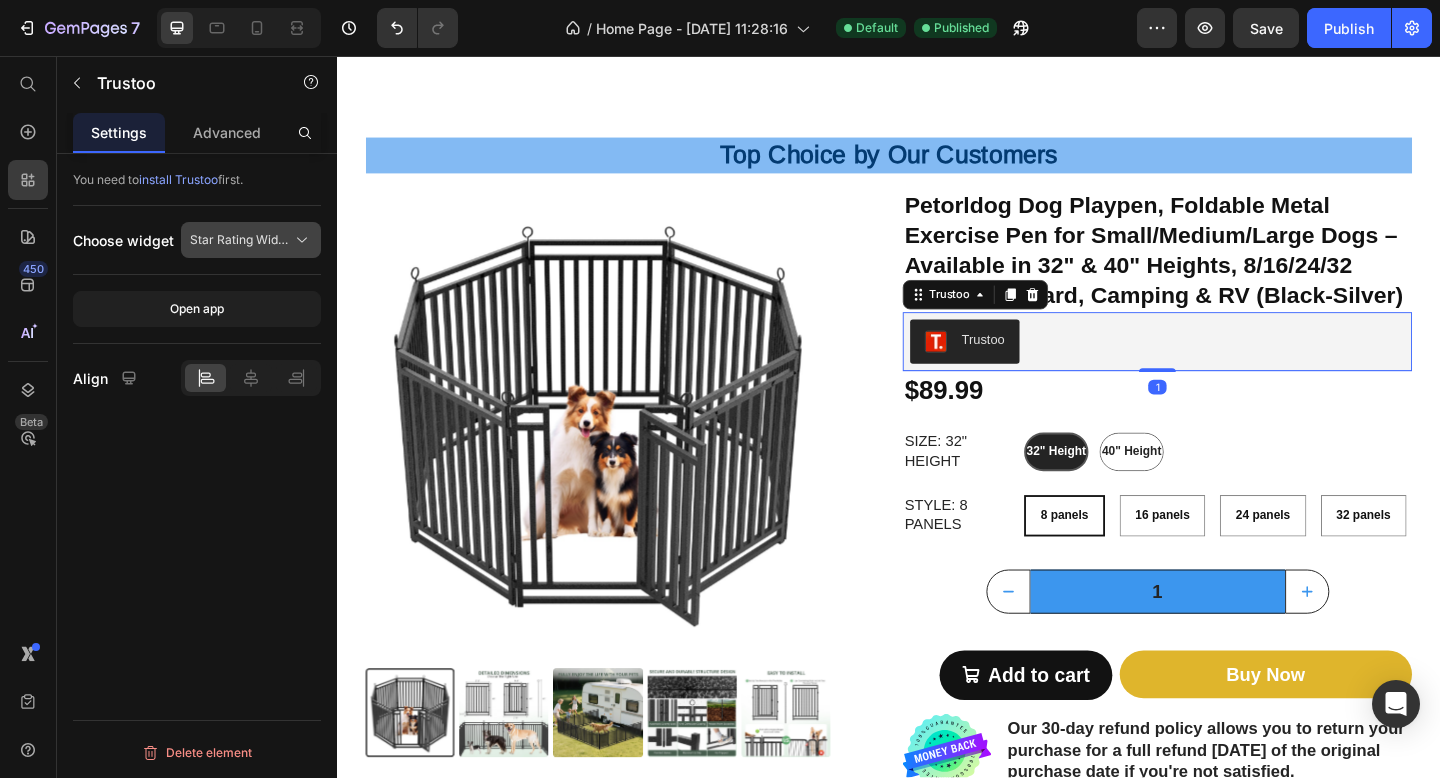 click on "Star Rating Widget" at bounding box center (251, 240) 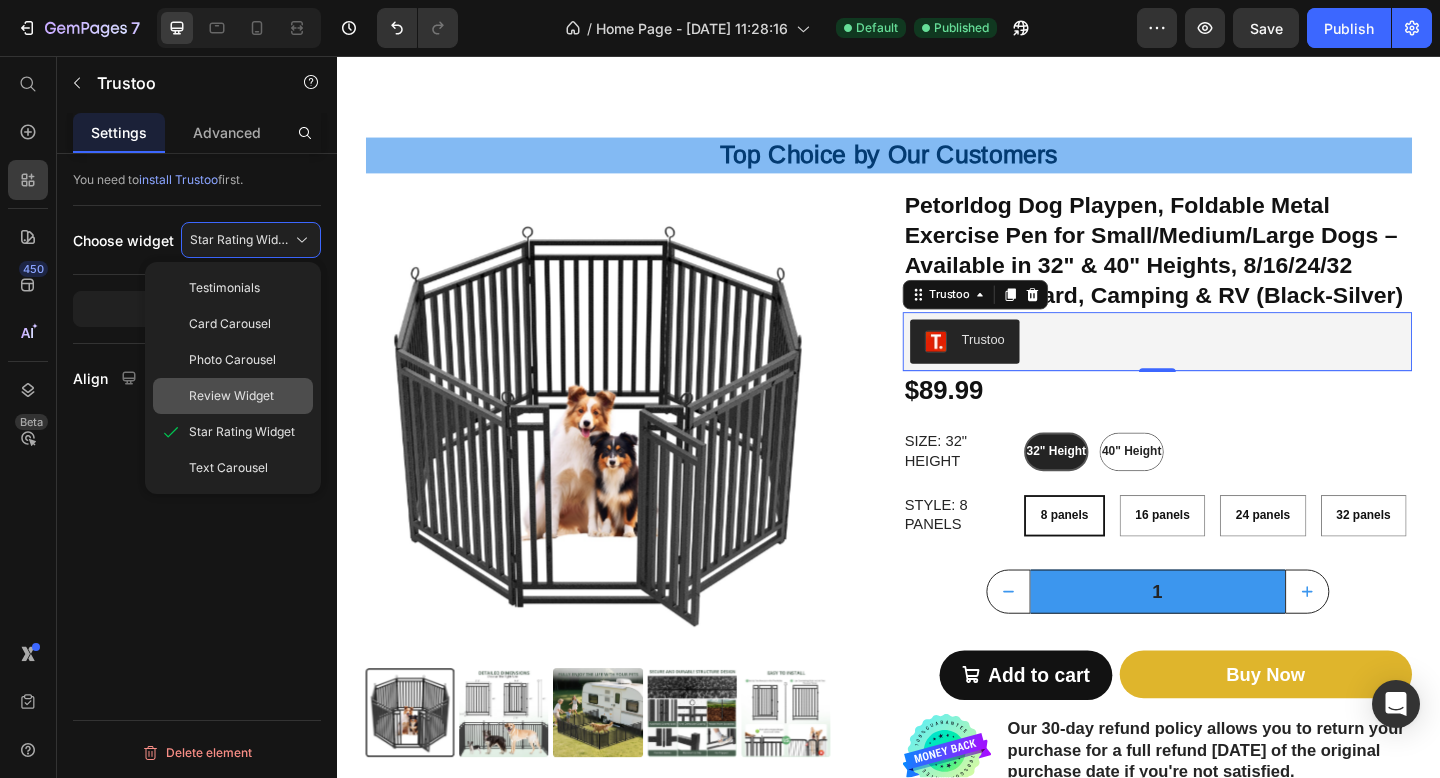 click on "Review Widget" at bounding box center (231, 396) 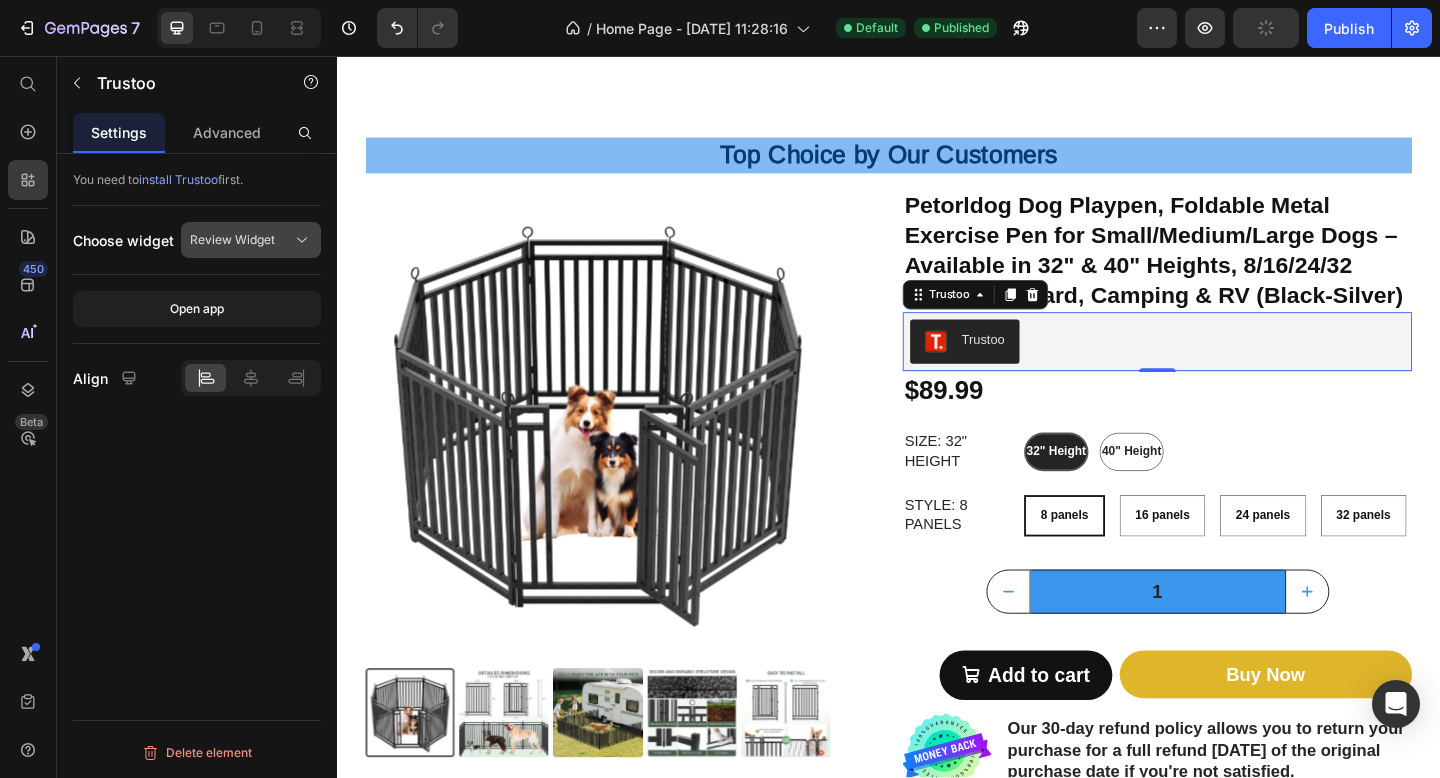 click on "Review Widget" at bounding box center [232, 240] 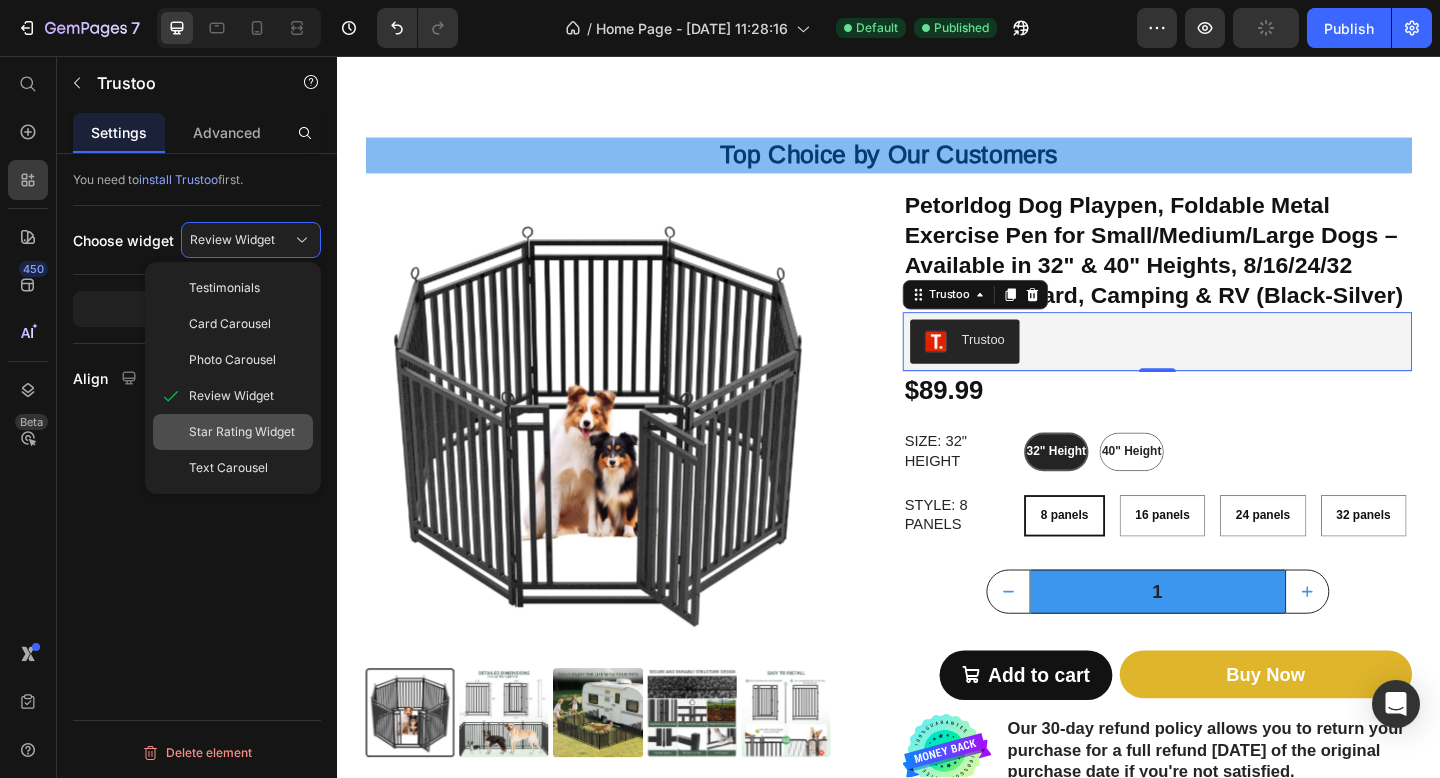click on "Star Rating Widget" 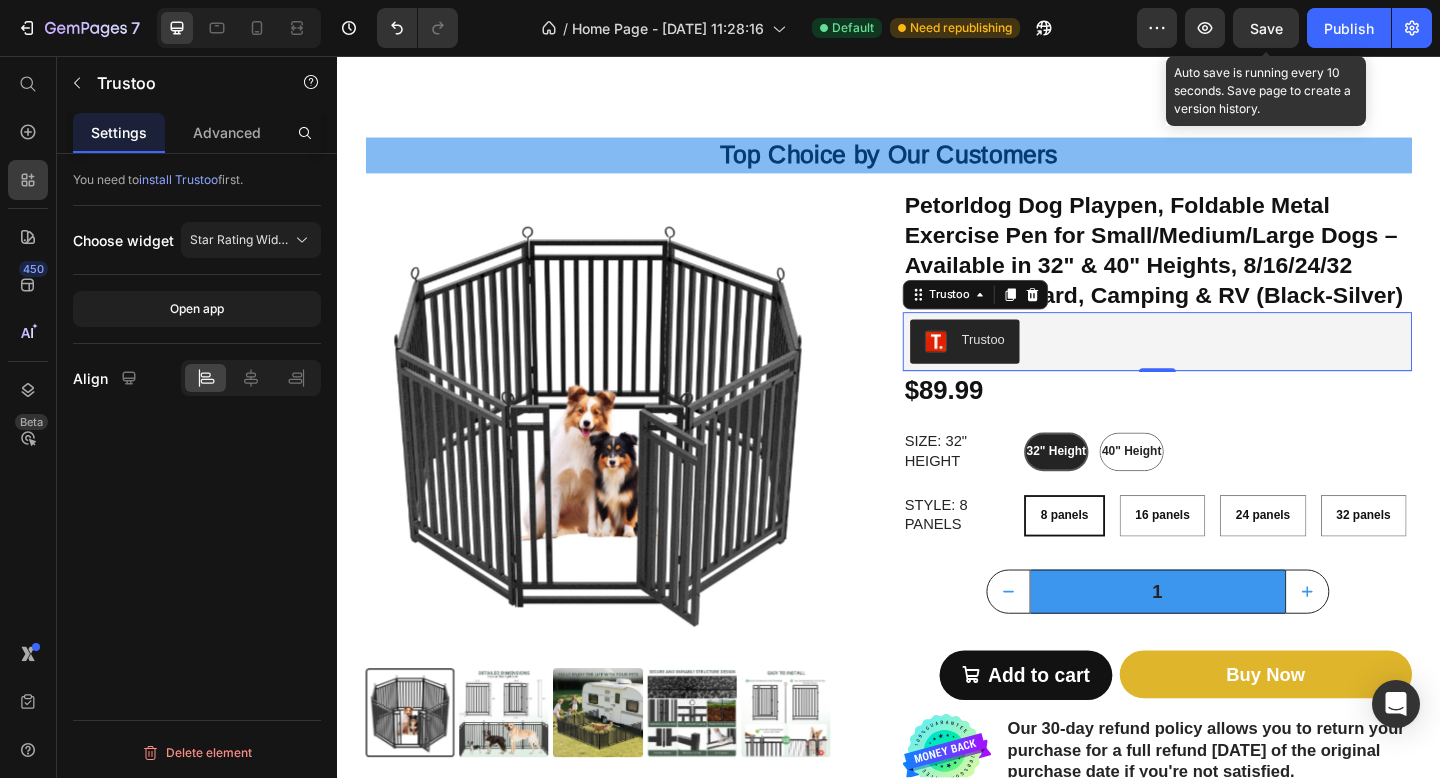 click on "Save" at bounding box center (1266, 28) 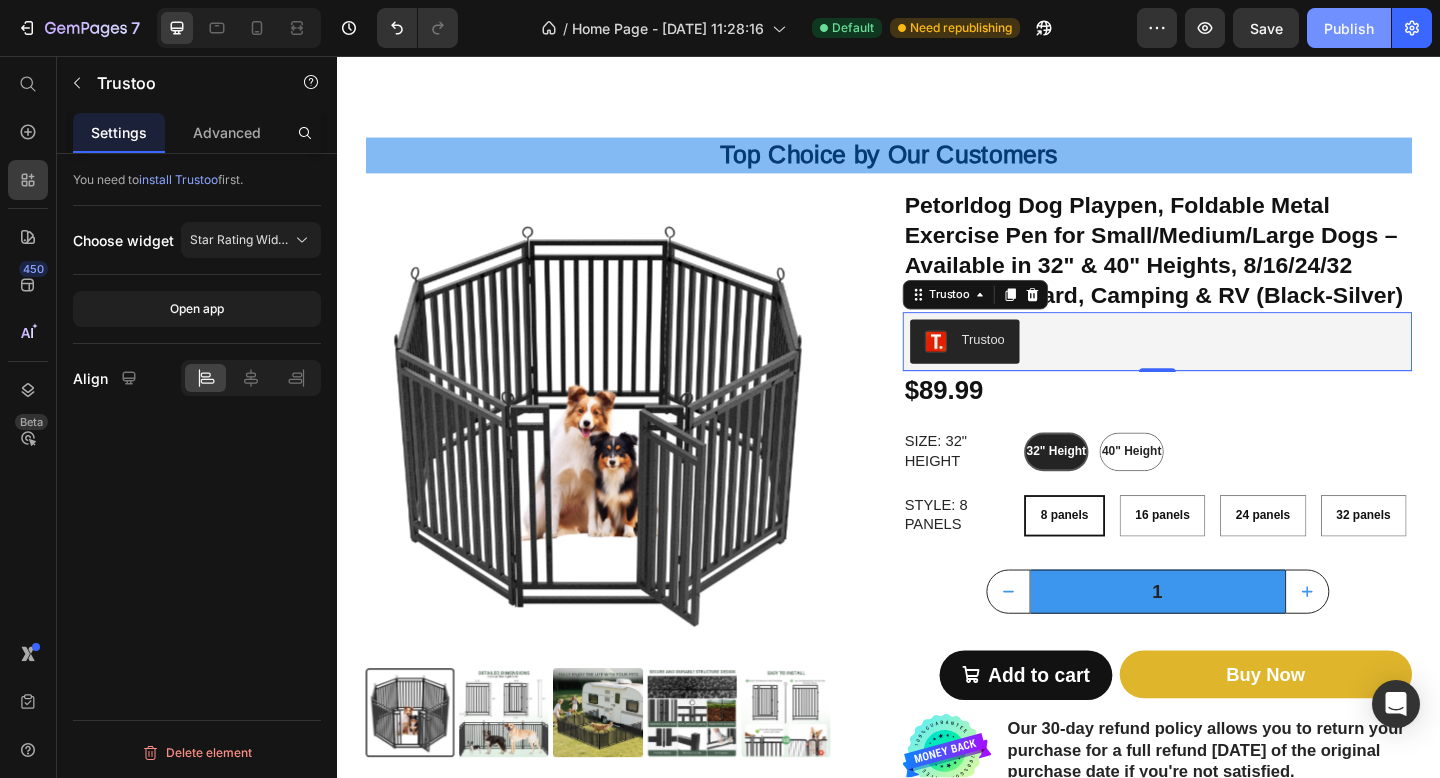 click on "Publish" 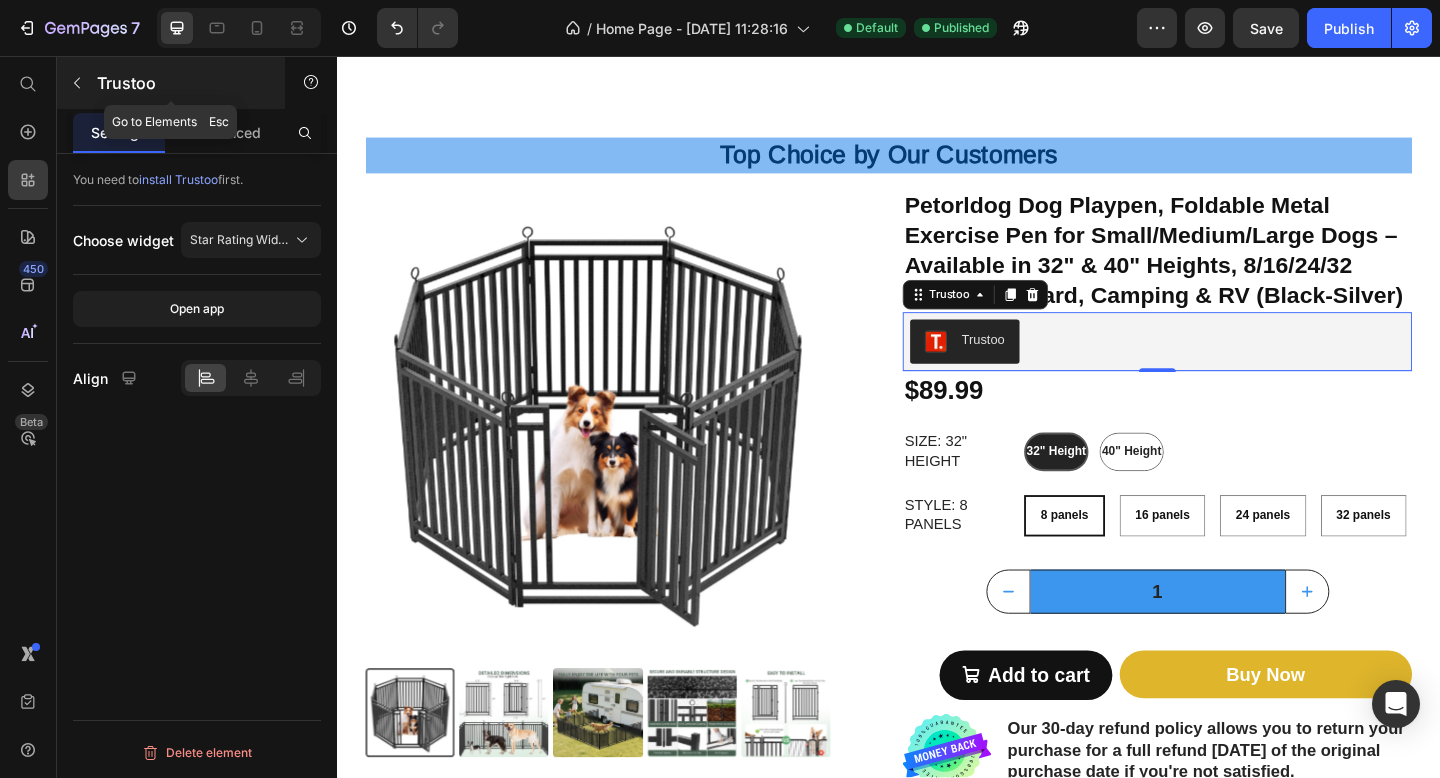 click 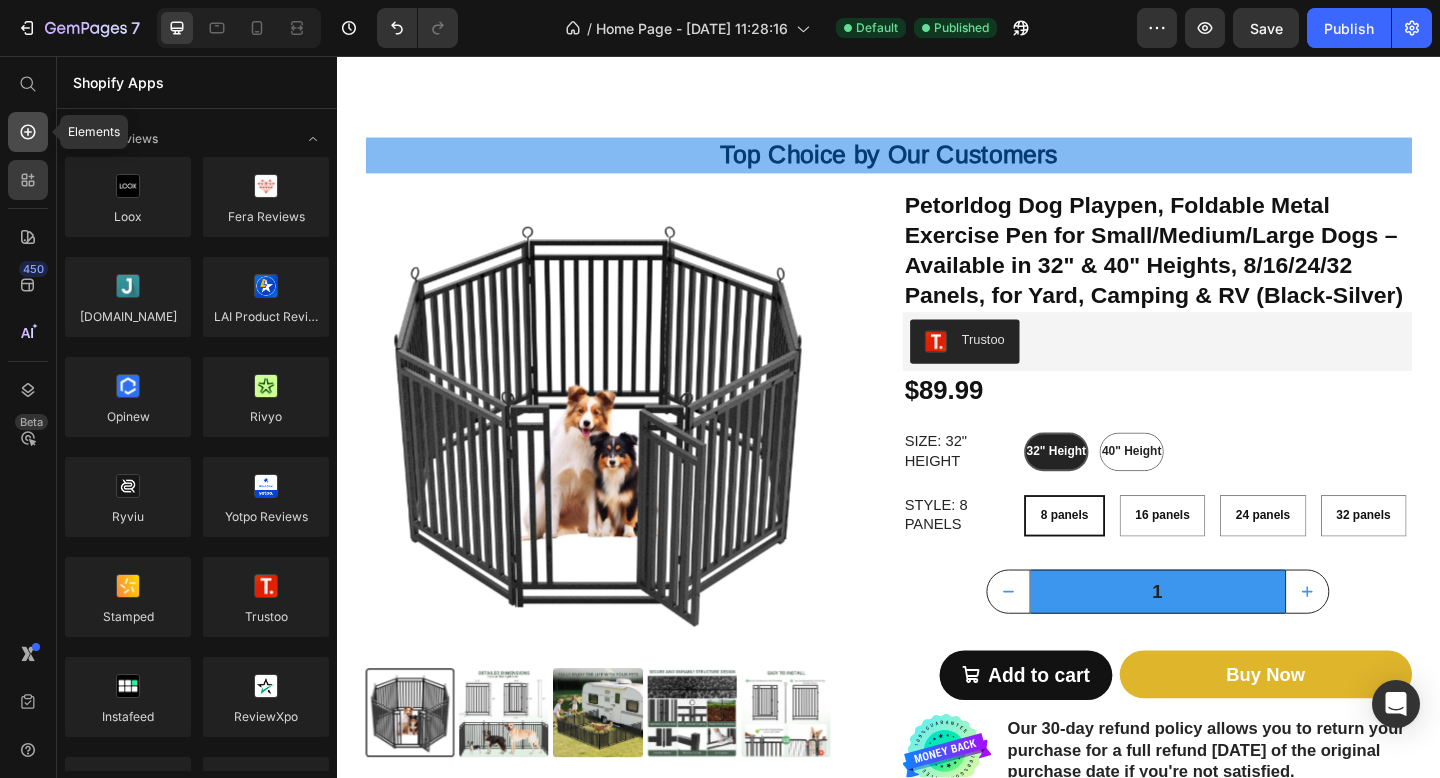 click 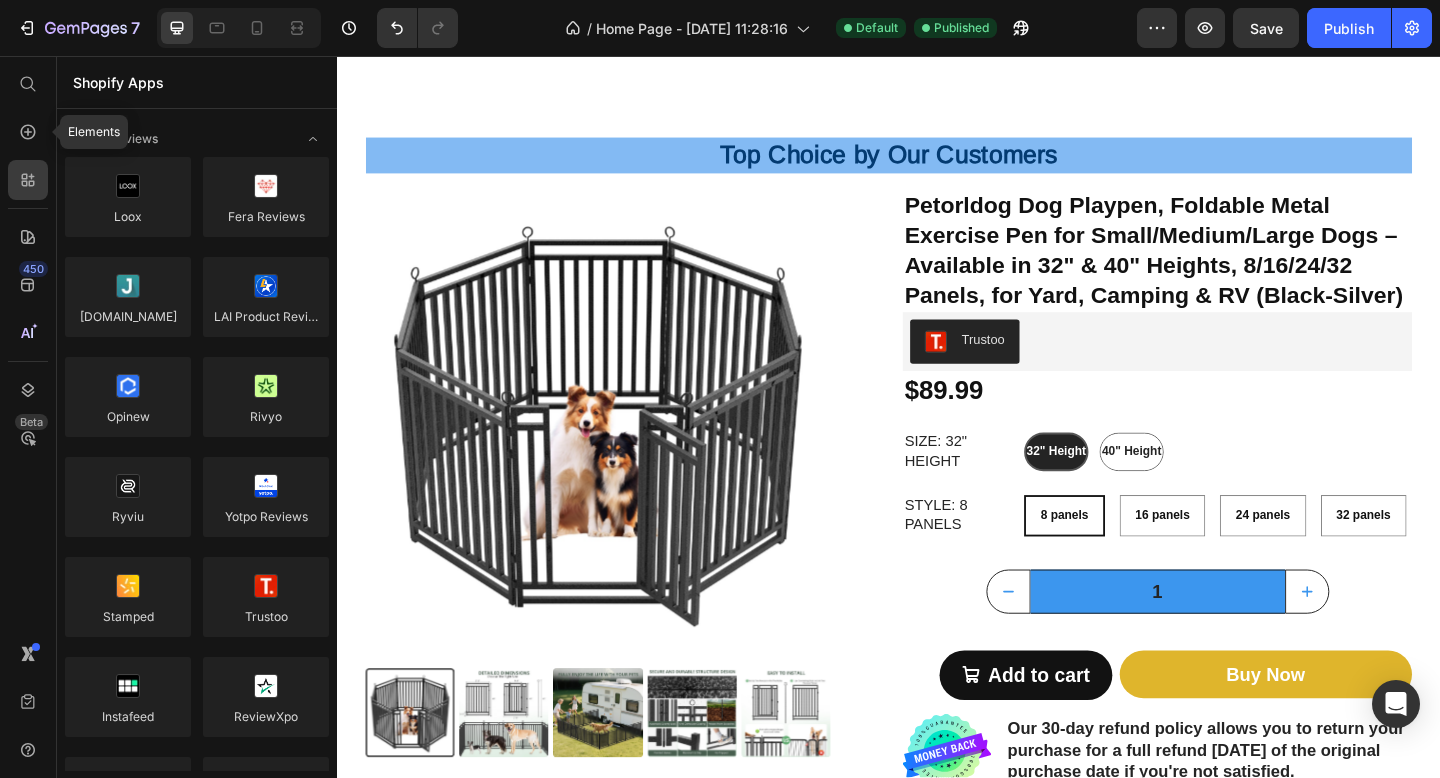 radio on "false" 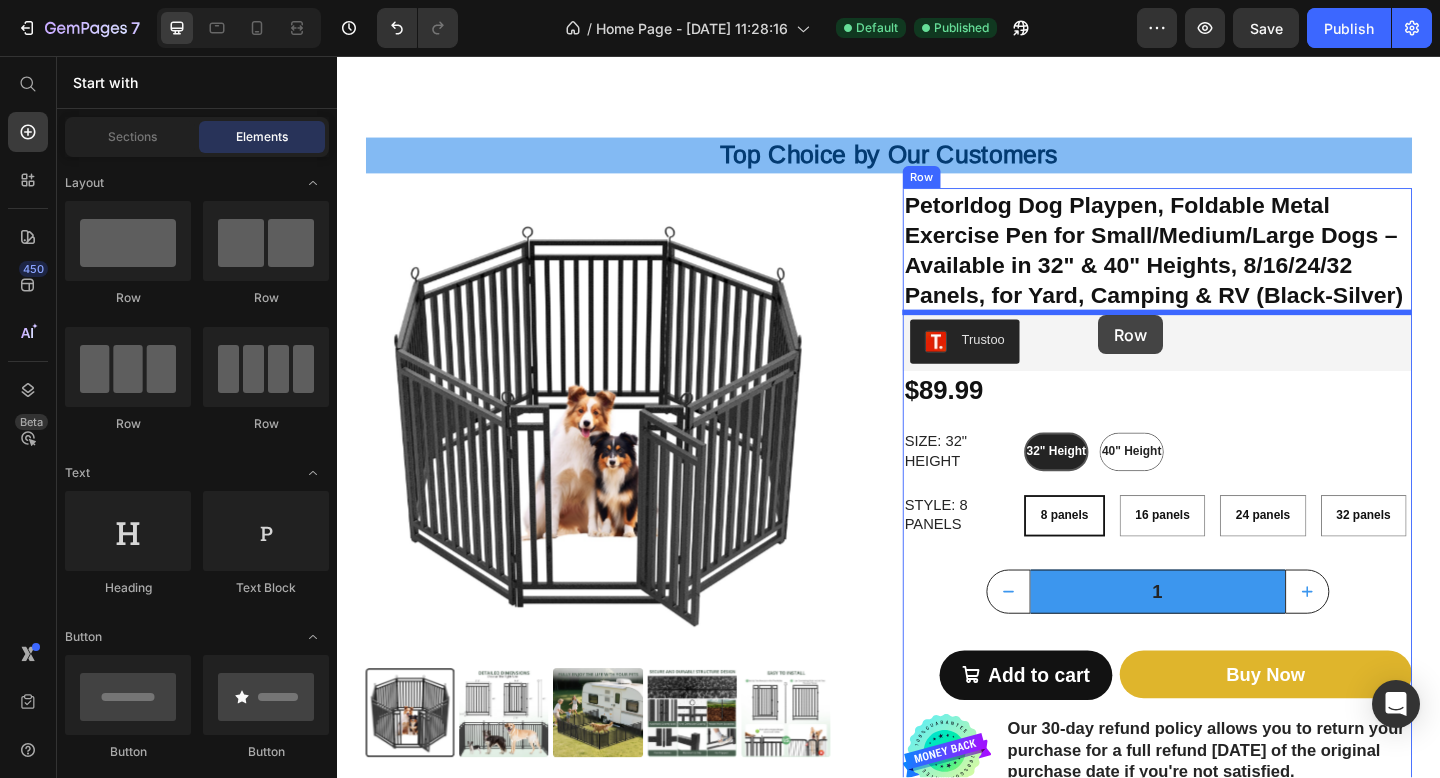 drag, startPoint x: 610, startPoint y: 321, endPoint x: 1165, endPoint y: 338, distance: 555.2603 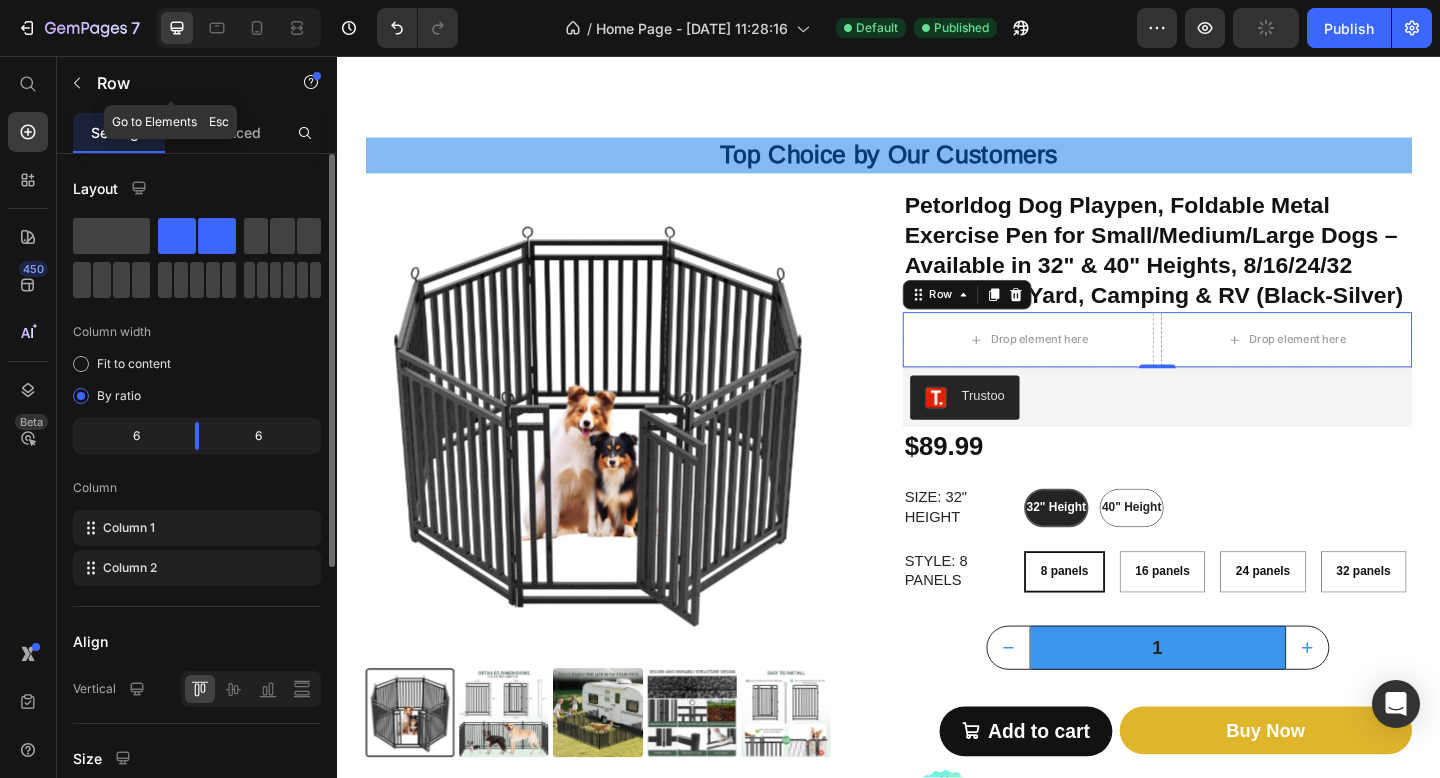 click 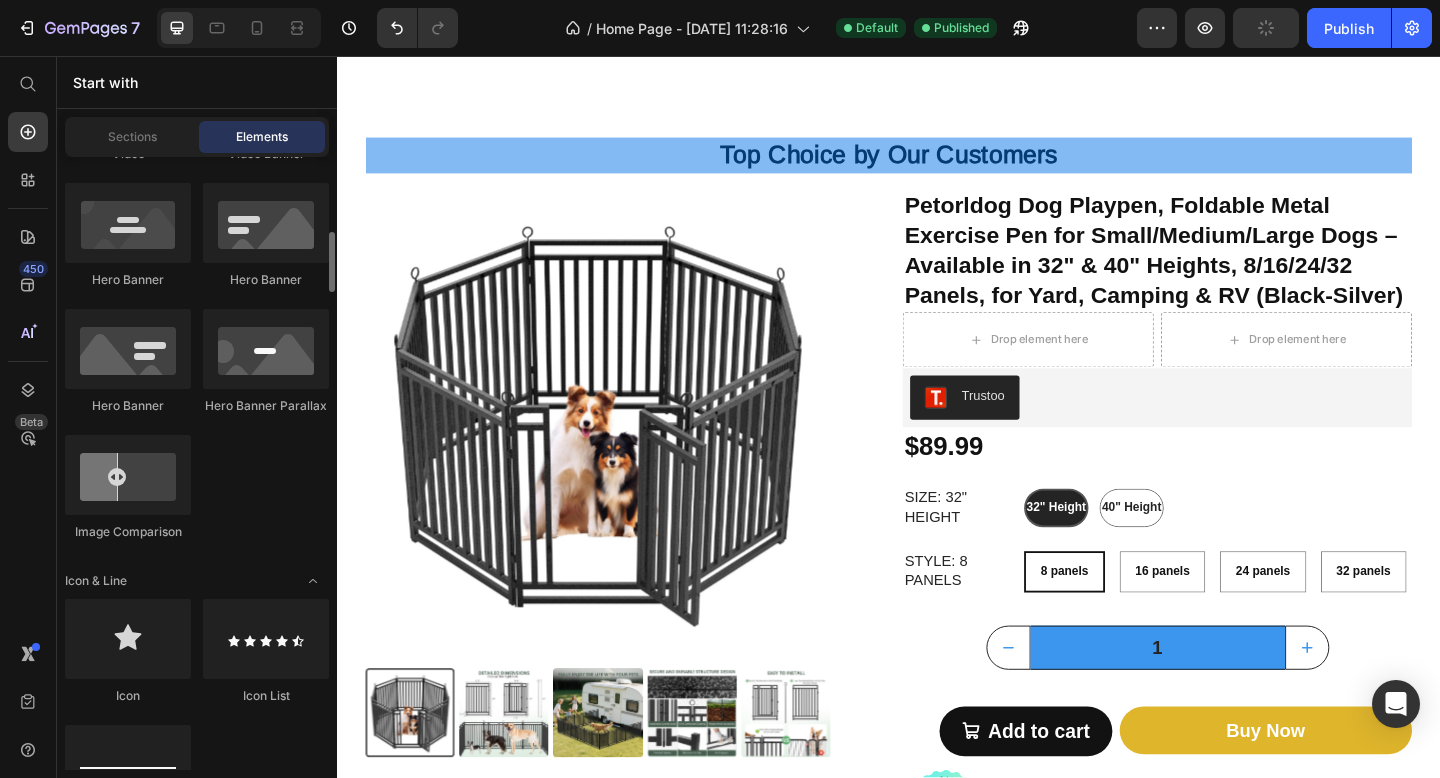 scroll, scrollTop: 1044, scrollLeft: 0, axis: vertical 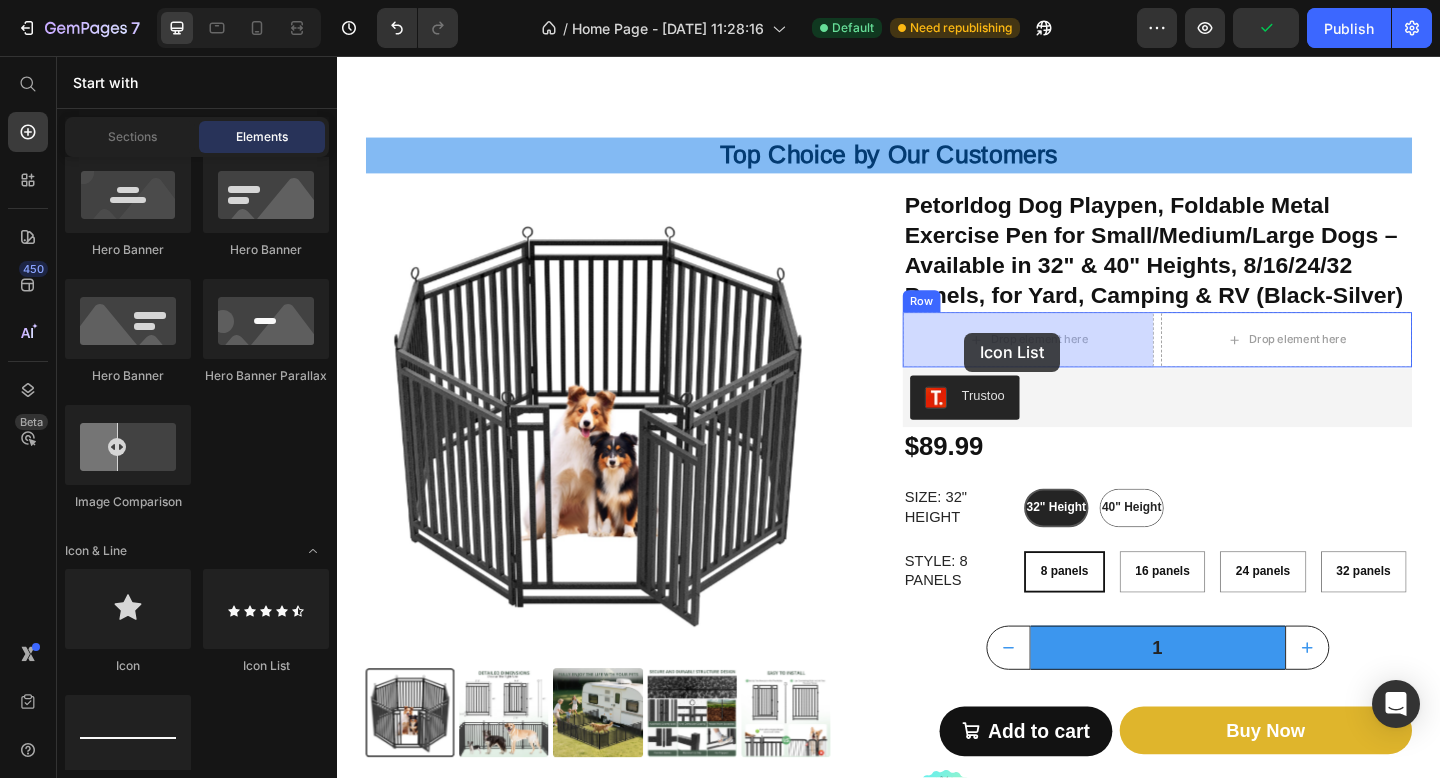 drag, startPoint x: 434, startPoint y: 523, endPoint x: 1017, endPoint y: 358, distance: 605.89935 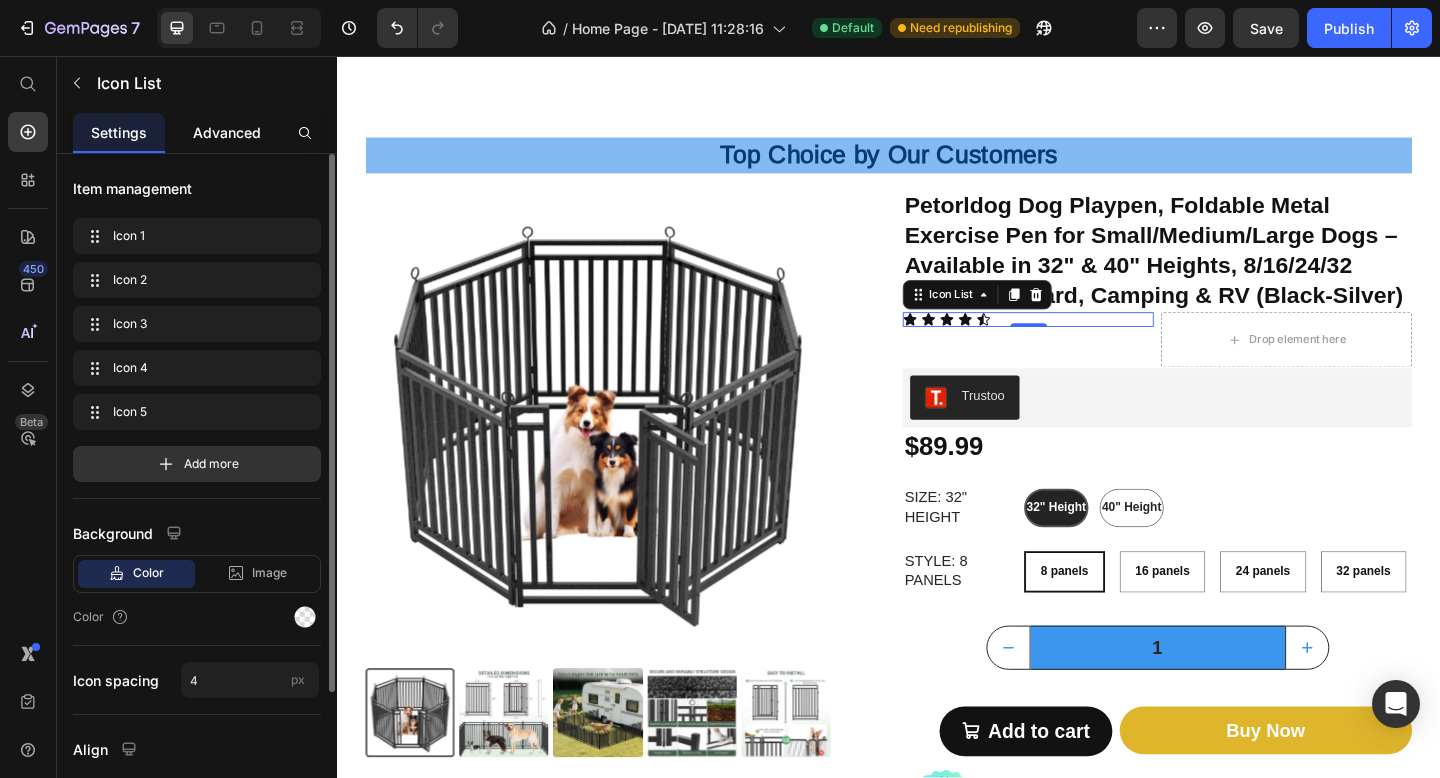 click on "Advanced" at bounding box center (227, 132) 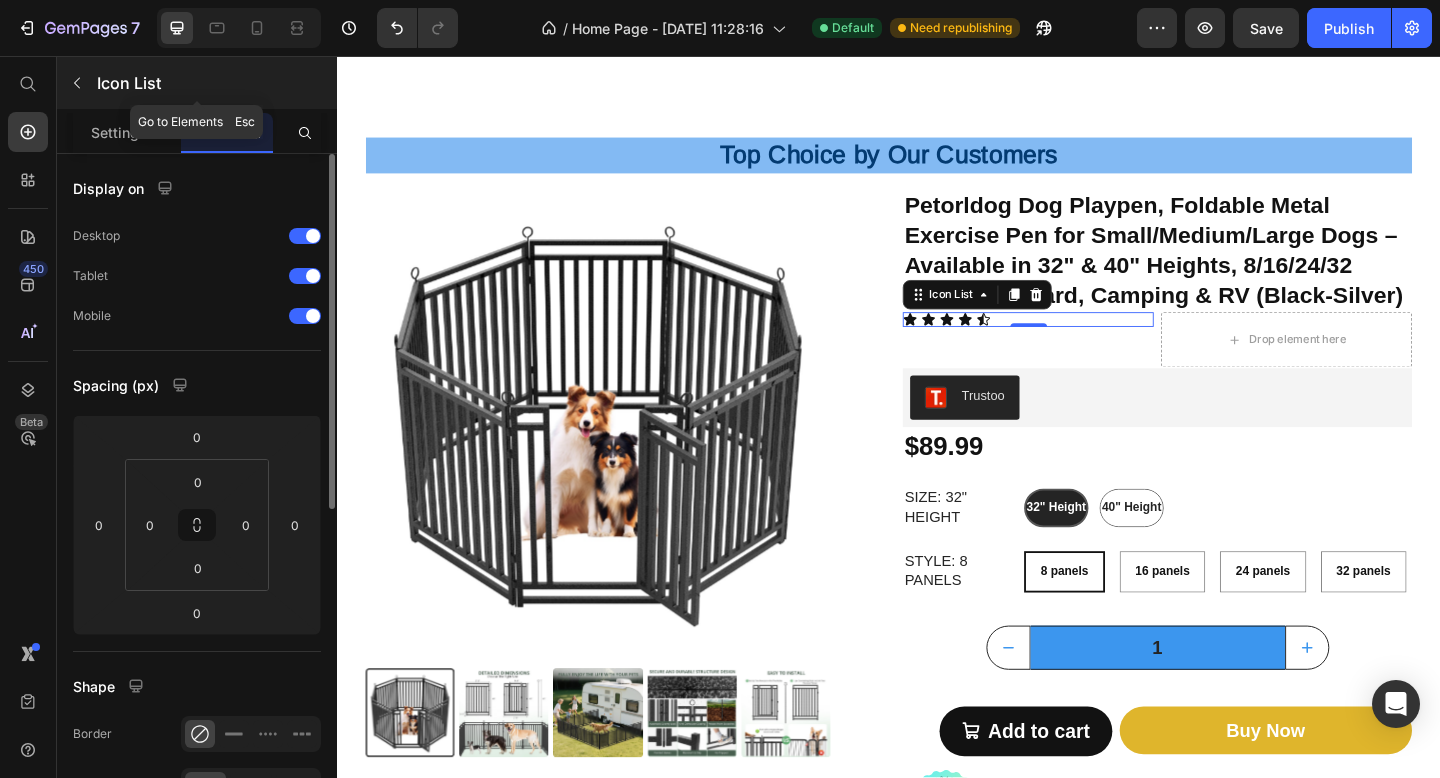 click on "Icon List" at bounding box center (197, 83) 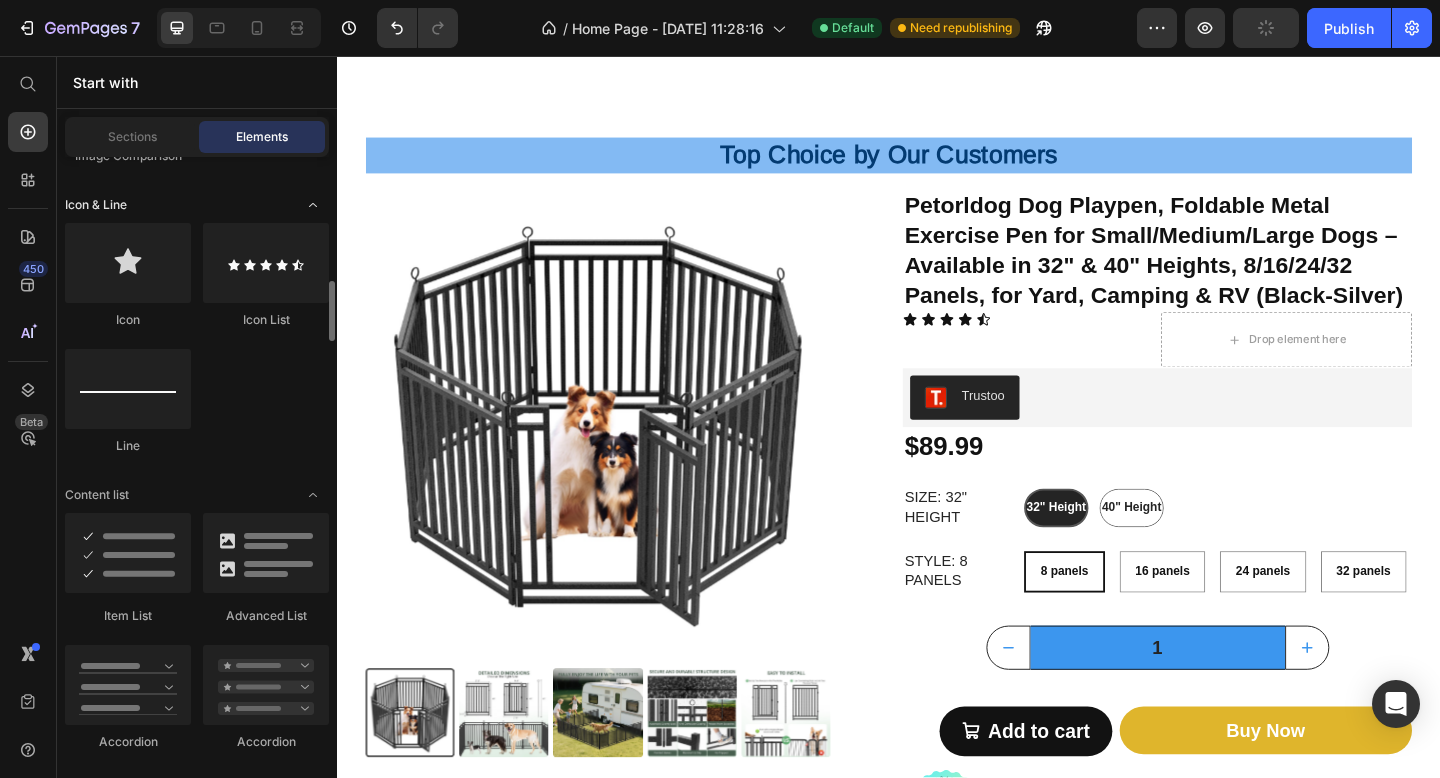 scroll, scrollTop: 1395, scrollLeft: 0, axis: vertical 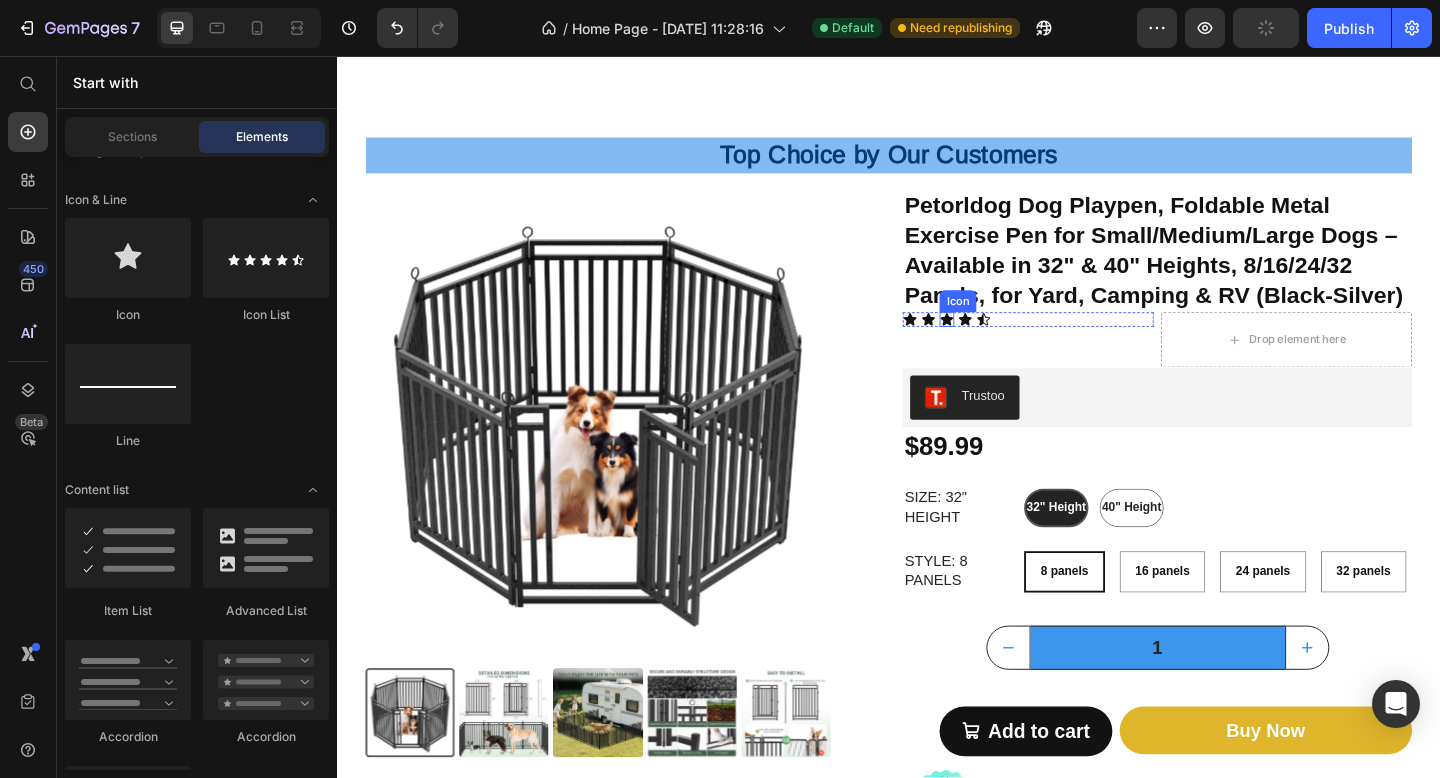 click 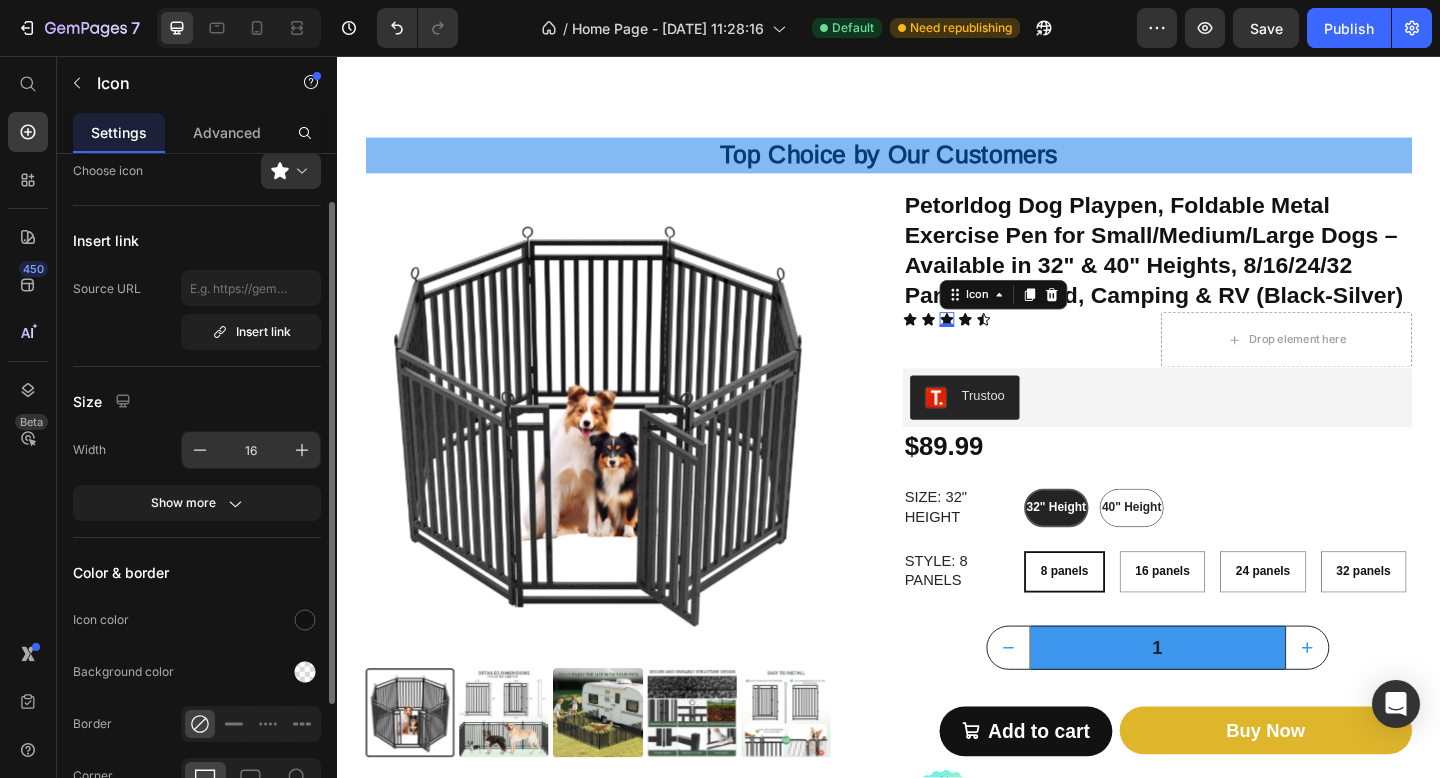scroll, scrollTop: 99, scrollLeft: 0, axis: vertical 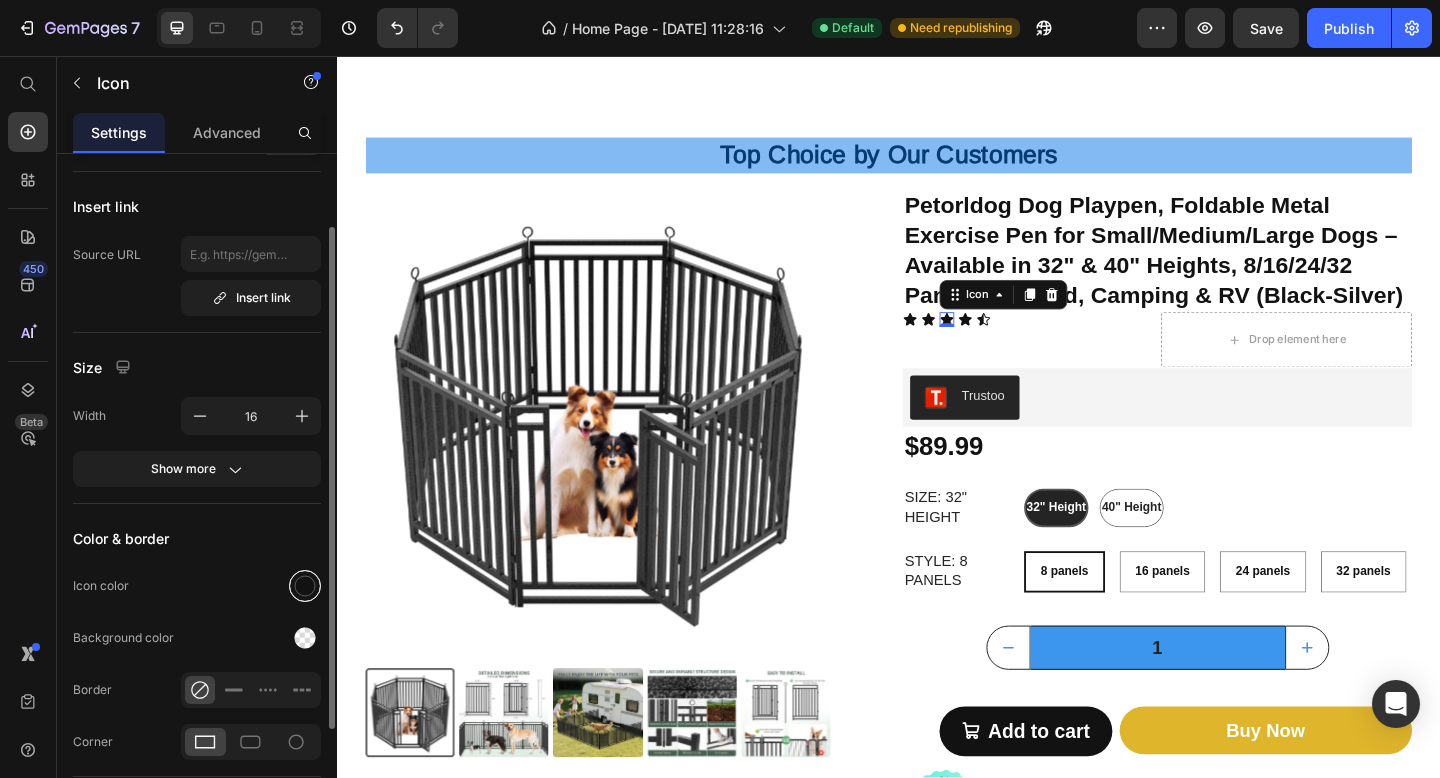 click at bounding box center [305, 586] 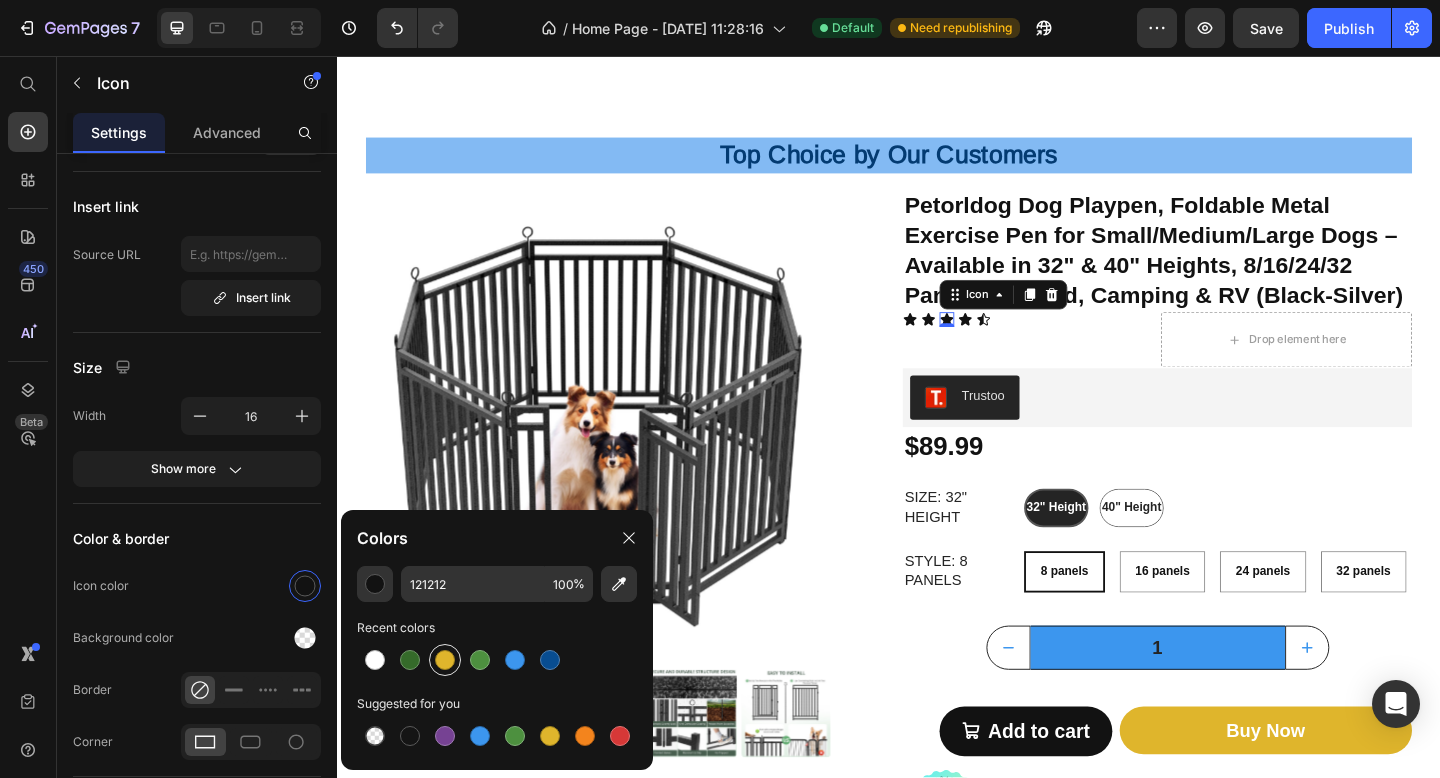 click at bounding box center [445, 660] 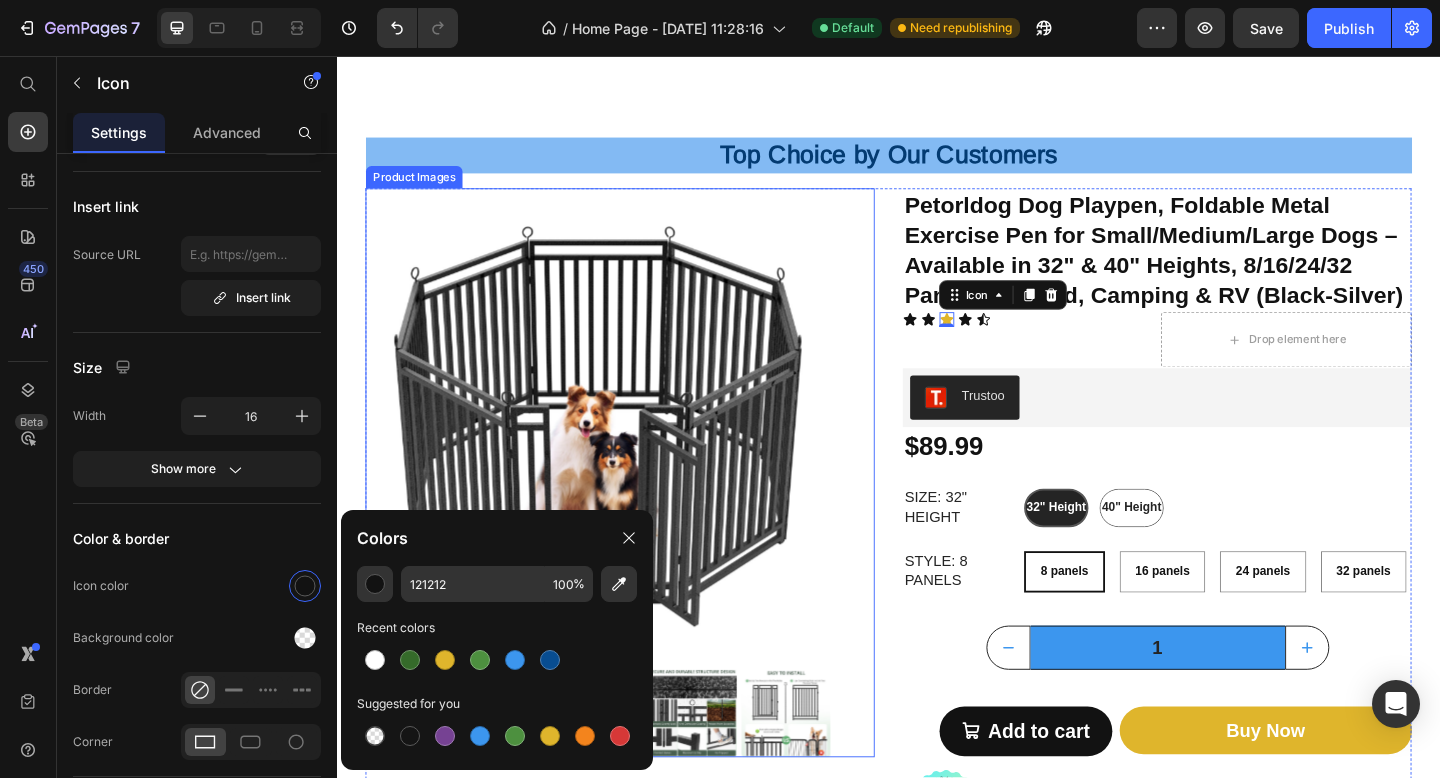 type on "DFB52C" 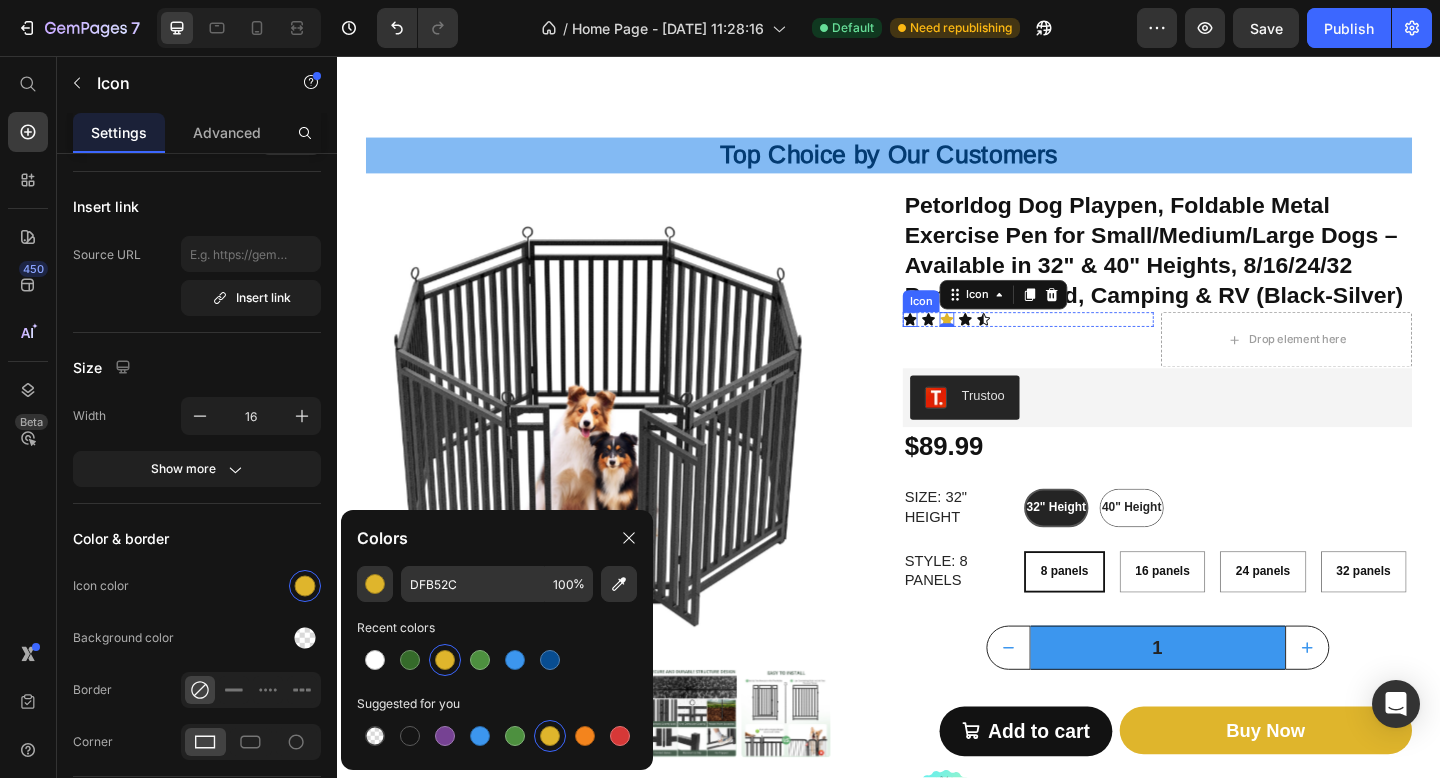 click 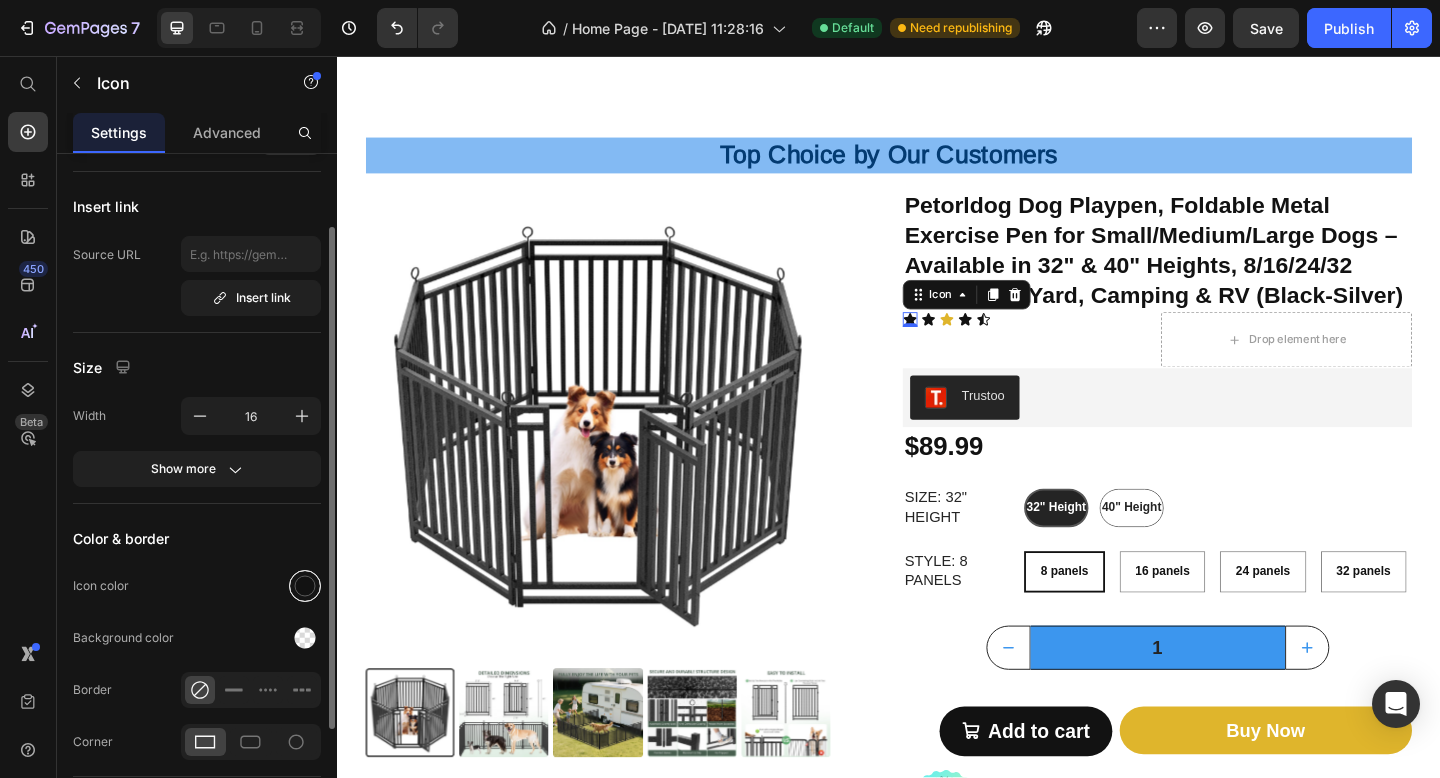 click at bounding box center (305, 586) 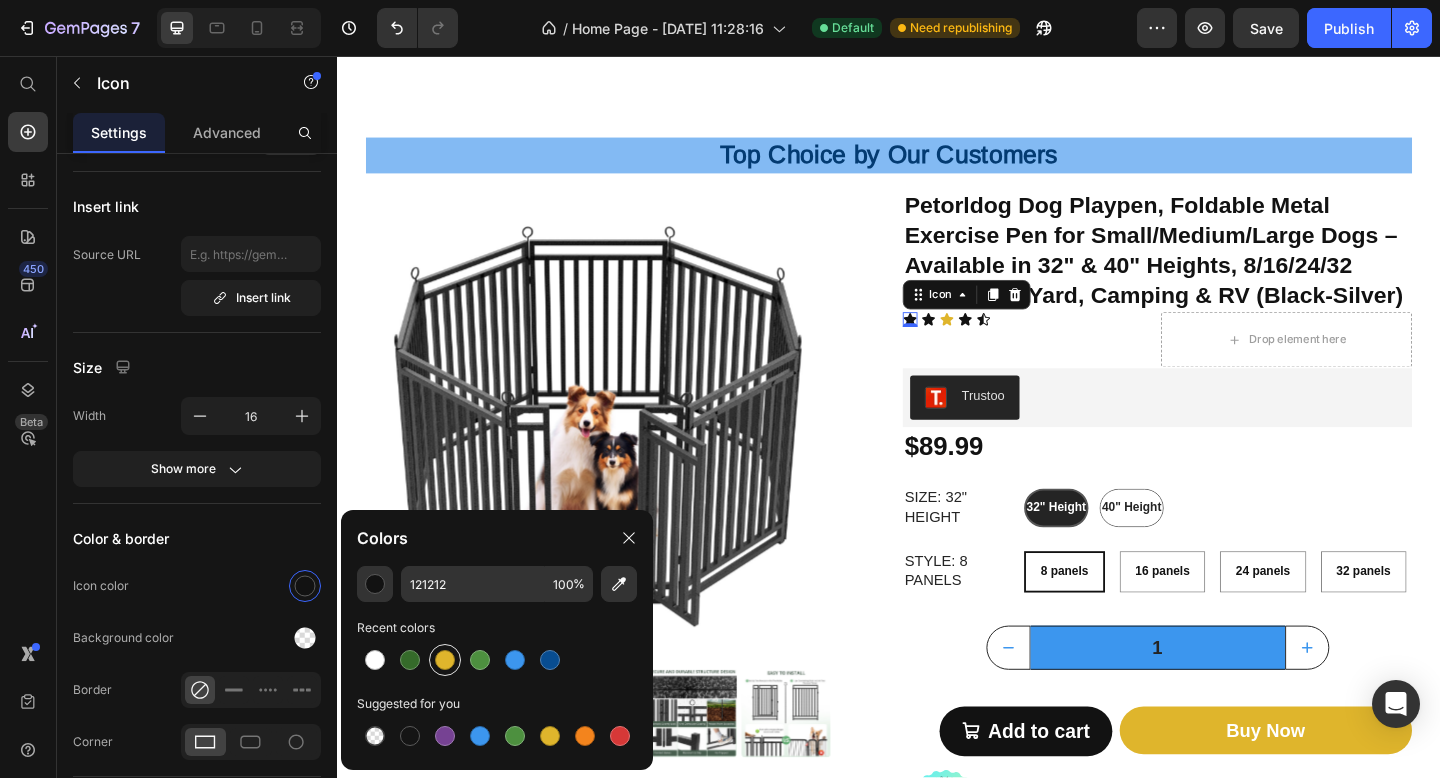 click at bounding box center [445, 660] 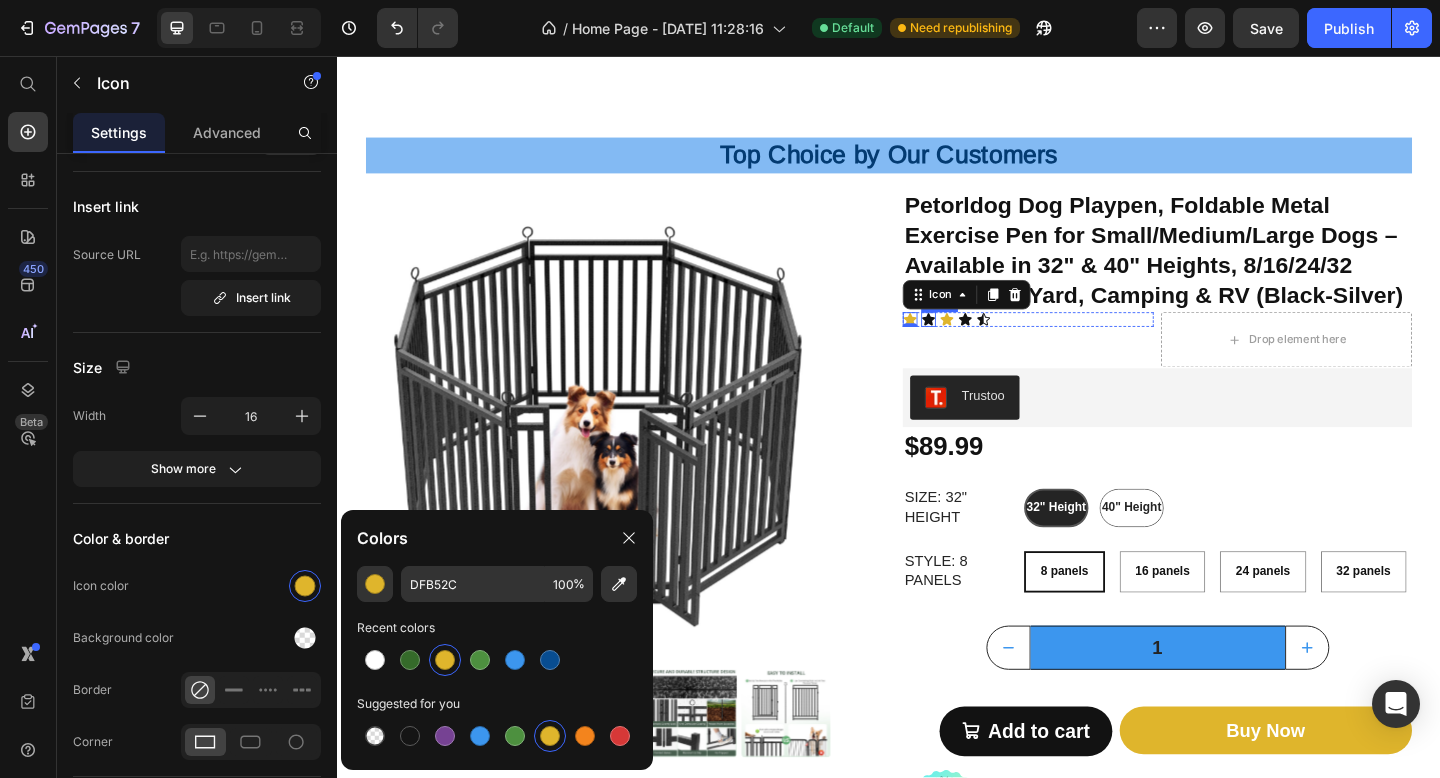 click 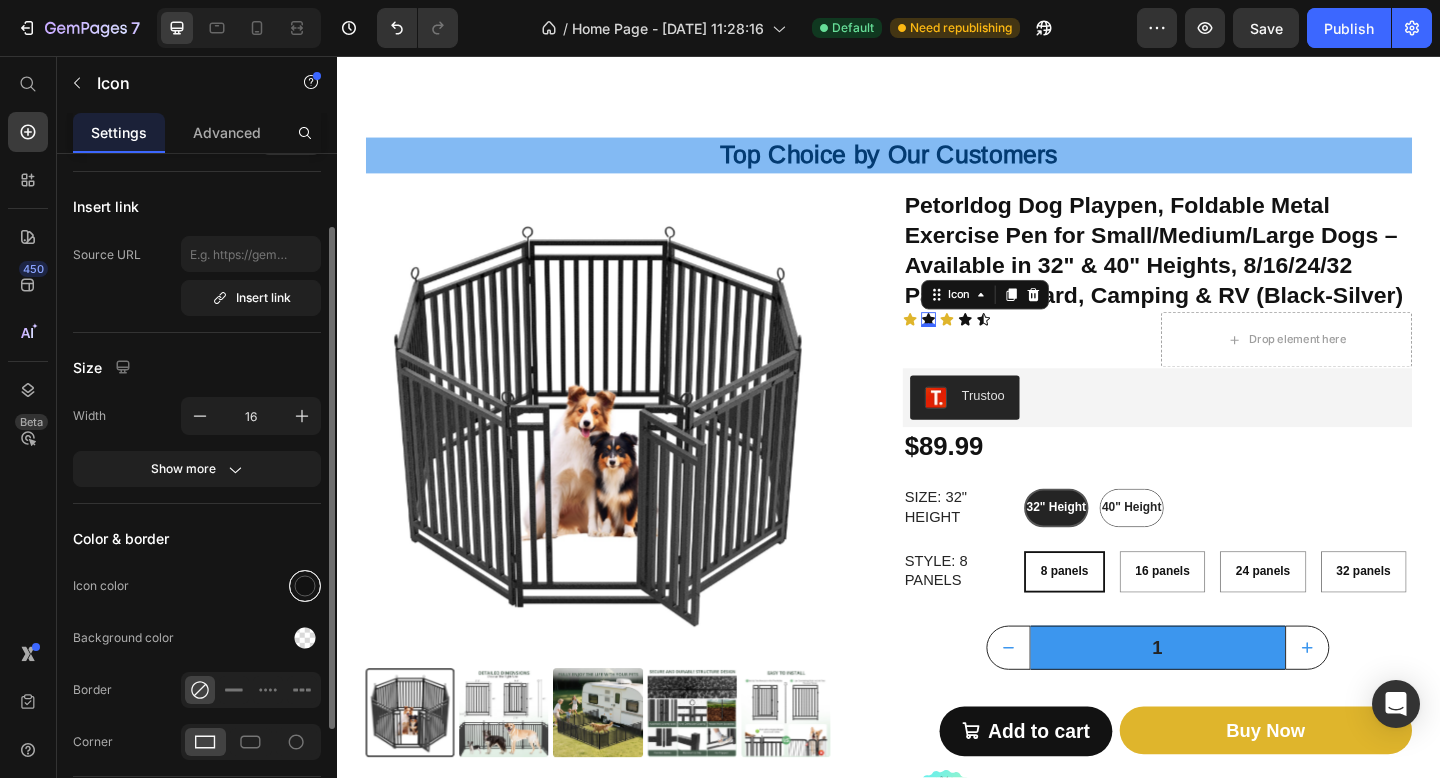 click at bounding box center (305, 586) 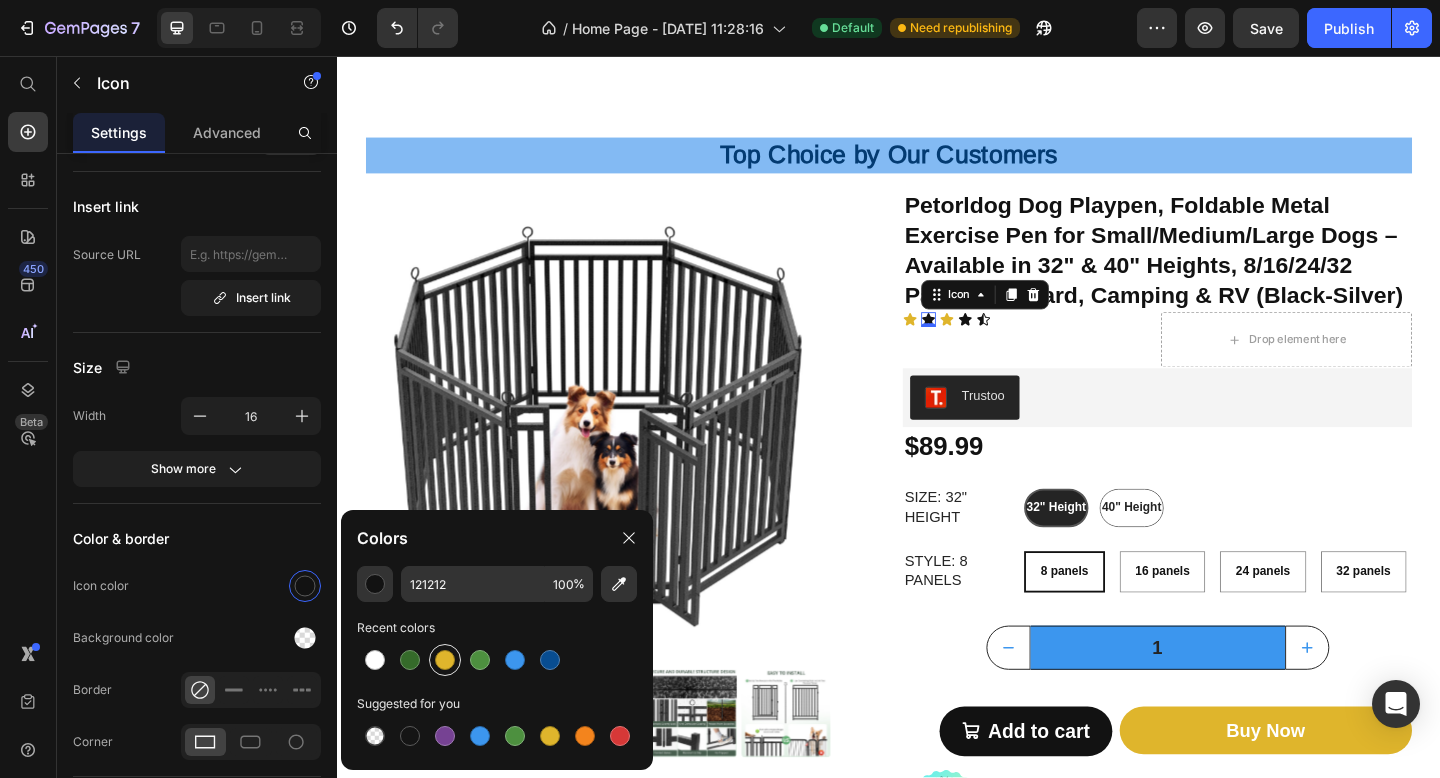 click at bounding box center (445, 660) 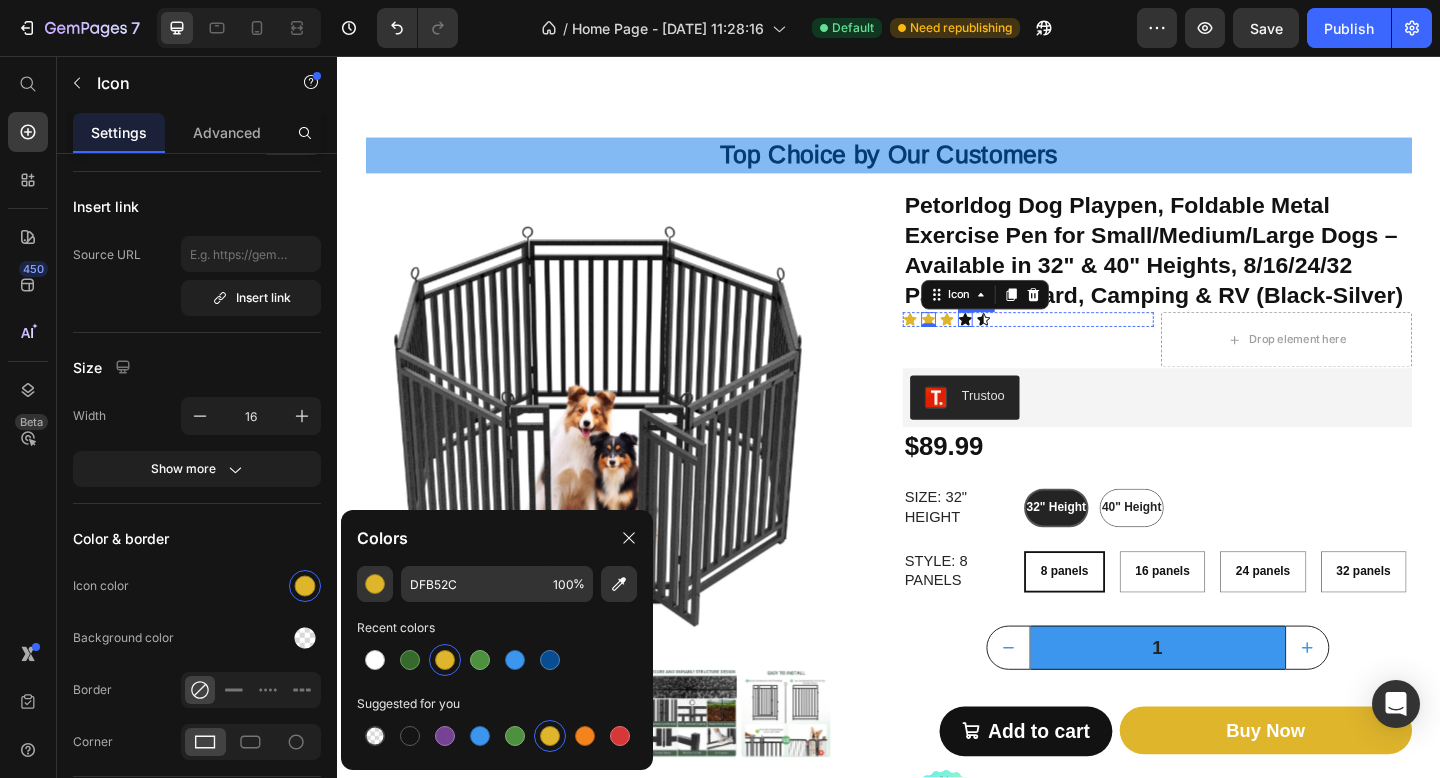 click 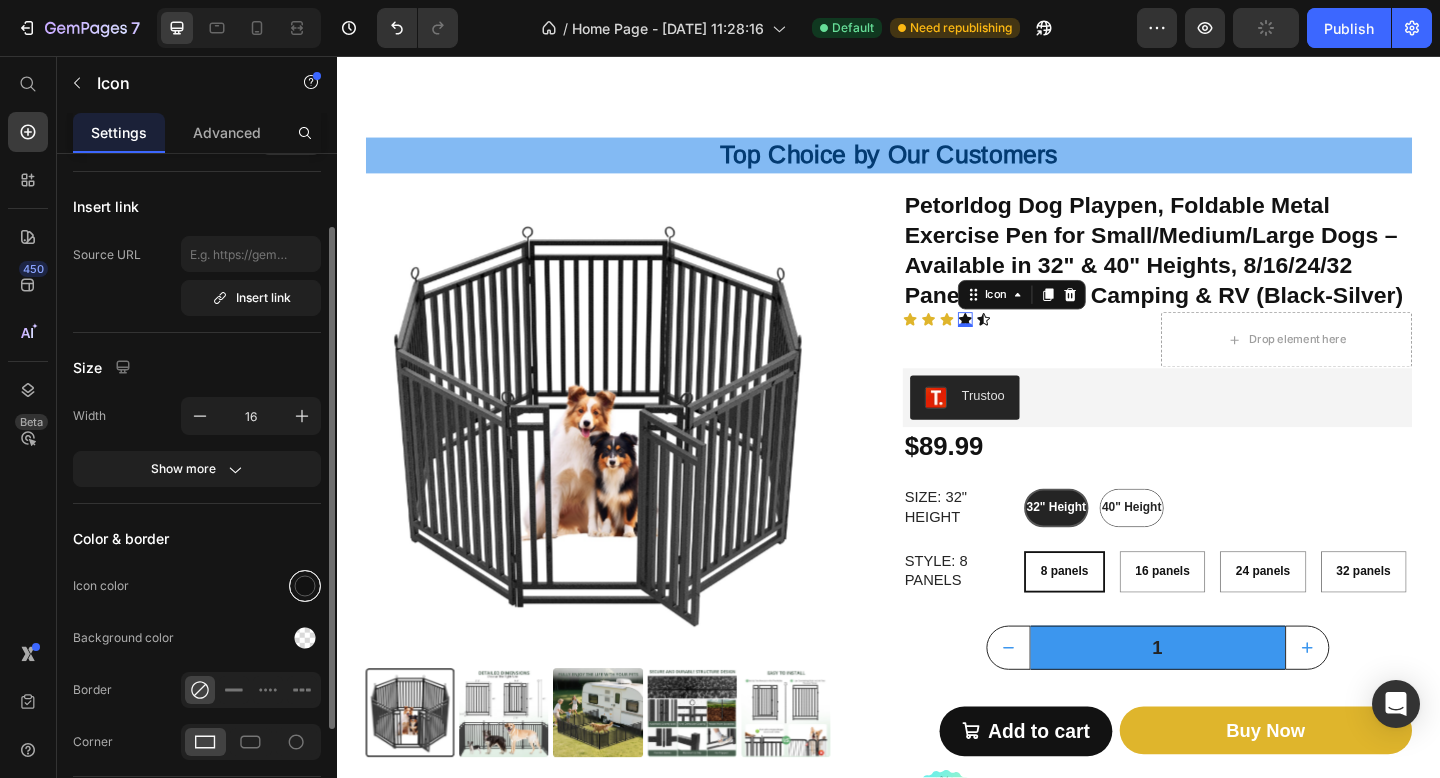 click at bounding box center (305, 586) 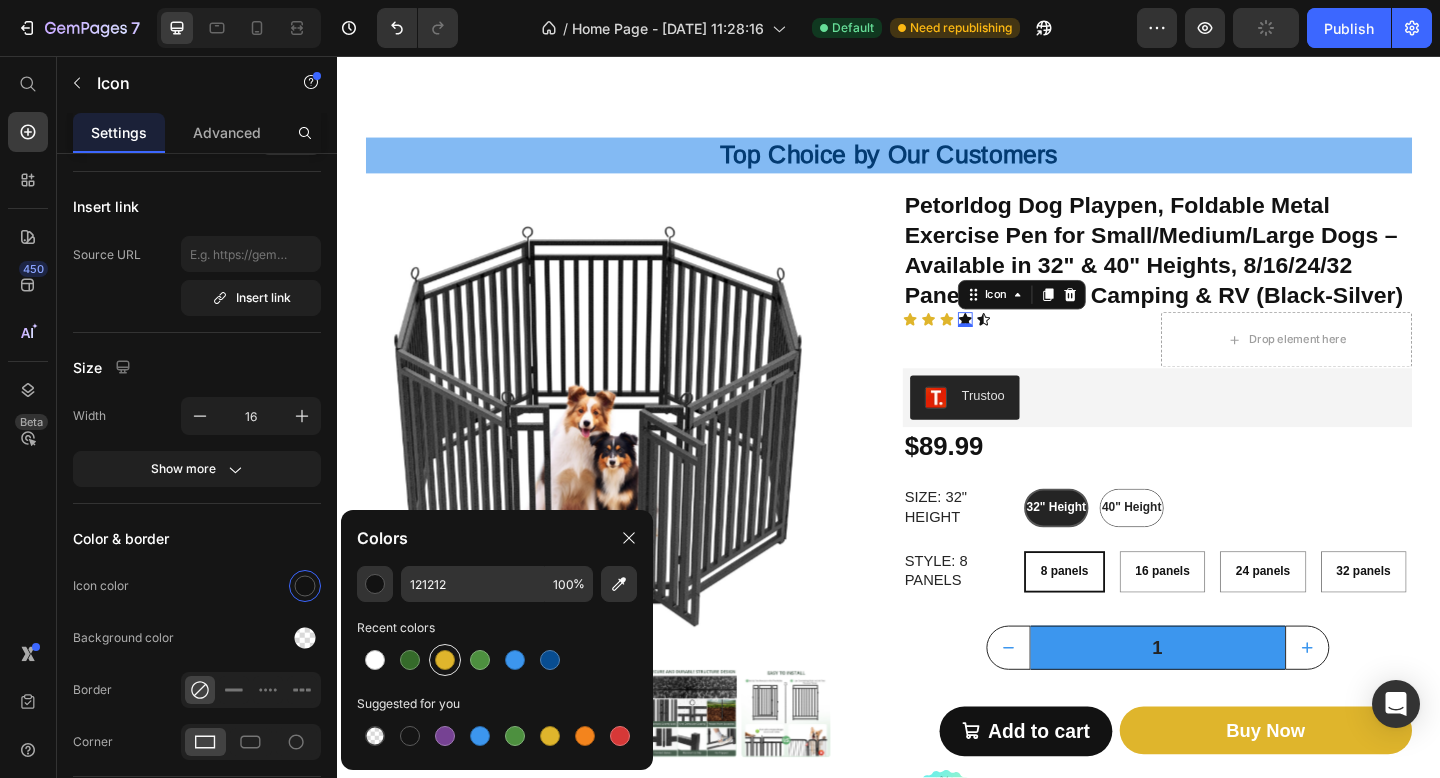 click at bounding box center (445, 660) 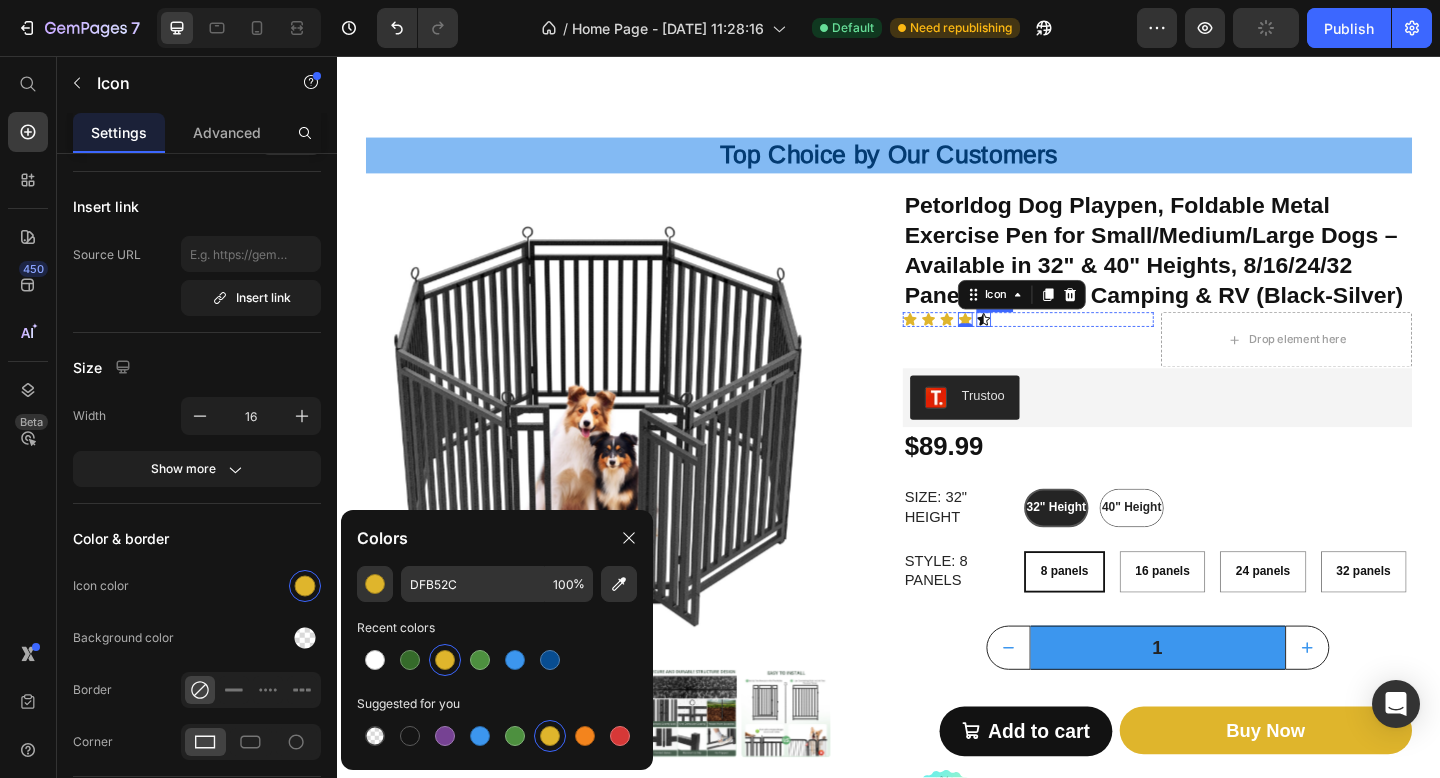 click 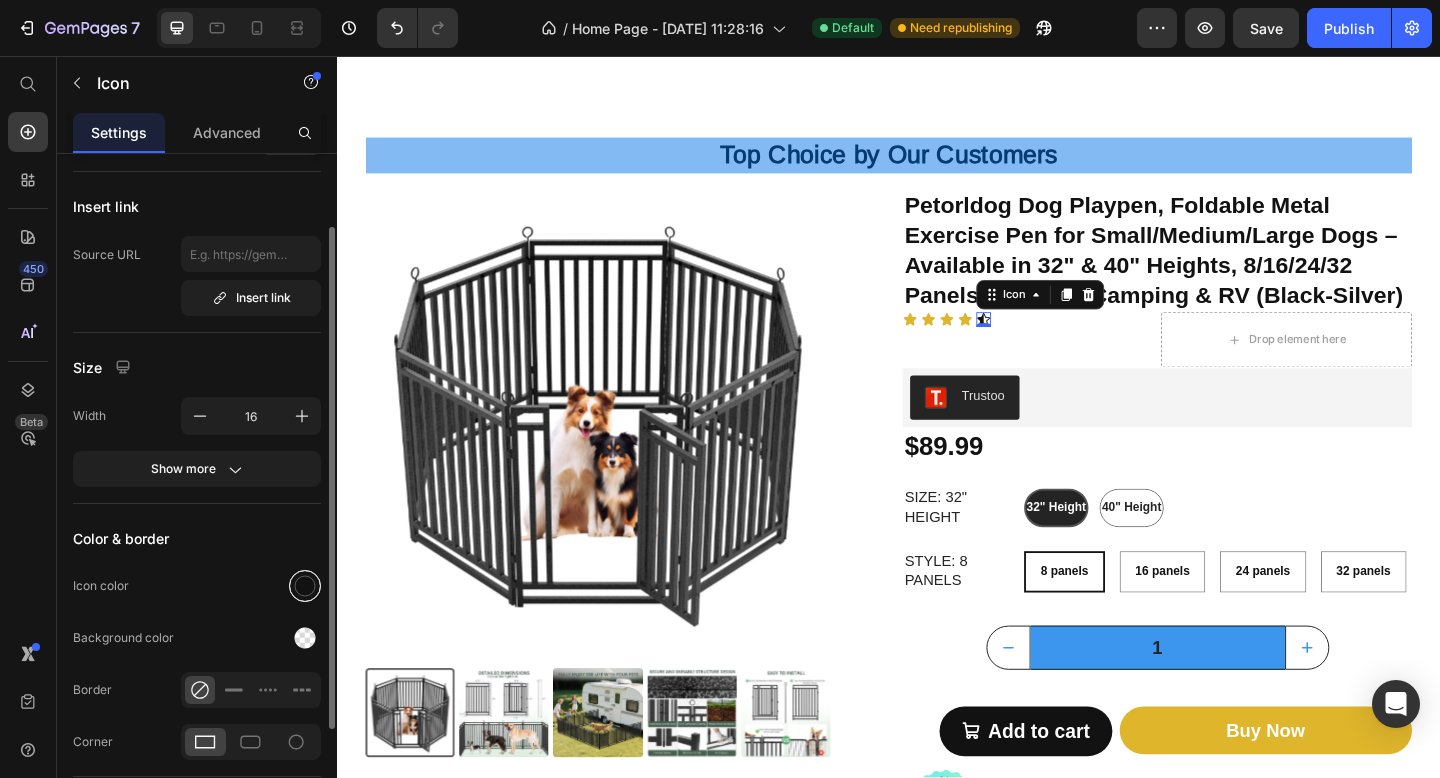 click at bounding box center [305, 586] 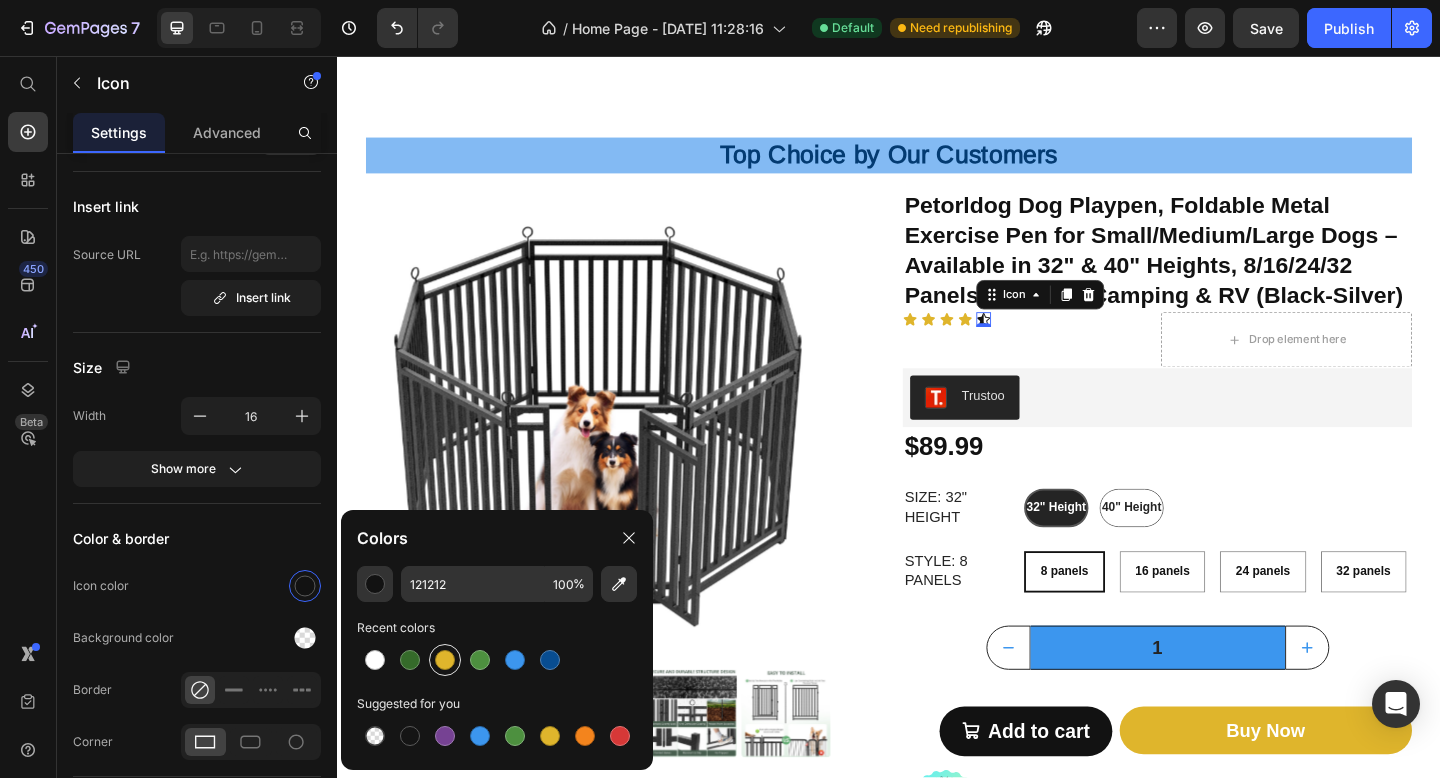 click at bounding box center (445, 660) 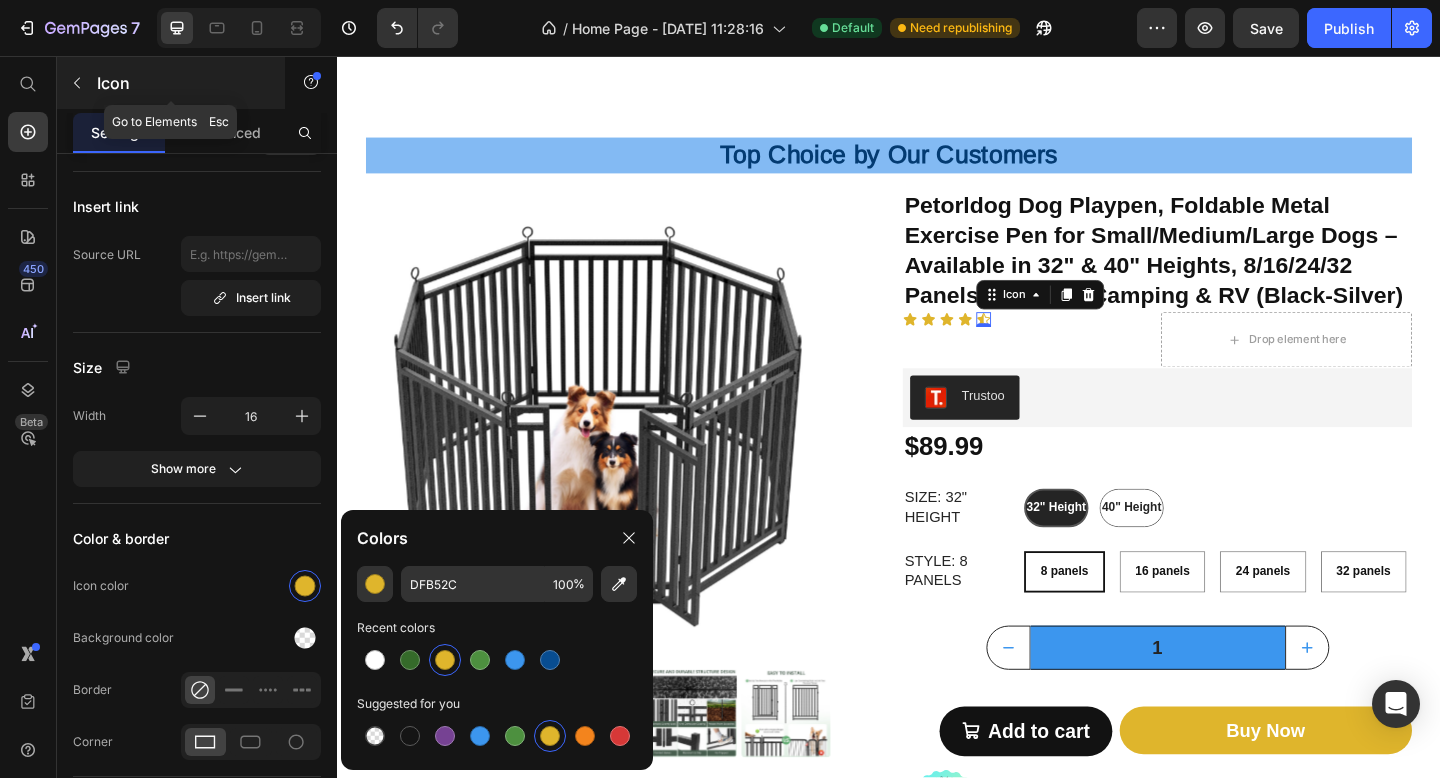 click 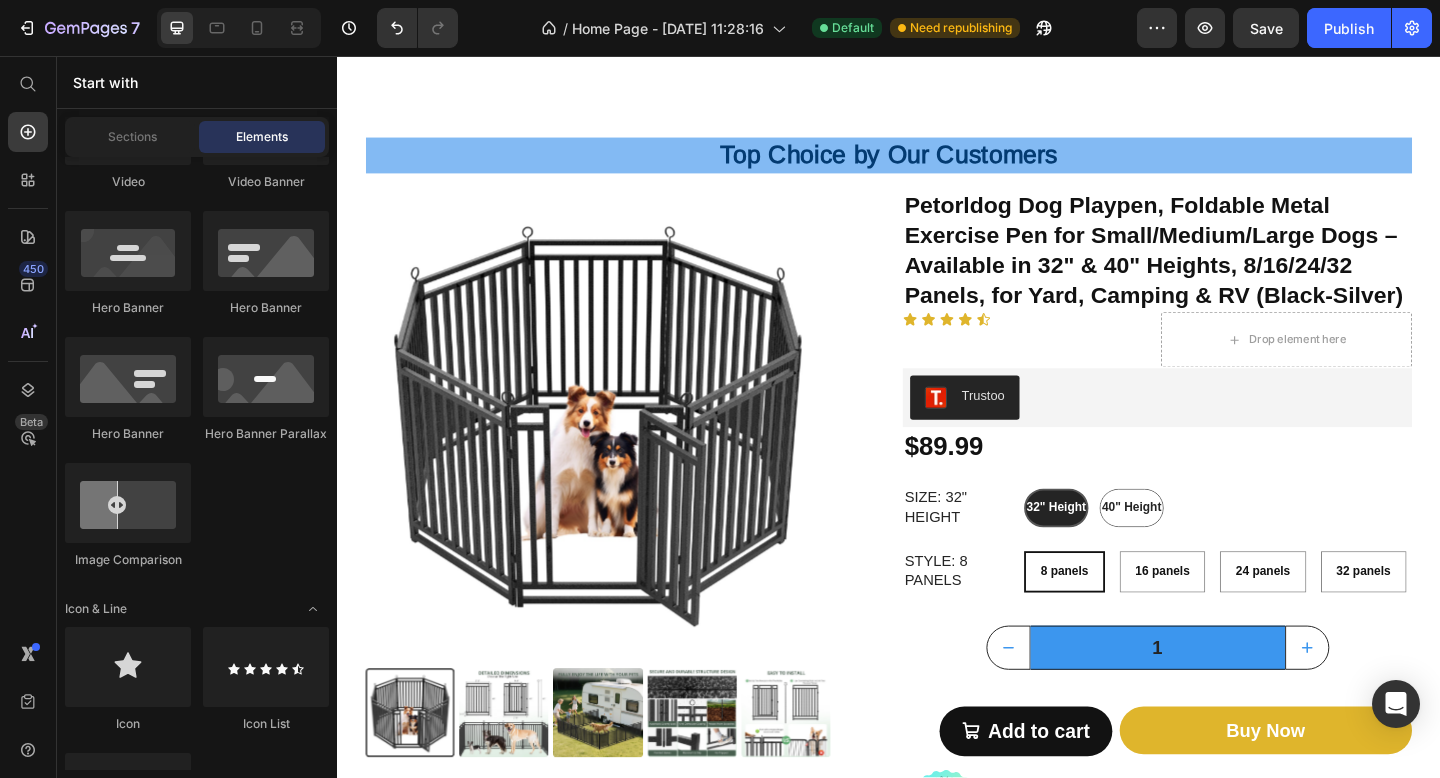 scroll, scrollTop: 0, scrollLeft: 0, axis: both 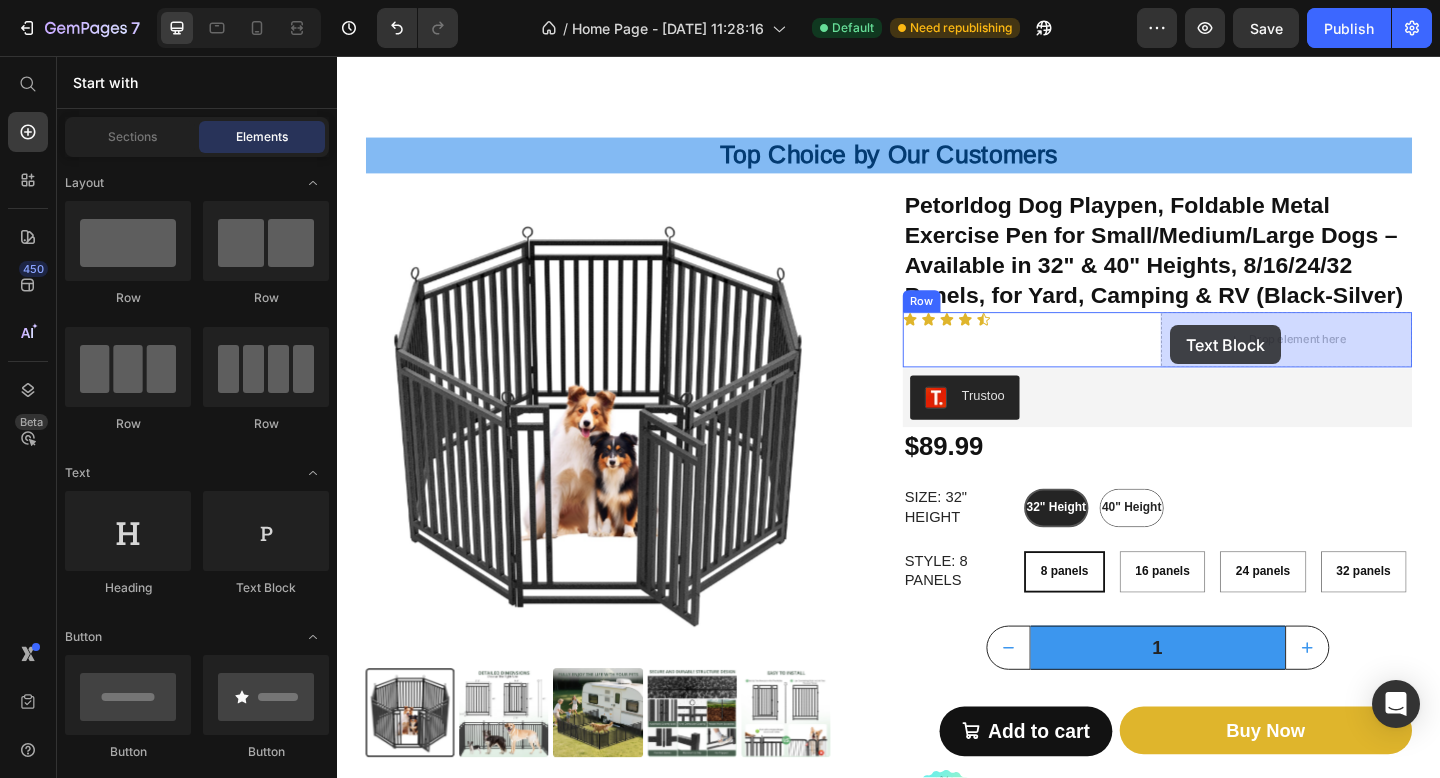 drag, startPoint x: 595, startPoint y: 603, endPoint x: 1243, endPoint y: 349, distance: 696.00287 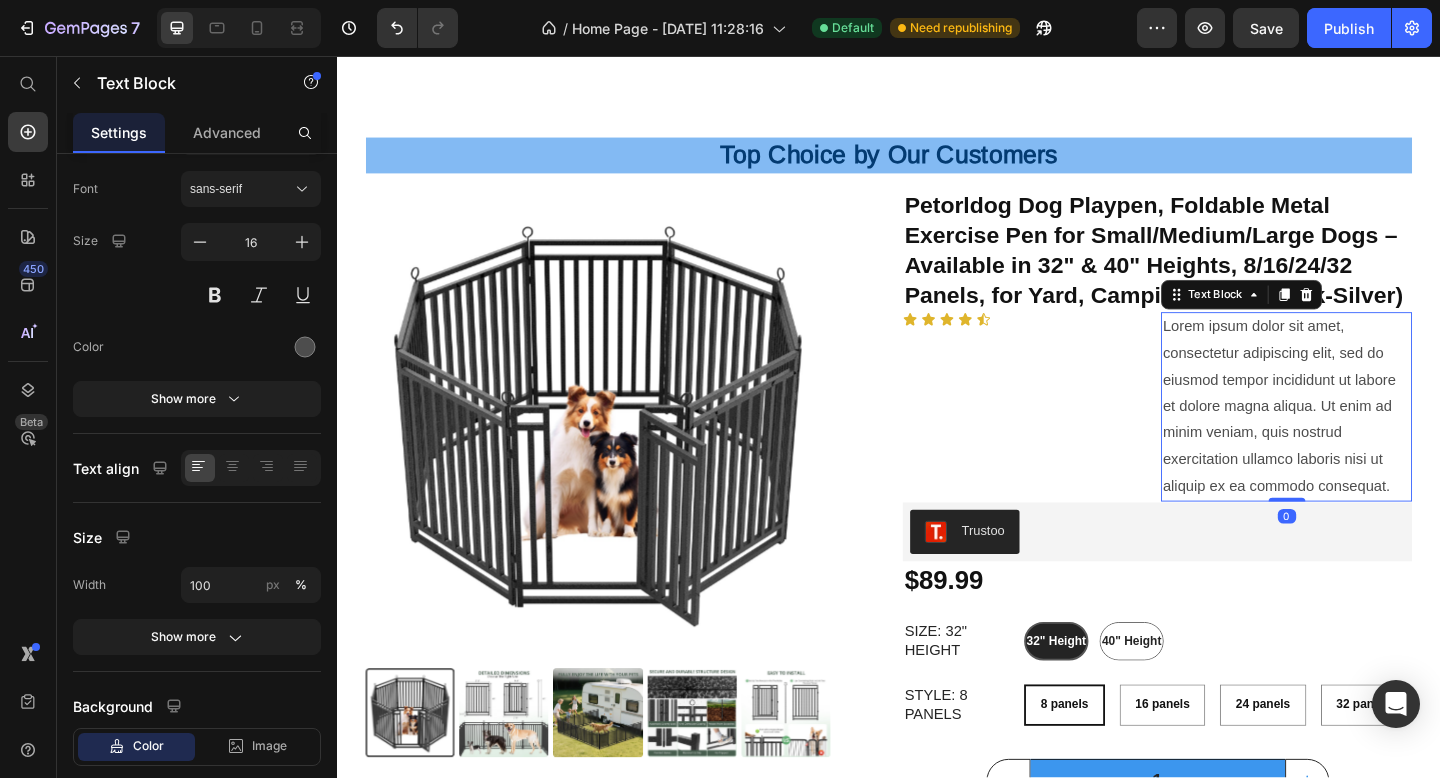 scroll, scrollTop: 0, scrollLeft: 0, axis: both 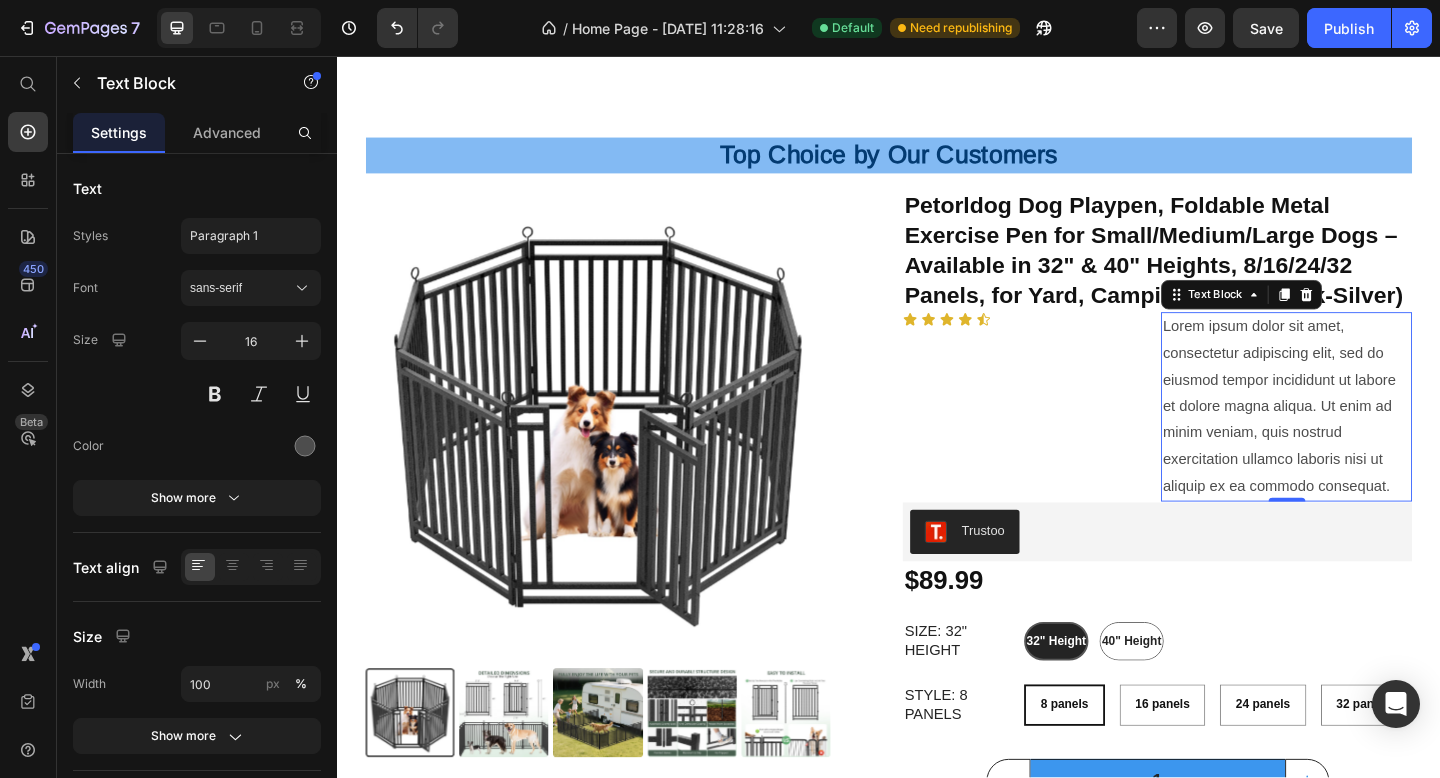 click on "Lorem ipsum dolor sit amet, consectetur adipiscing elit, sed do eiusmod tempor incididunt ut labore et dolore magna aliqua. Ut enim ad minim veniam, quis nostrud exercitation ullamco laboris nisi ut aliquip ex ea commodo consequat." at bounding box center (1369, 438) 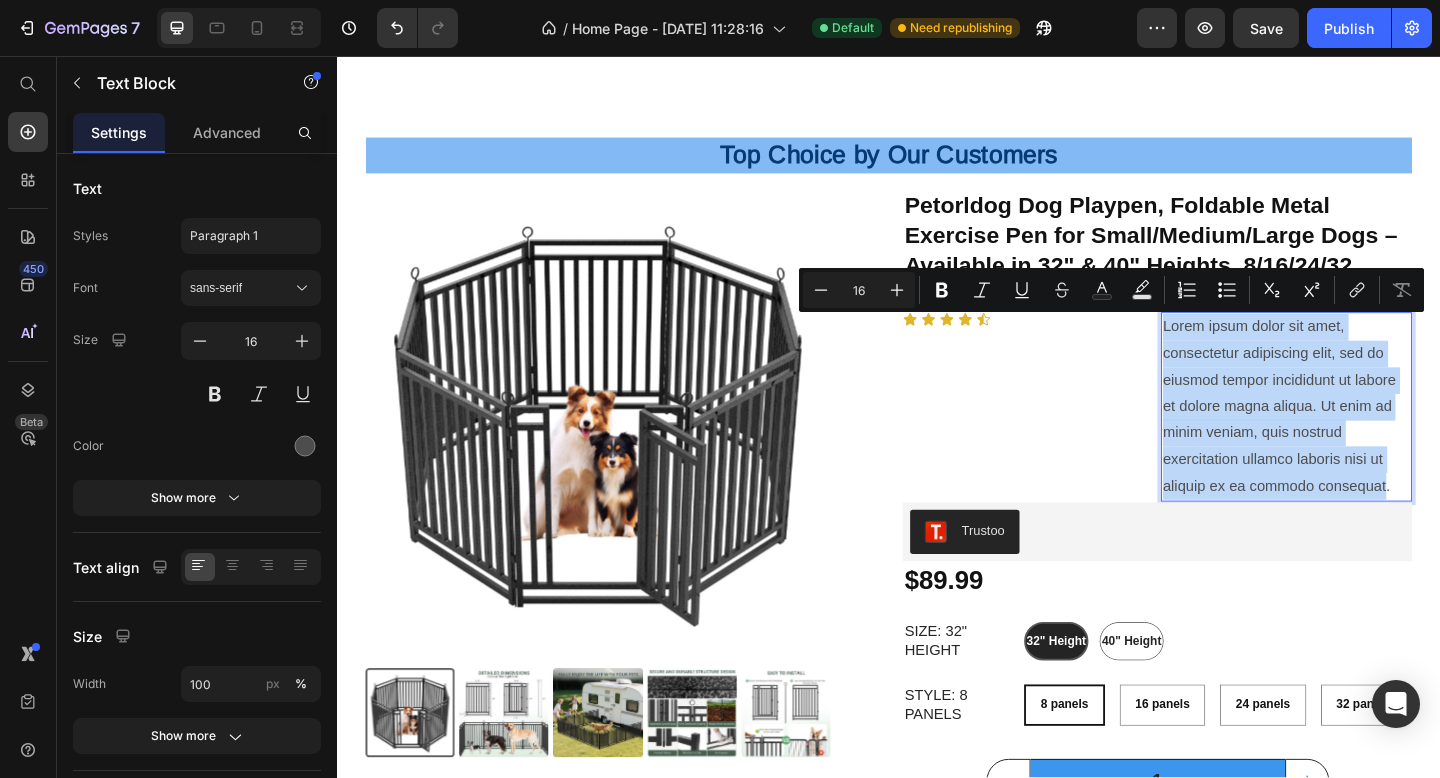 drag, startPoint x: 1479, startPoint y: 527, endPoint x: 1240, endPoint y: 362, distance: 290.42383 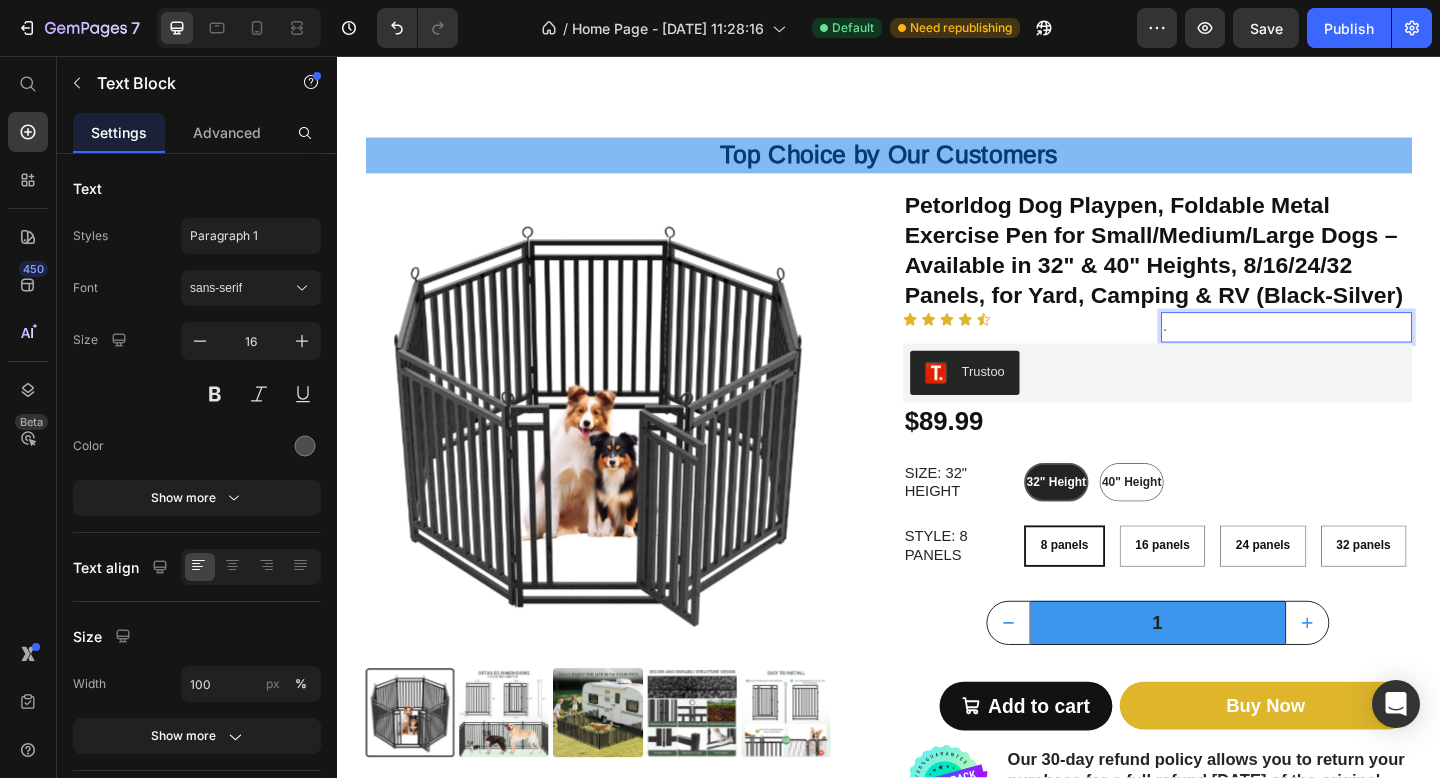 click on "." at bounding box center (1369, 351) 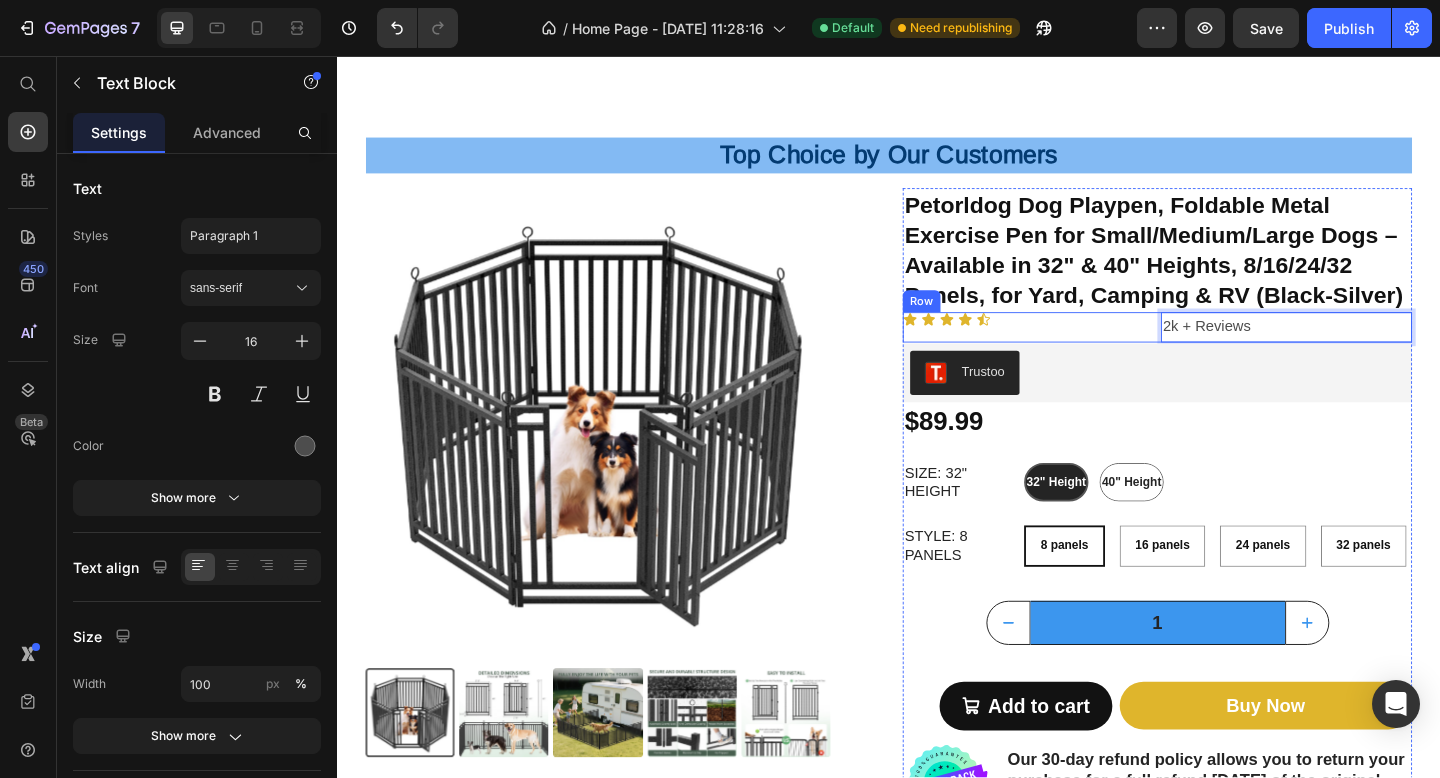 click on "Icon Icon Icon Icon Icon Icon List" at bounding box center [1088, 351] 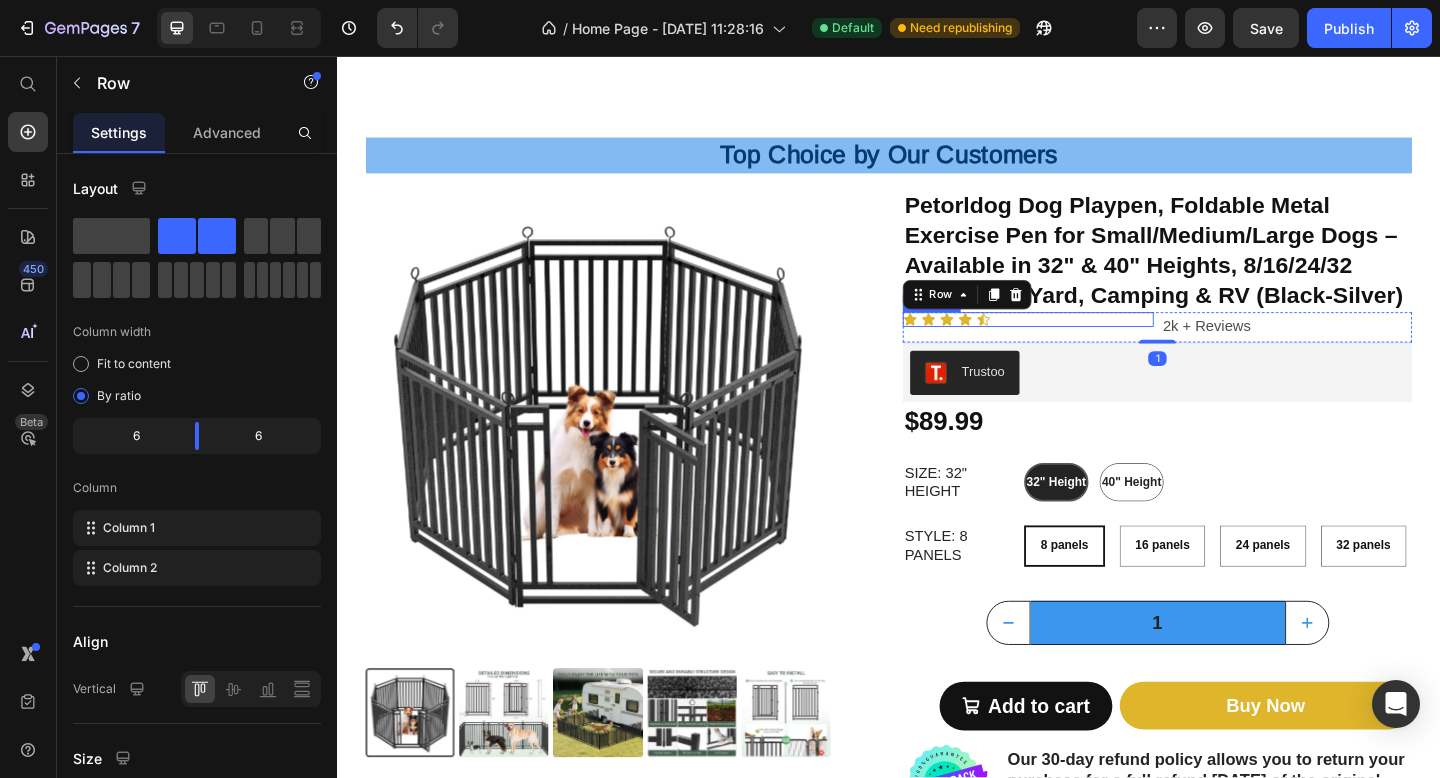 click on "Icon Icon Icon Icon Icon" at bounding box center (1088, 343) 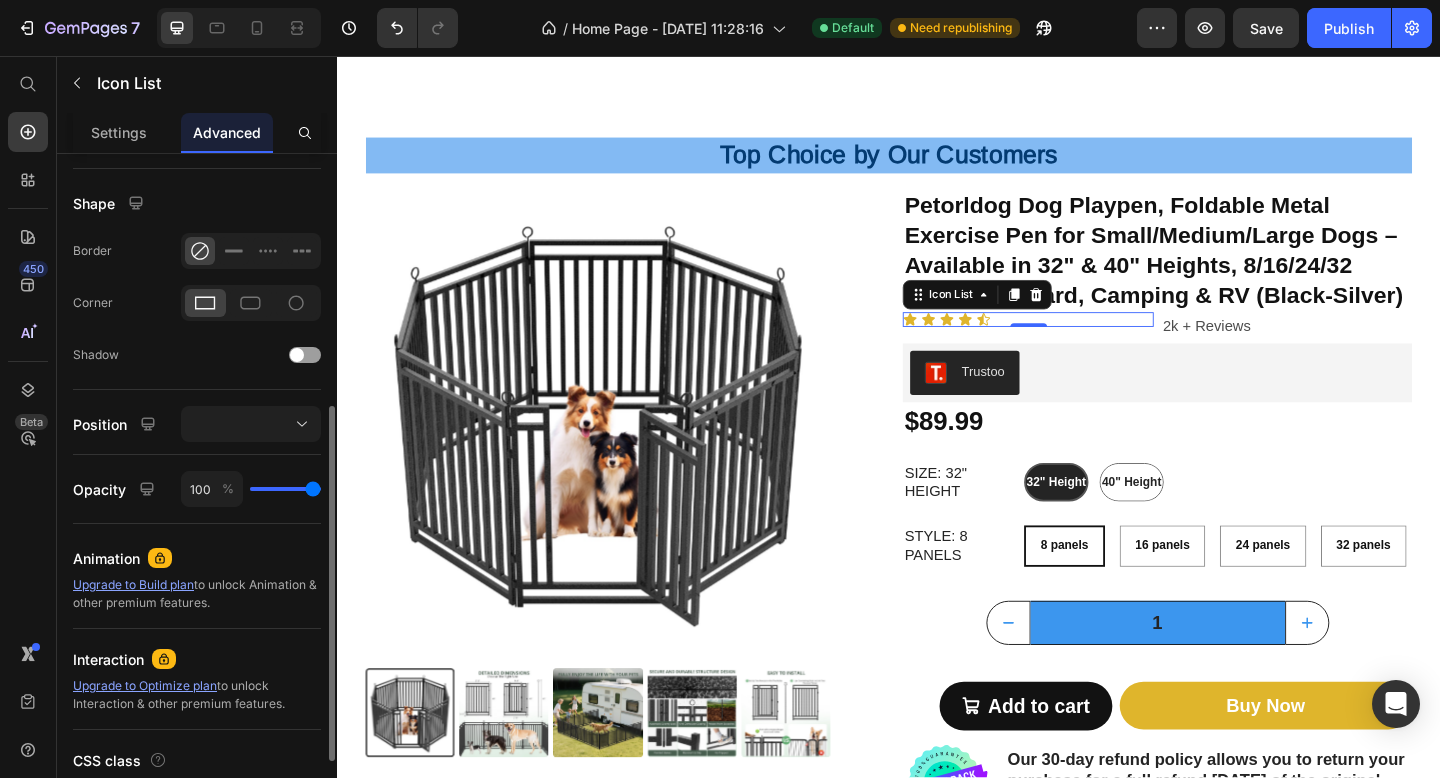 scroll, scrollTop: 460, scrollLeft: 0, axis: vertical 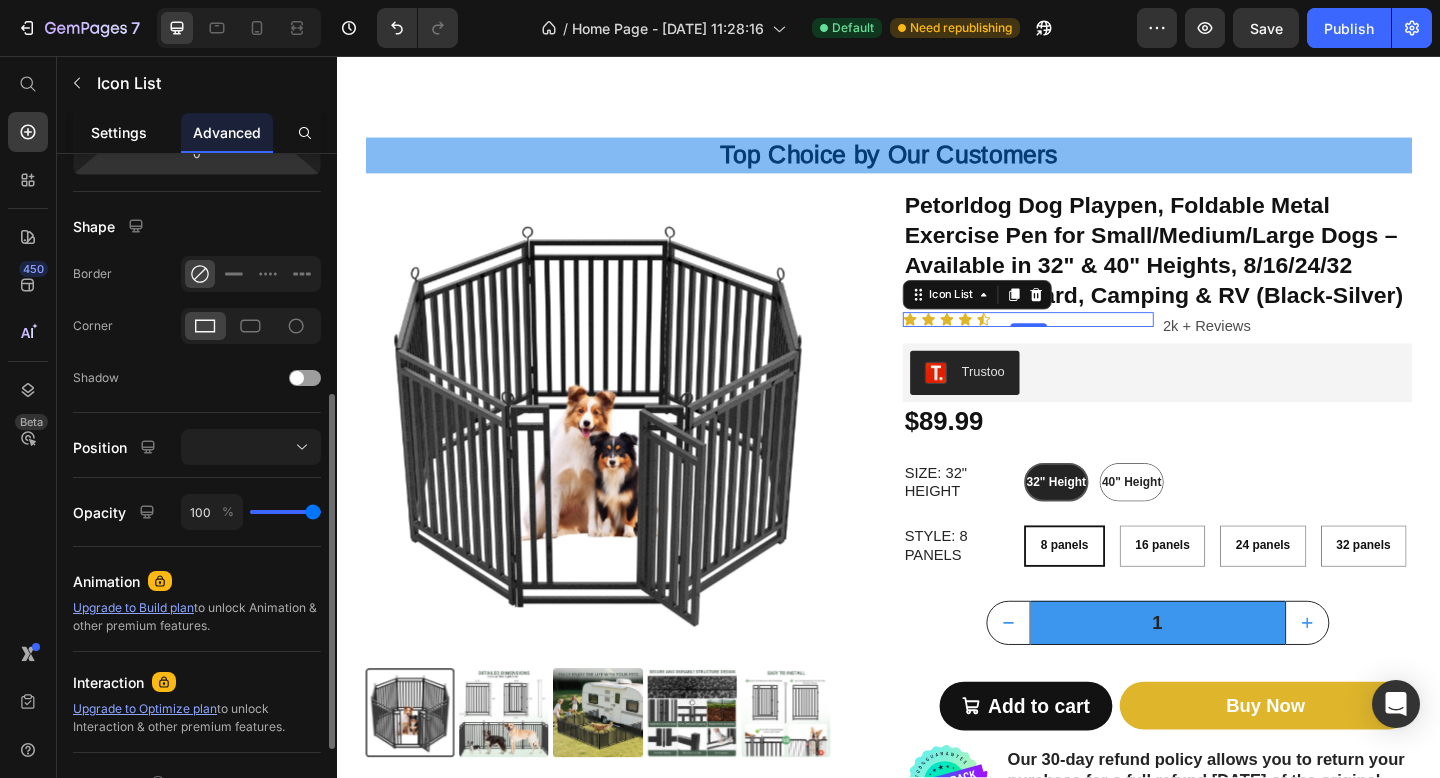 click on "Settings" at bounding box center [119, 132] 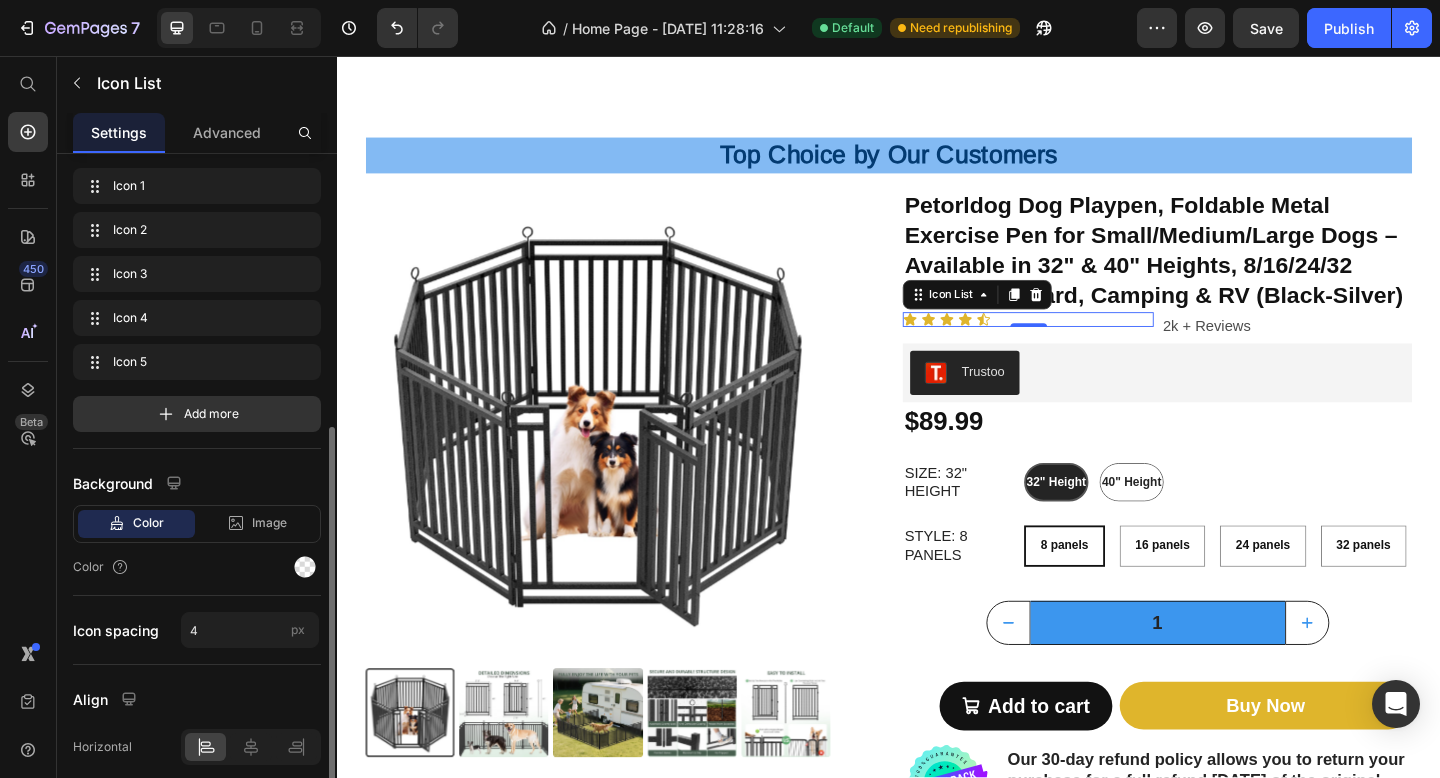 scroll, scrollTop: 180, scrollLeft: 0, axis: vertical 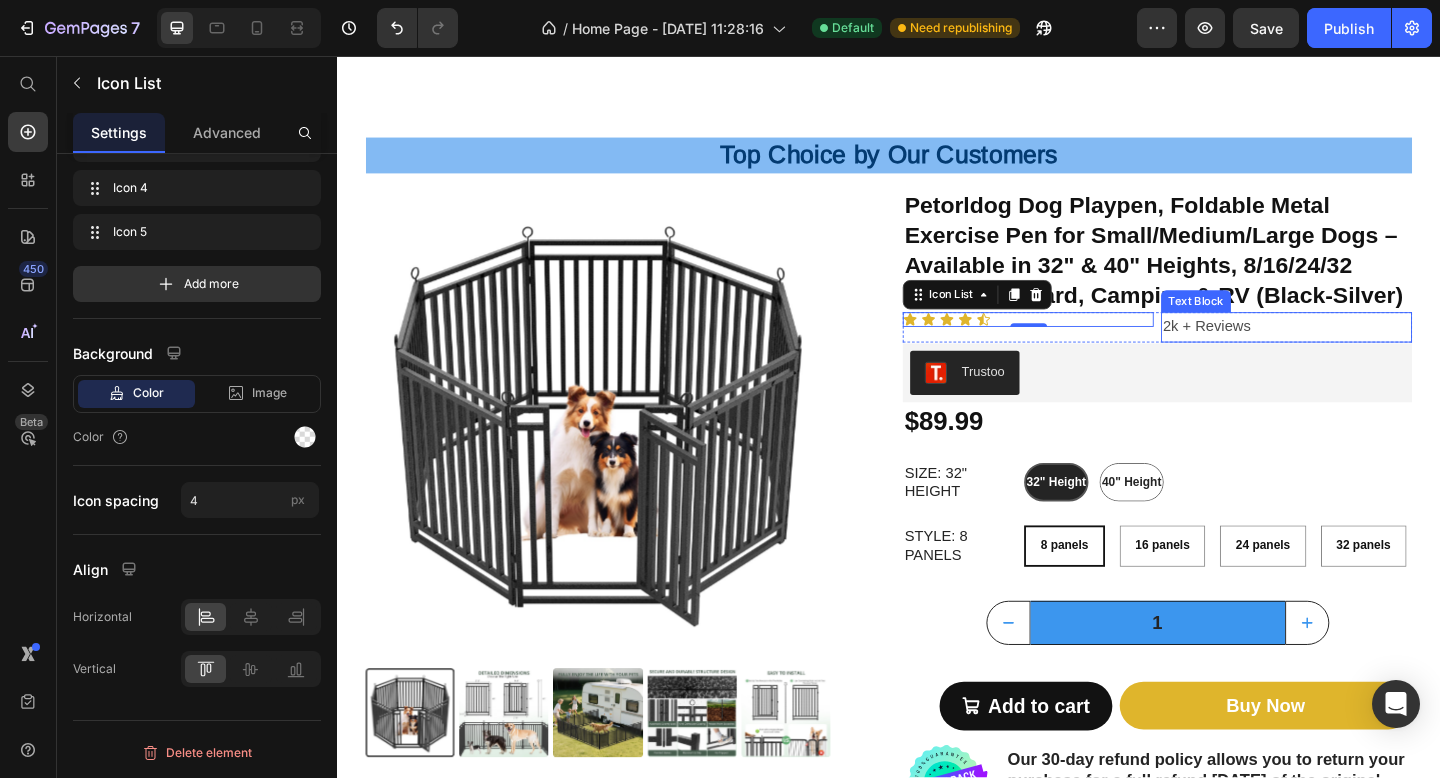 click on "2k + Reviews" at bounding box center [1369, 351] 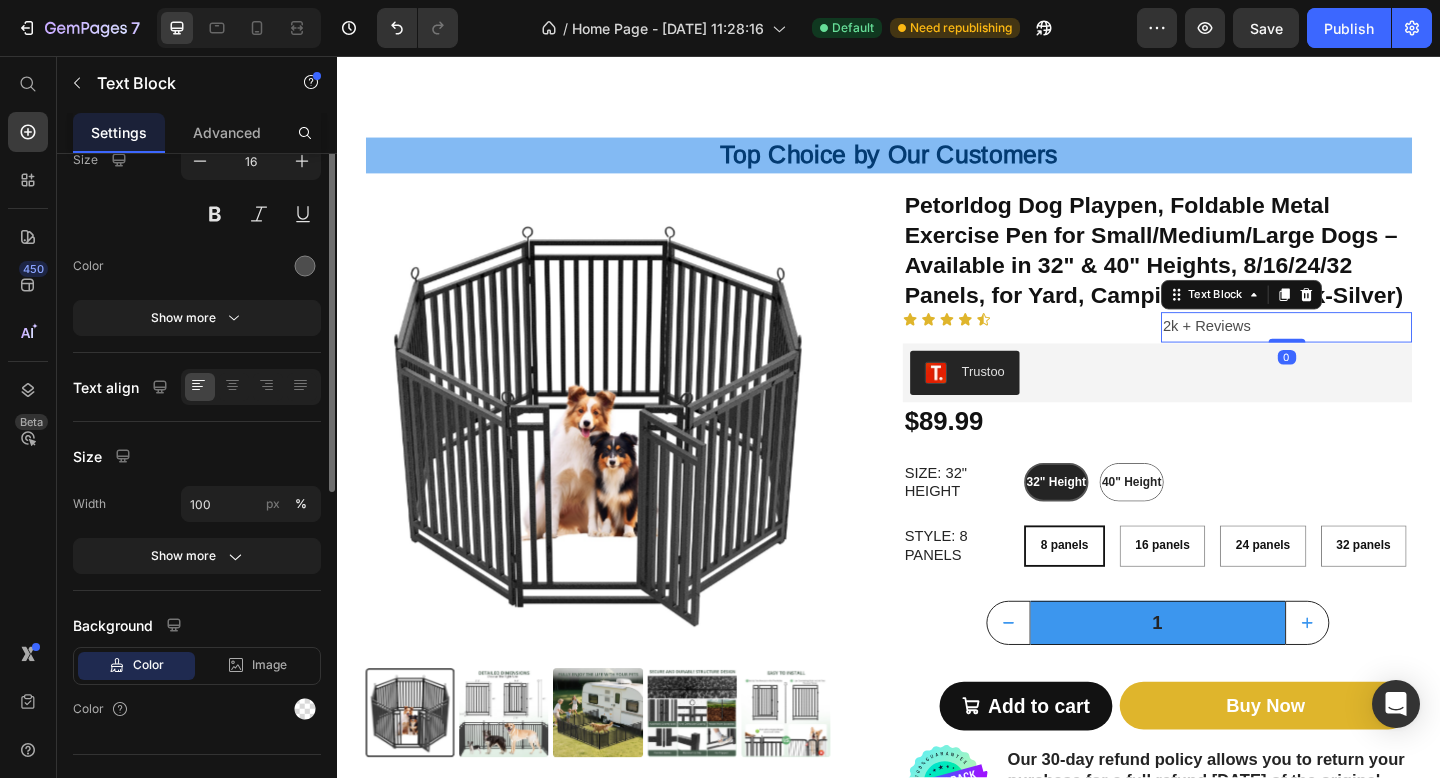 scroll, scrollTop: 0, scrollLeft: 0, axis: both 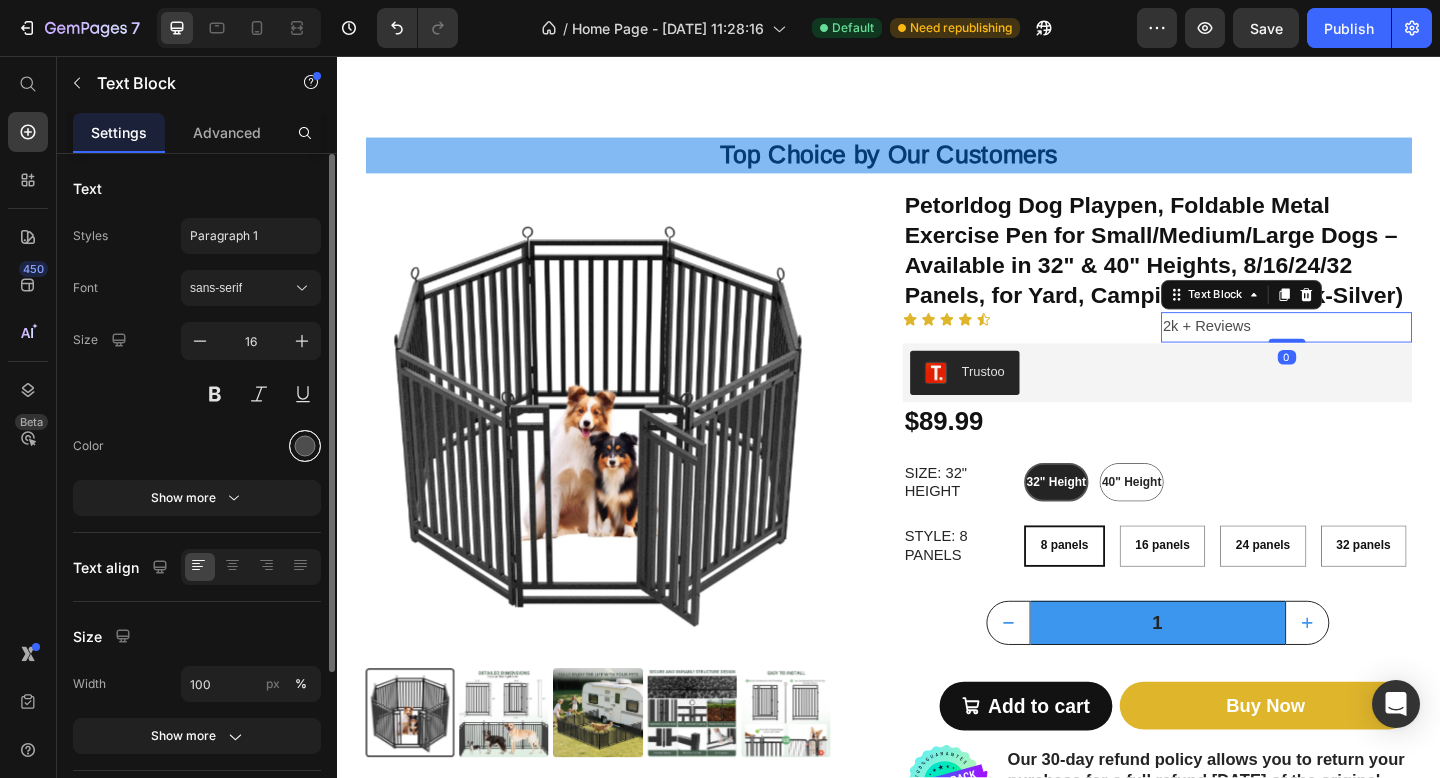 click at bounding box center [305, 446] 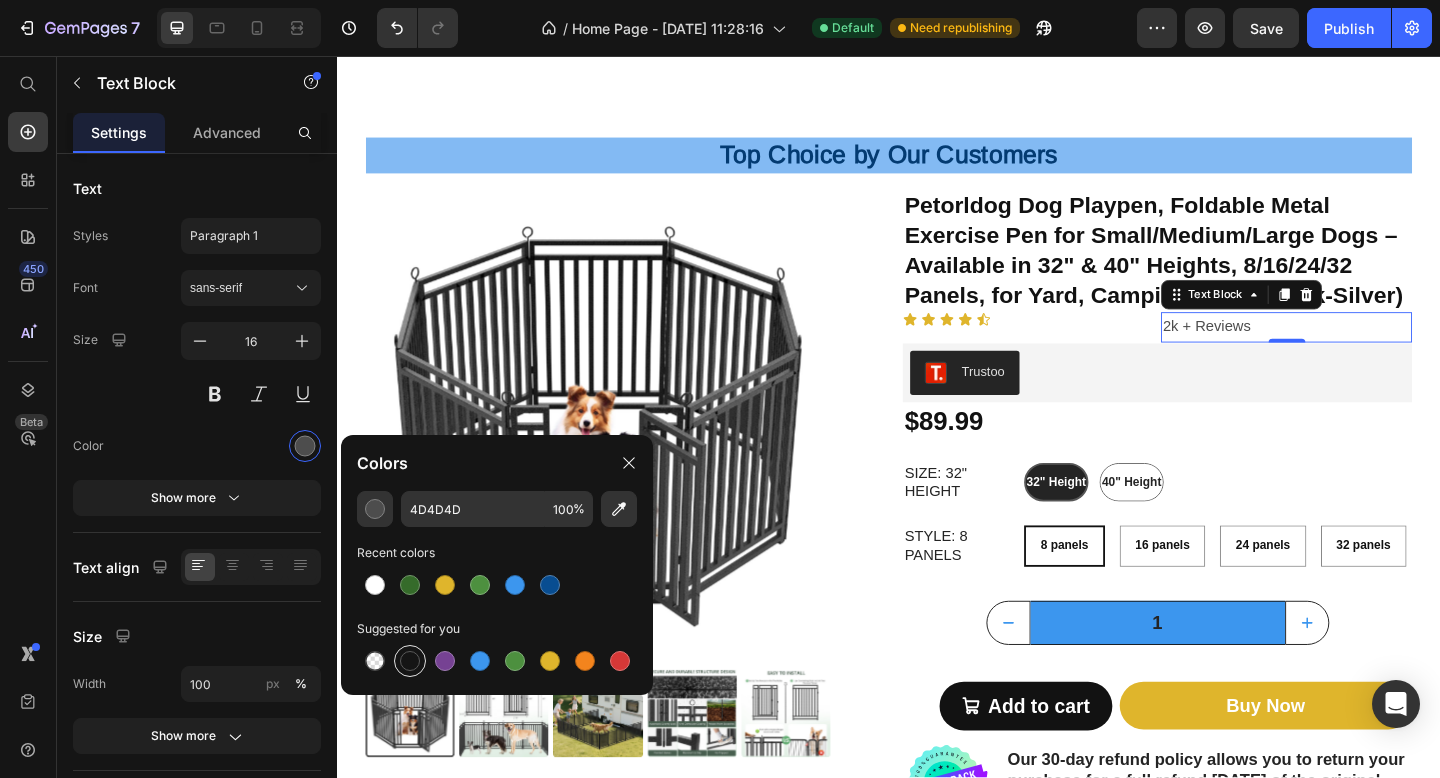 click at bounding box center (410, 661) 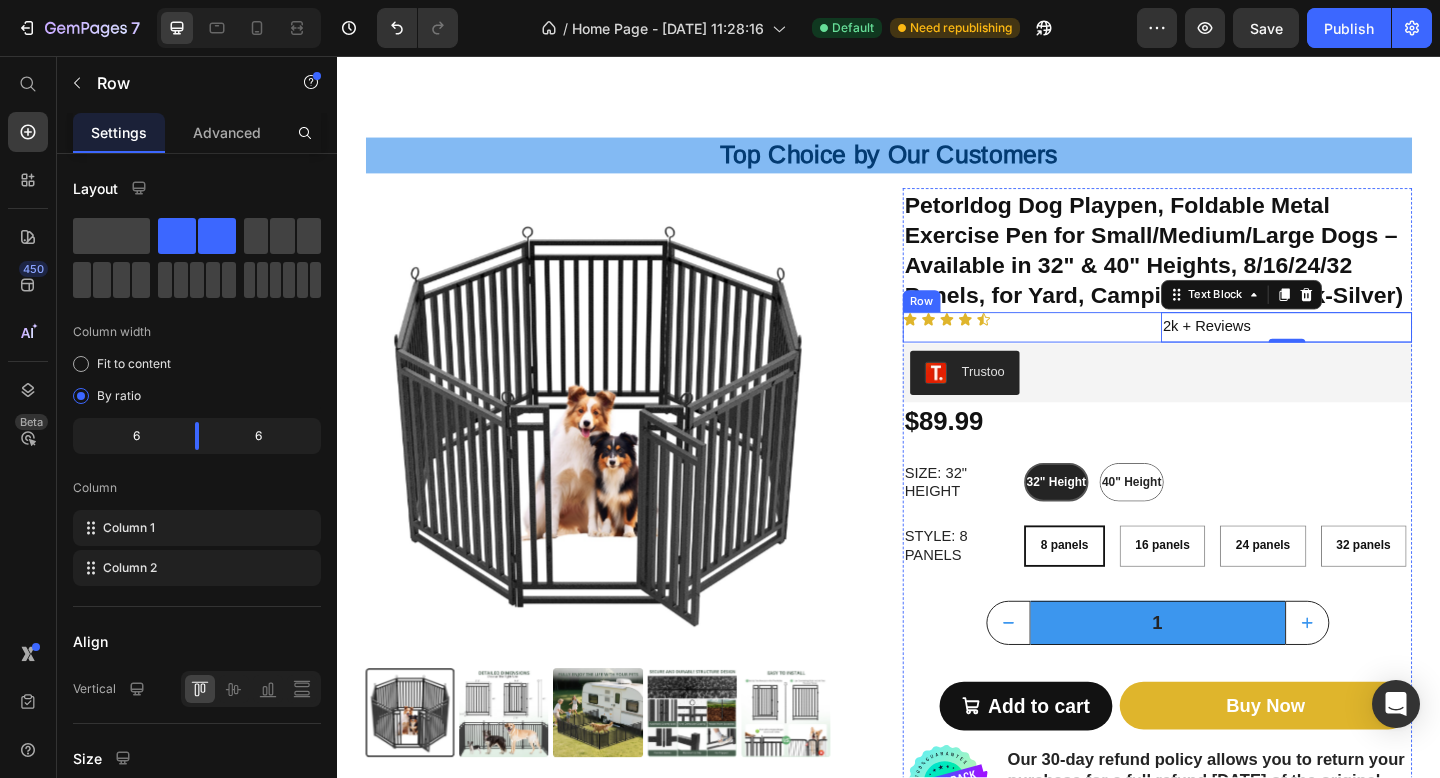 click on "Icon Icon Icon Icon Icon Icon List" at bounding box center [1088, 351] 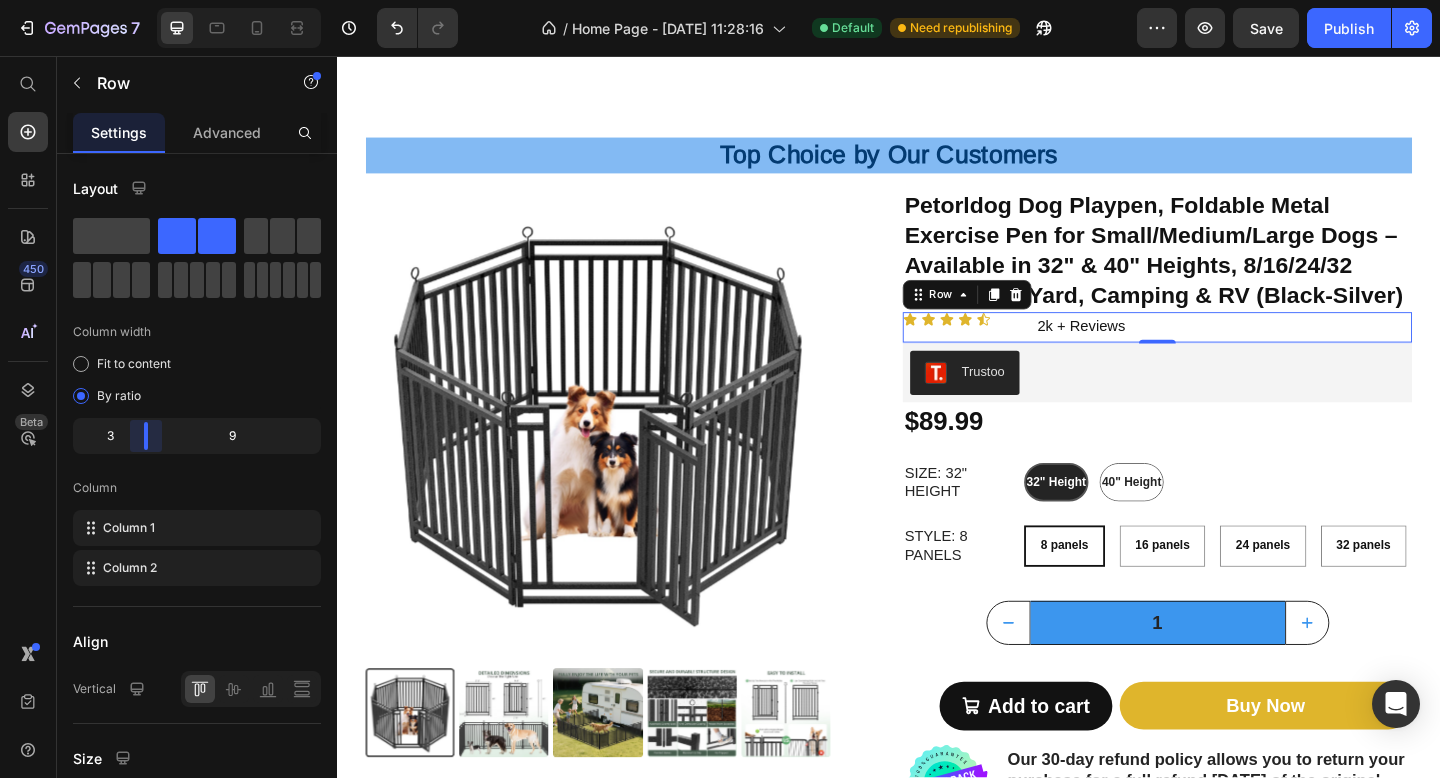 drag, startPoint x: 194, startPoint y: 446, endPoint x: 135, endPoint y: 437, distance: 59.682495 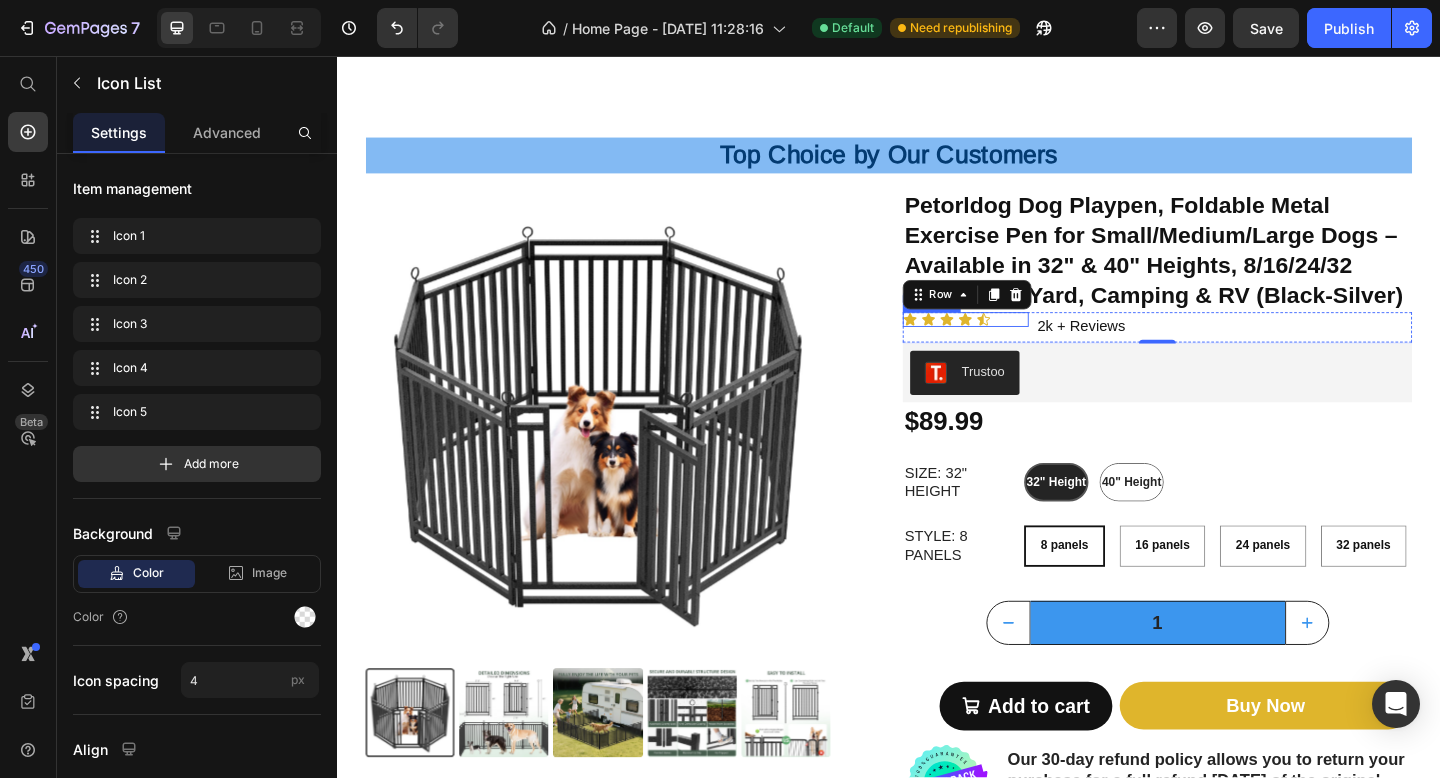 click on "Icon Icon Icon Icon Icon" at bounding box center (1020, 343) 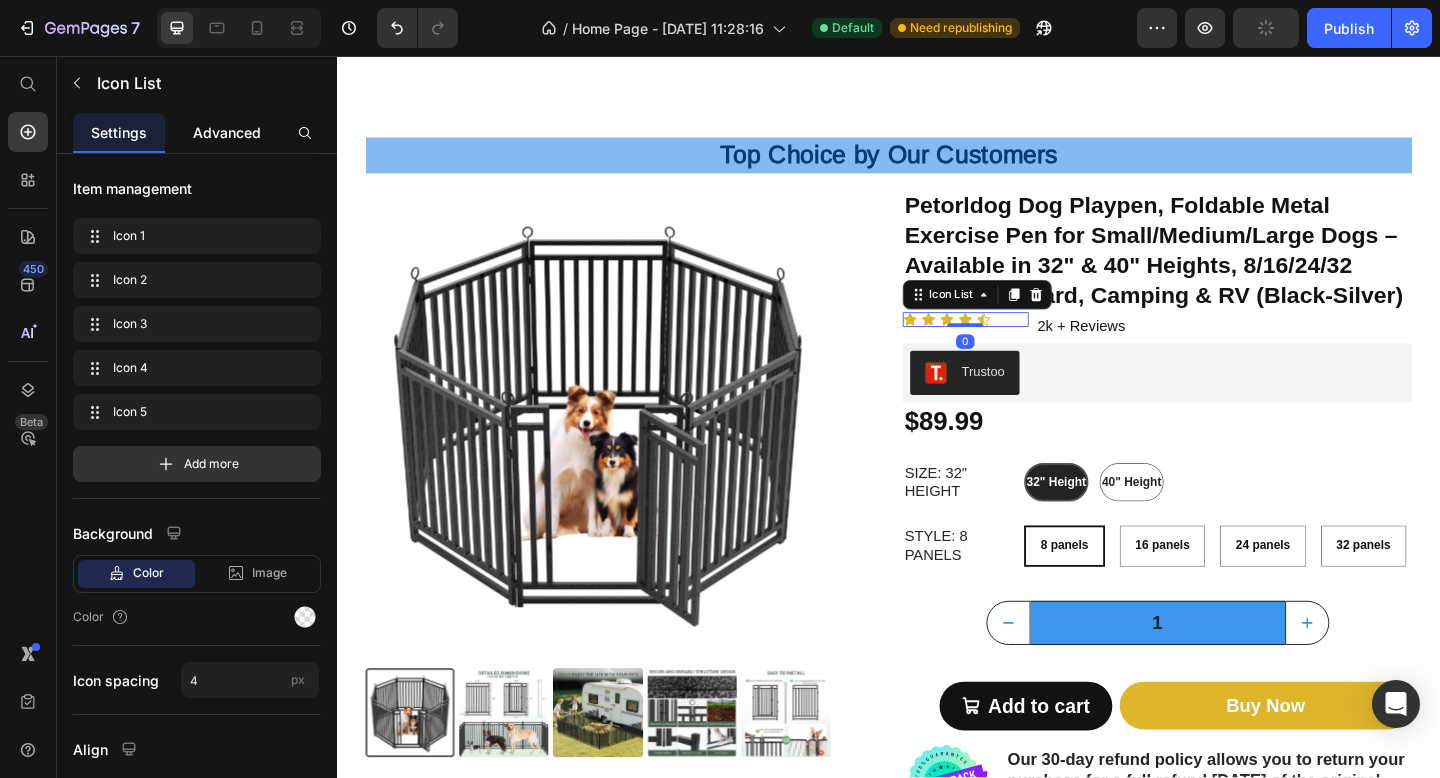 click on "Advanced" at bounding box center (227, 132) 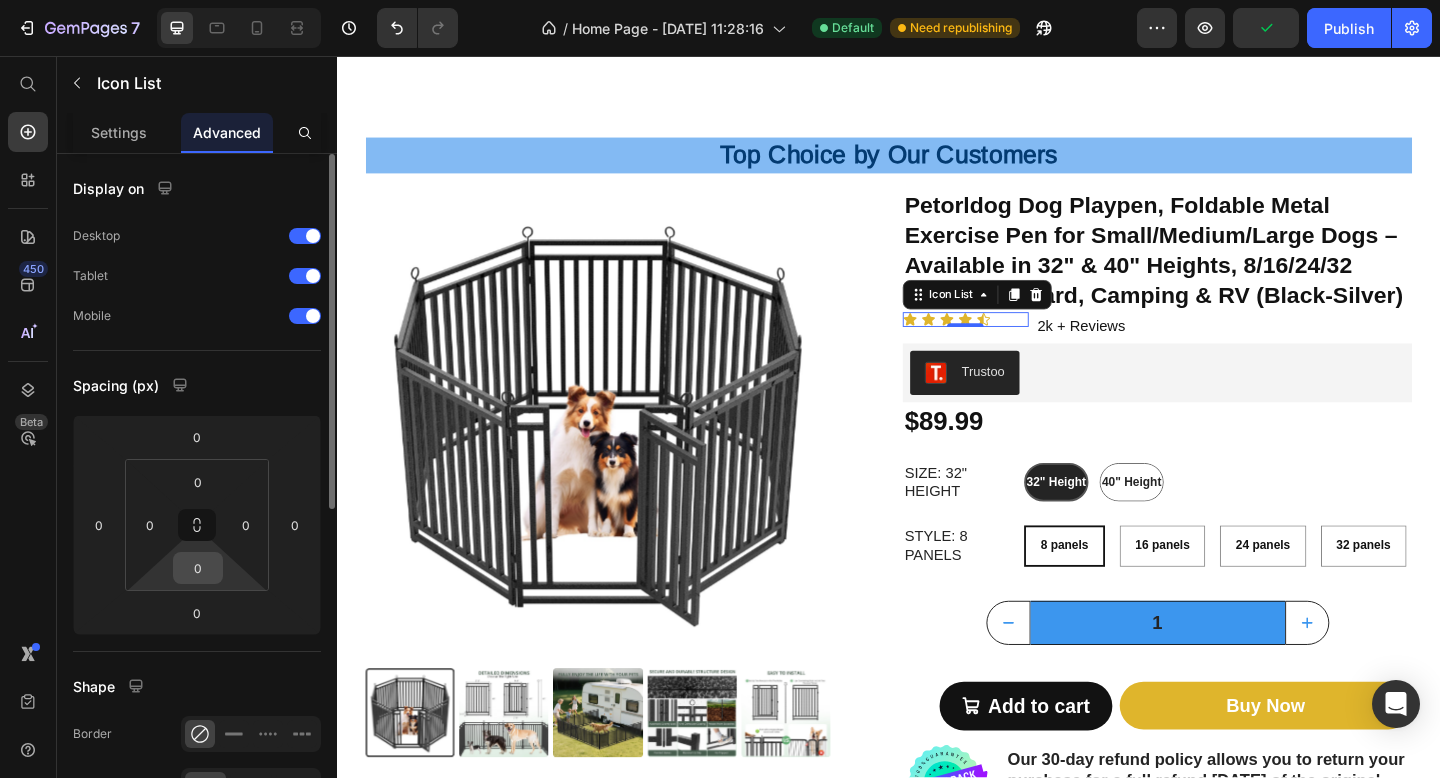 click on "0" at bounding box center (198, 568) 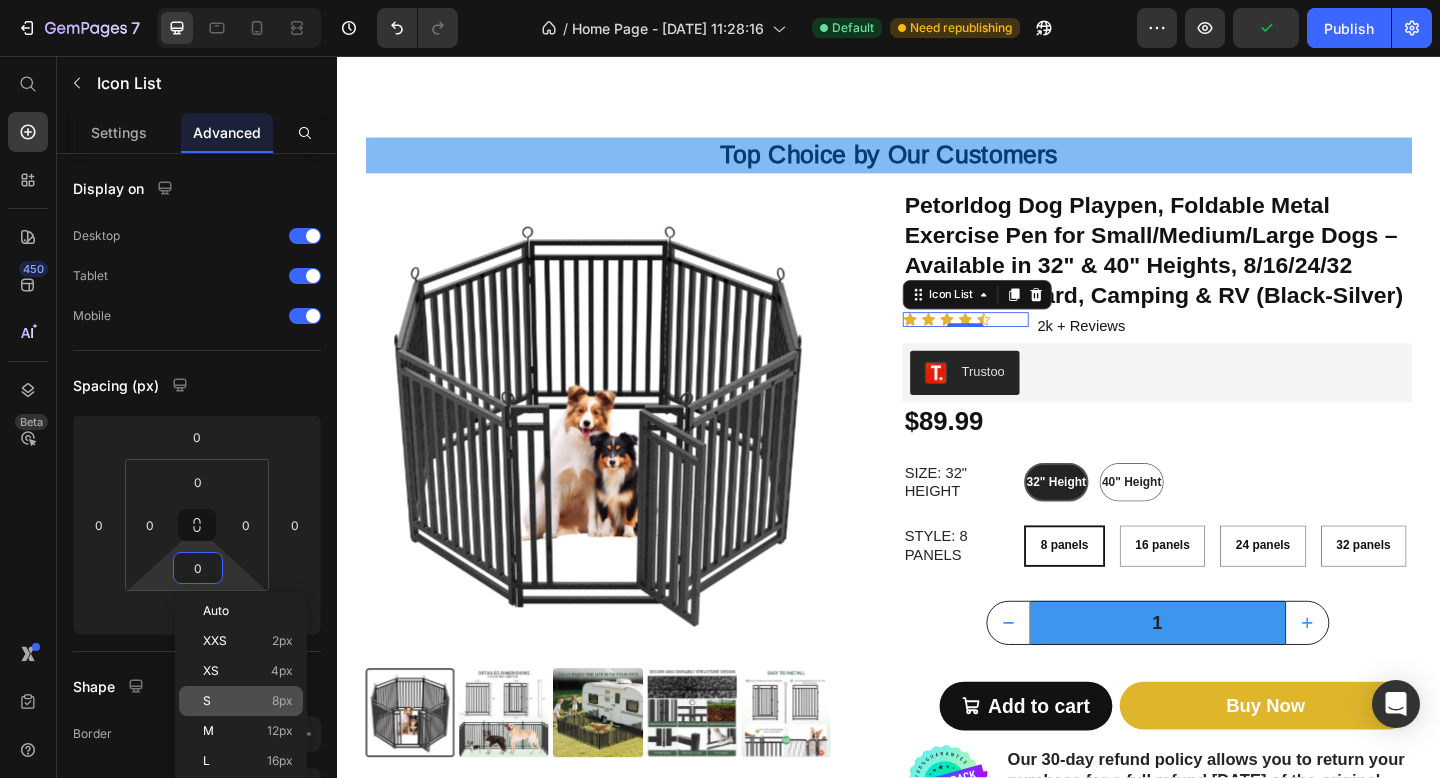 click on "S 8px" at bounding box center (248, 701) 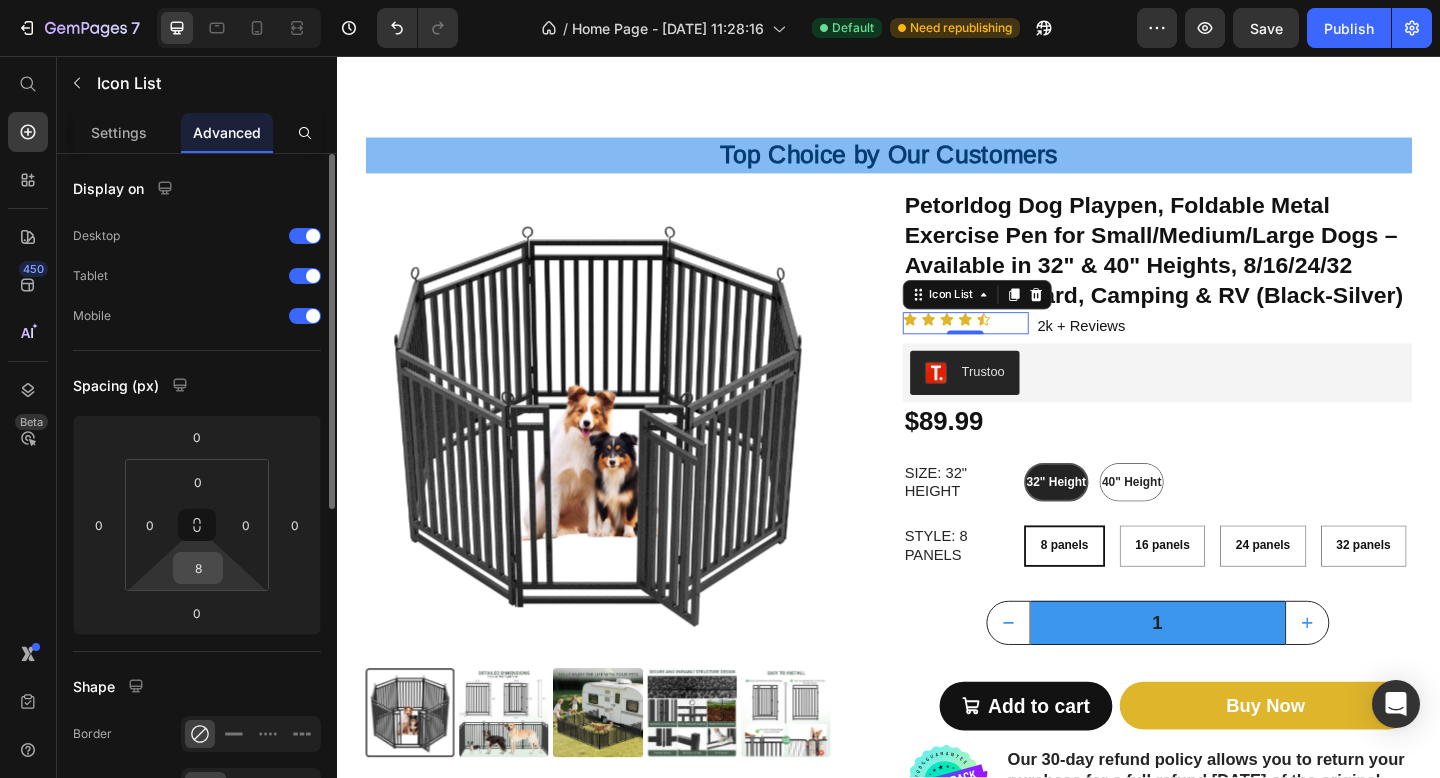 click on "8" at bounding box center (198, 568) 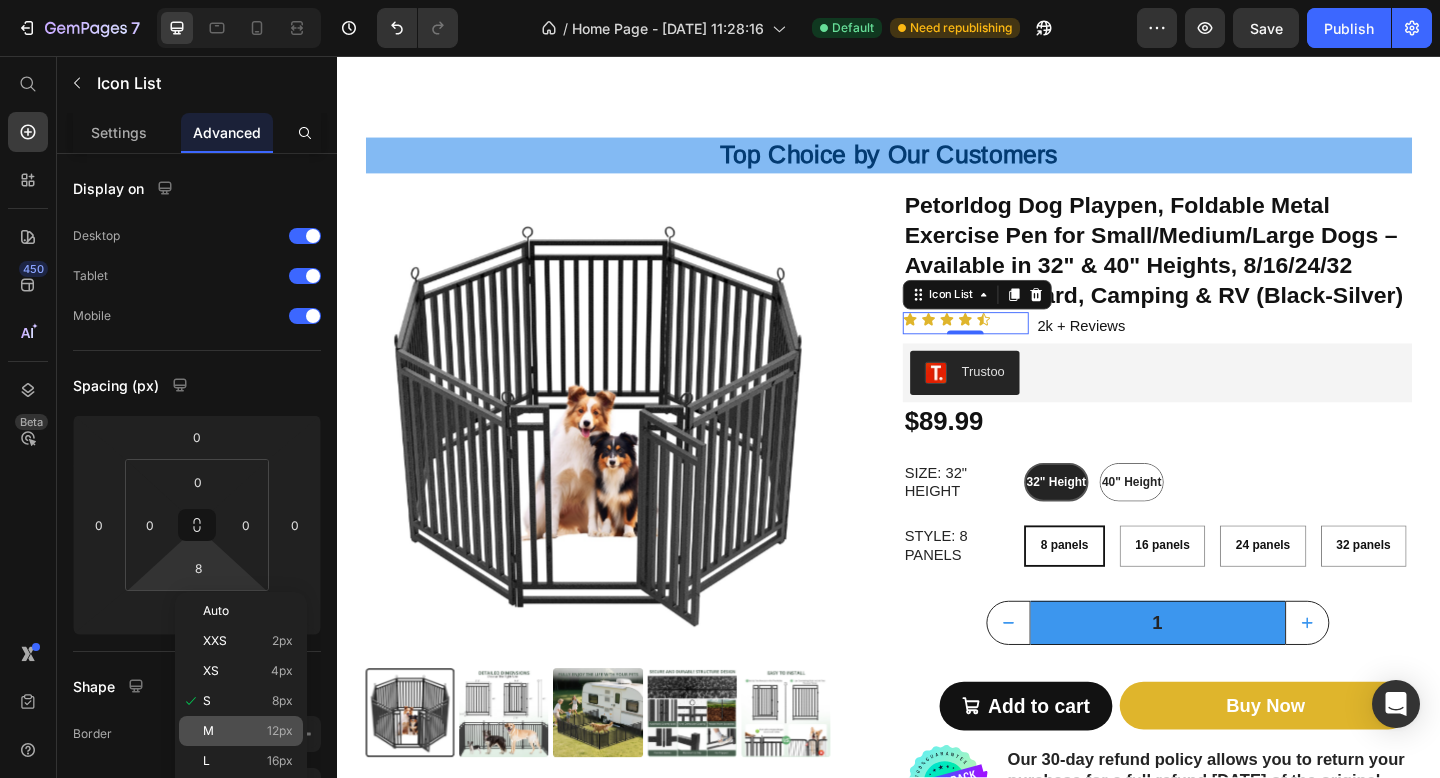 click on "M 12px" 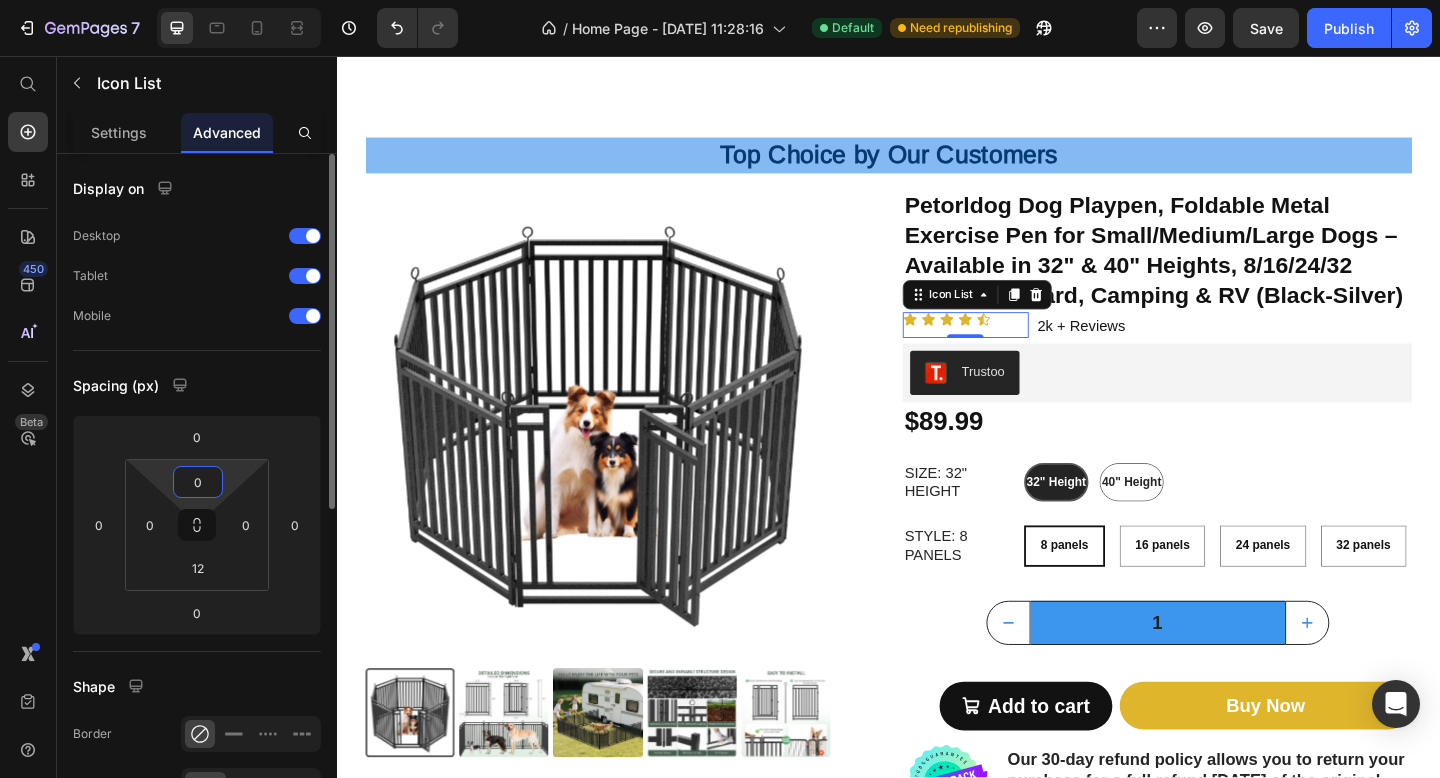 click on "0" at bounding box center [198, 482] 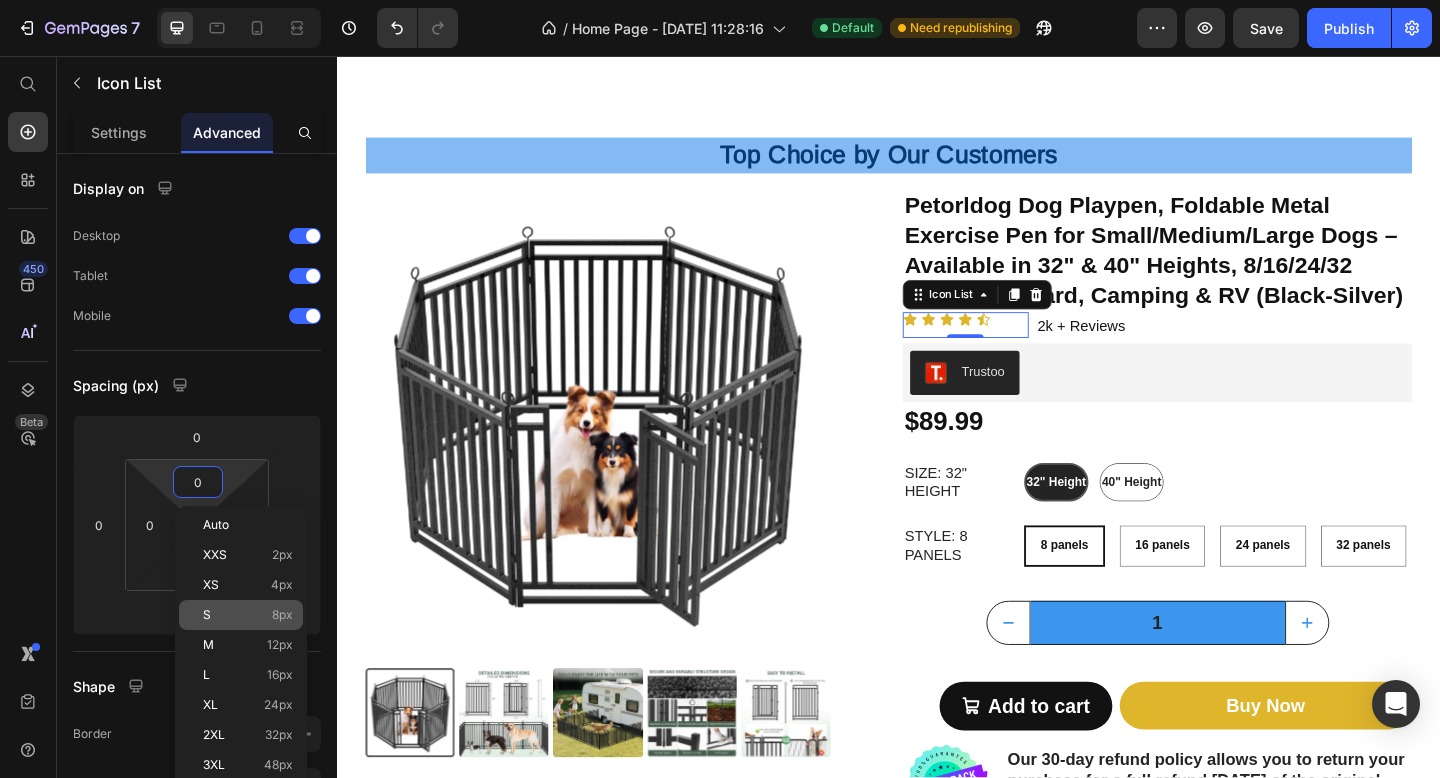 click on "S 8px" at bounding box center [248, 615] 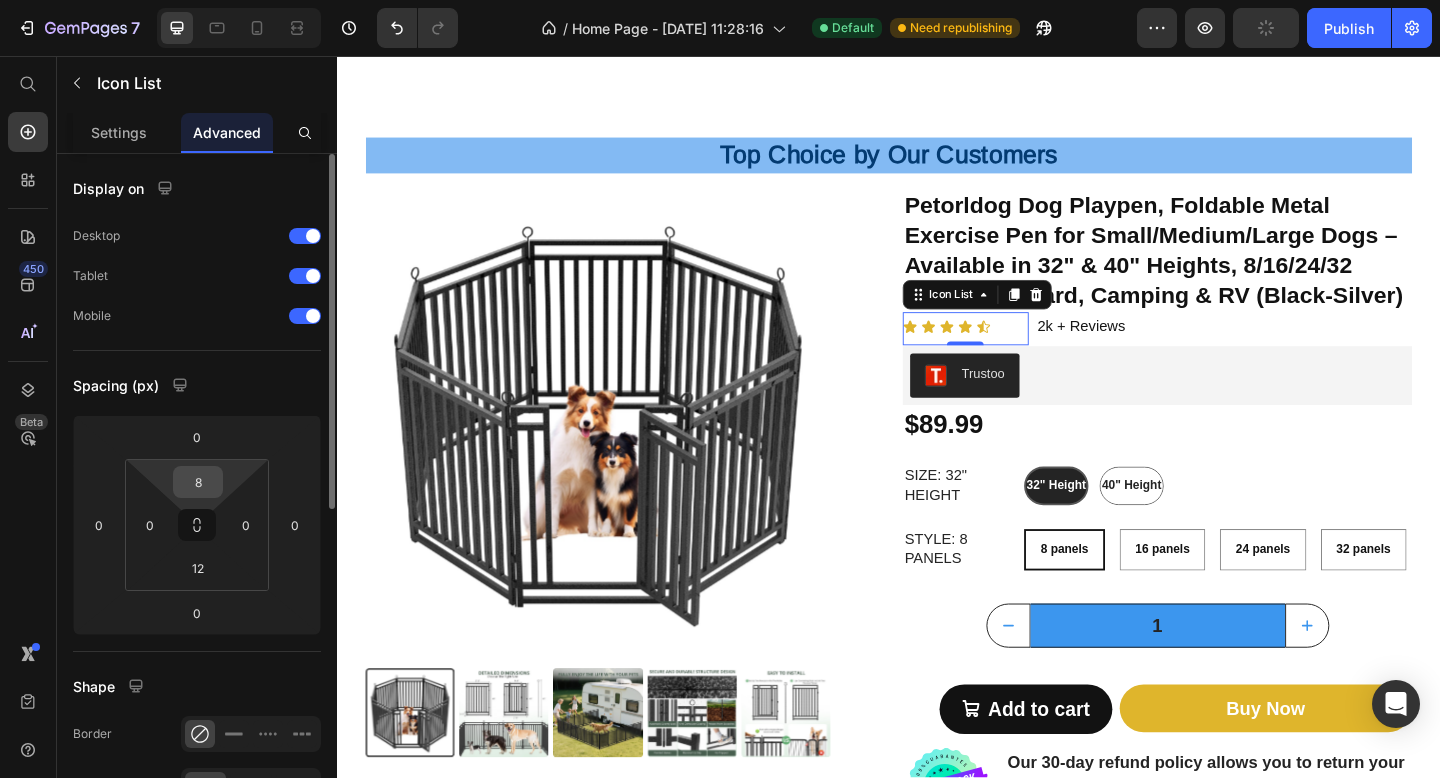 click on "8" at bounding box center (198, 482) 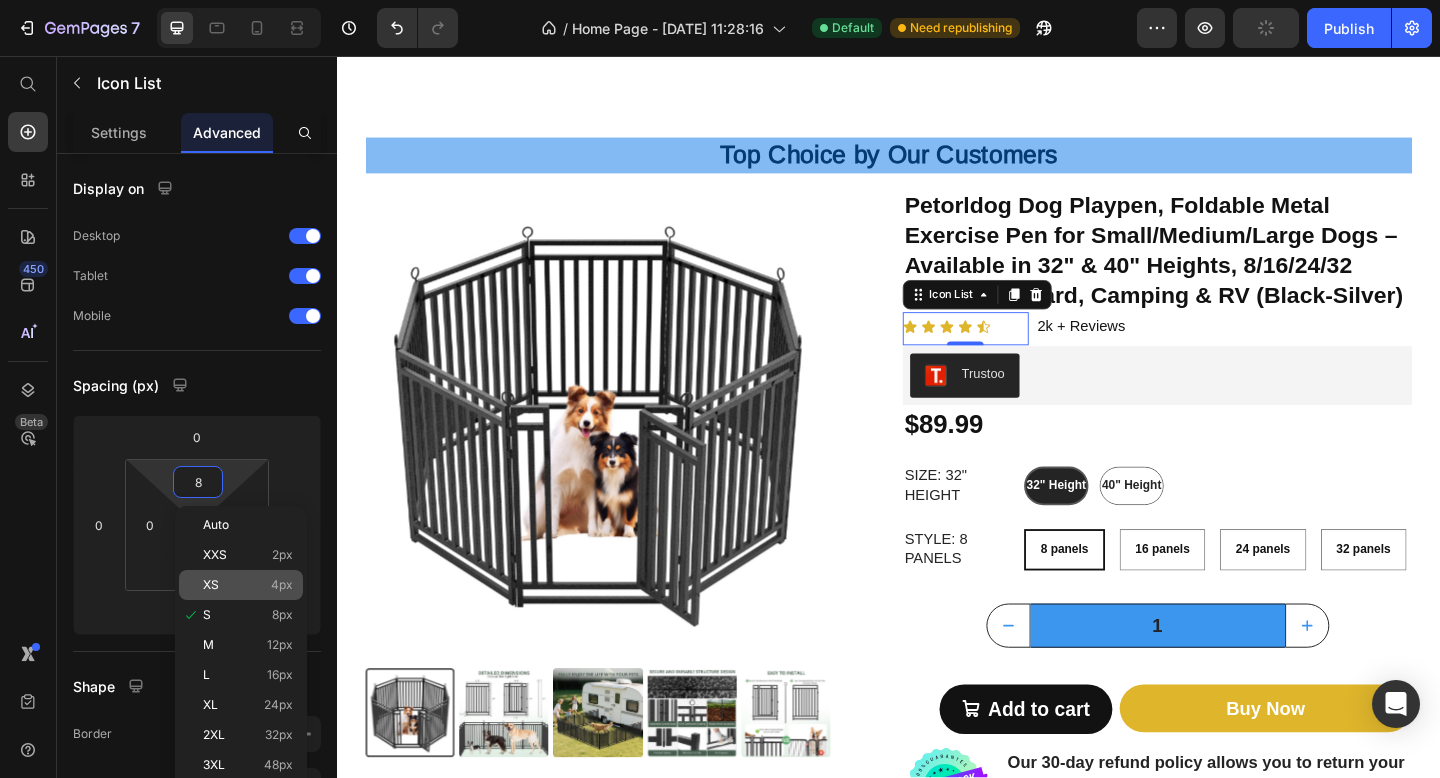 click on "XS 4px" 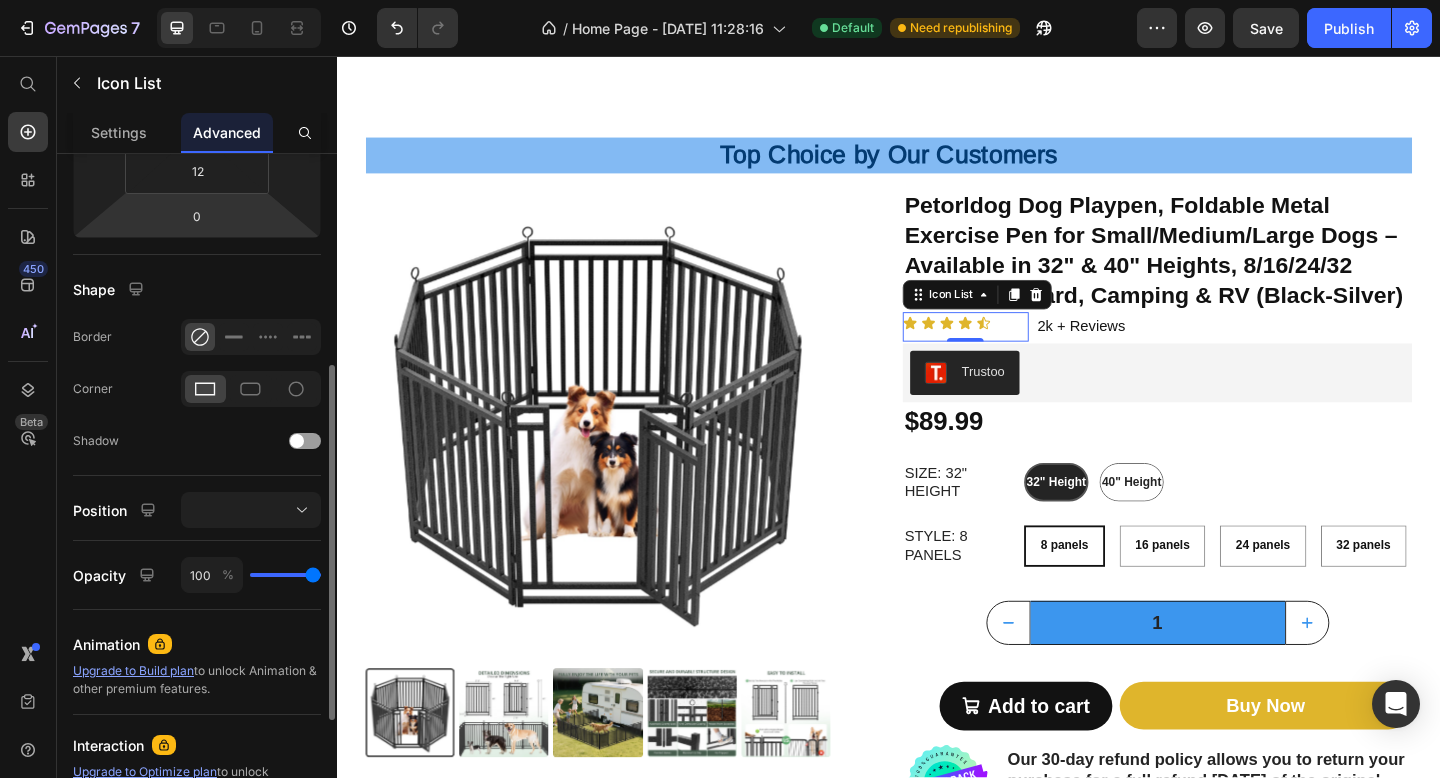 scroll, scrollTop: 402, scrollLeft: 0, axis: vertical 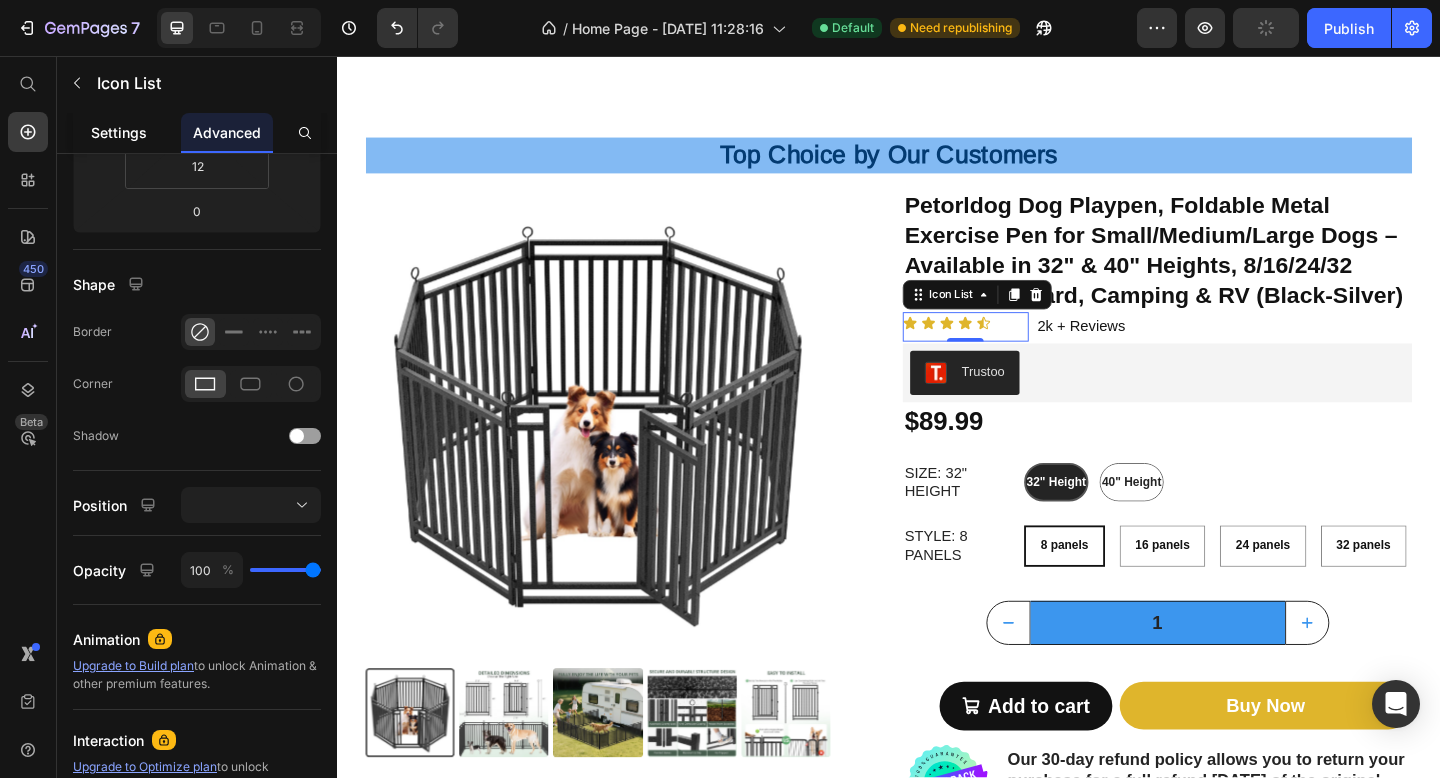 click on "Settings" at bounding box center (119, 132) 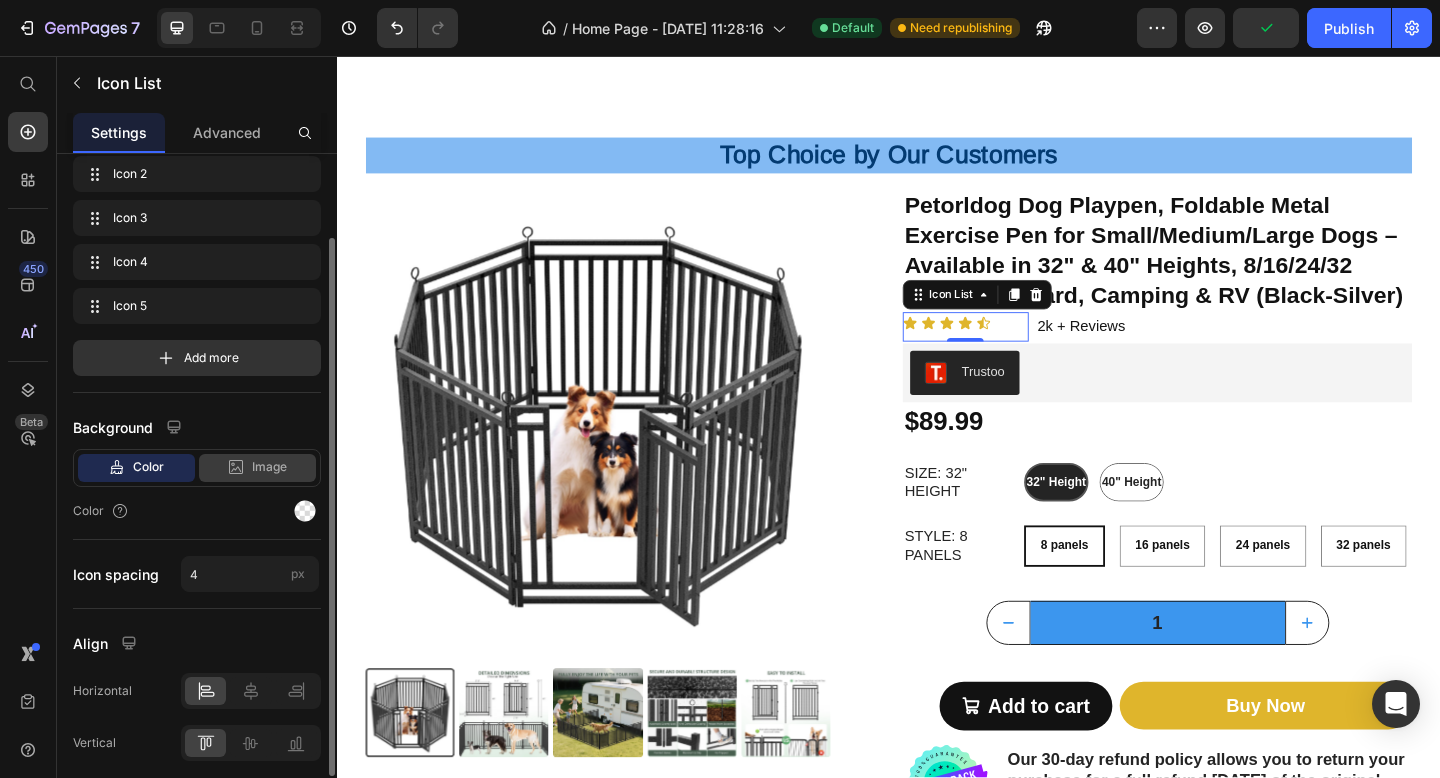 scroll, scrollTop: 180, scrollLeft: 0, axis: vertical 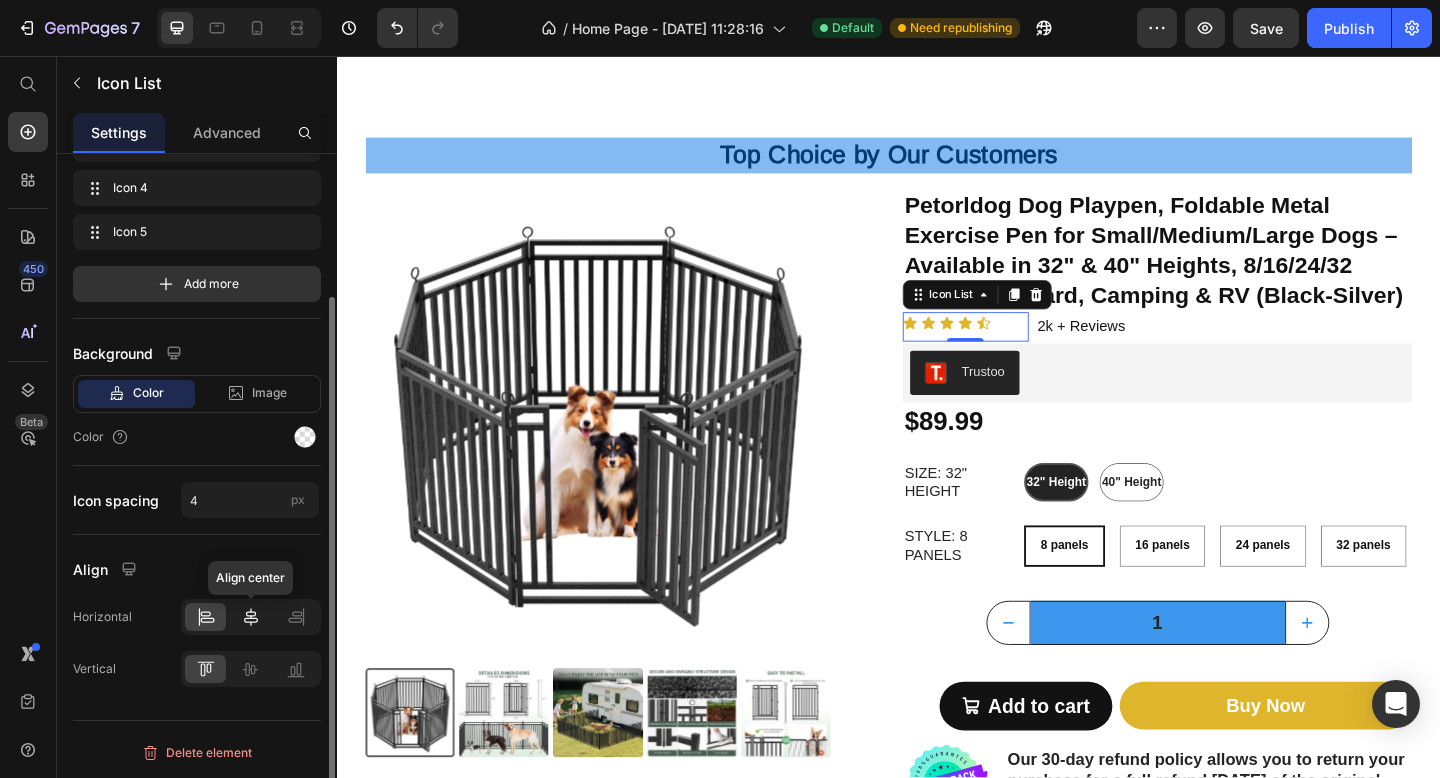 click 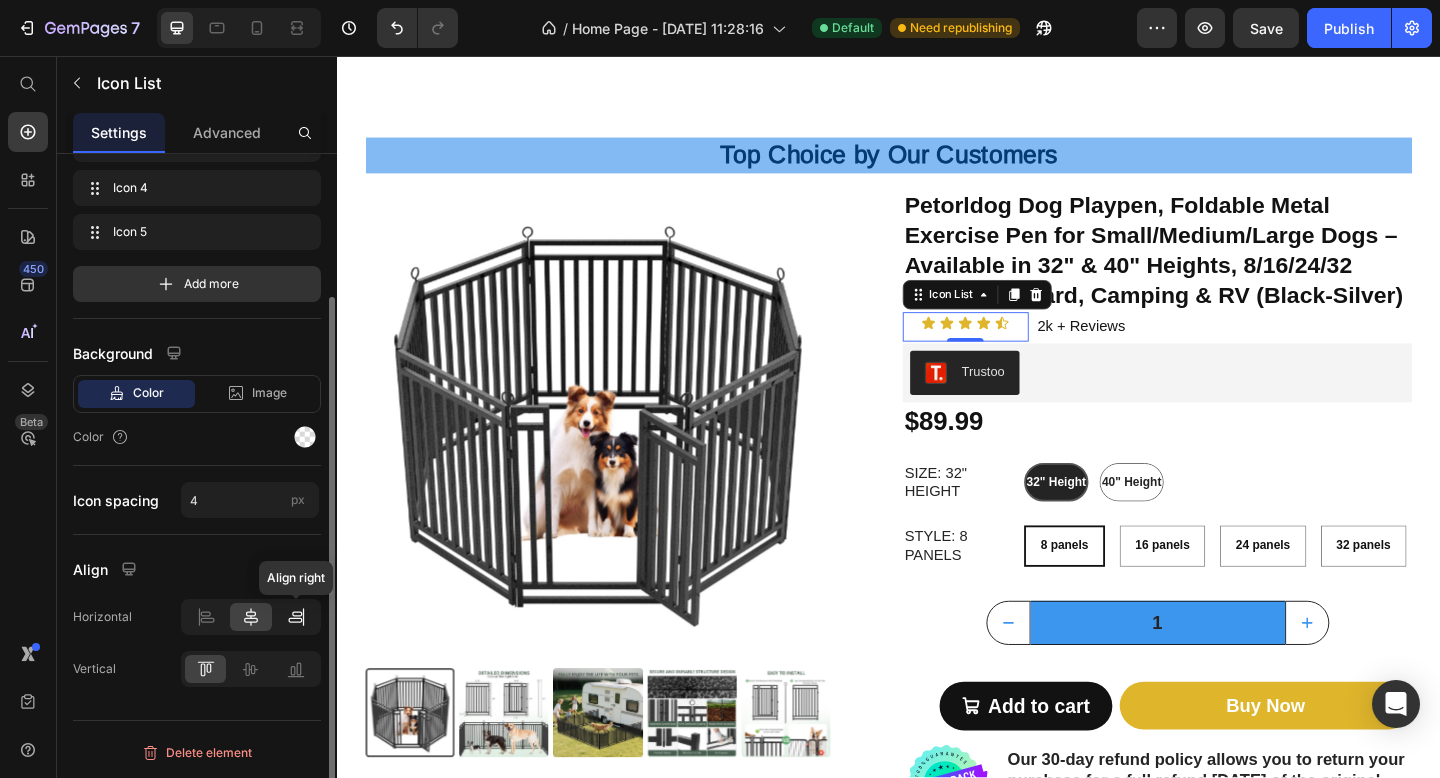 click 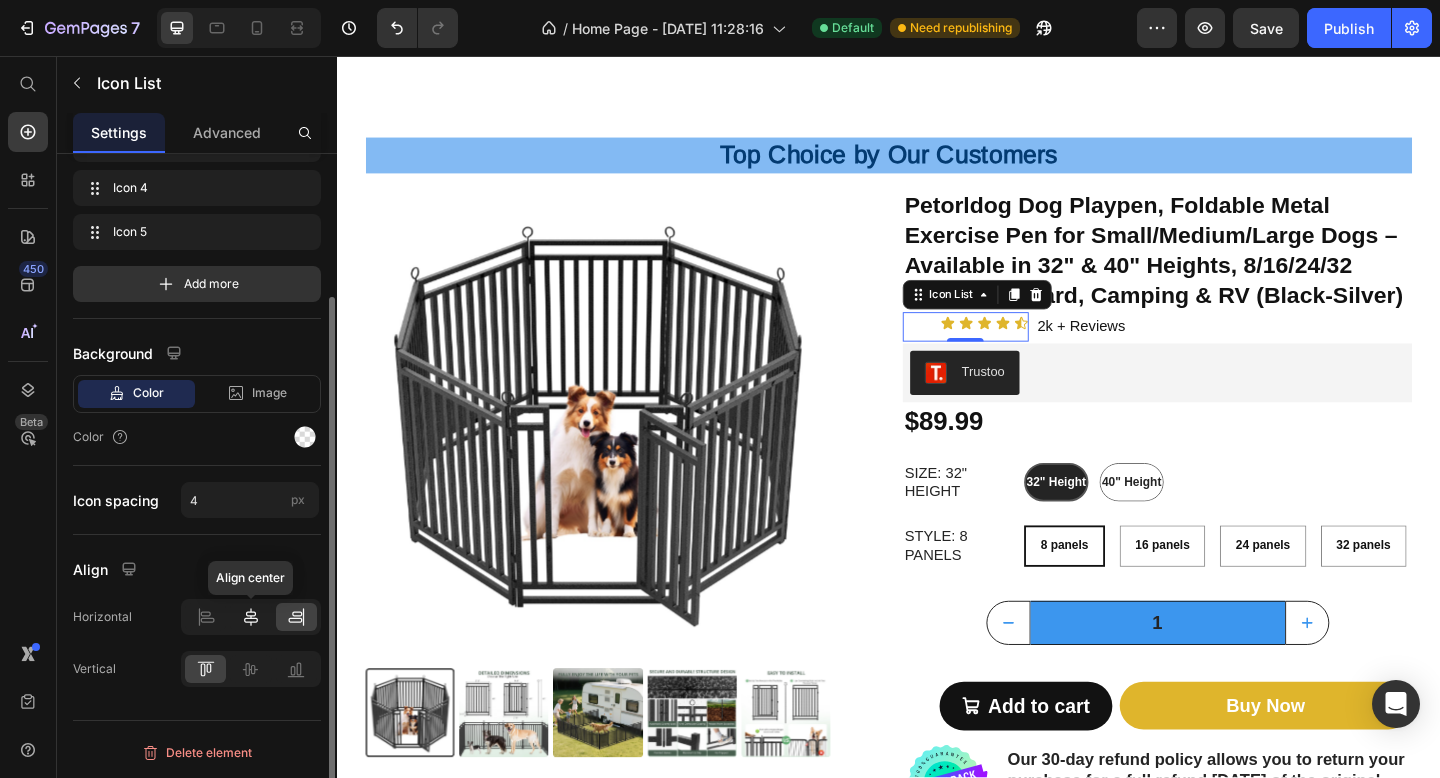 click 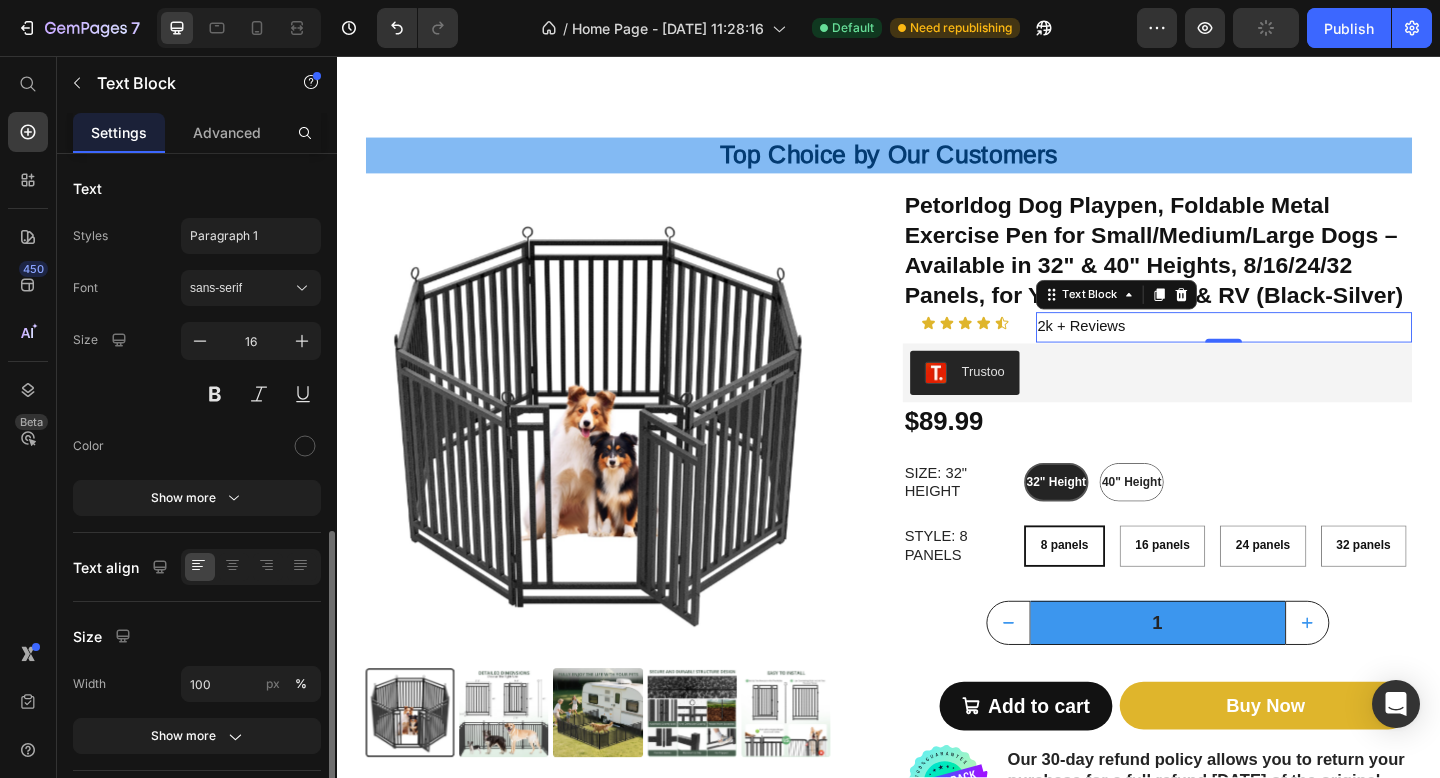scroll, scrollTop: 214, scrollLeft: 0, axis: vertical 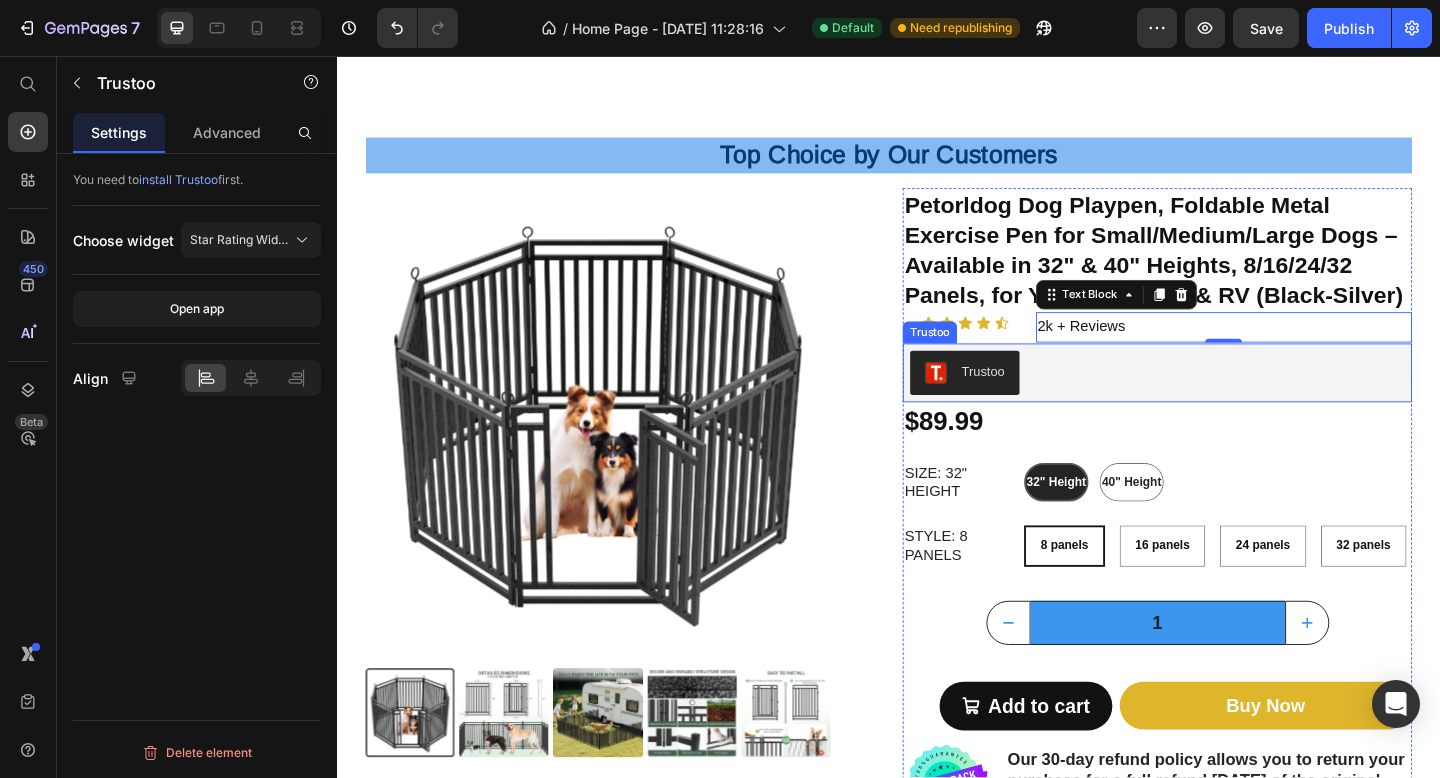 click on "Trustoo" at bounding box center [1229, 401] 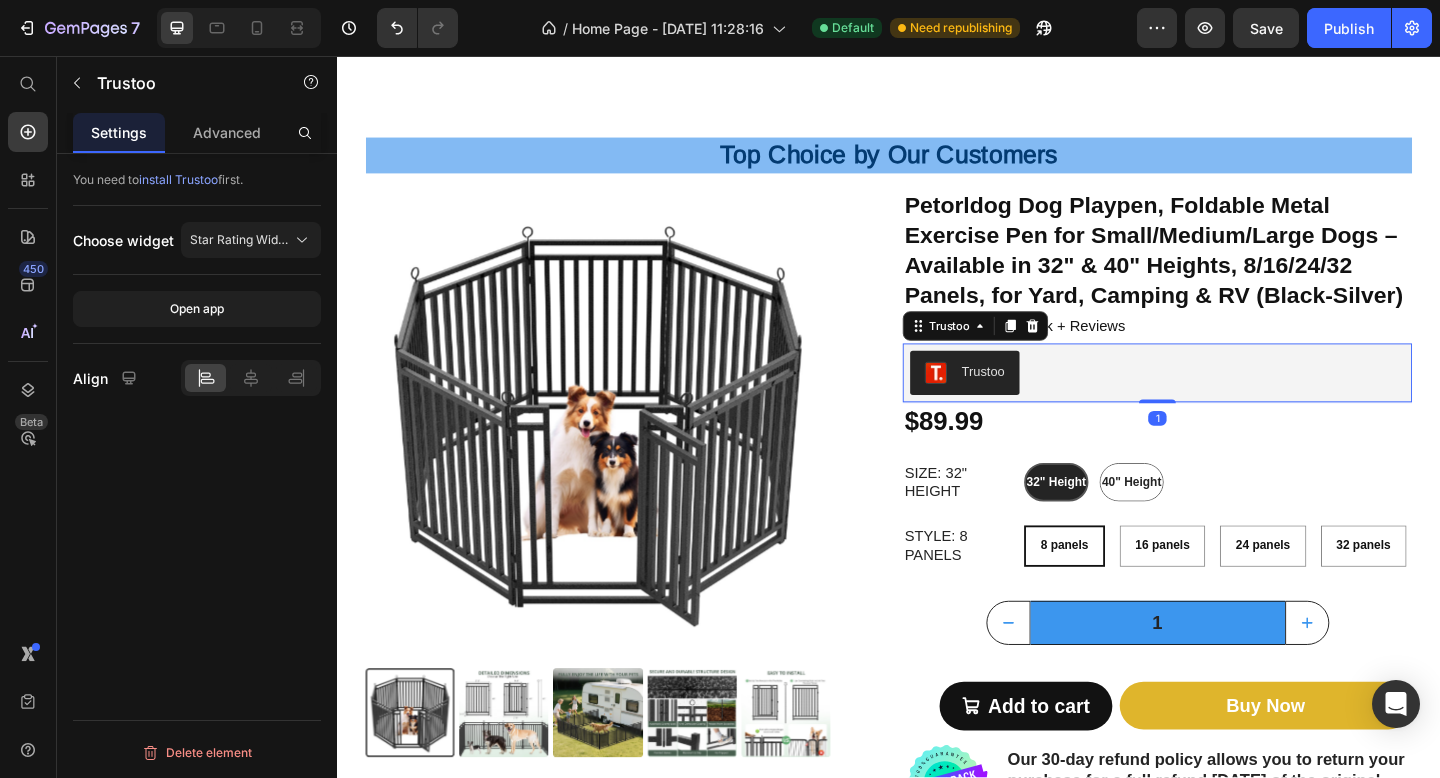 scroll, scrollTop: 0, scrollLeft: 0, axis: both 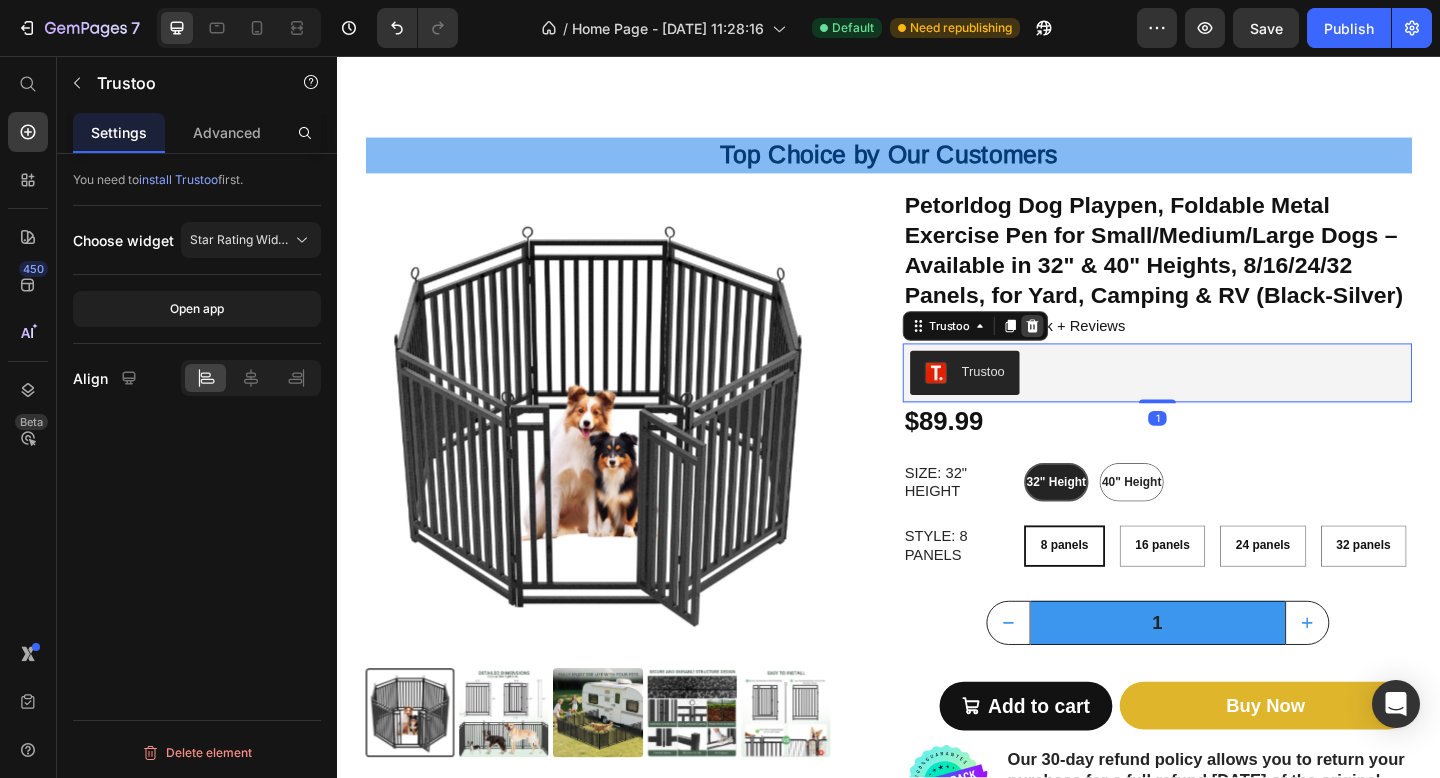 click 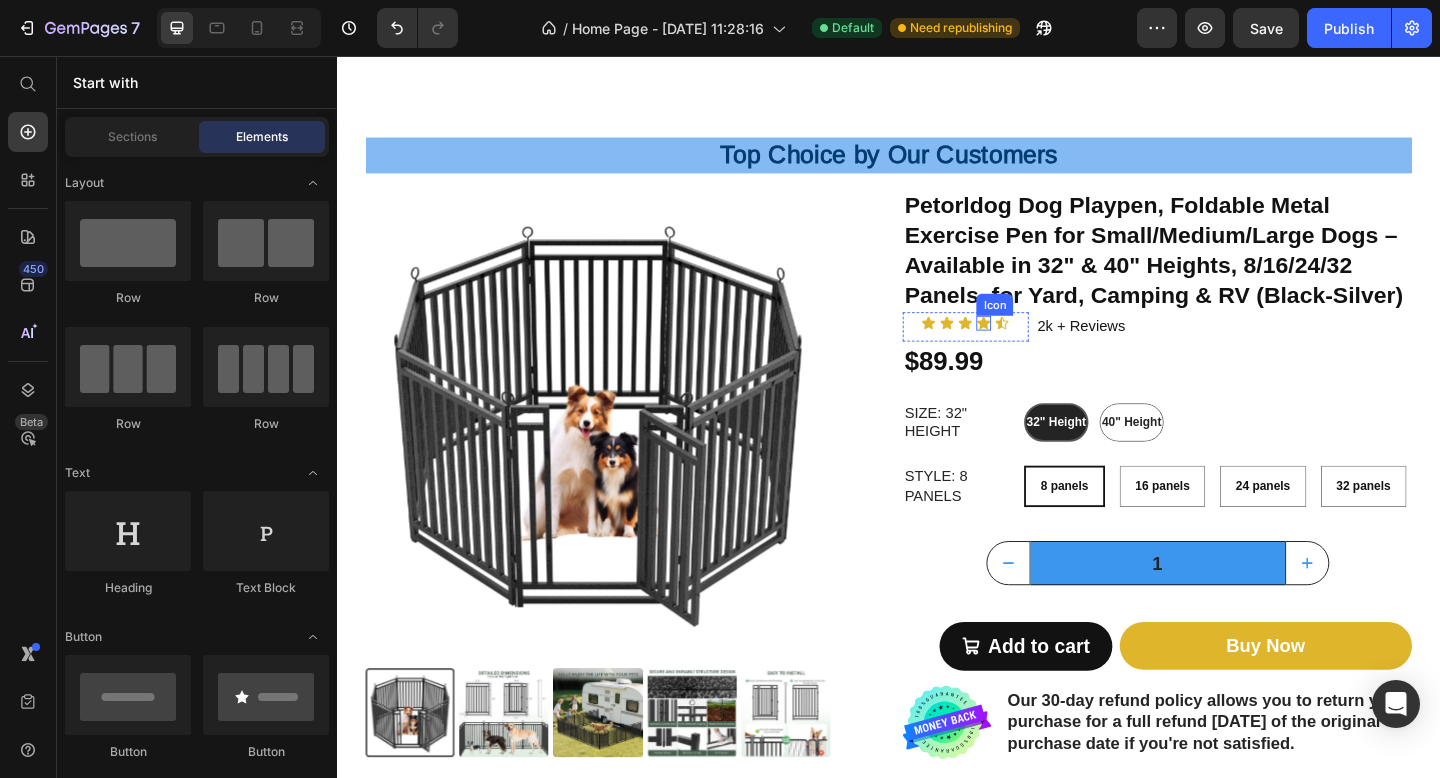 click 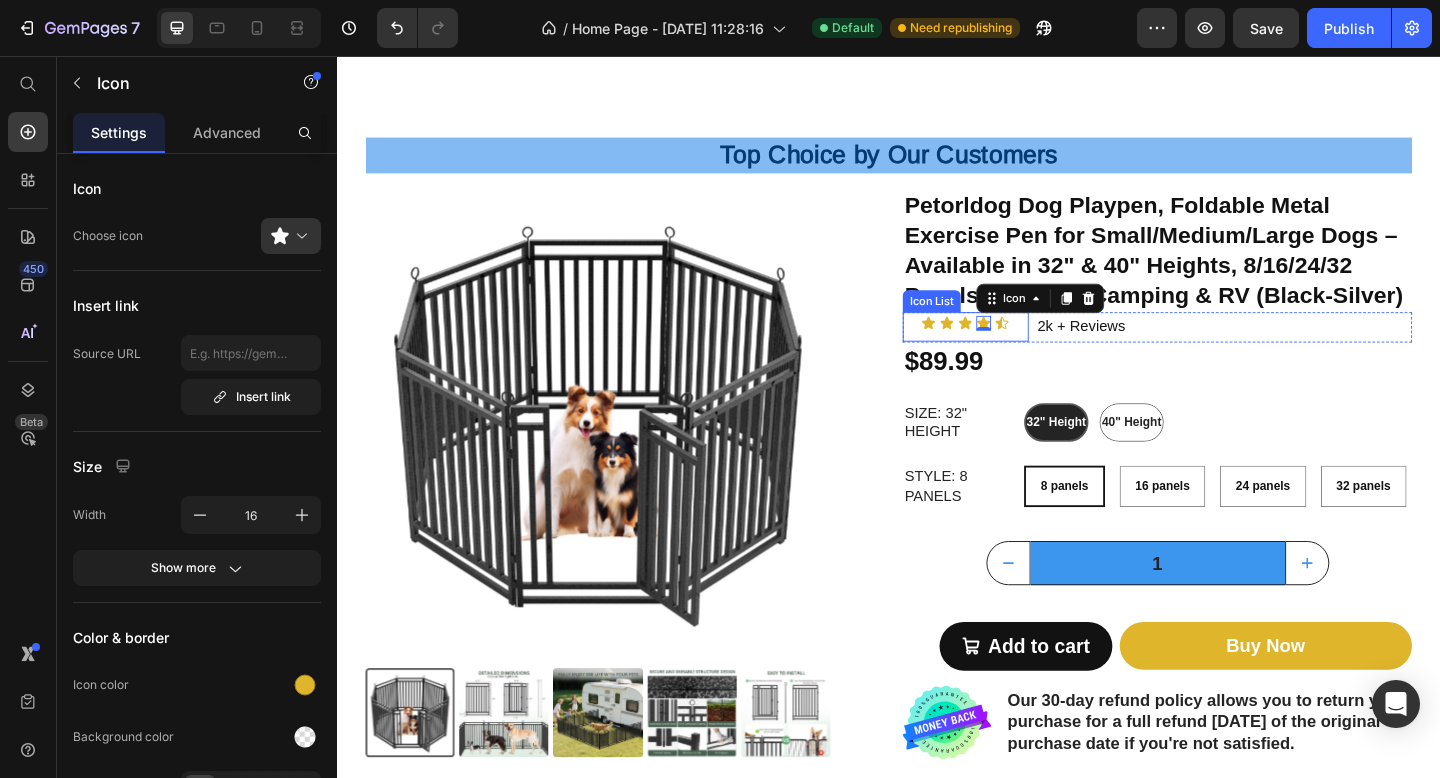 click on "Icon Icon Icon Icon   0 Icon Icon List" at bounding box center [1020, 351] 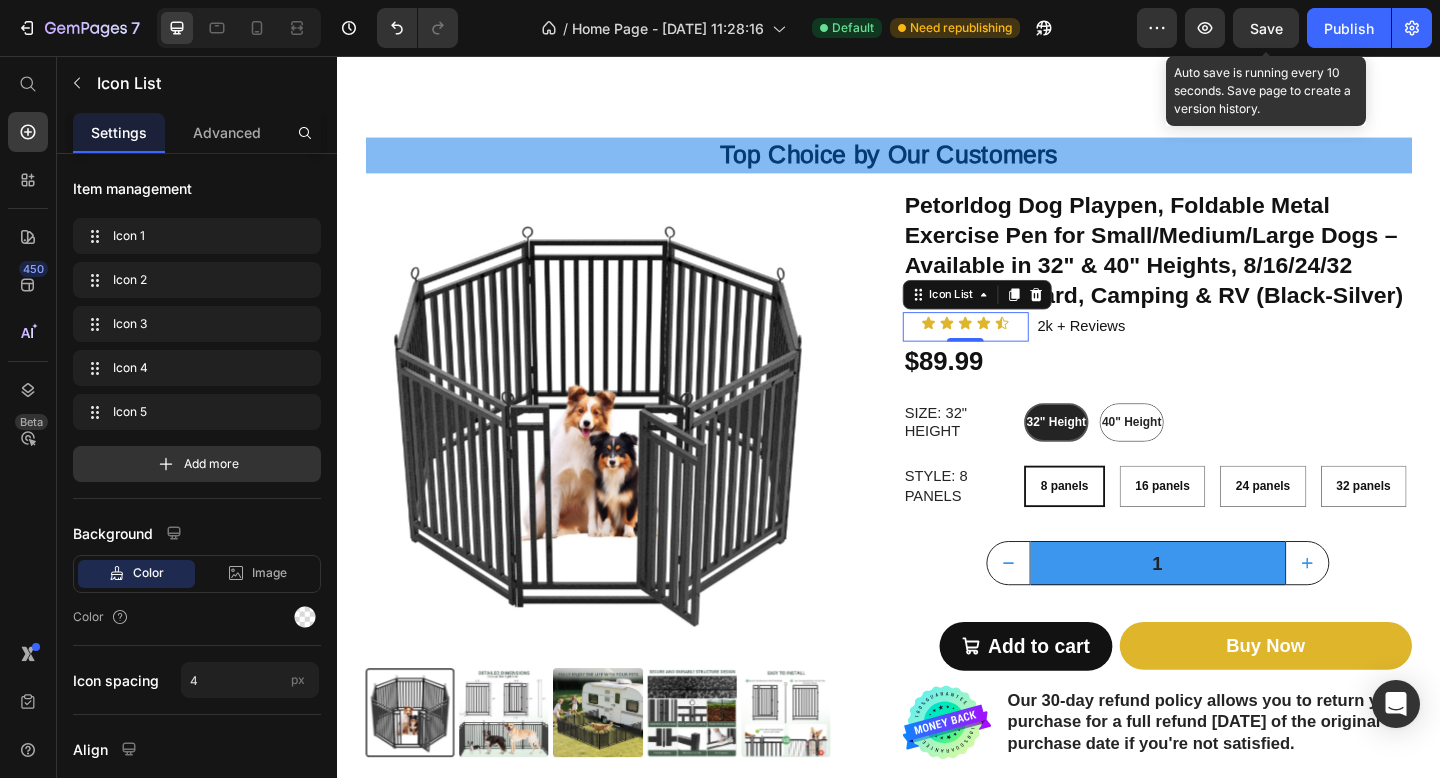 click on "Save" at bounding box center [1266, 28] 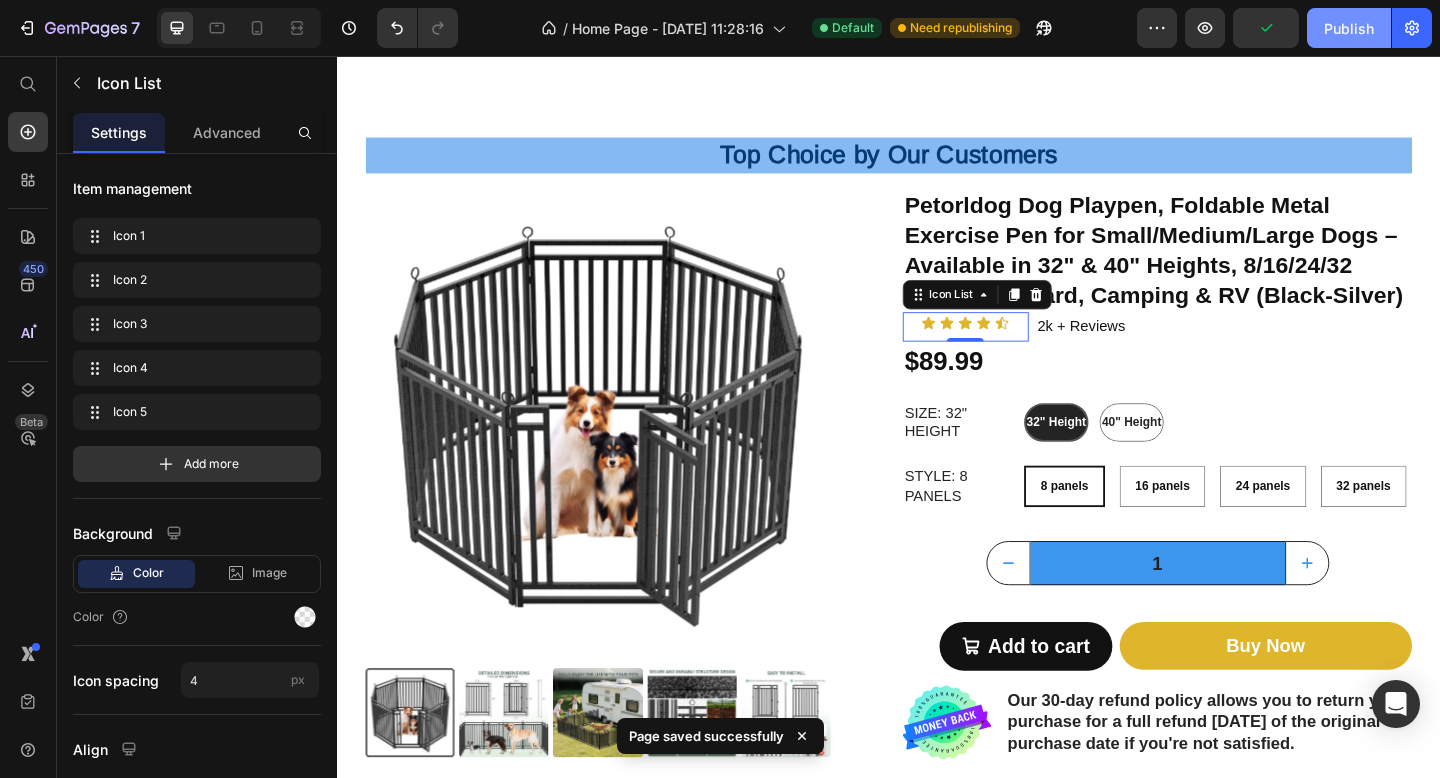 click on "Publish" at bounding box center (1349, 28) 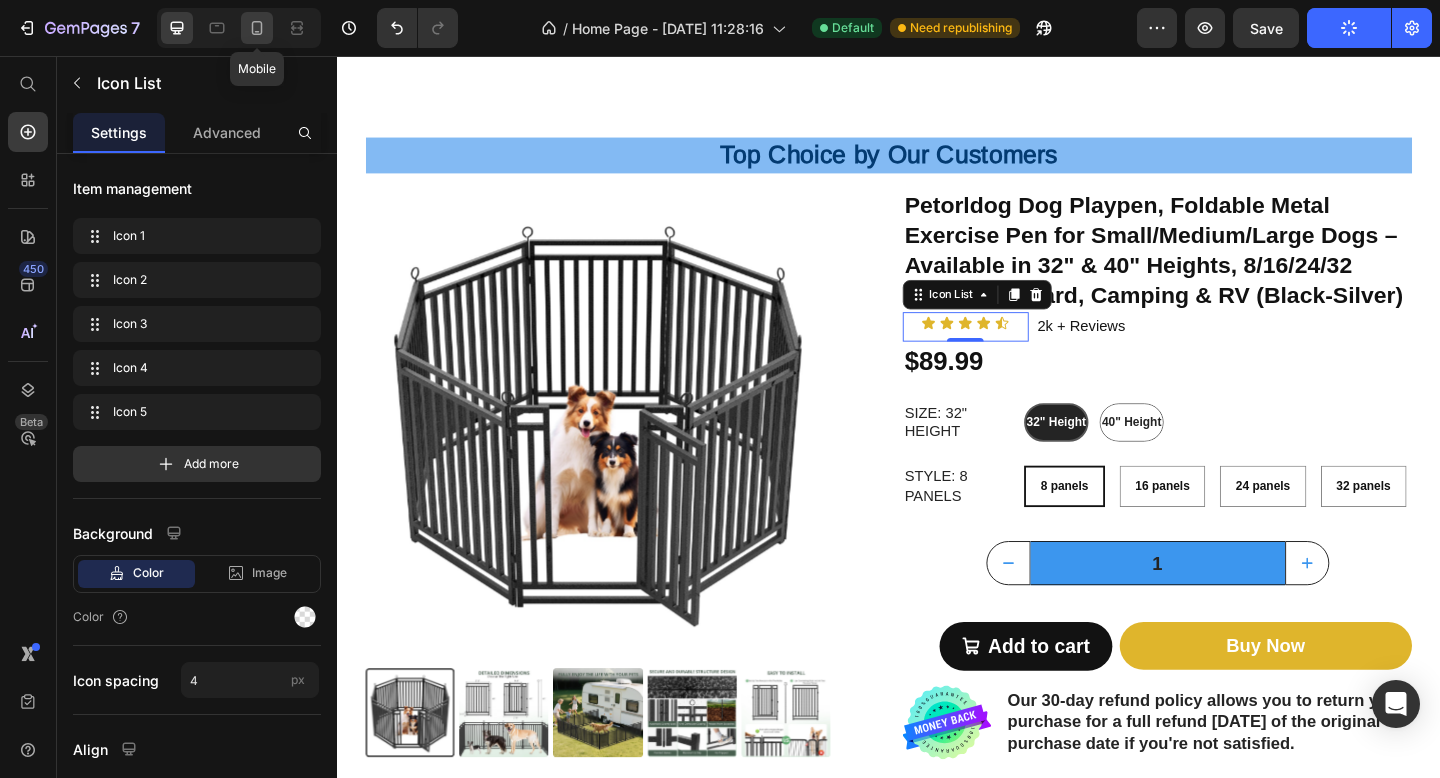 click 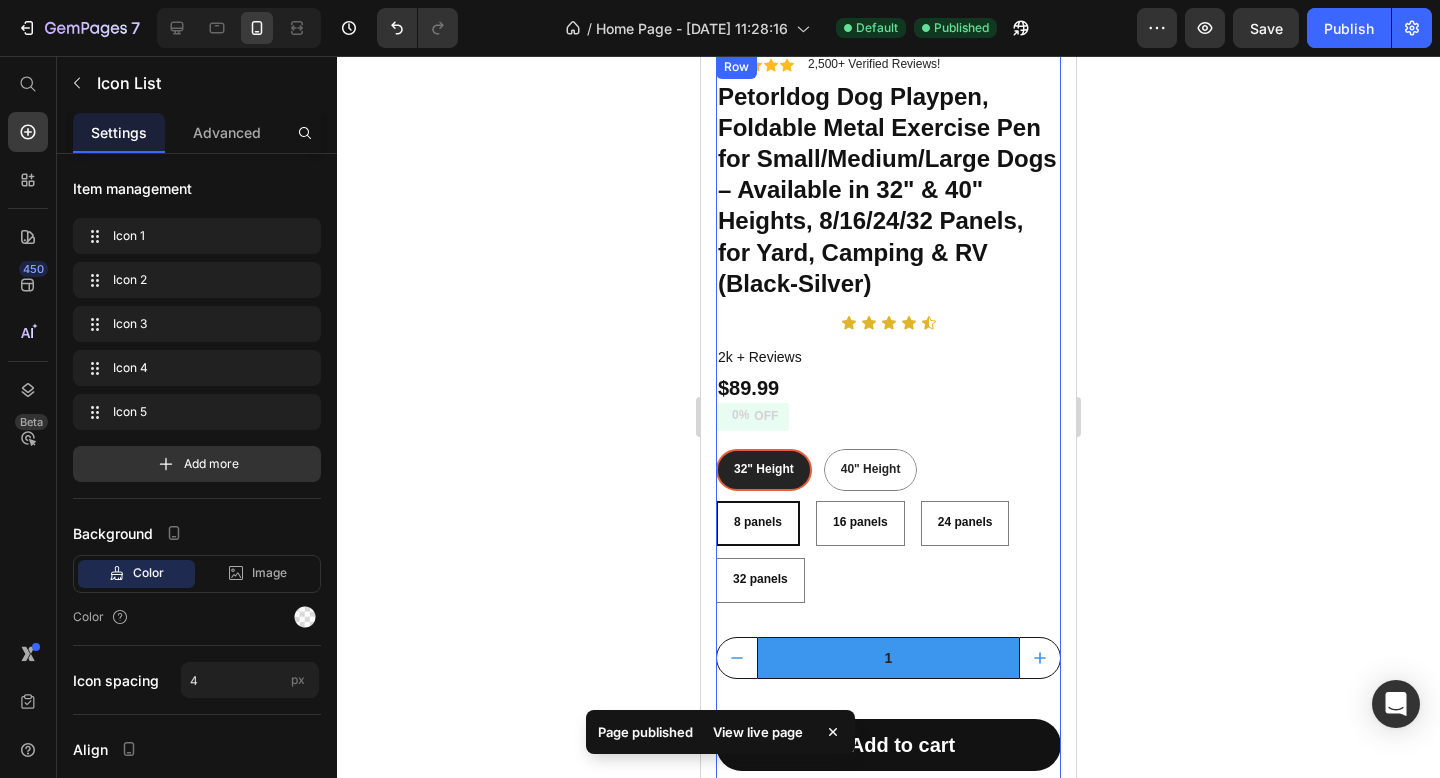 scroll, scrollTop: 2635, scrollLeft: 0, axis: vertical 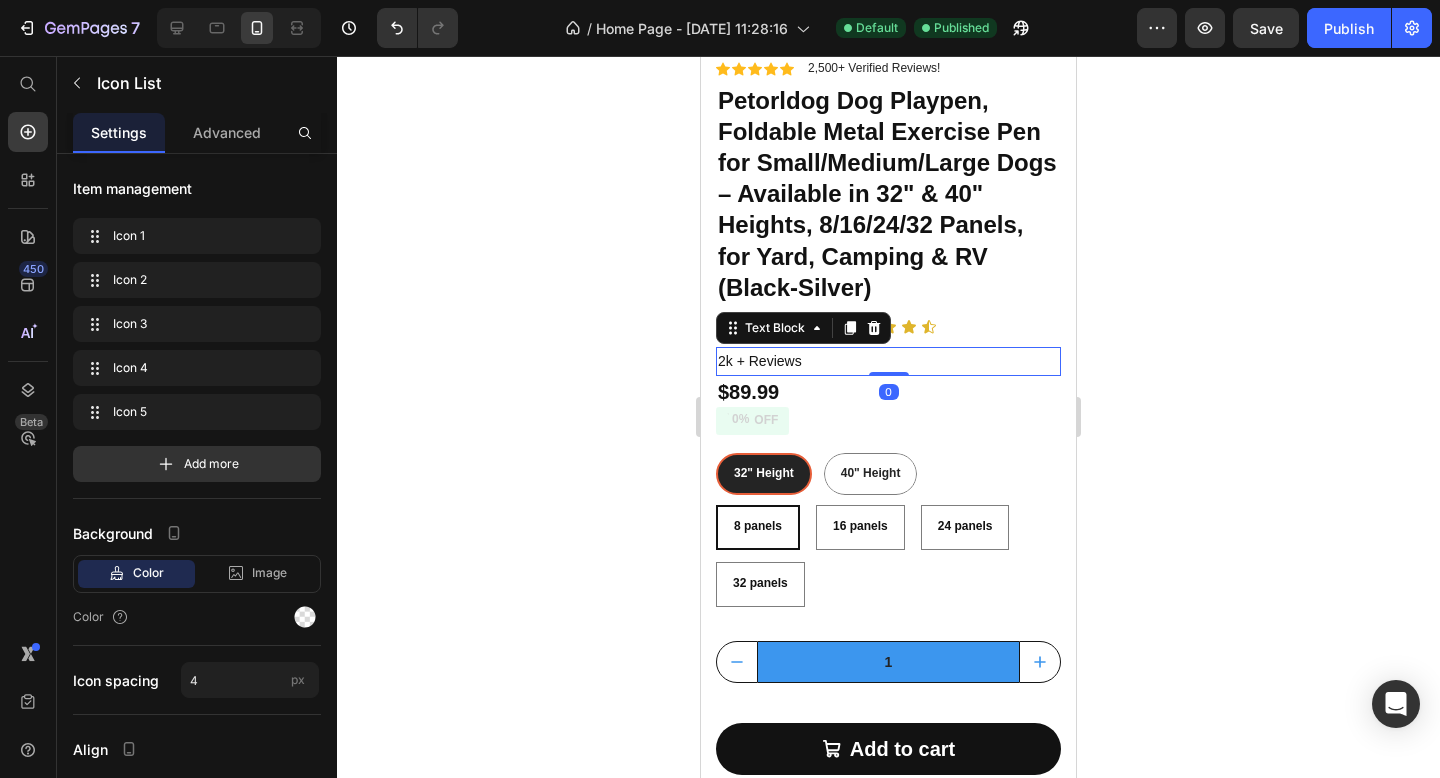 click on "2k + Reviews" at bounding box center (888, 361) 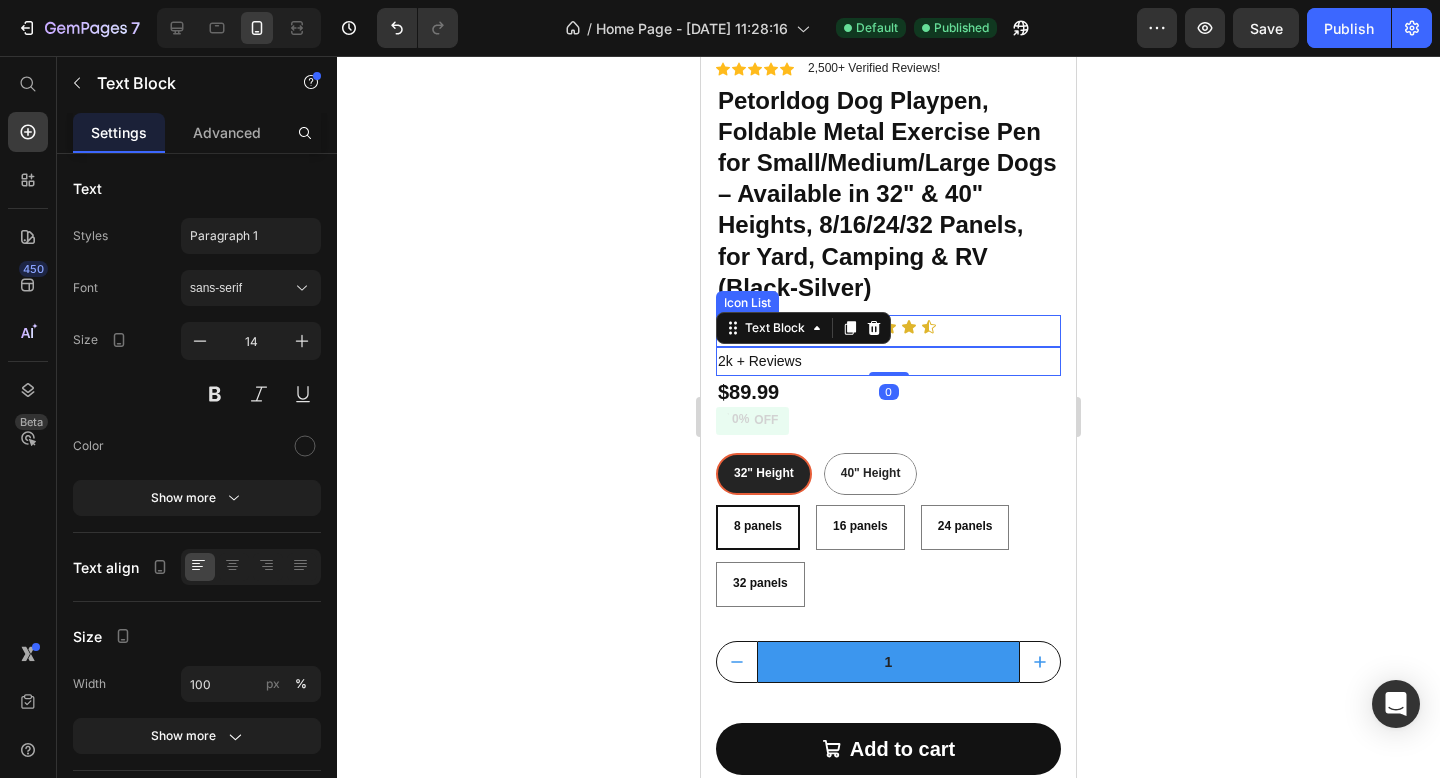 click on "Icon Icon Icon Icon Icon Icon List" at bounding box center (888, 331) 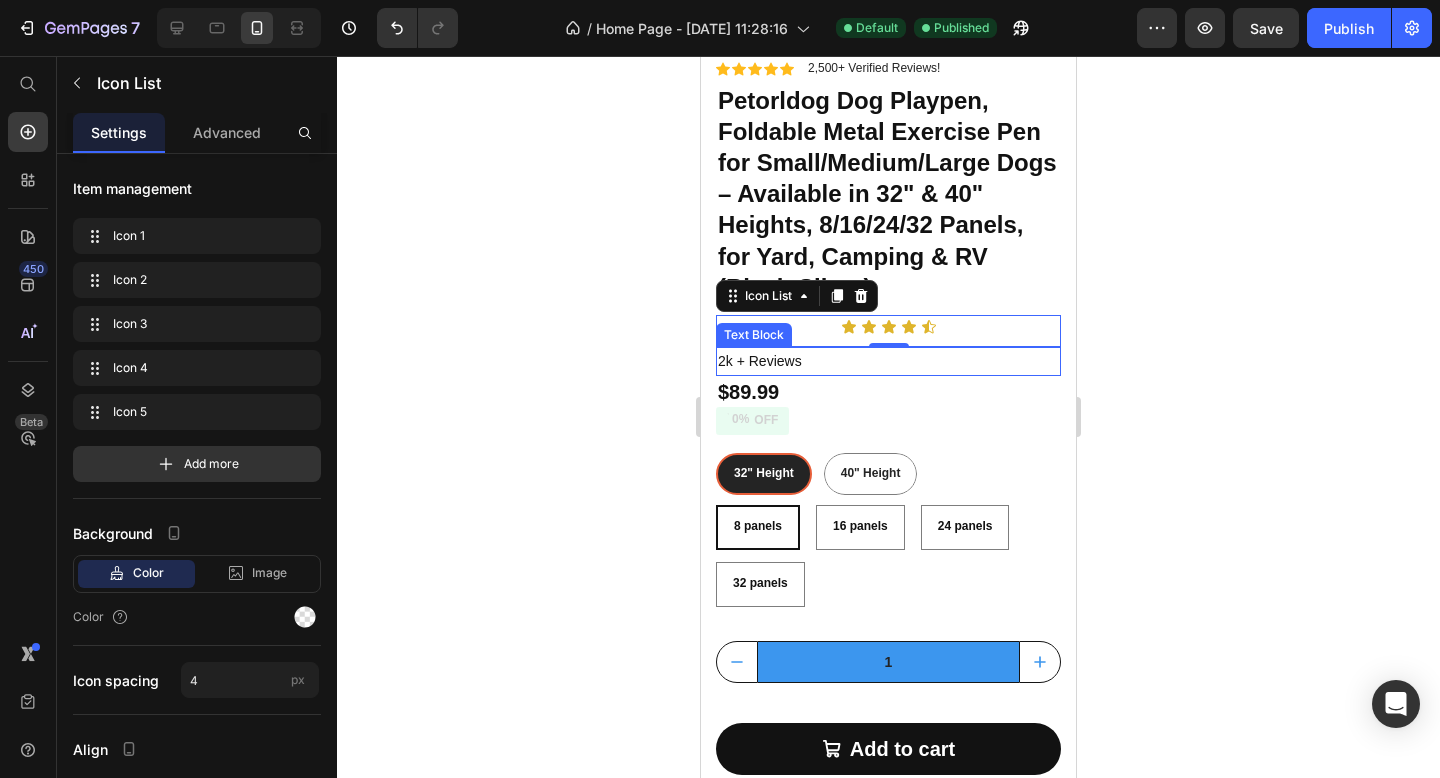 click on "2k + Reviews" at bounding box center [888, 361] 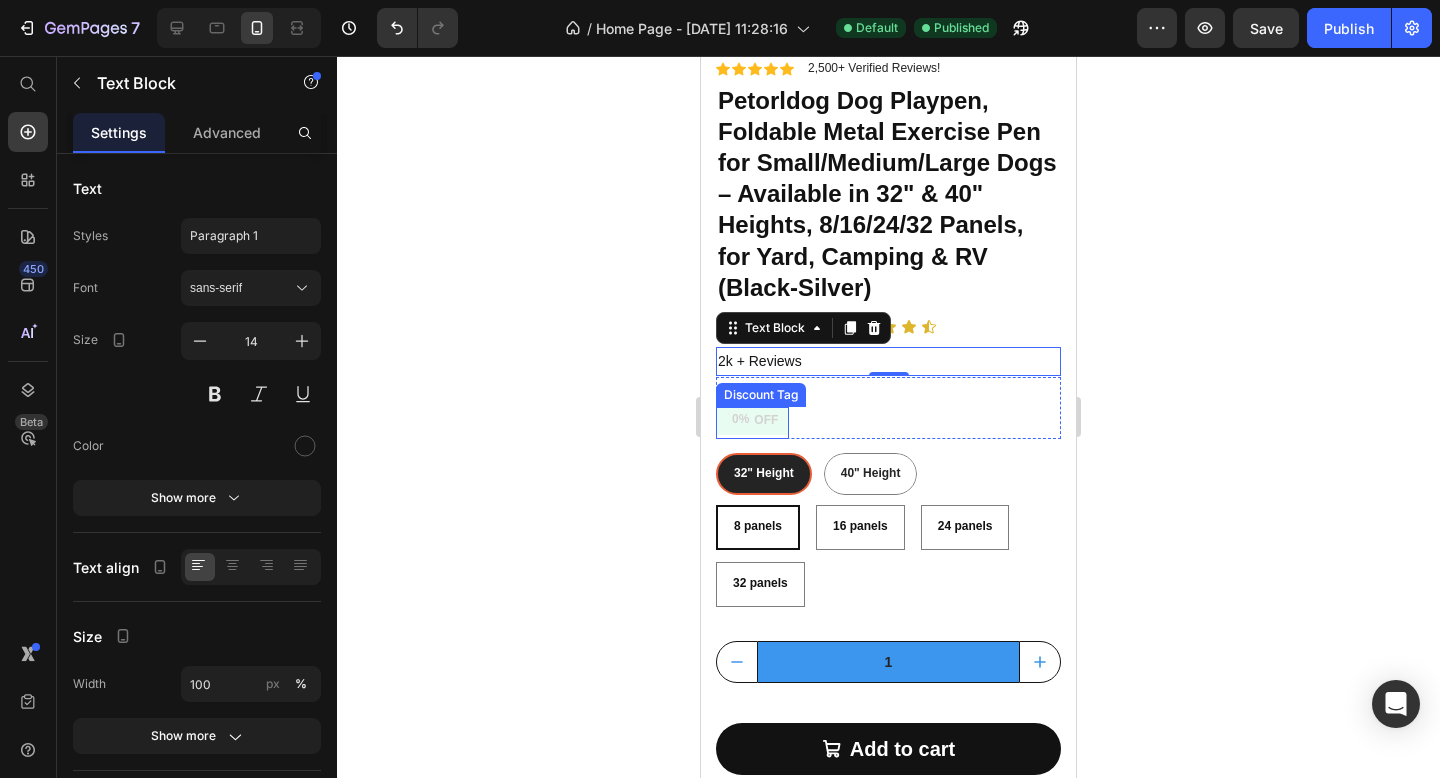 click on "0% OFF" at bounding box center (752, 421) 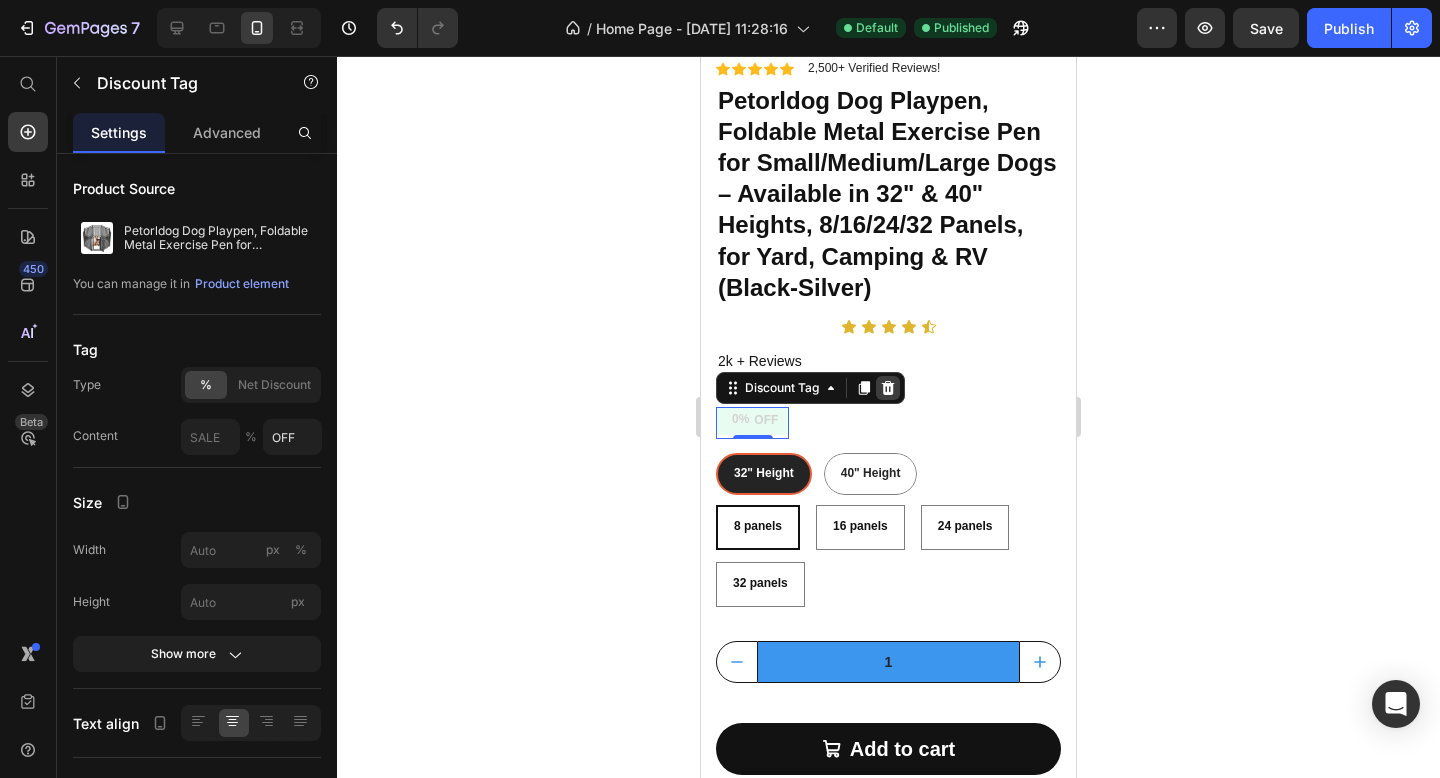 click 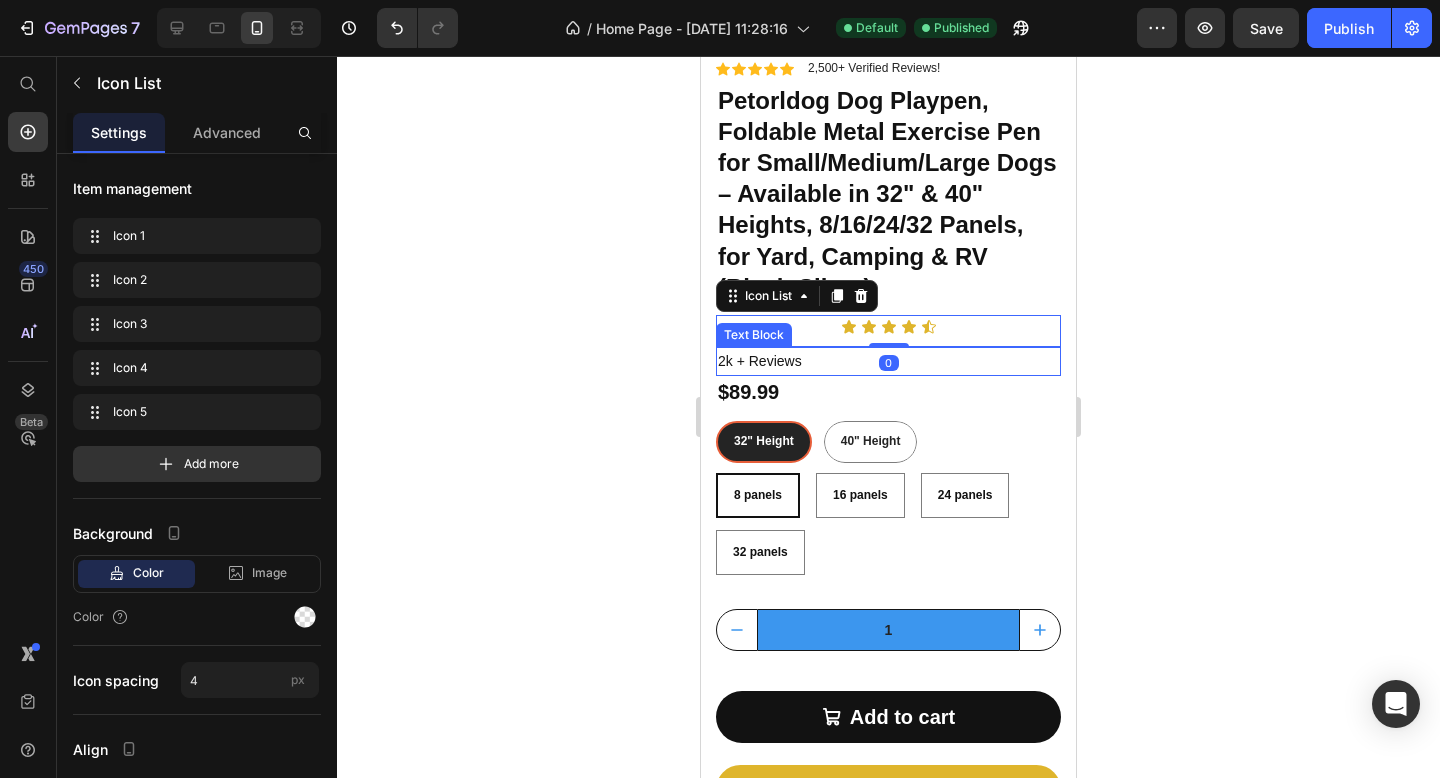 click on "2k + Reviews" at bounding box center (888, 361) 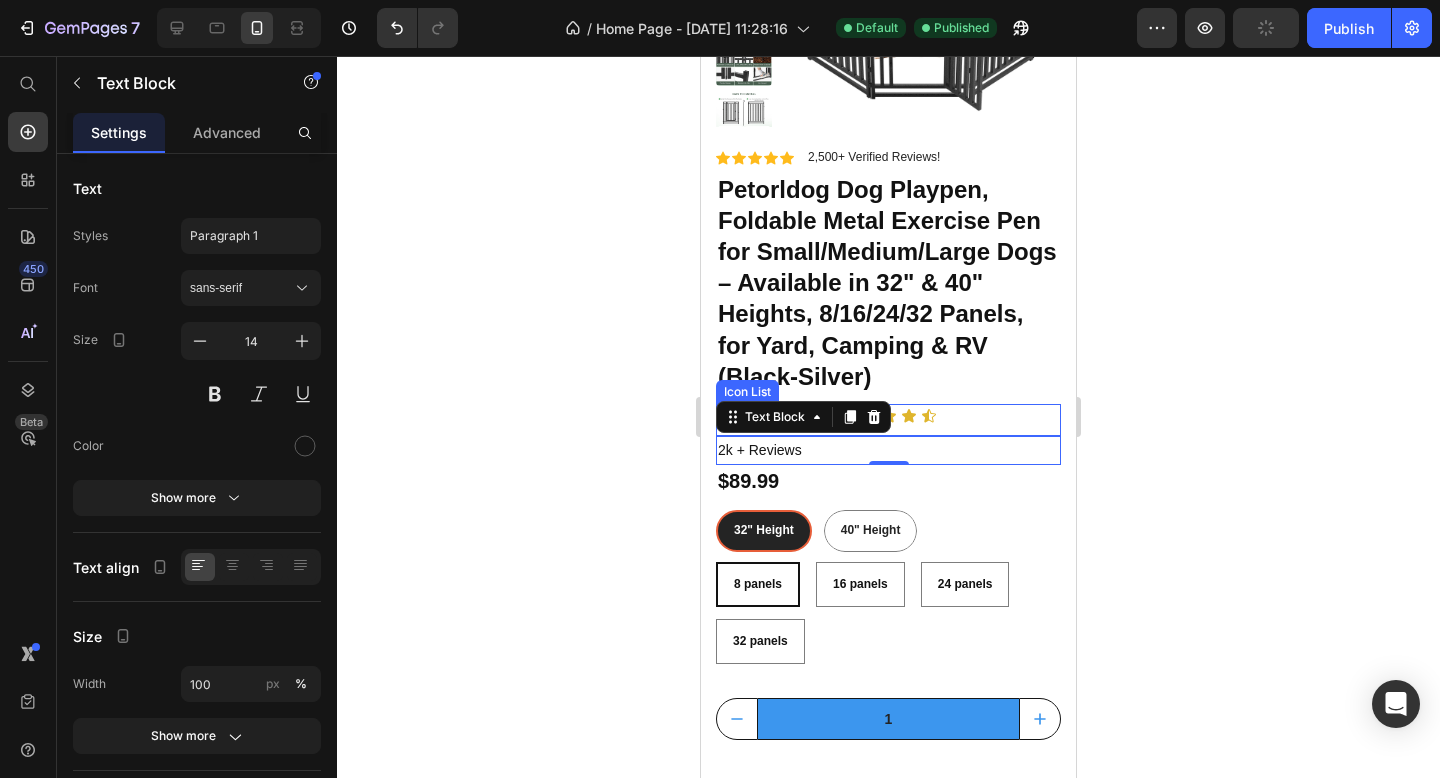 scroll, scrollTop: 2468, scrollLeft: 0, axis: vertical 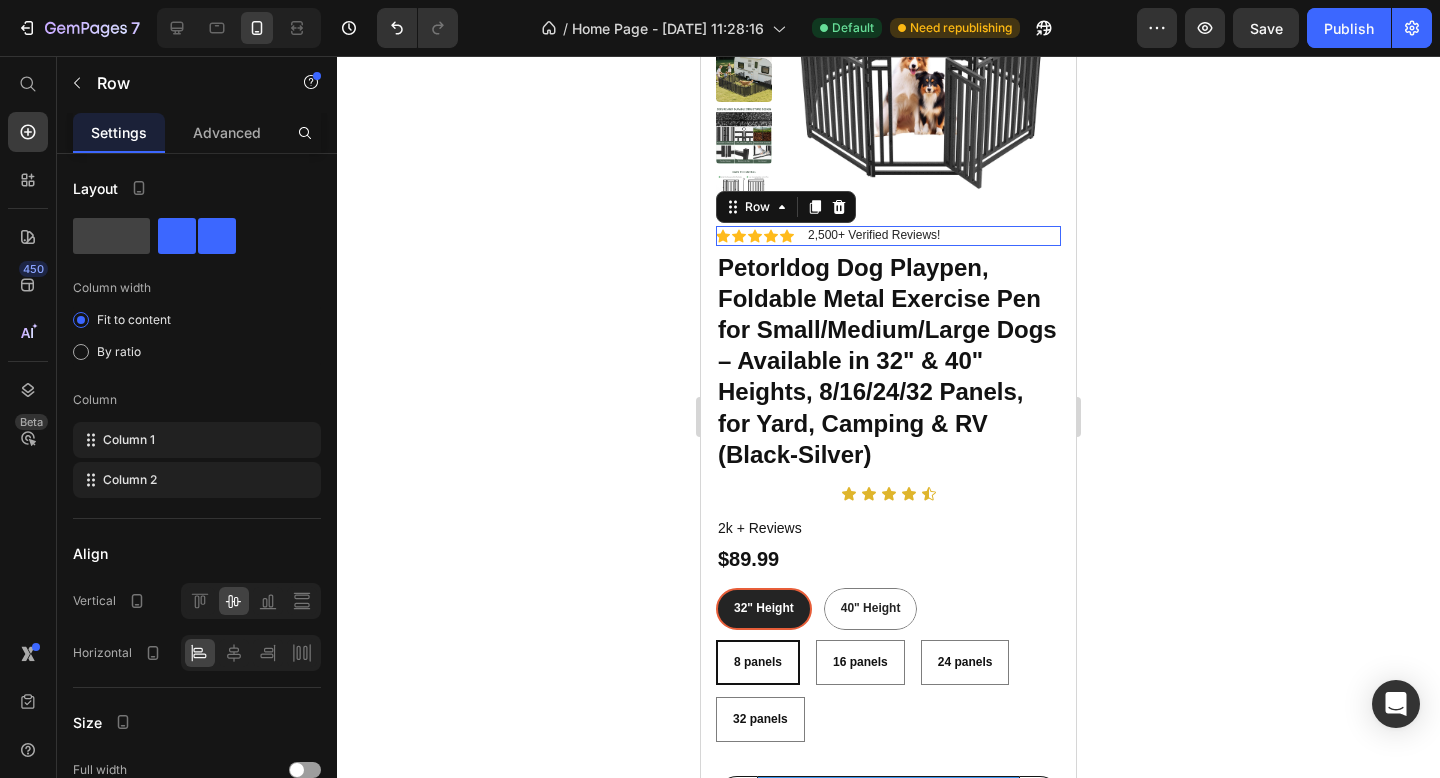 click on "Icon Icon Icon Icon Icon Icon List 2,500+ Verified Reviews! Text Block Row   0" at bounding box center [888, 236] 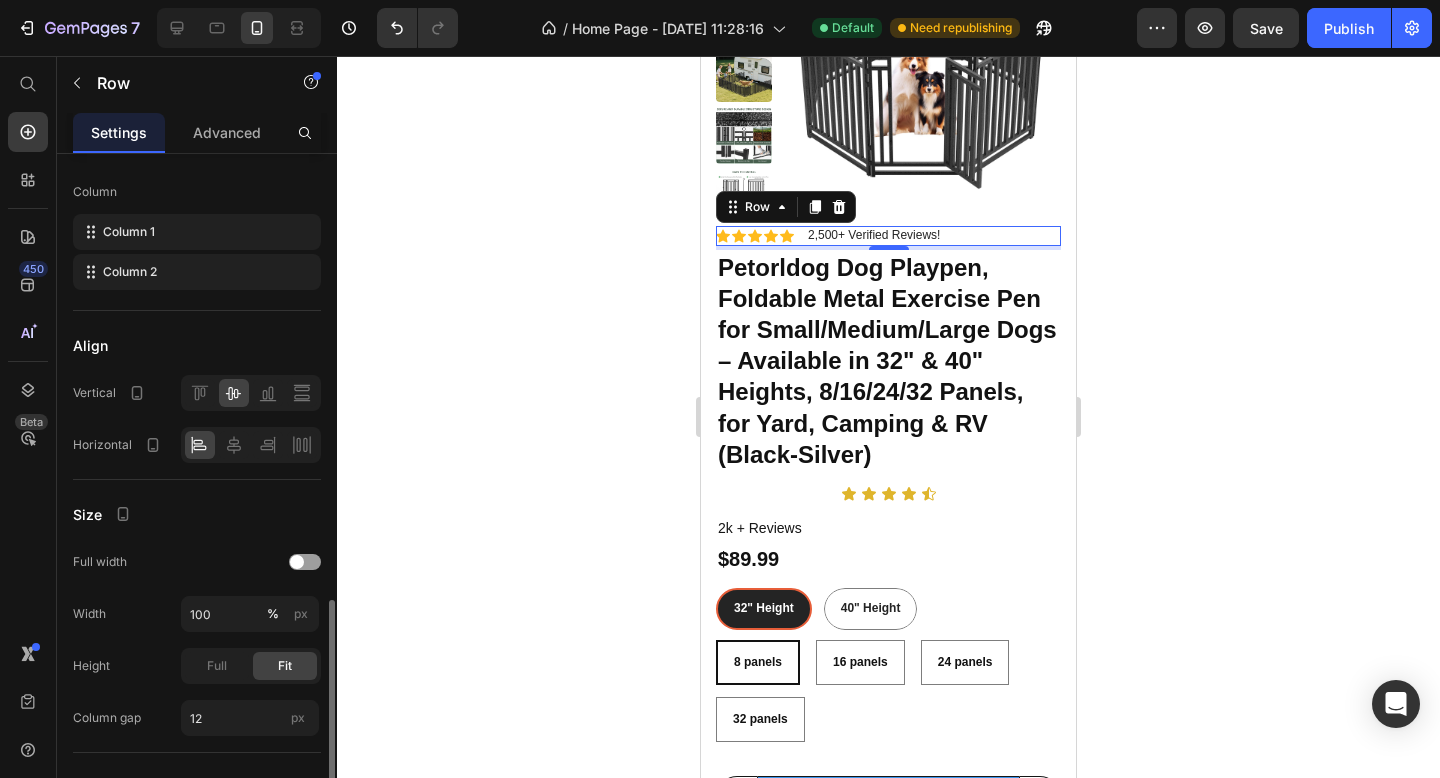 scroll, scrollTop: 0, scrollLeft: 0, axis: both 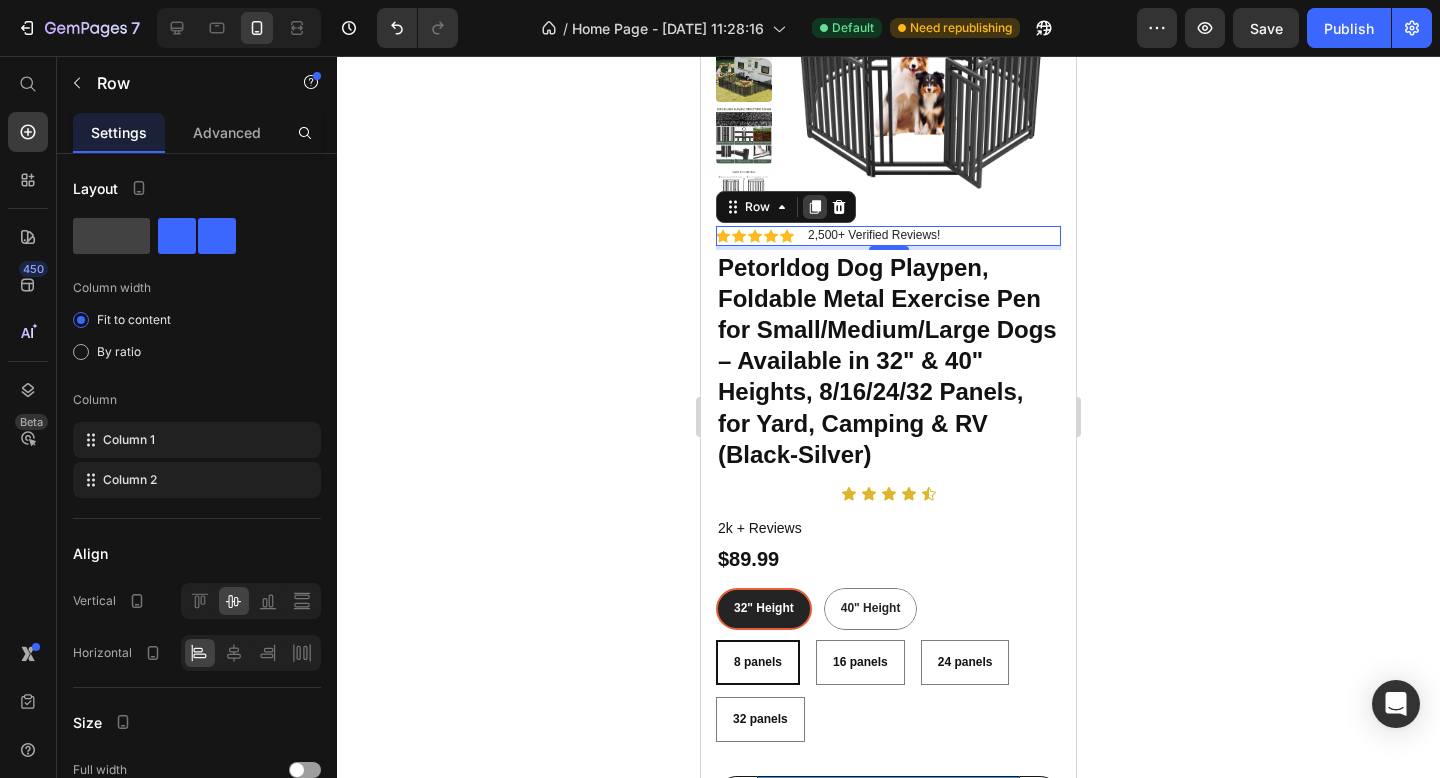 click at bounding box center [815, 207] 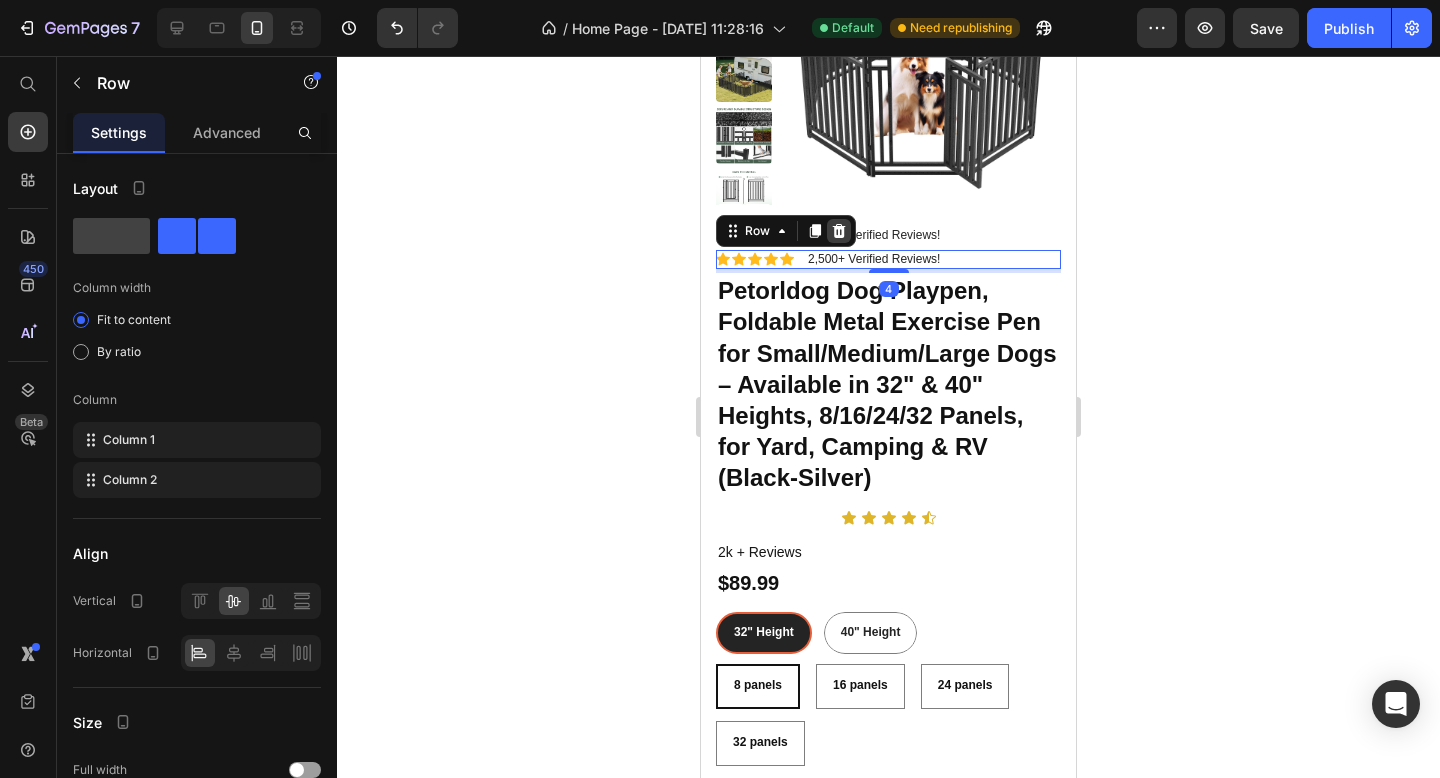 click 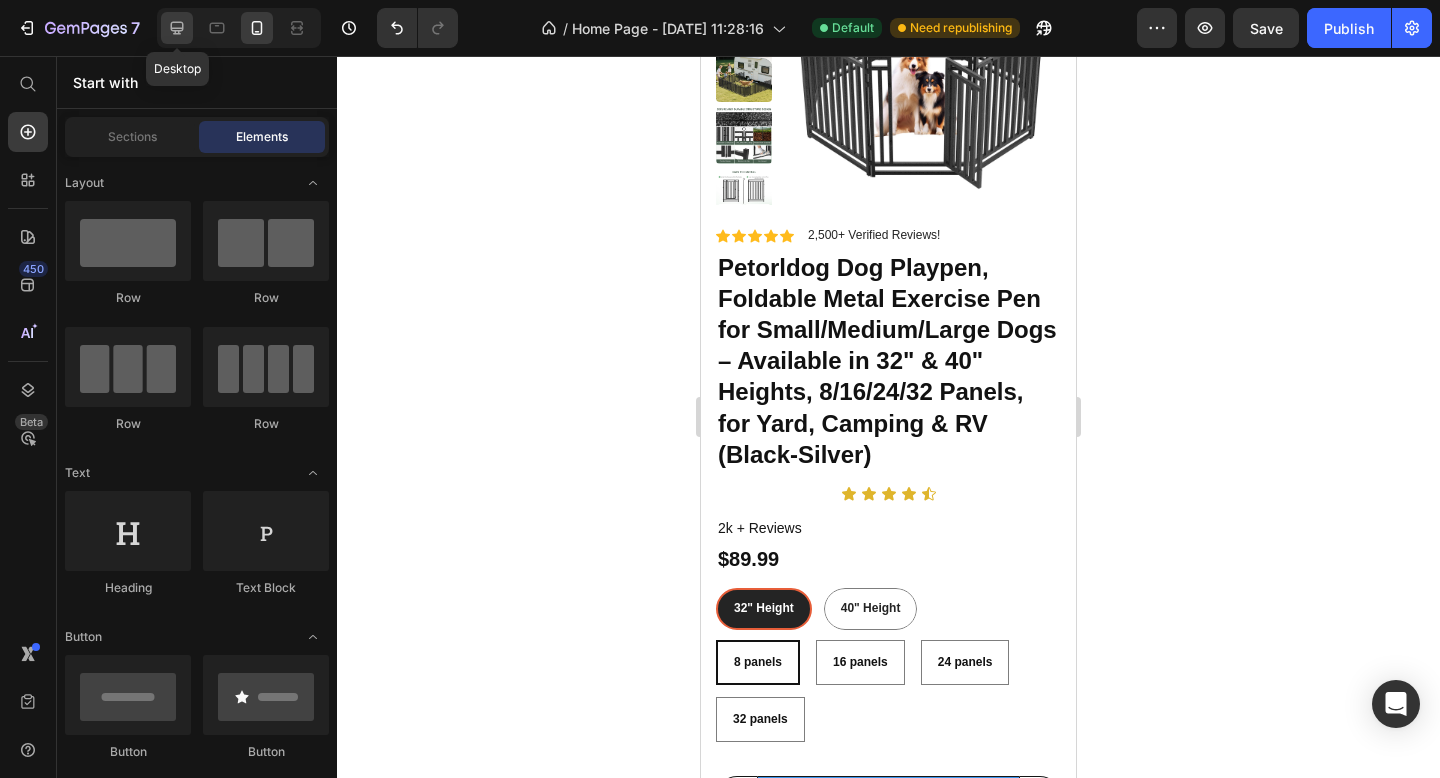 click 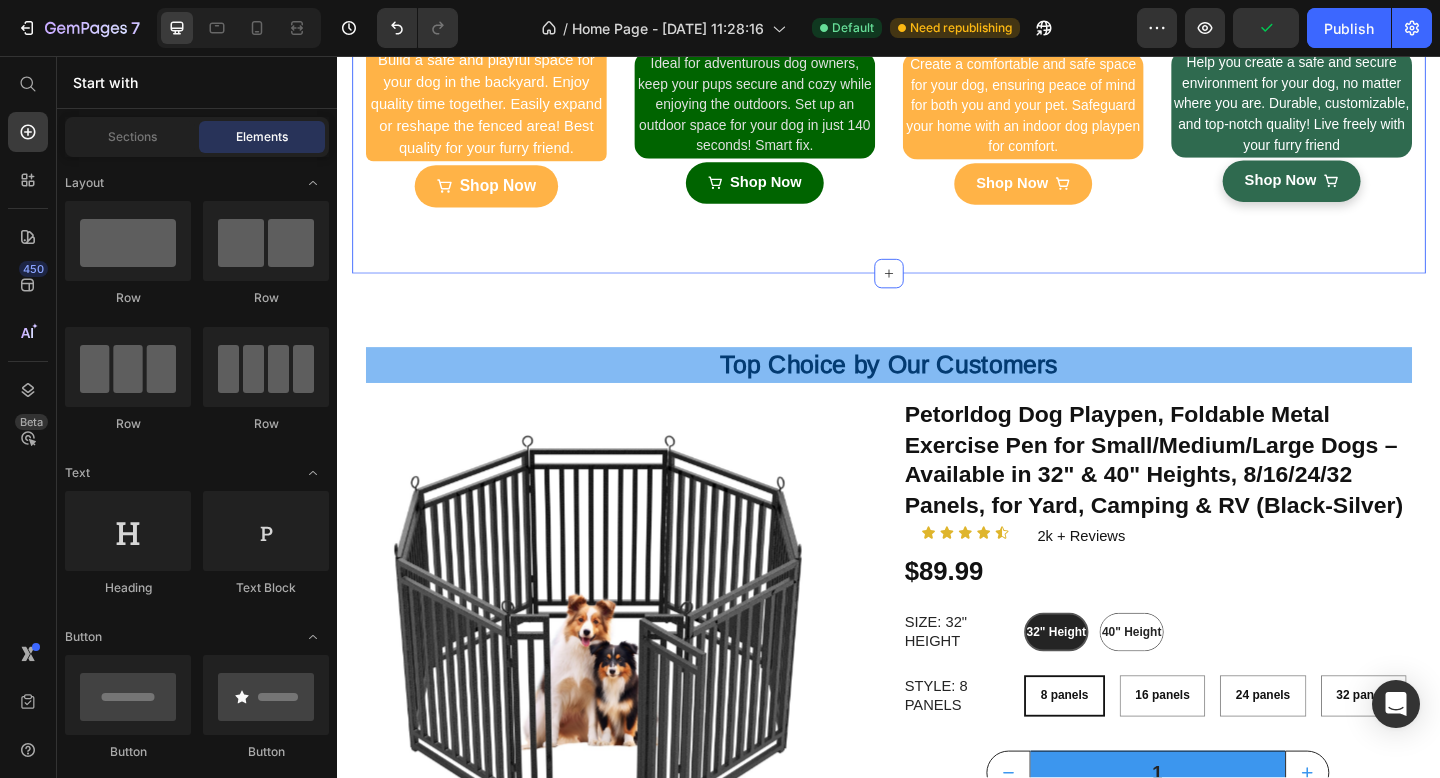 scroll, scrollTop: 586, scrollLeft: 0, axis: vertical 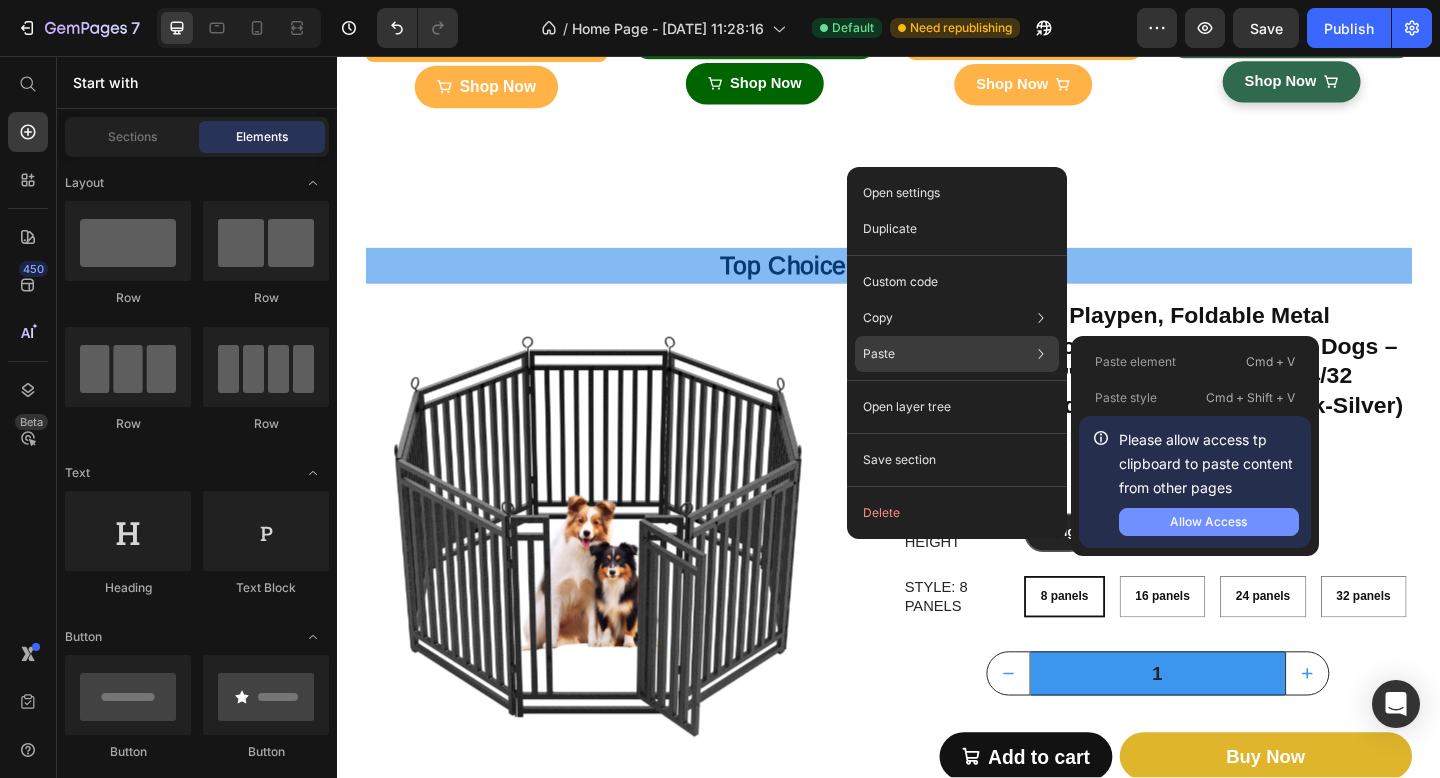 click on "Allow Access" at bounding box center (1208, 522) 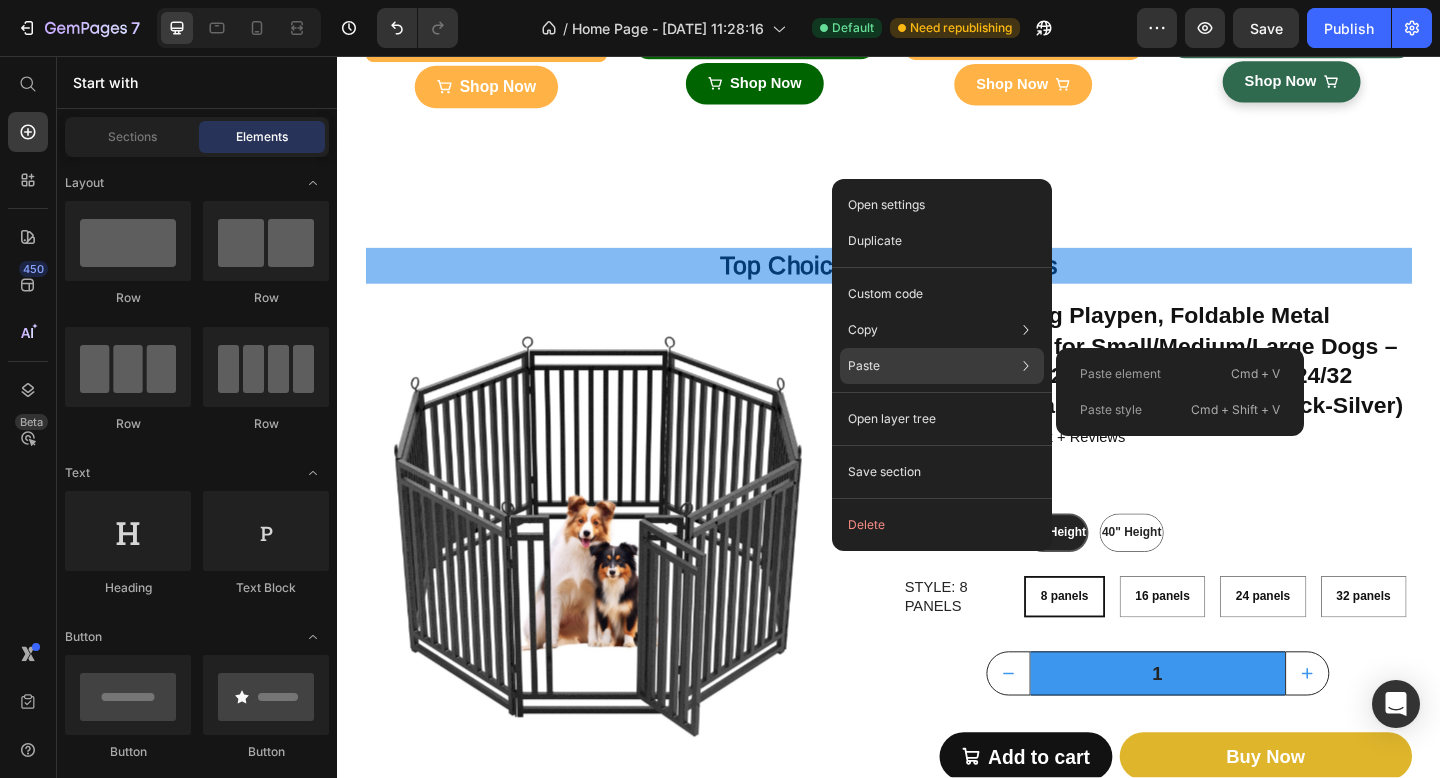 click on "Paste Paste element  Cmd + V Paste style  Cmd + Shift + V" 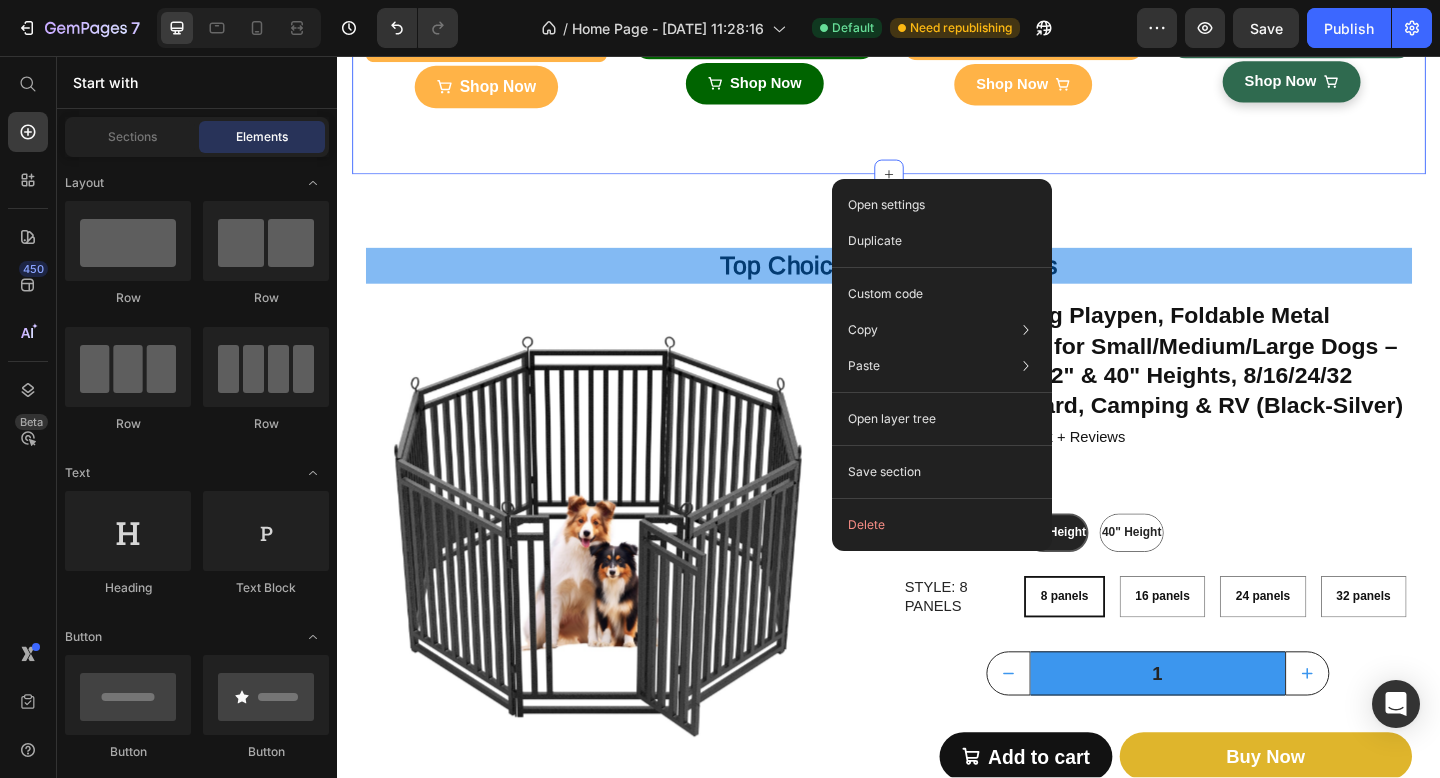 click on "Experience Petorldog in various scenarios Heading Row Image  Yard Solution  Heading Build a safe and playful space for your dog in the backyard. Enjoy quality time together. Easily expand or reshape the fenced area! Best quality for your furry friend. Text
Shop Now   Button Image Campsite Solution  Text Block Ideal for adventurous dog owners, keep your pups secure and cozy while enjoying the outdoors. Set up an outdoor space for your dog in just 140 seconds! Smart fix. Text
Shop Now Button Image Row Indoor Solution Text Block Create a comfortable and safe space for your dog, ensuring peace of mind for both you and your pet. Safeguard your home with an indoor dog playpen for comfort. Text
Shop Now Button Image Row Garden  Text Block Help you create a safe and secure environment for your dog, no matter where you are. Durable, customizable, and top-notch quality! Live freely with your furry friend Text
Shop Now Button Row Section 1" at bounding box center (937, -152) 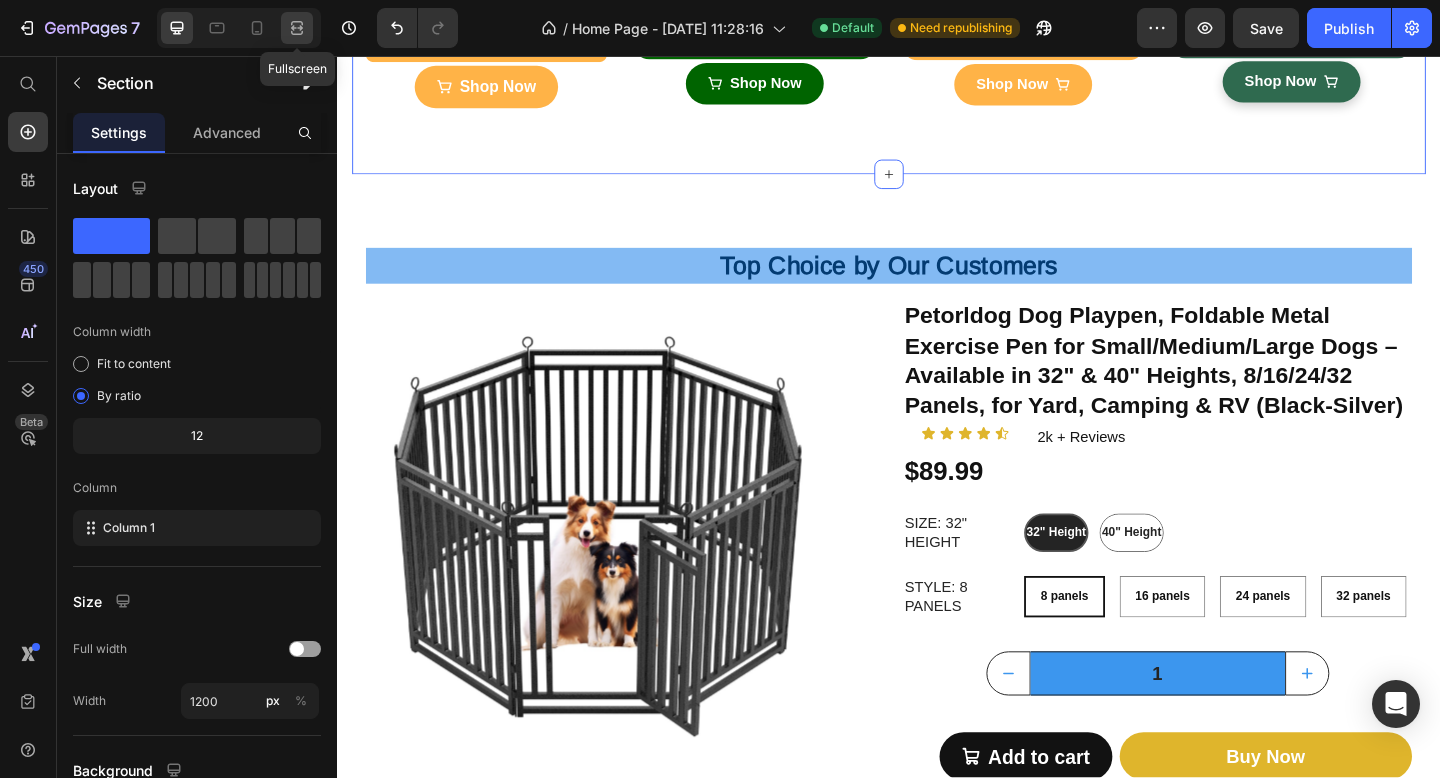 click 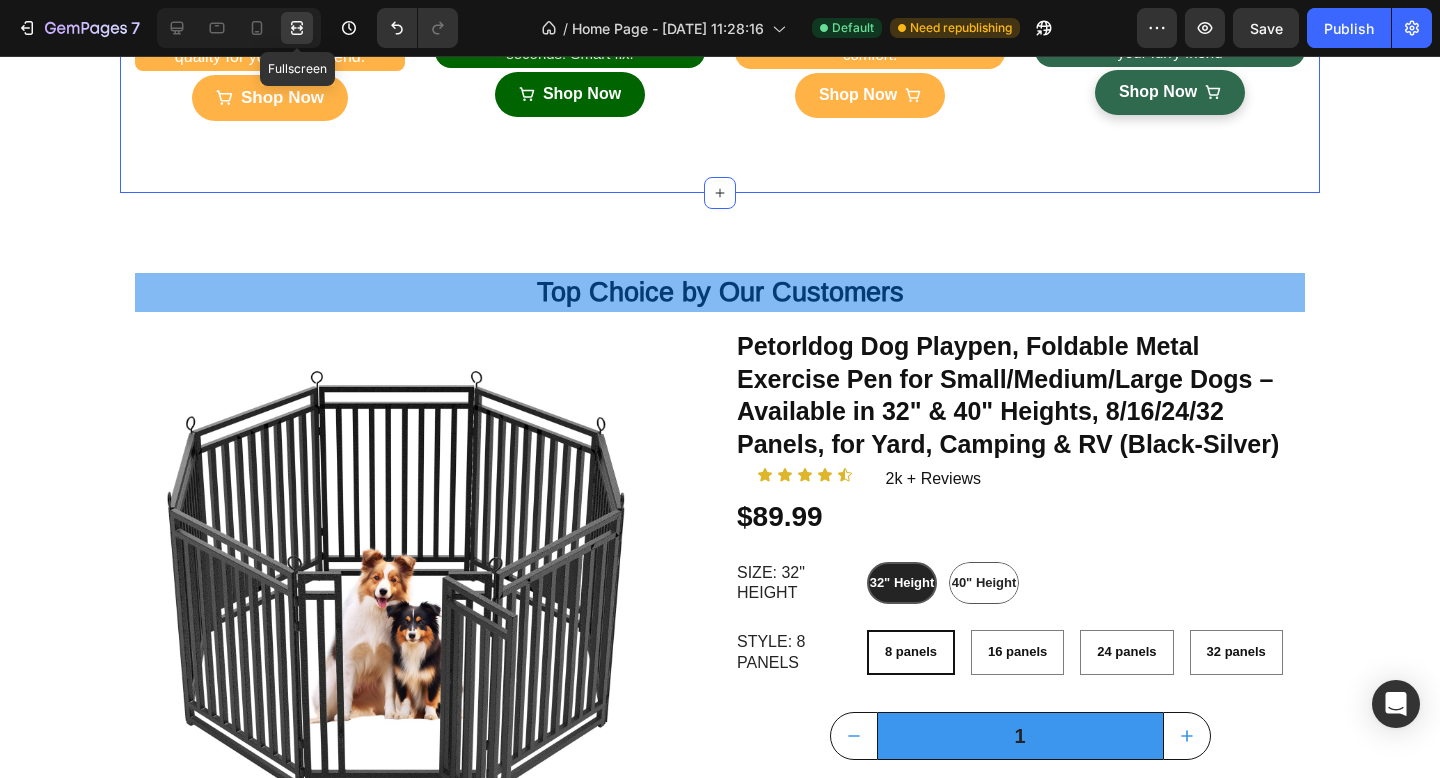 scroll, scrollTop: 594, scrollLeft: 0, axis: vertical 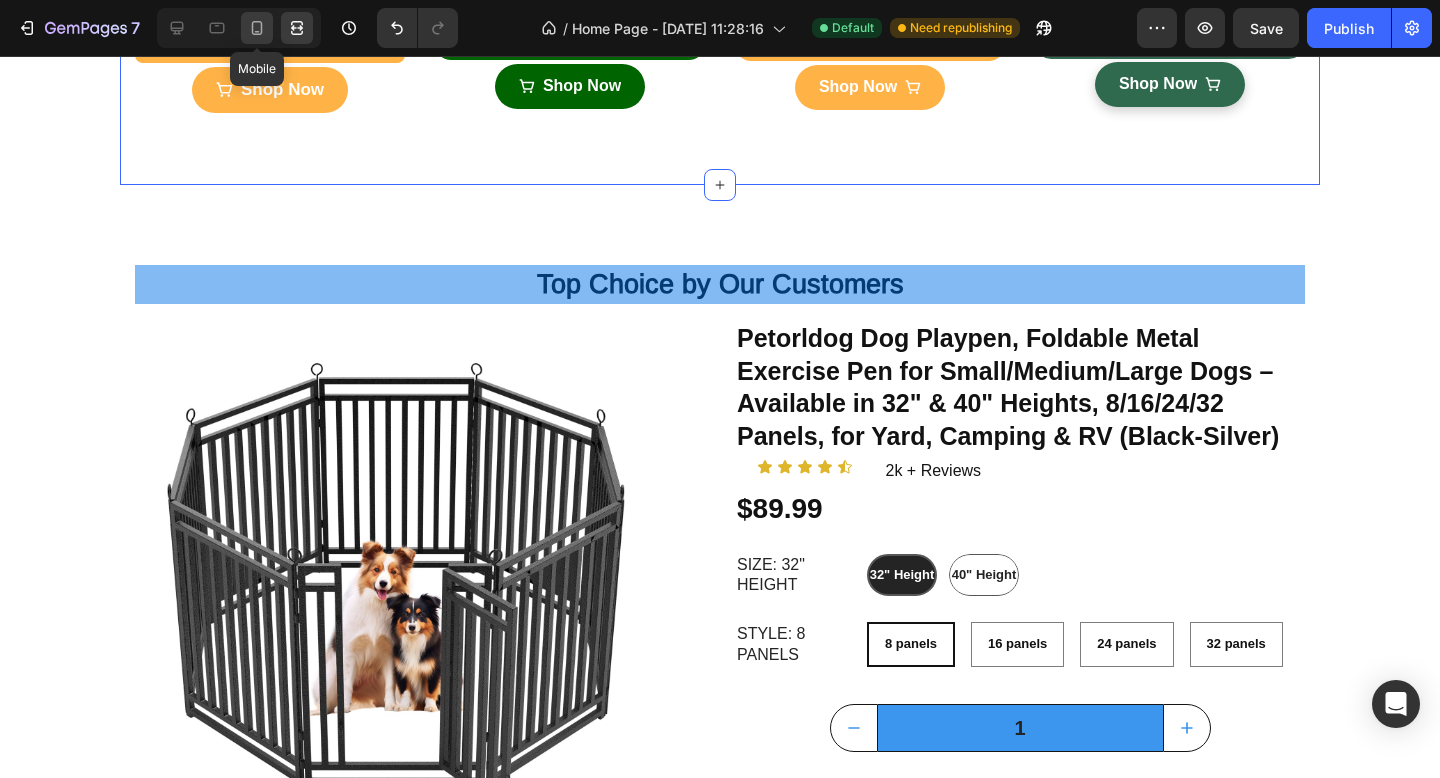 click 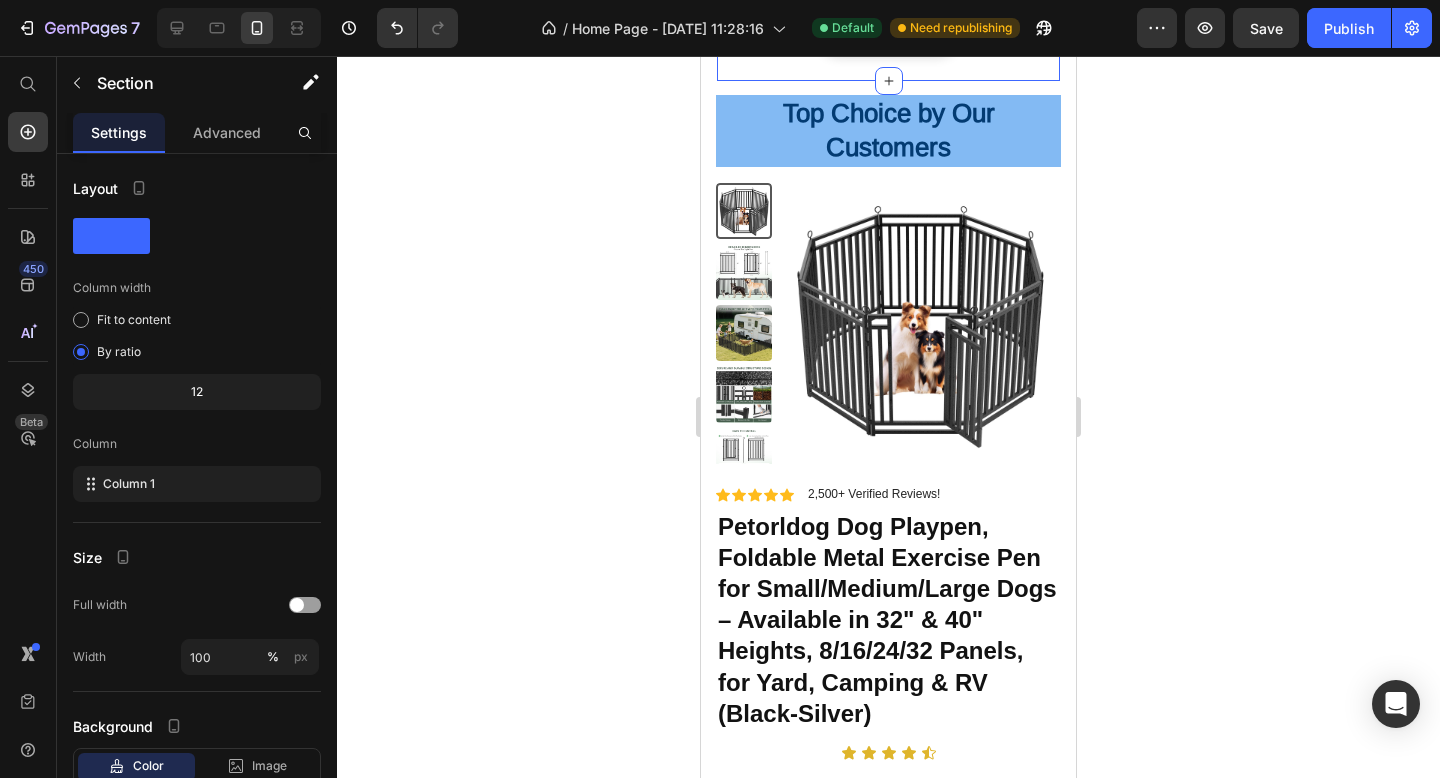 scroll, scrollTop: 2286, scrollLeft: 0, axis: vertical 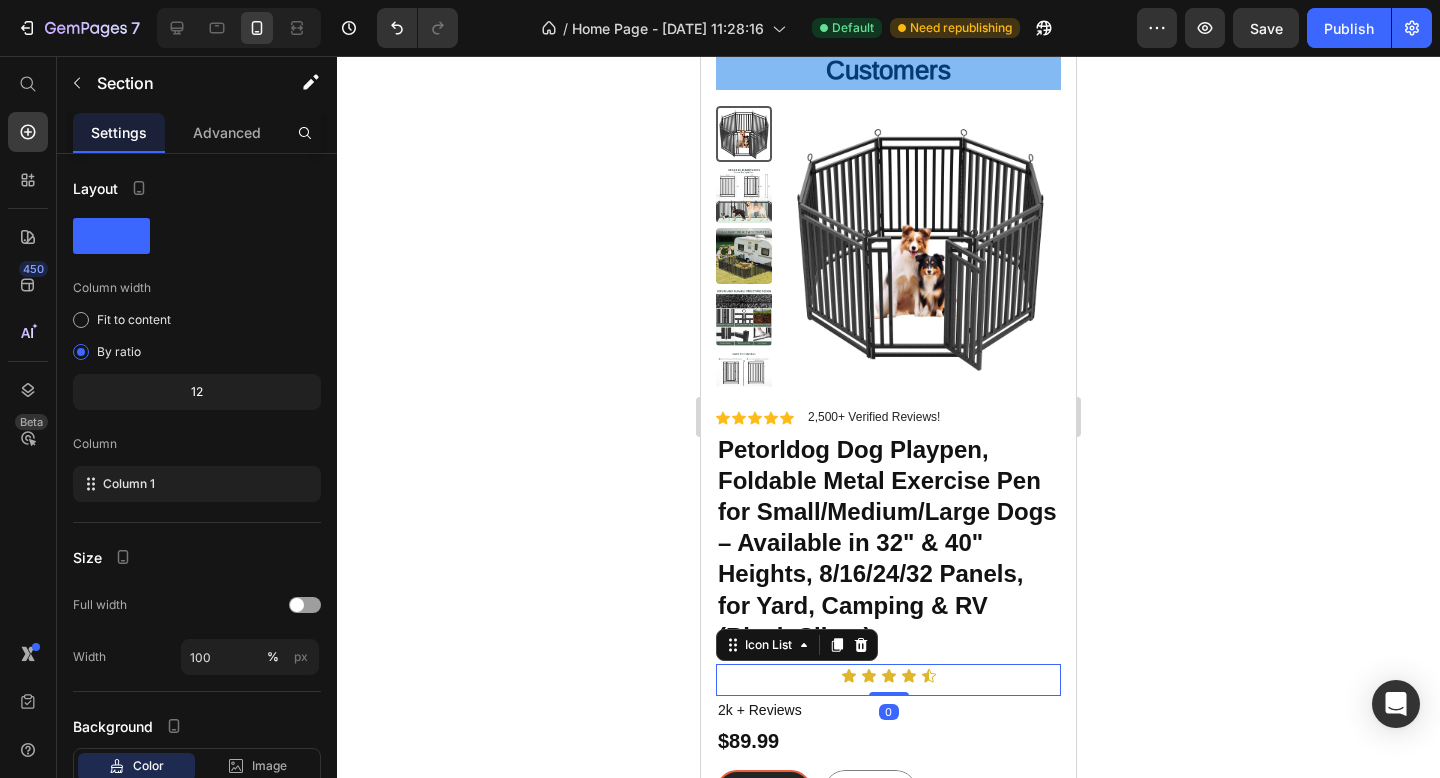 click on "Icon Icon Icon Icon Icon Icon List   0" at bounding box center [888, 680] 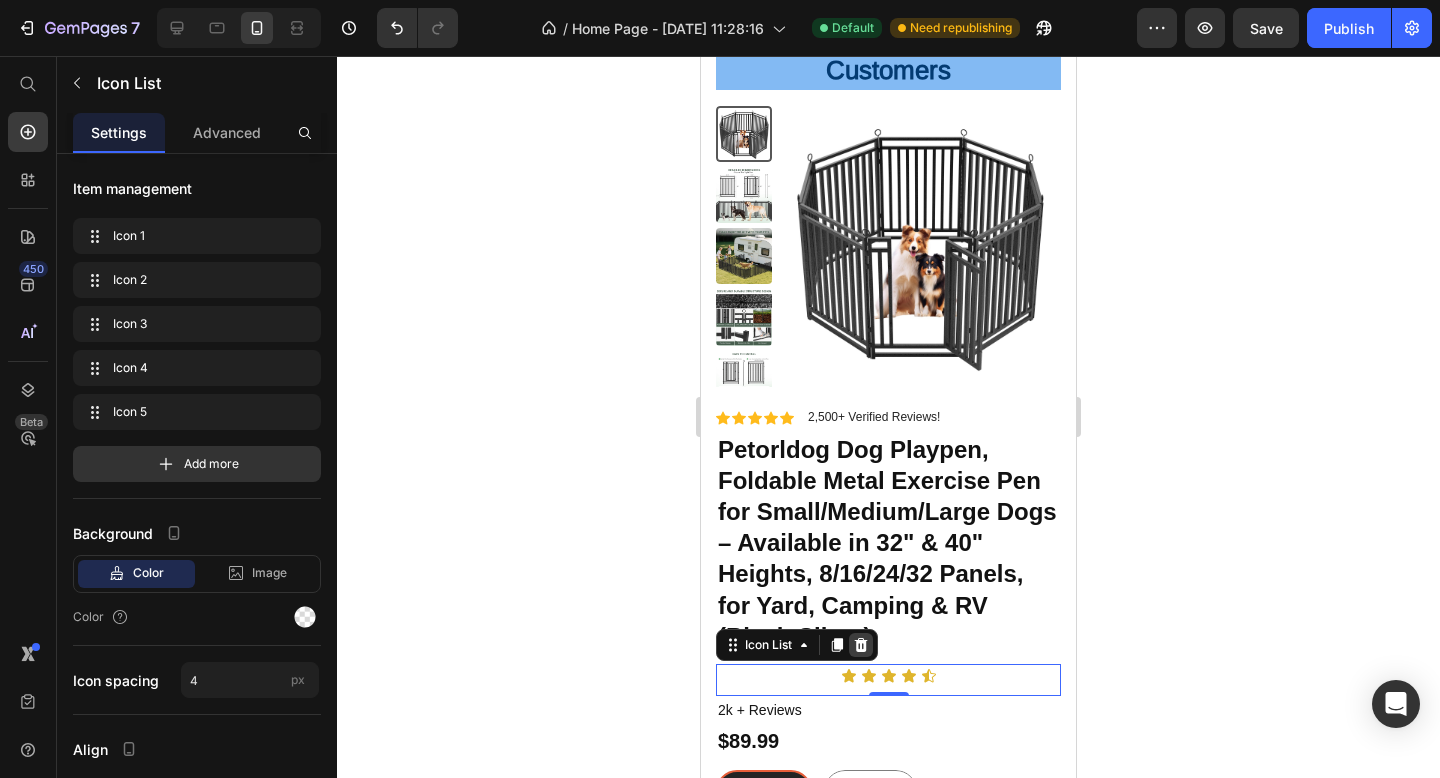 click 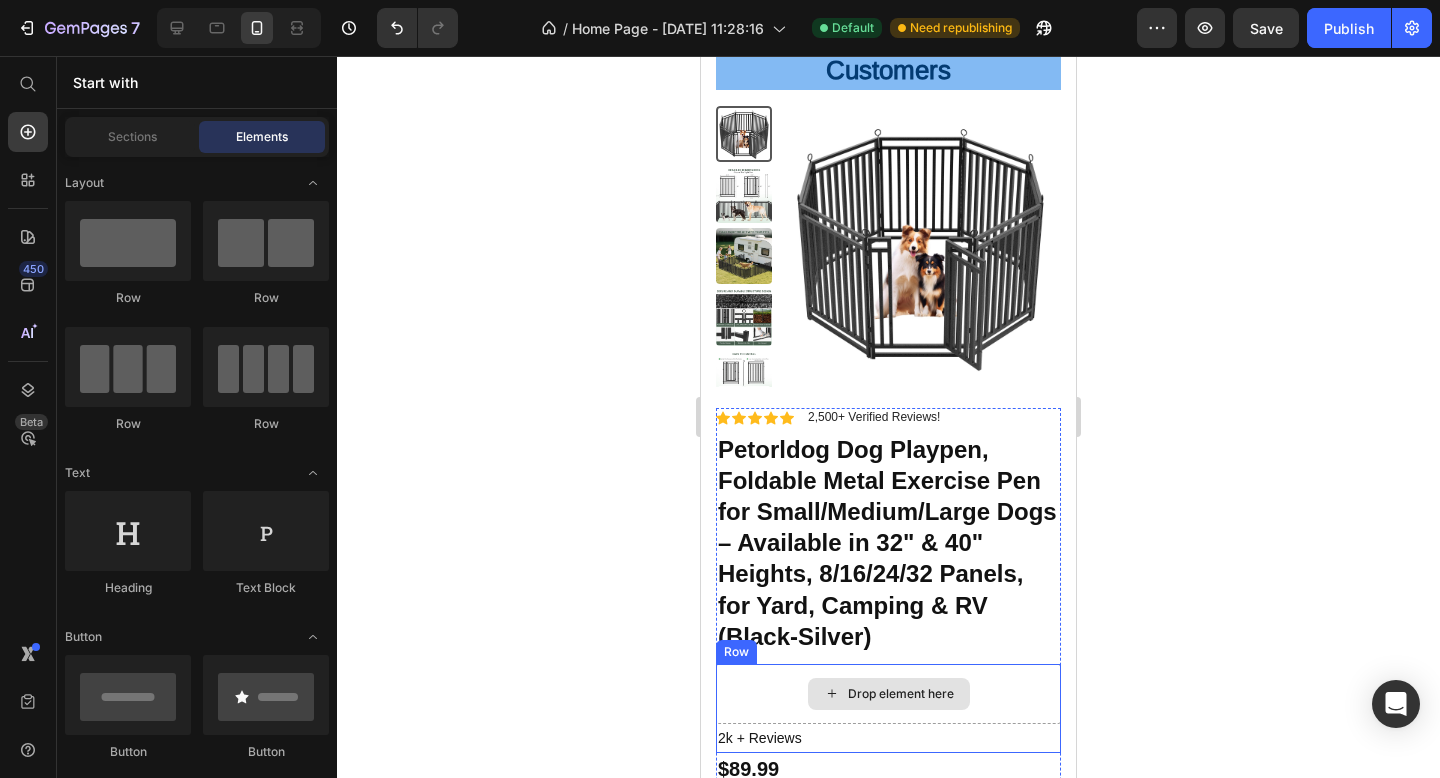 click on "Drop element here" at bounding box center (901, 694) 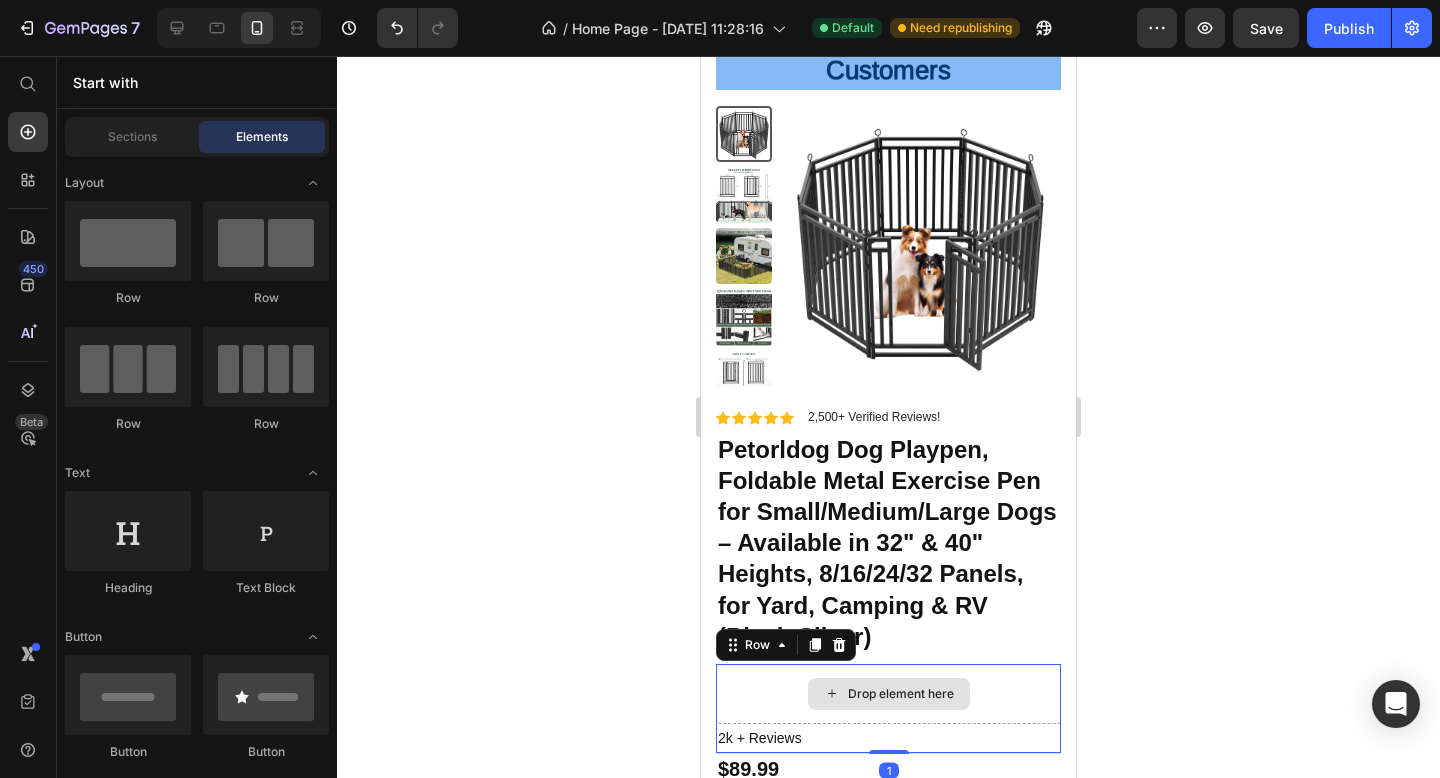 click on "Drop element here" at bounding box center [888, 694] 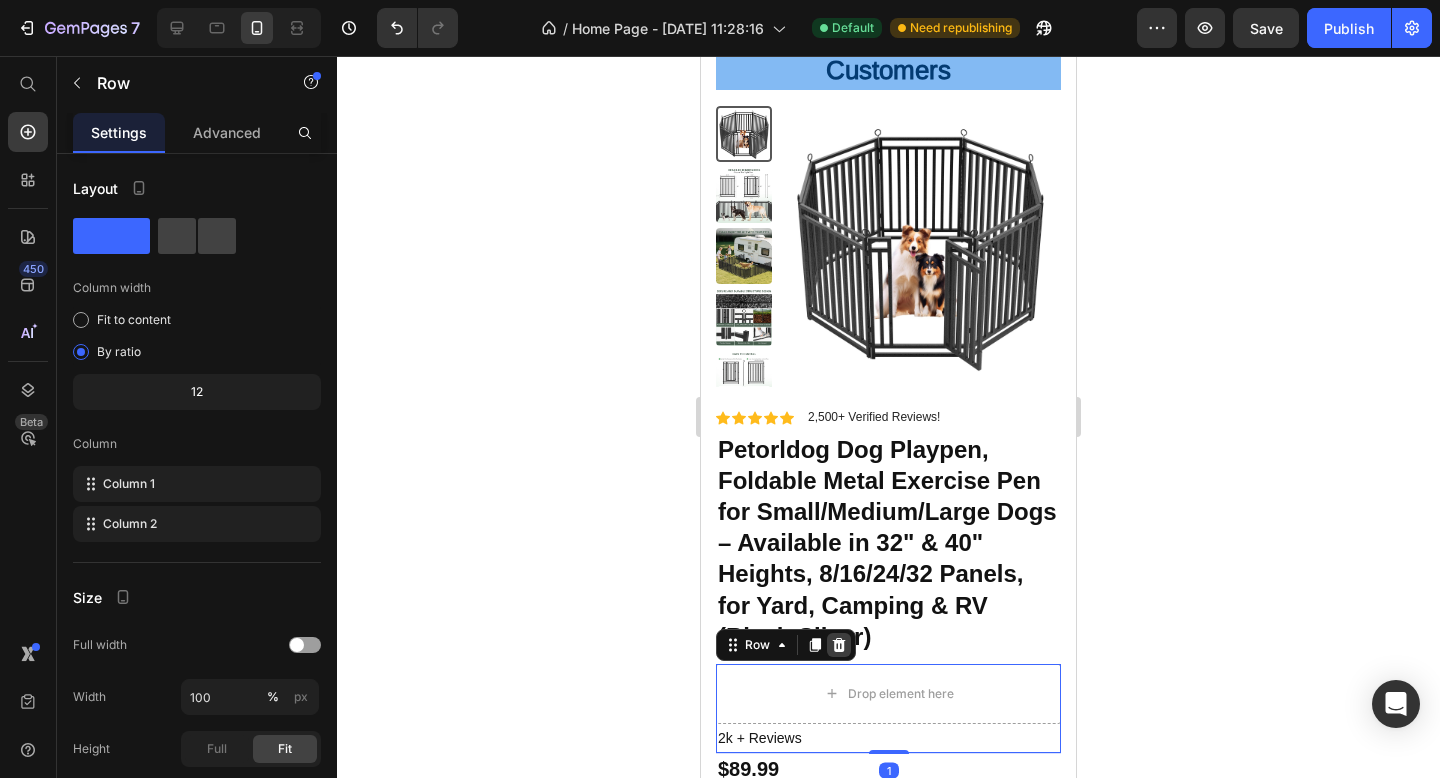 click 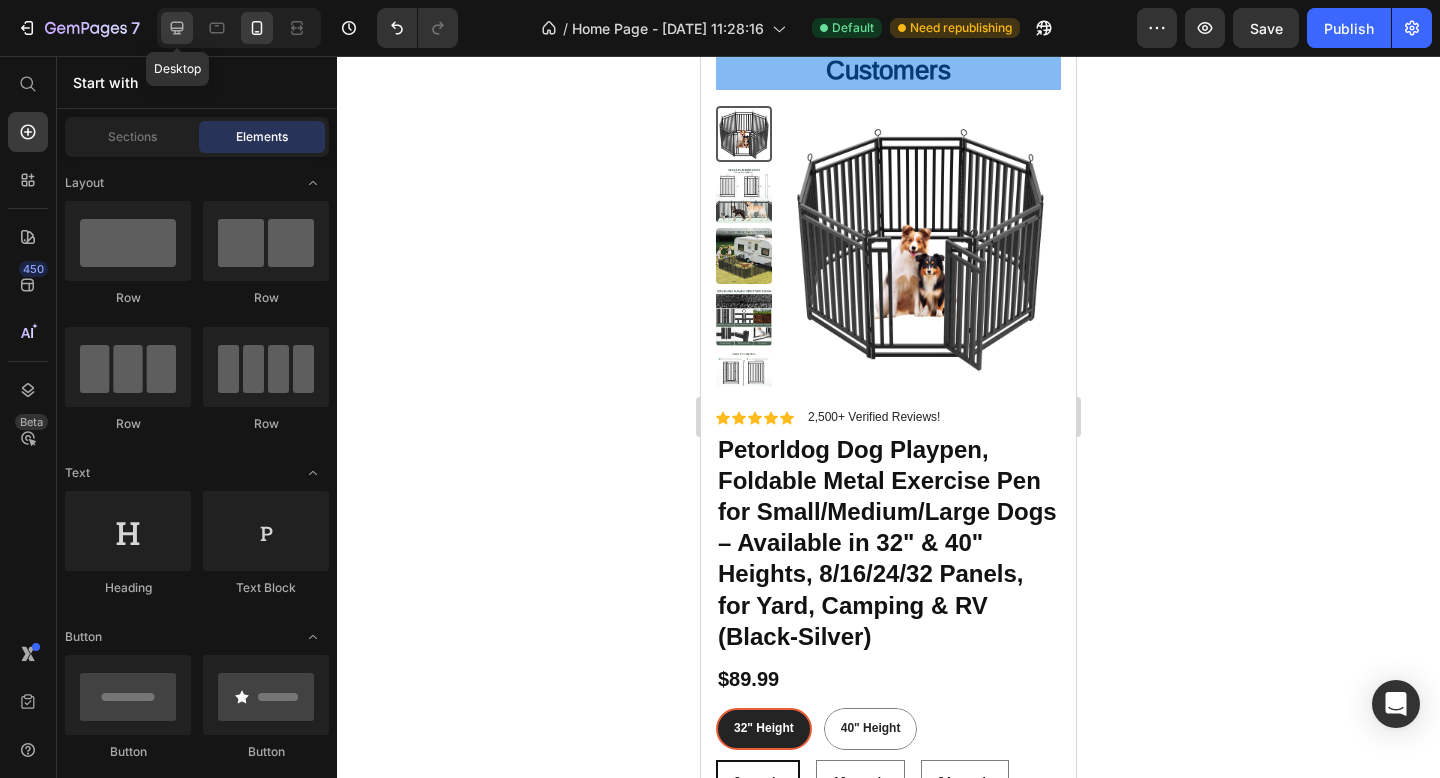 click 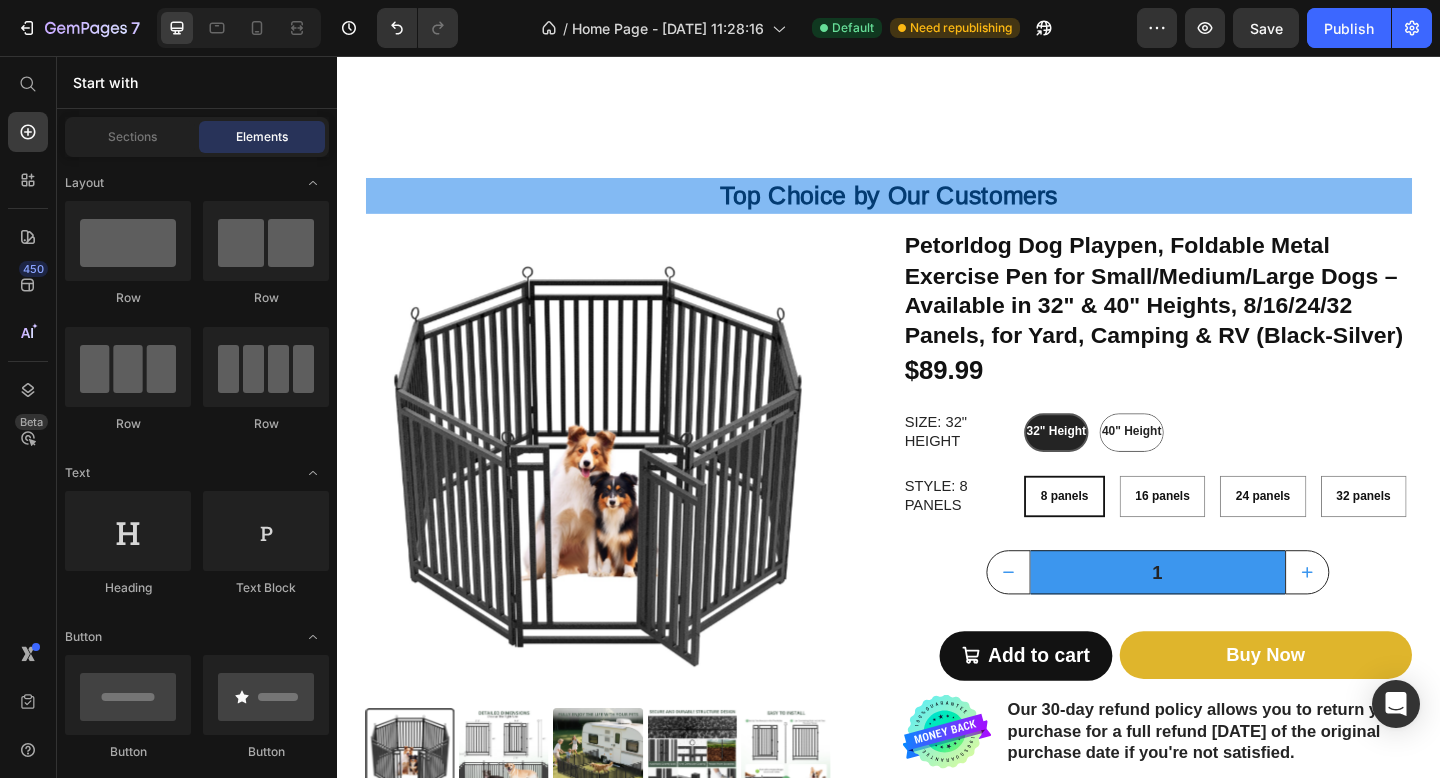 scroll, scrollTop: 613, scrollLeft: 0, axis: vertical 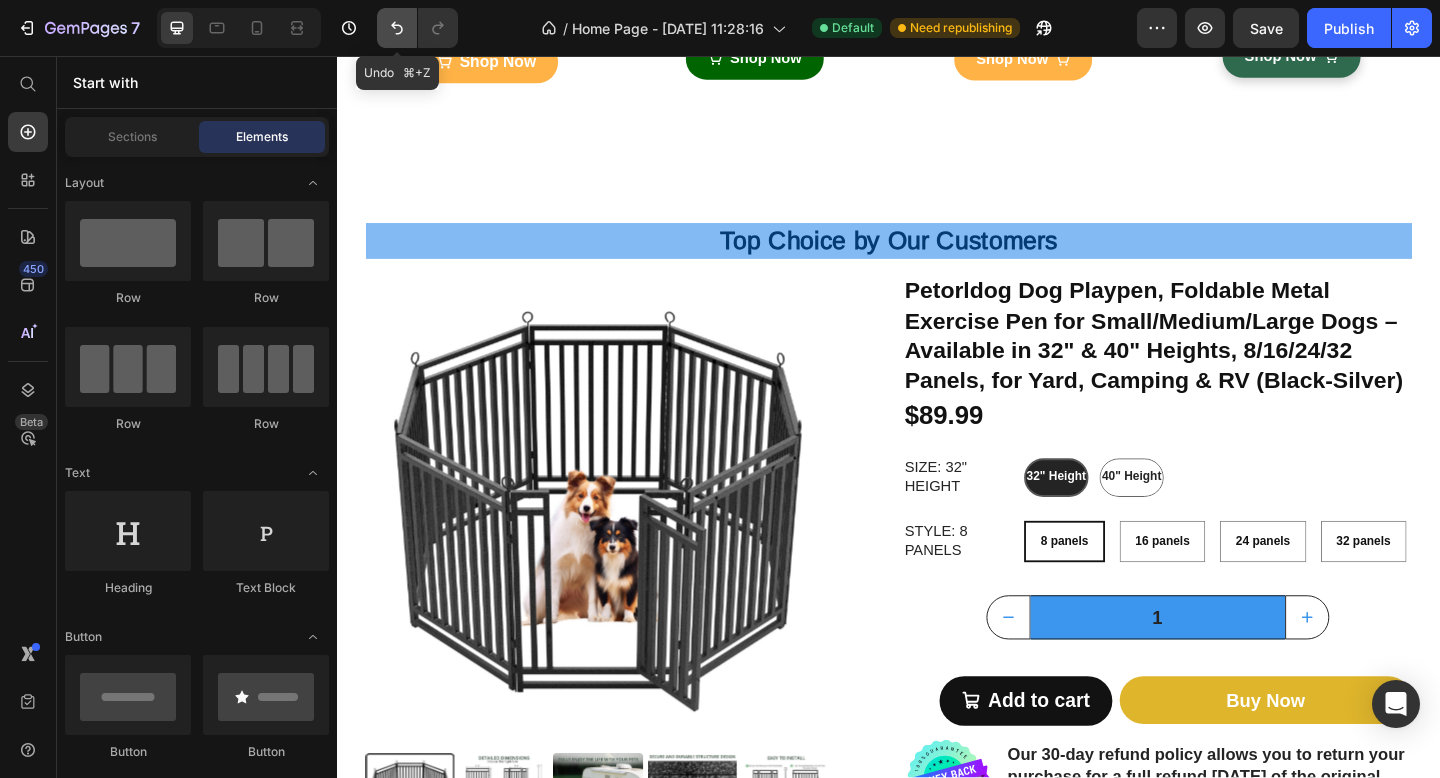 click 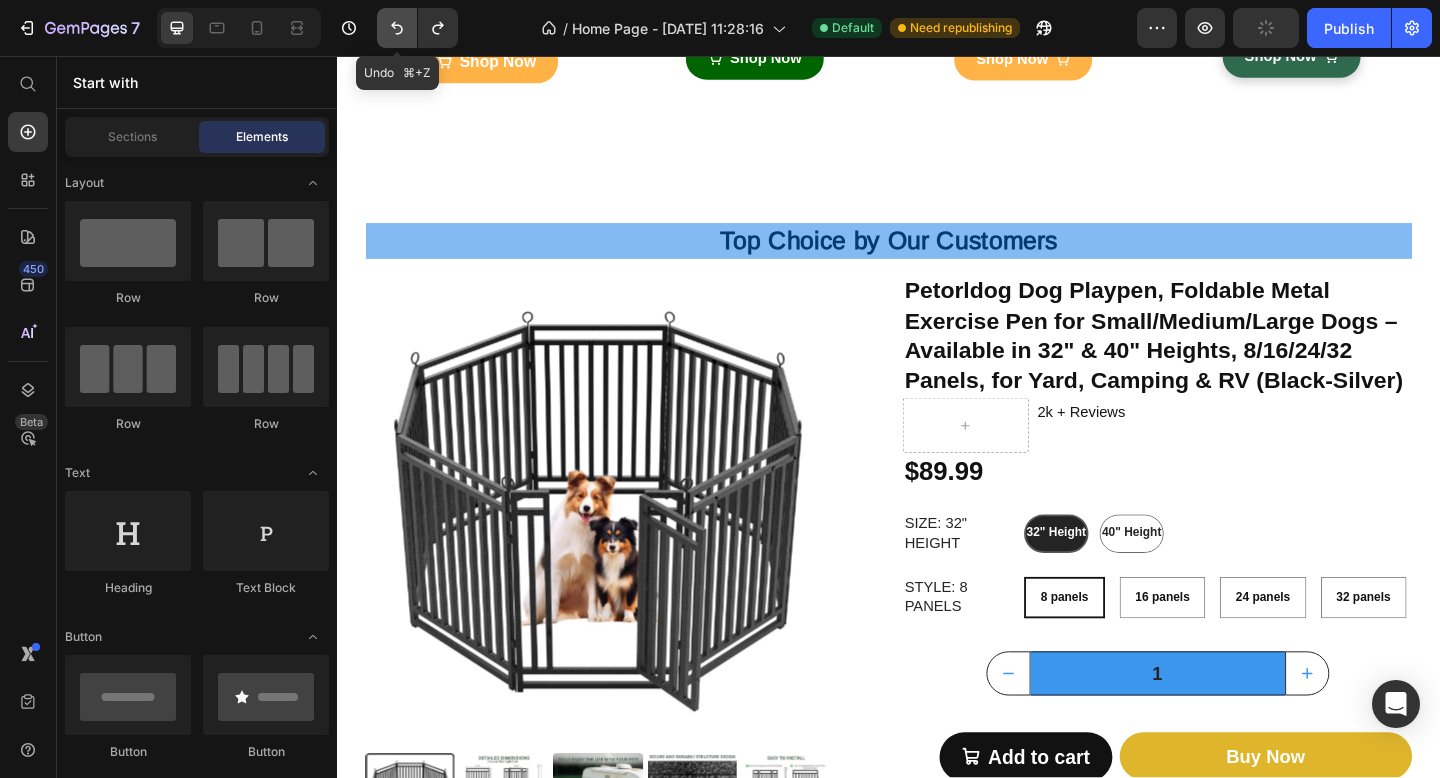 click 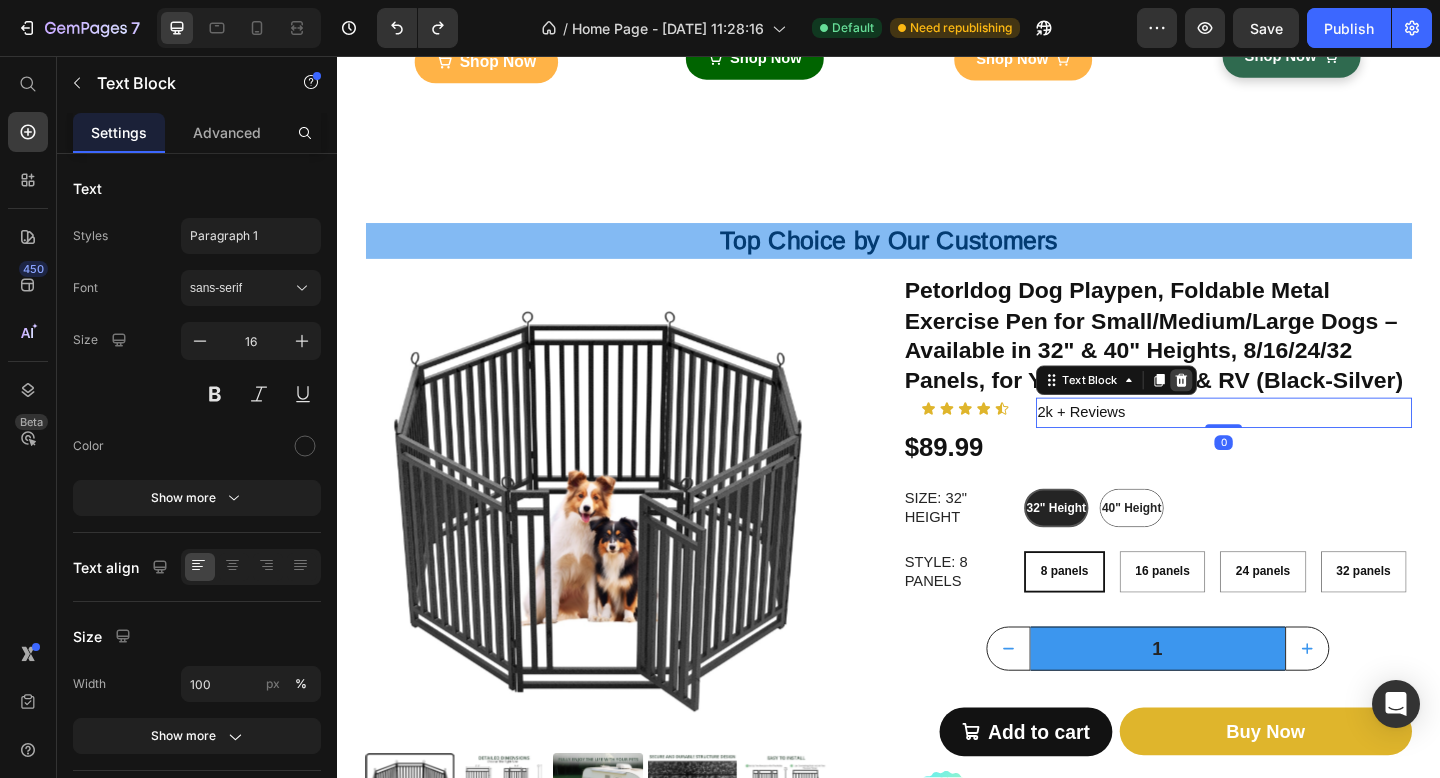 click 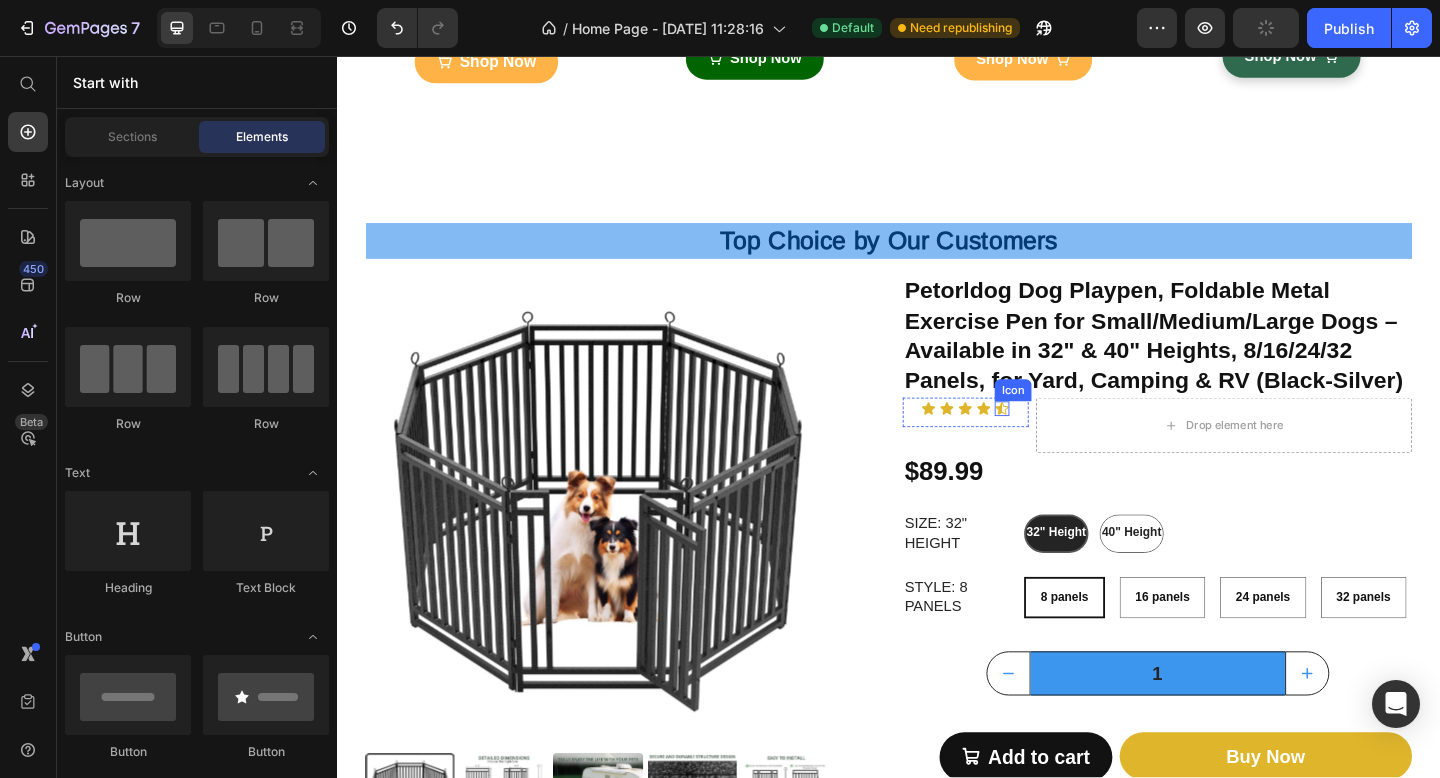 click 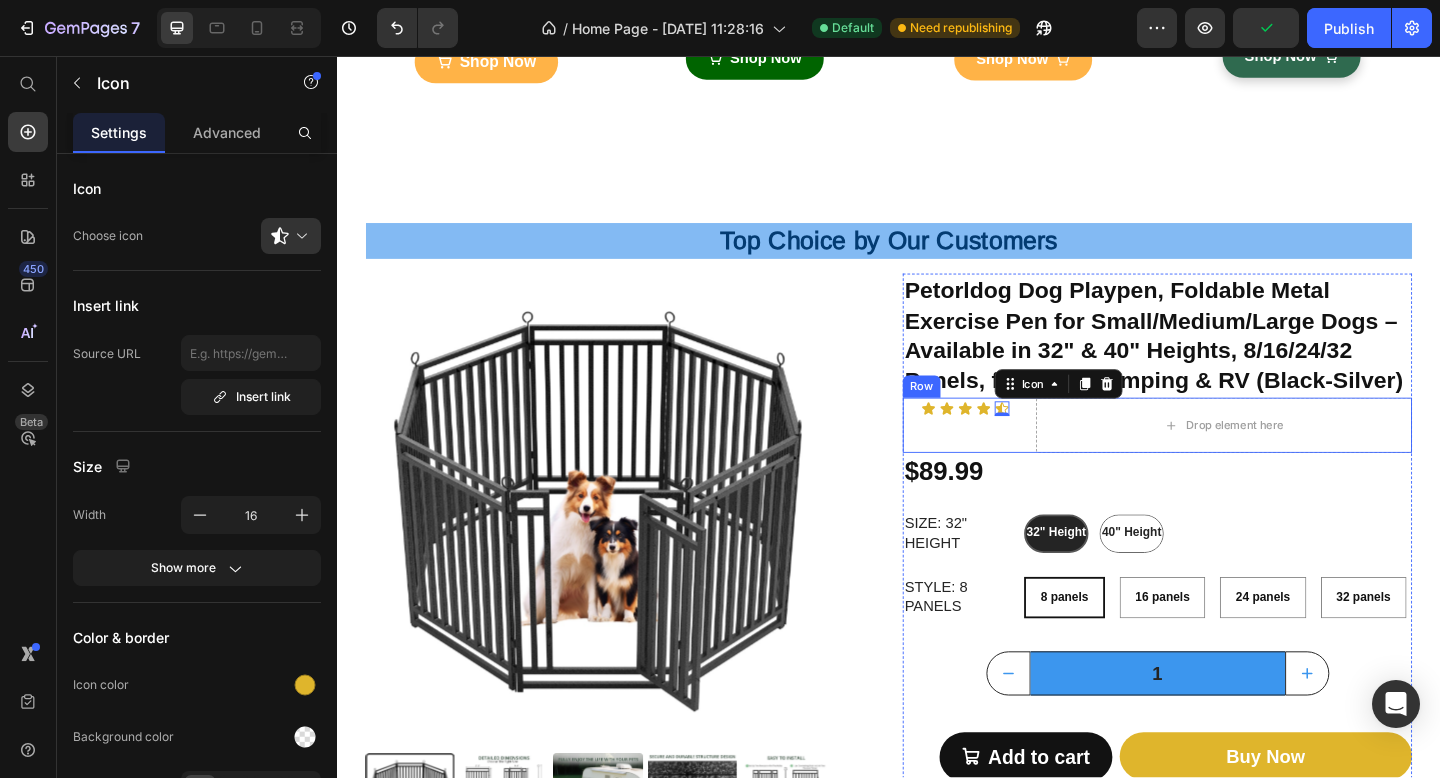 click on "Icon Icon Icon Icon Icon   0 Icon List" at bounding box center (1020, 458) 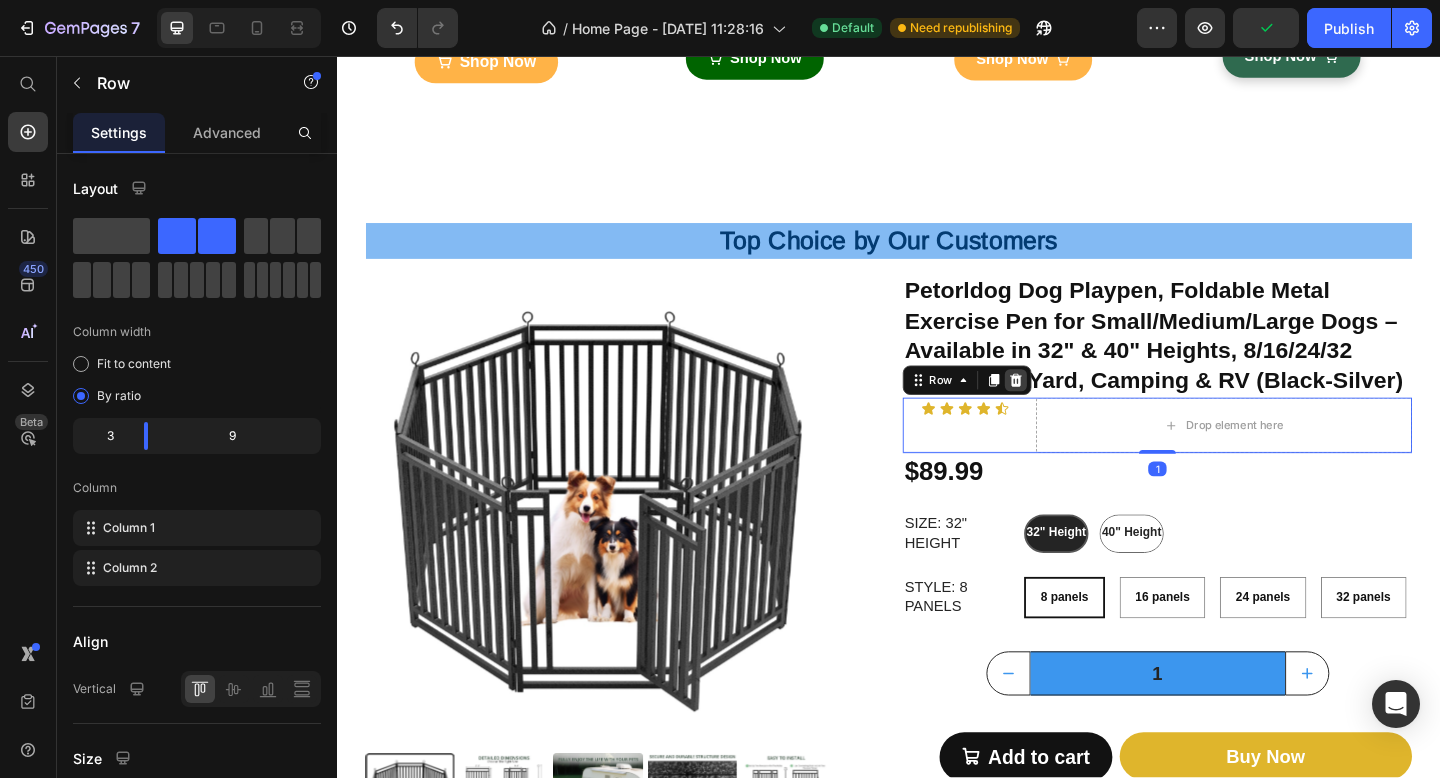 click 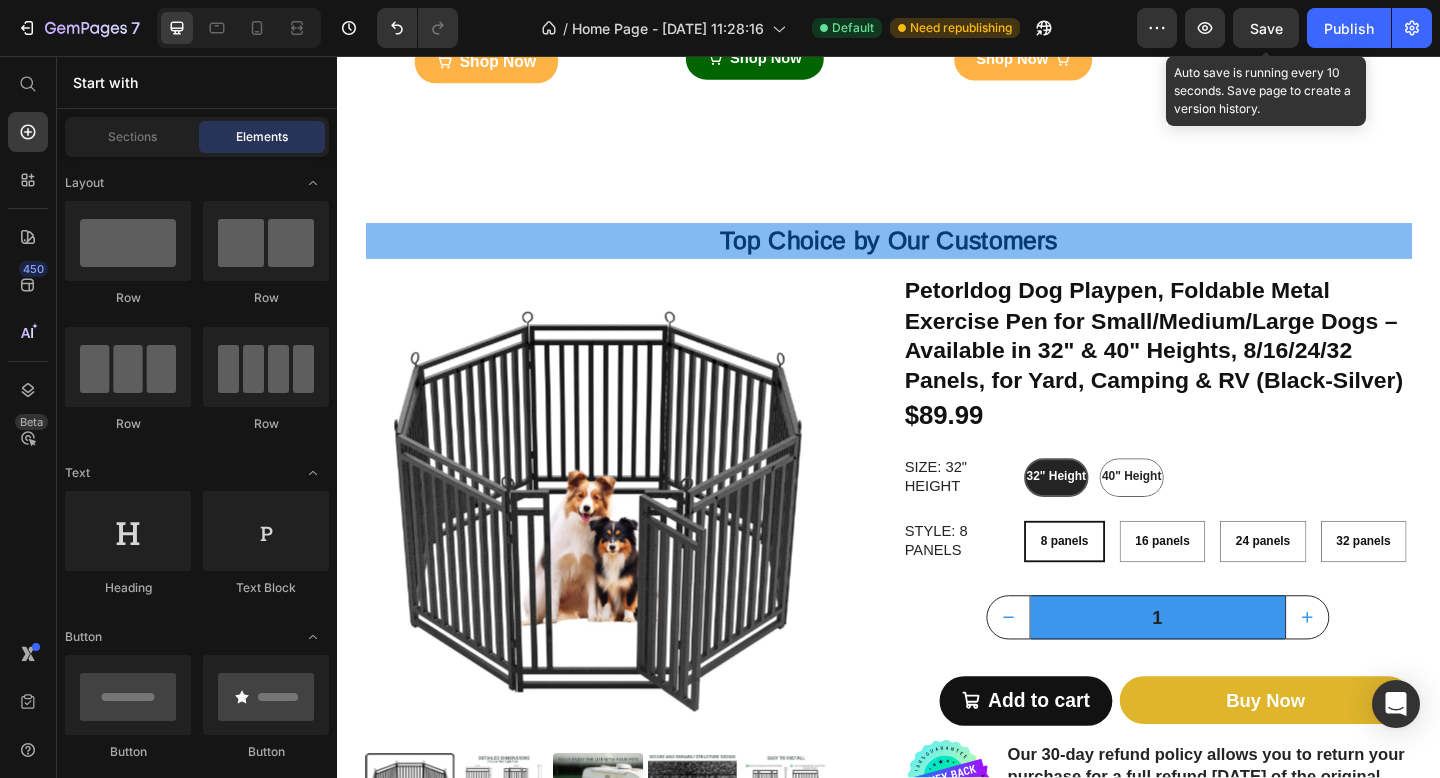 click on "Save" at bounding box center [1266, 28] 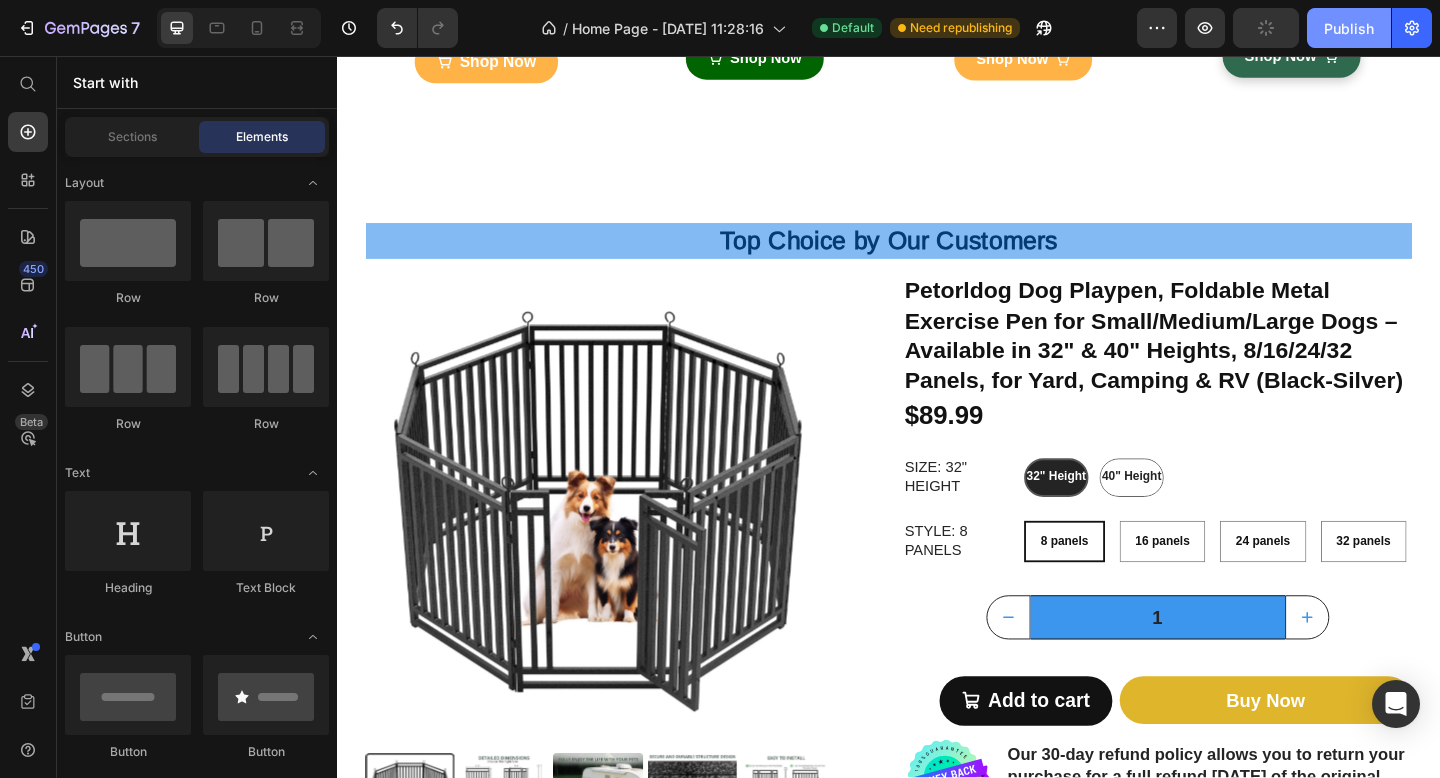 click on "Publish" at bounding box center (1349, 28) 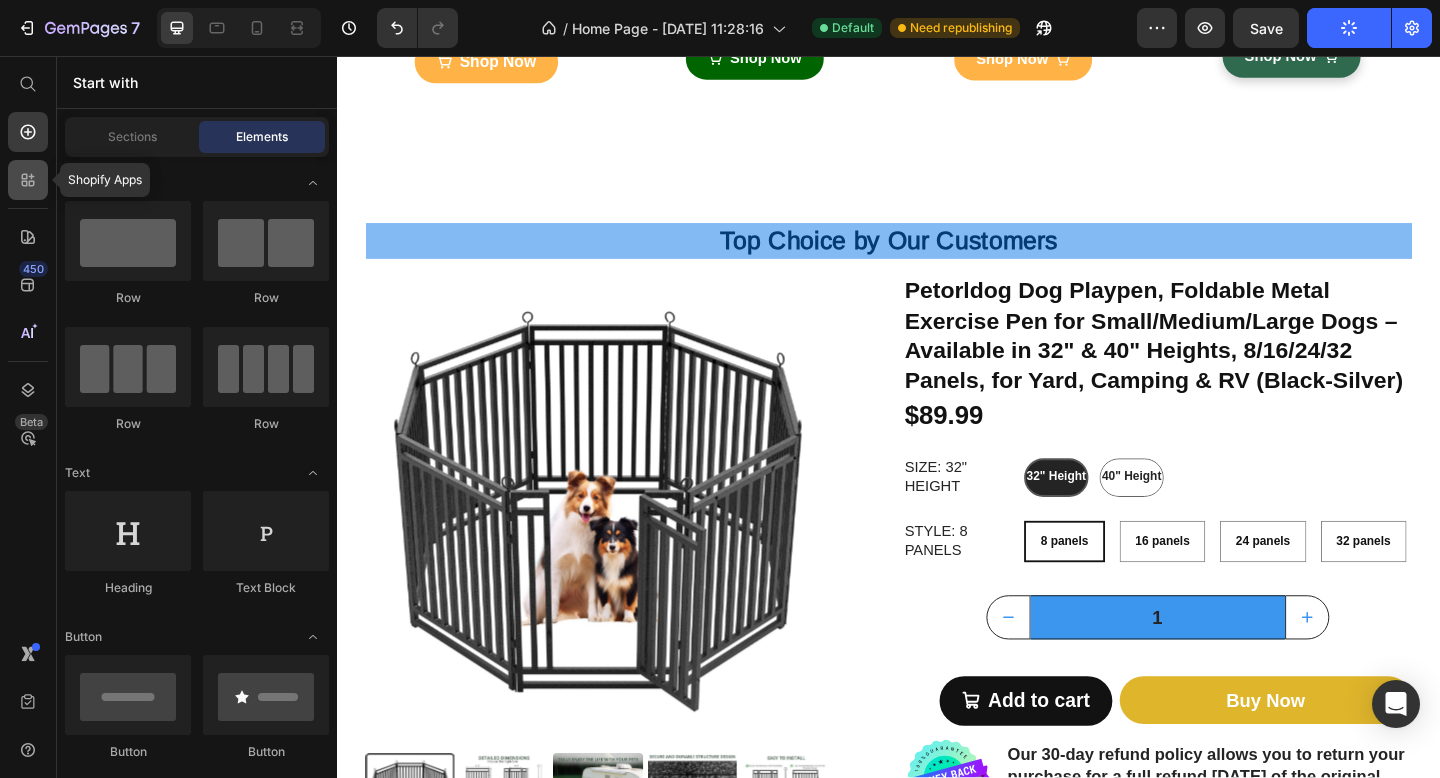 click 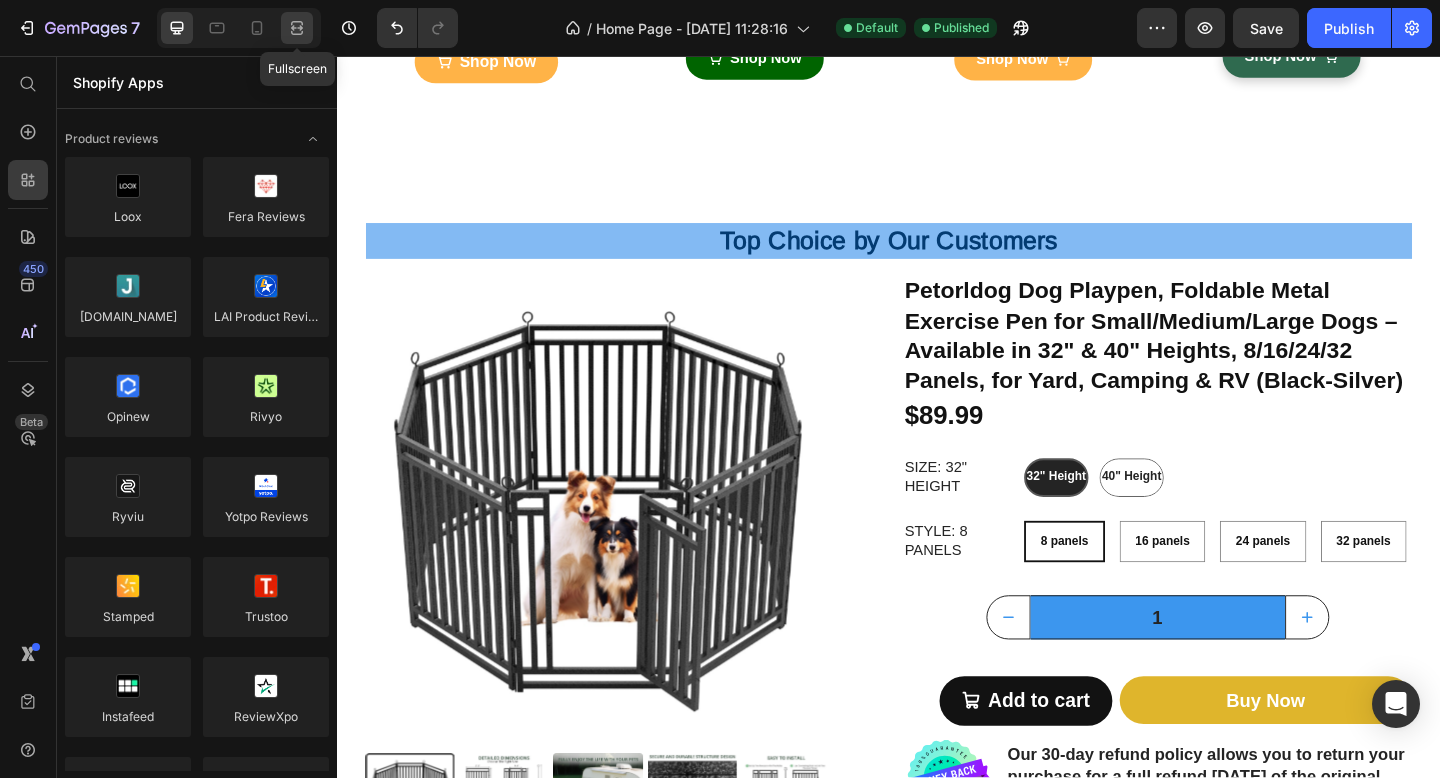 click 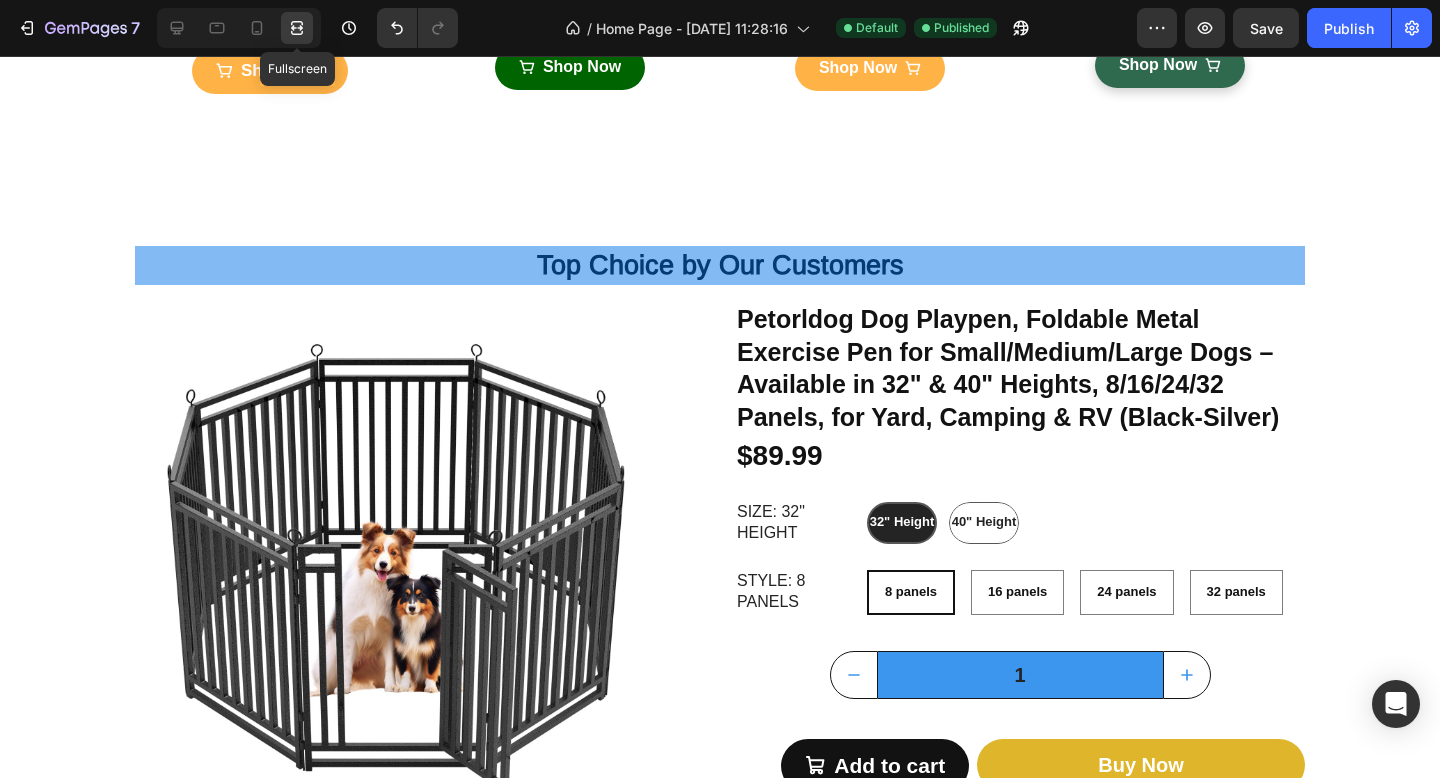 scroll, scrollTop: 621, scrollLeft: 0, axis: vertical 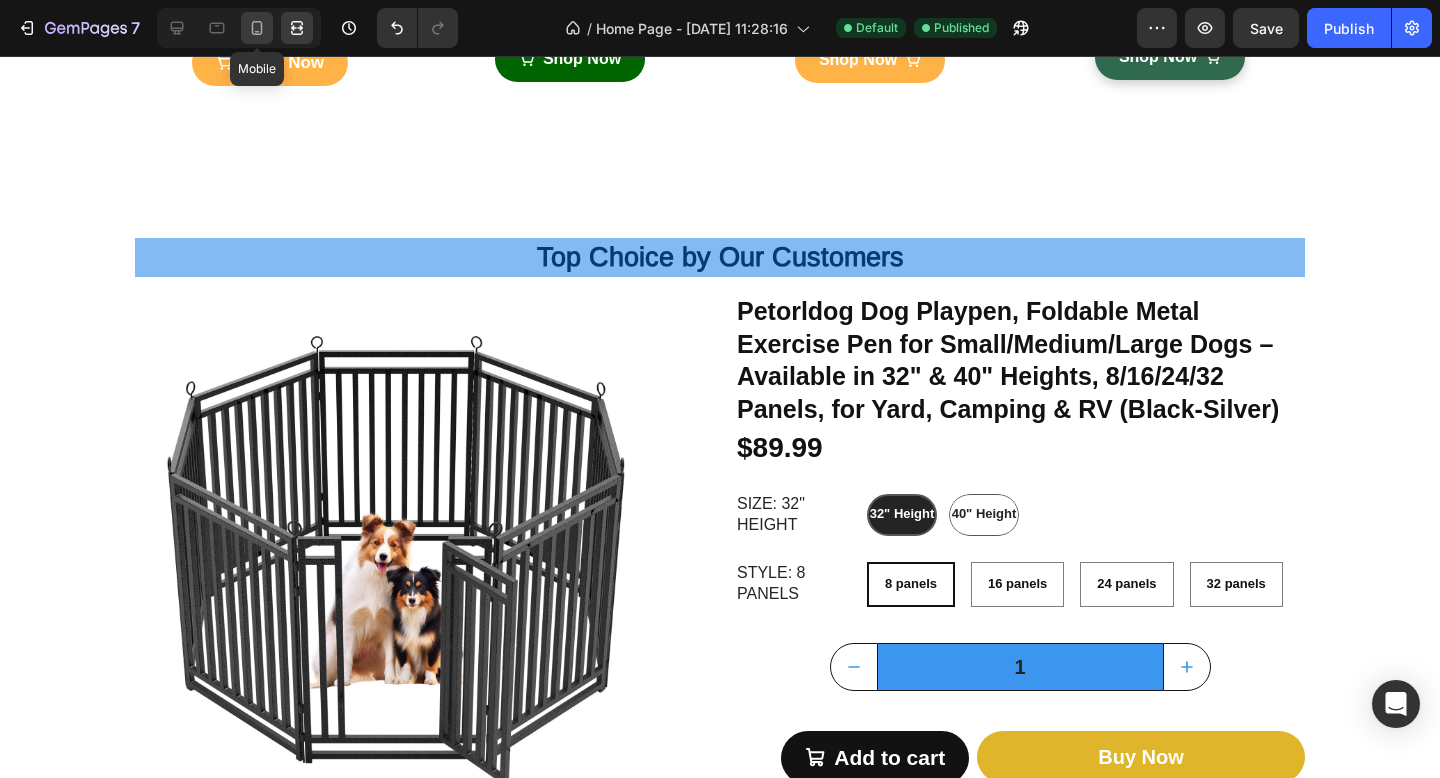 click 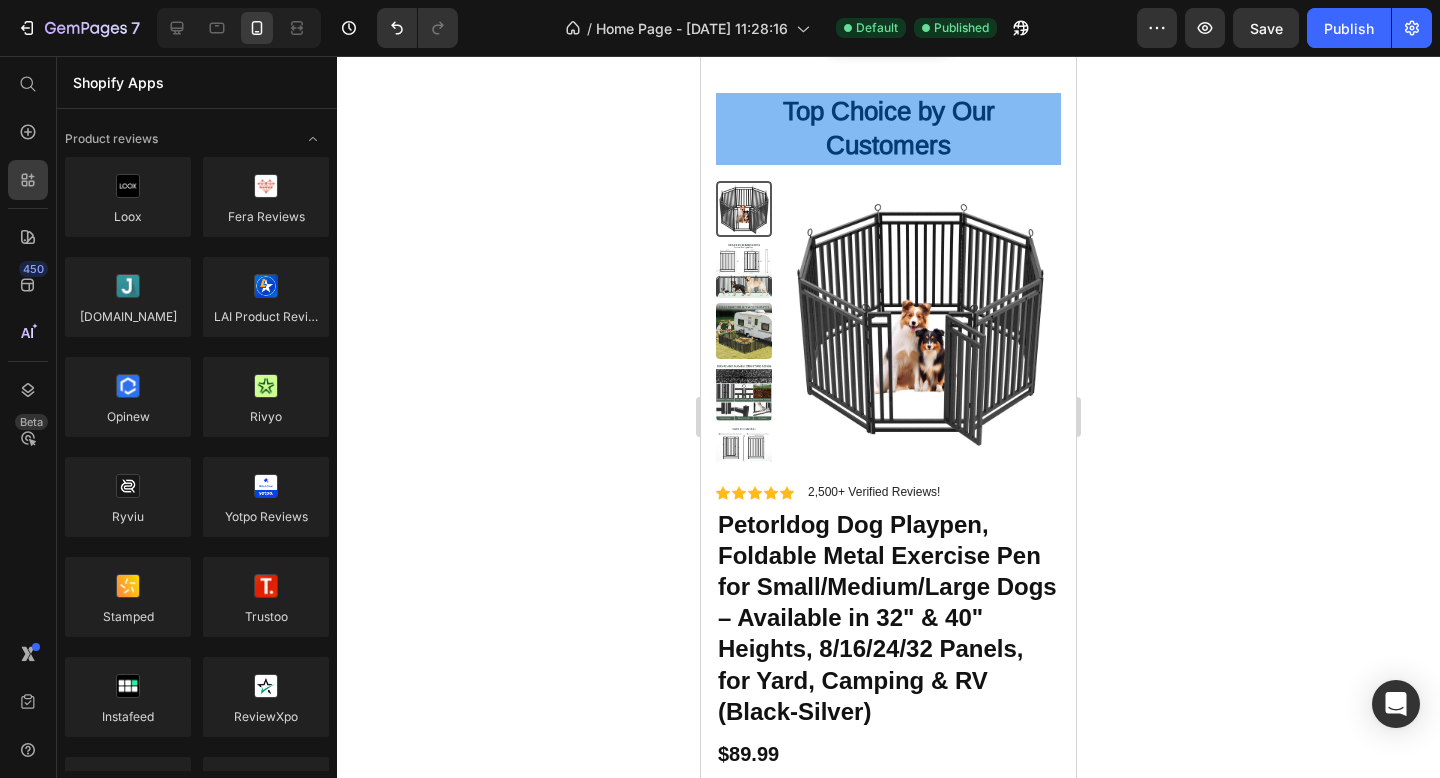 scroll, scrollTop: 2197, scrollLeft: 0, axis: vertical 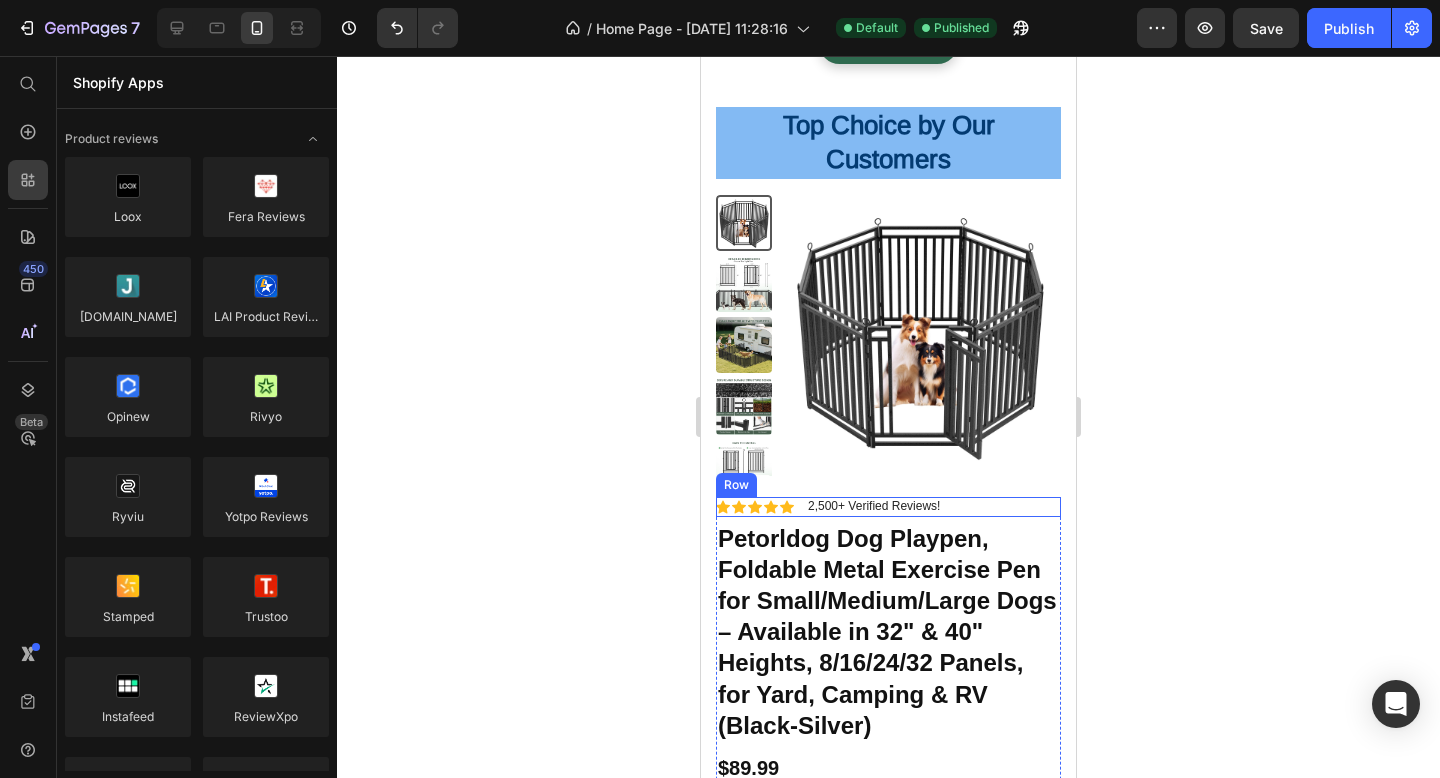 click on "Icon Icon Icon Icon Icon Icon List 2,500+ Verified Reviews! Text Block Row" at bounding box center (888, 507) 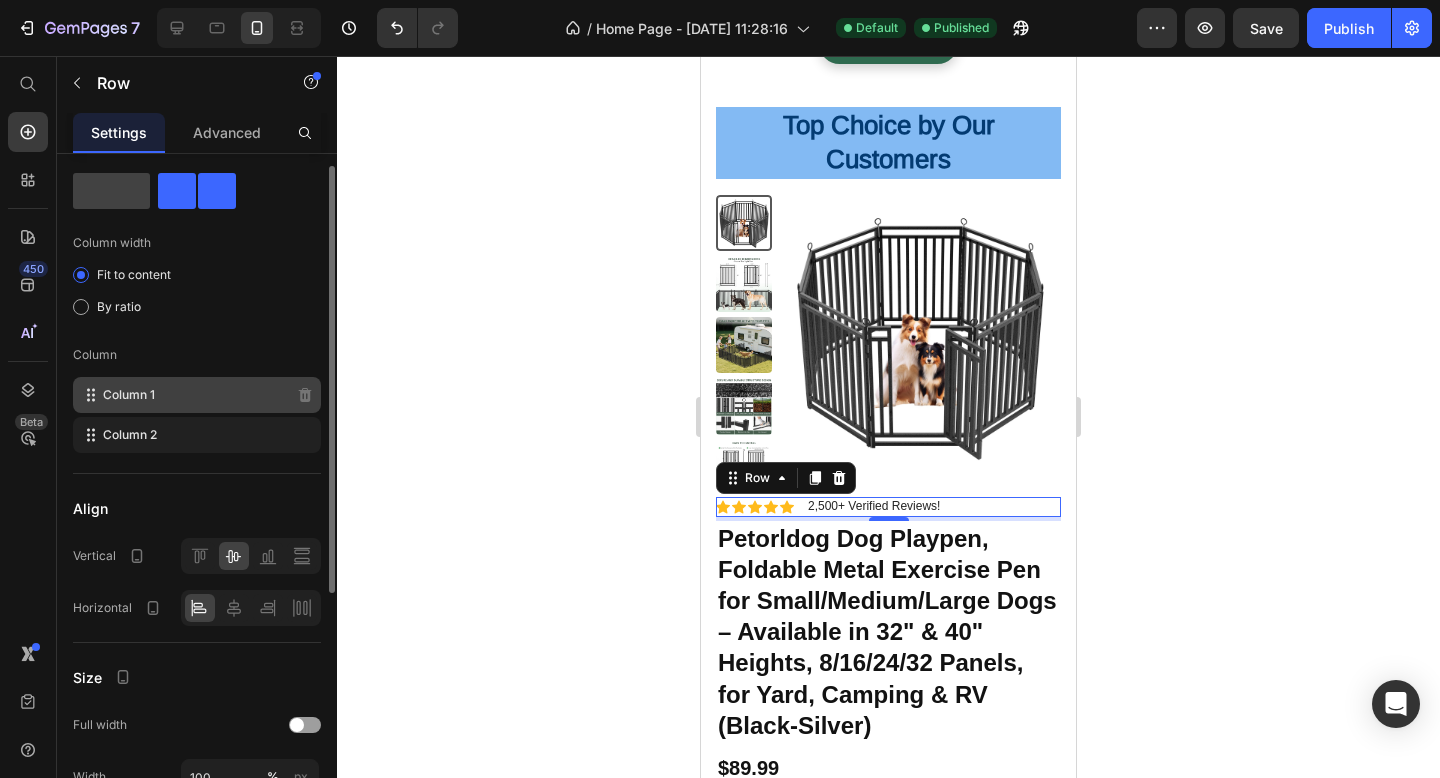 scroll, scrollTop: 0, scrollLeft: 0, axis: both 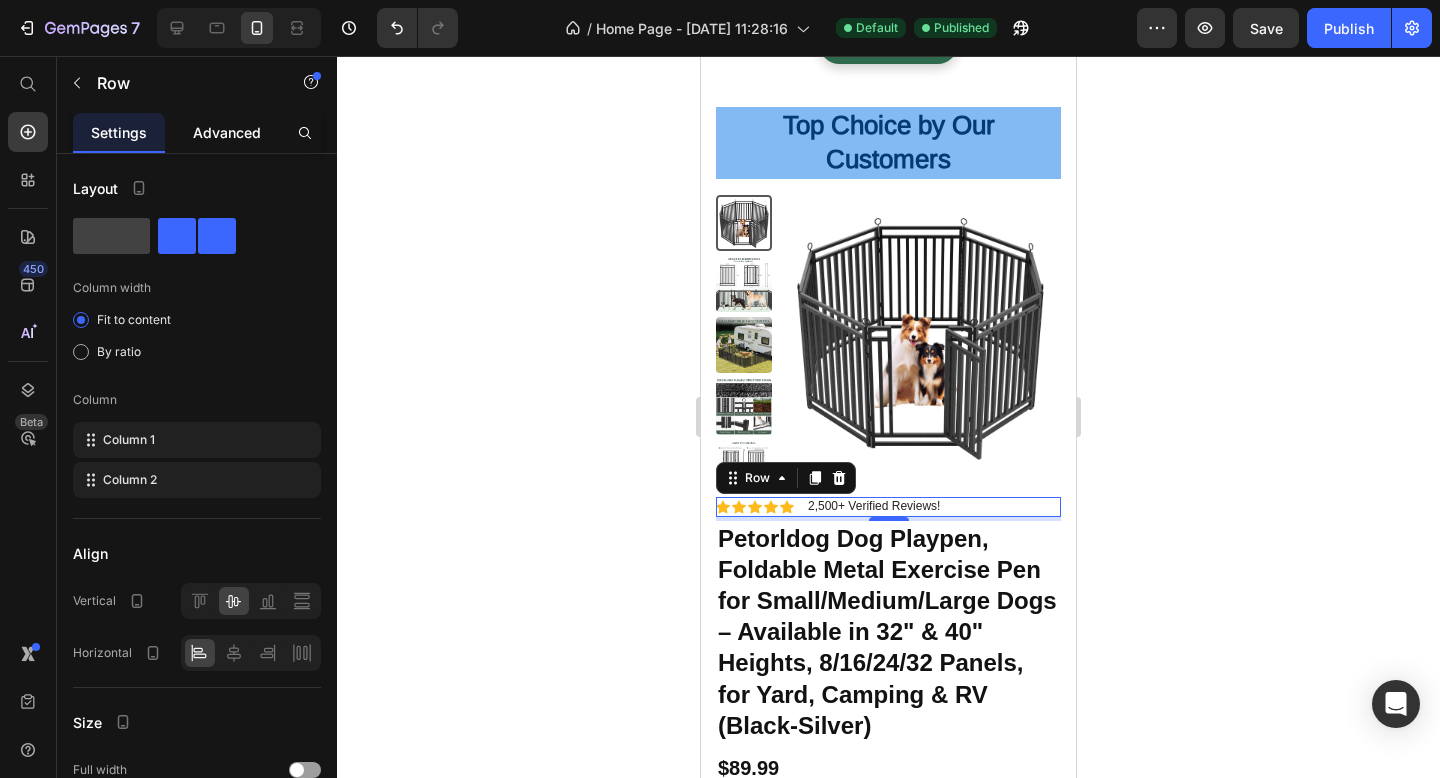 click on "Advanced" at bounding box center (227, 132) 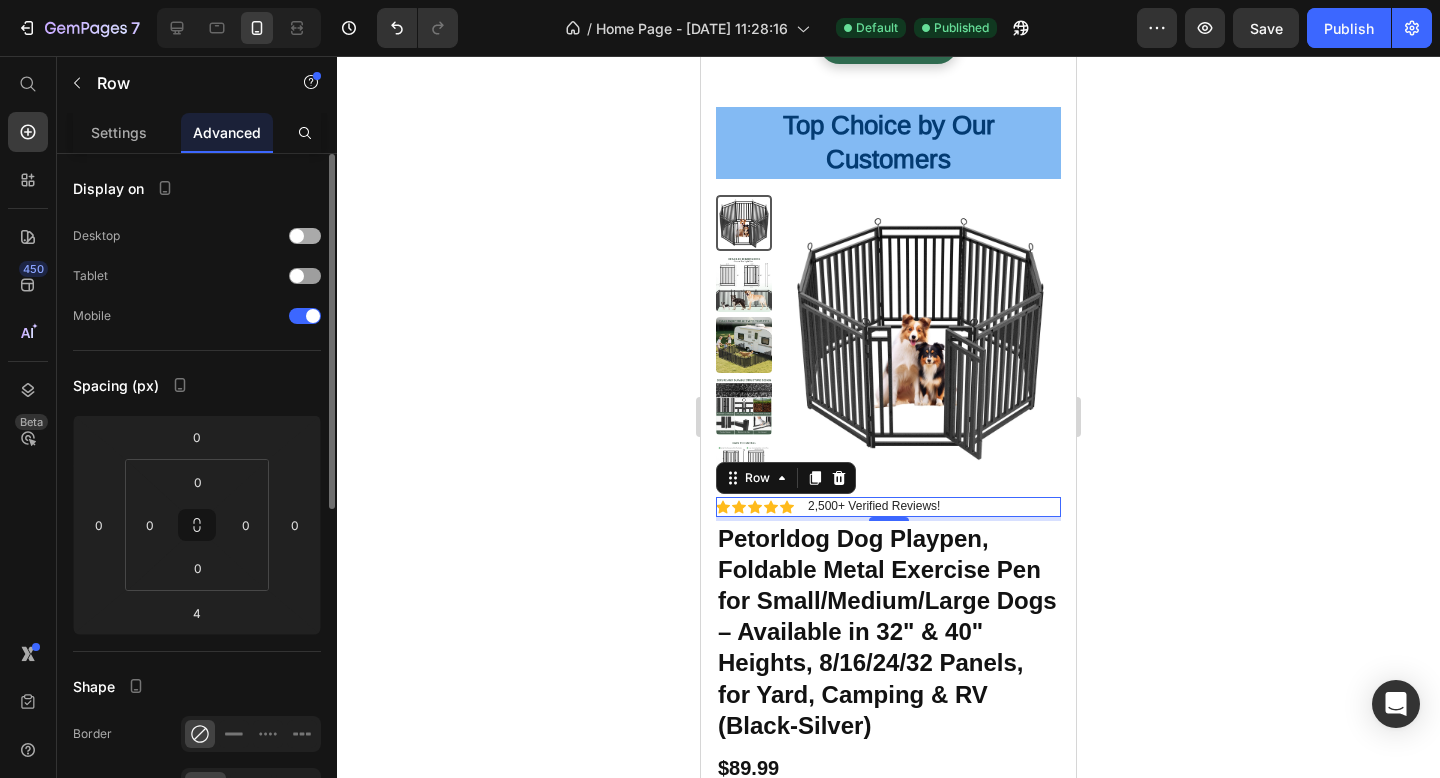 click at bounding box center [297, 236] 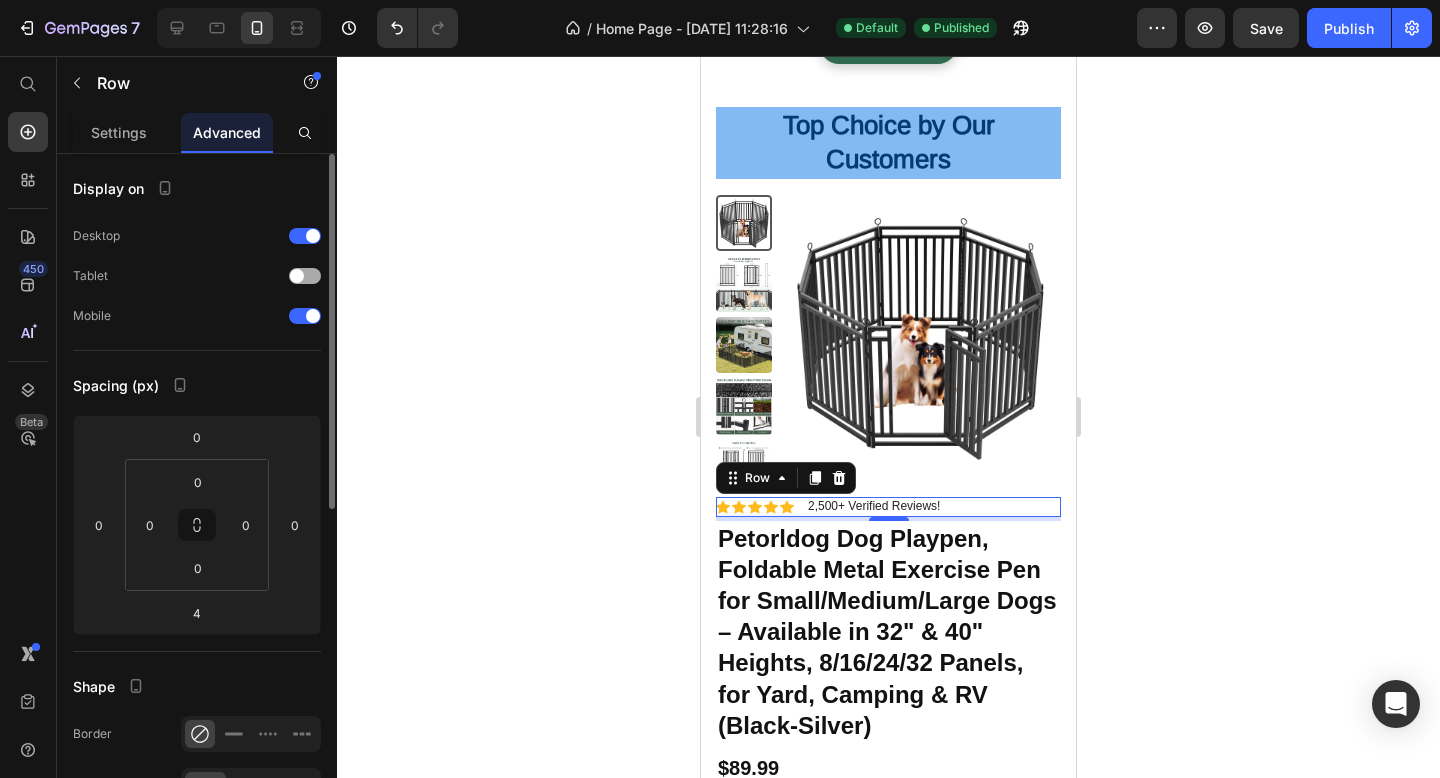 click at bounding box center (305, 276) 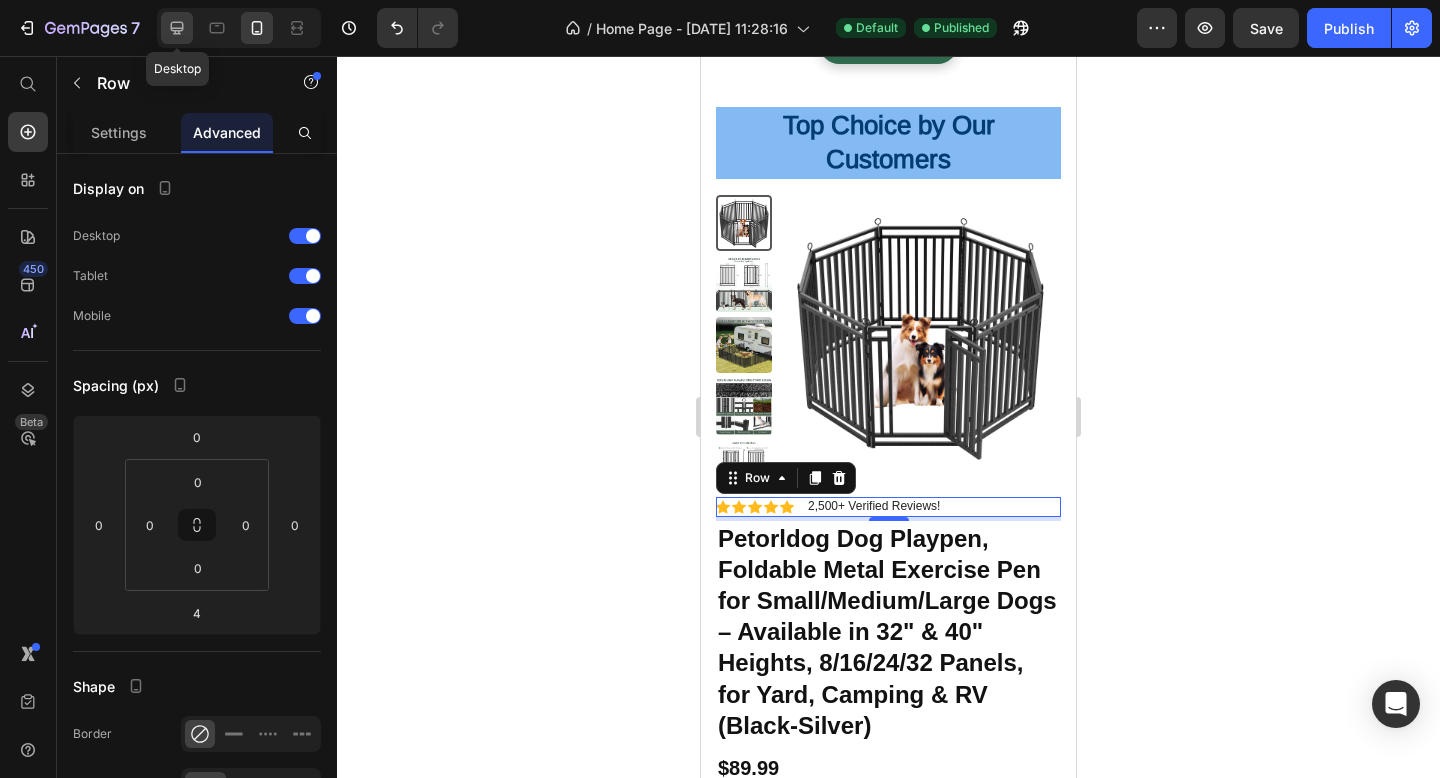 click 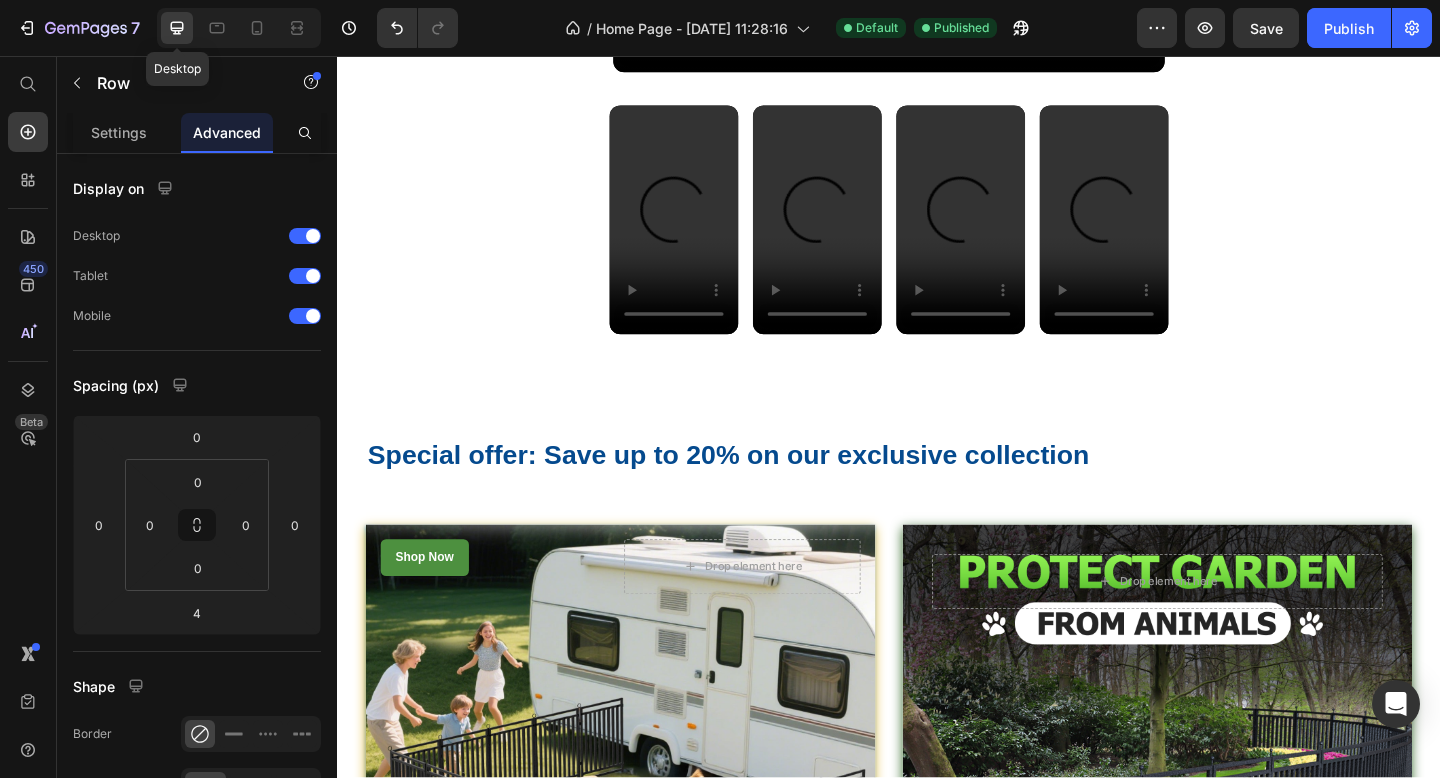radio on "false" 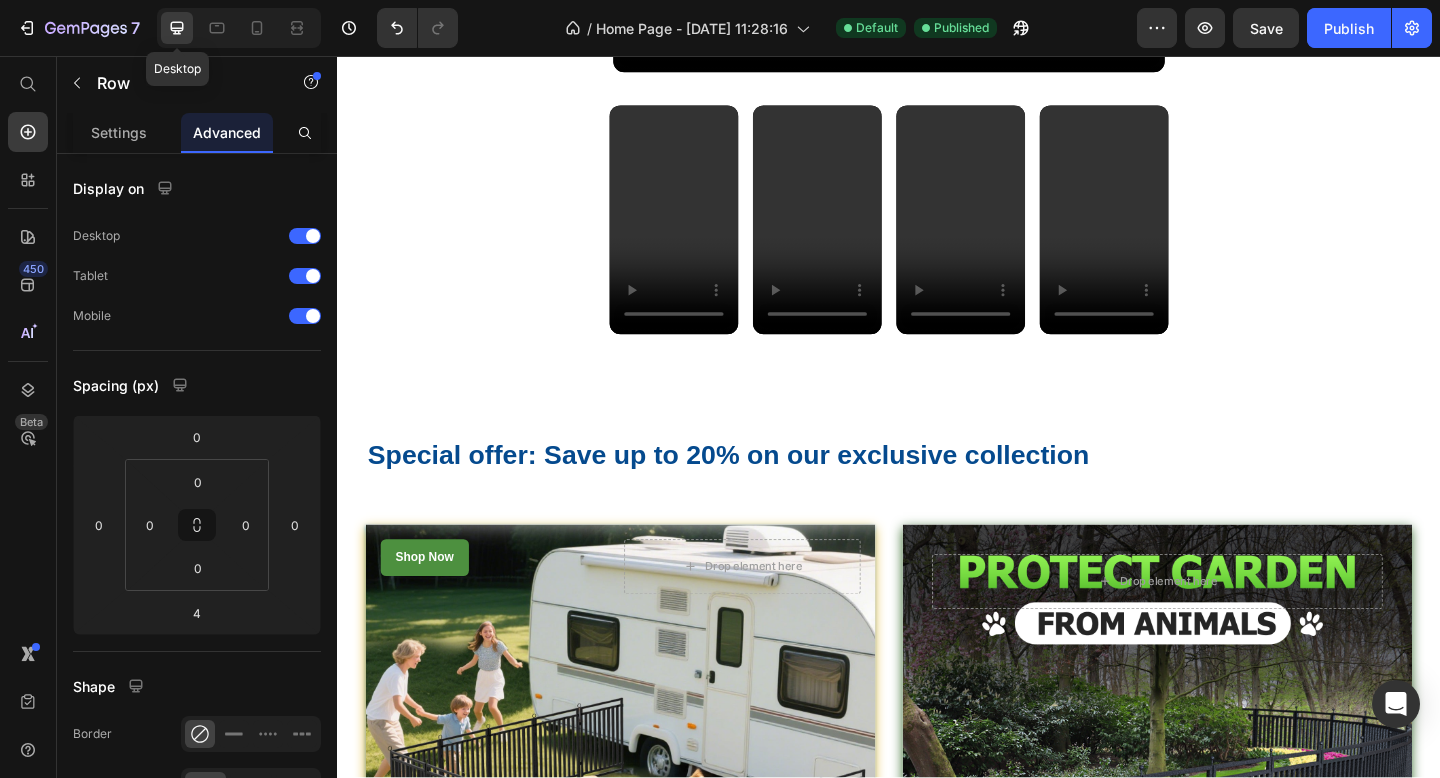 radio on "false" 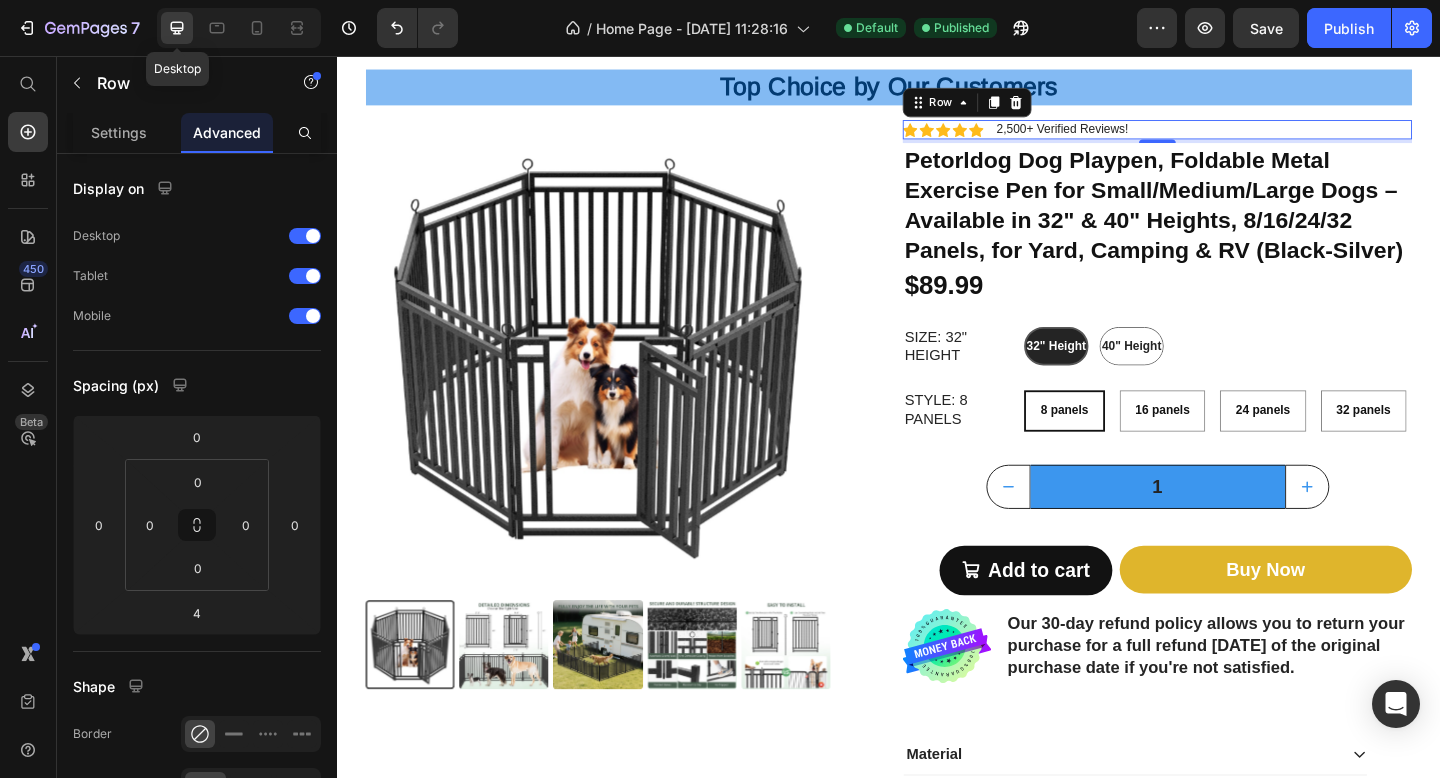 scroll, scrollTop: 783, scrollLeft: 0, axis: vertical 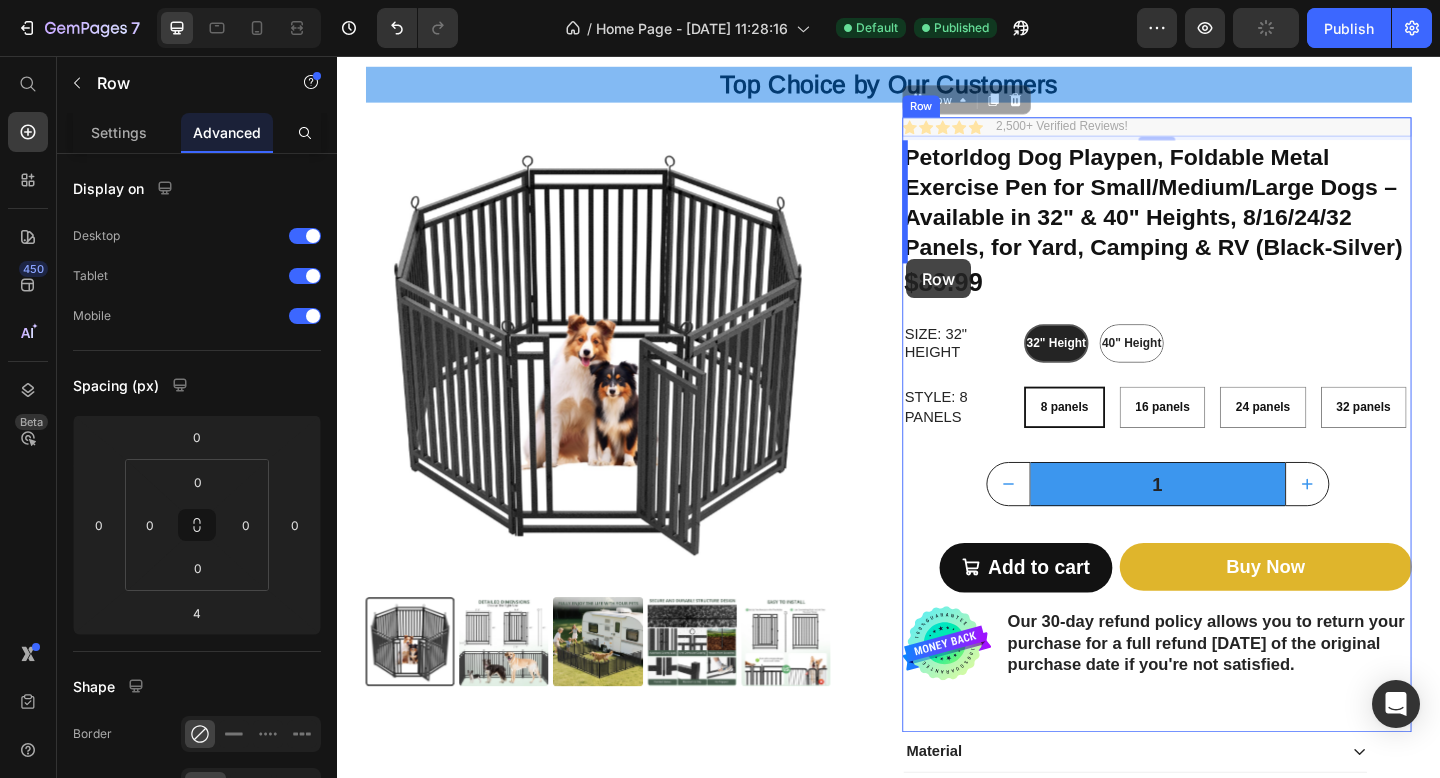 drag, startPoint x: 974, startPoint y: 228, endPoint x: 956, endPoint y: 277, distance: 52.201534 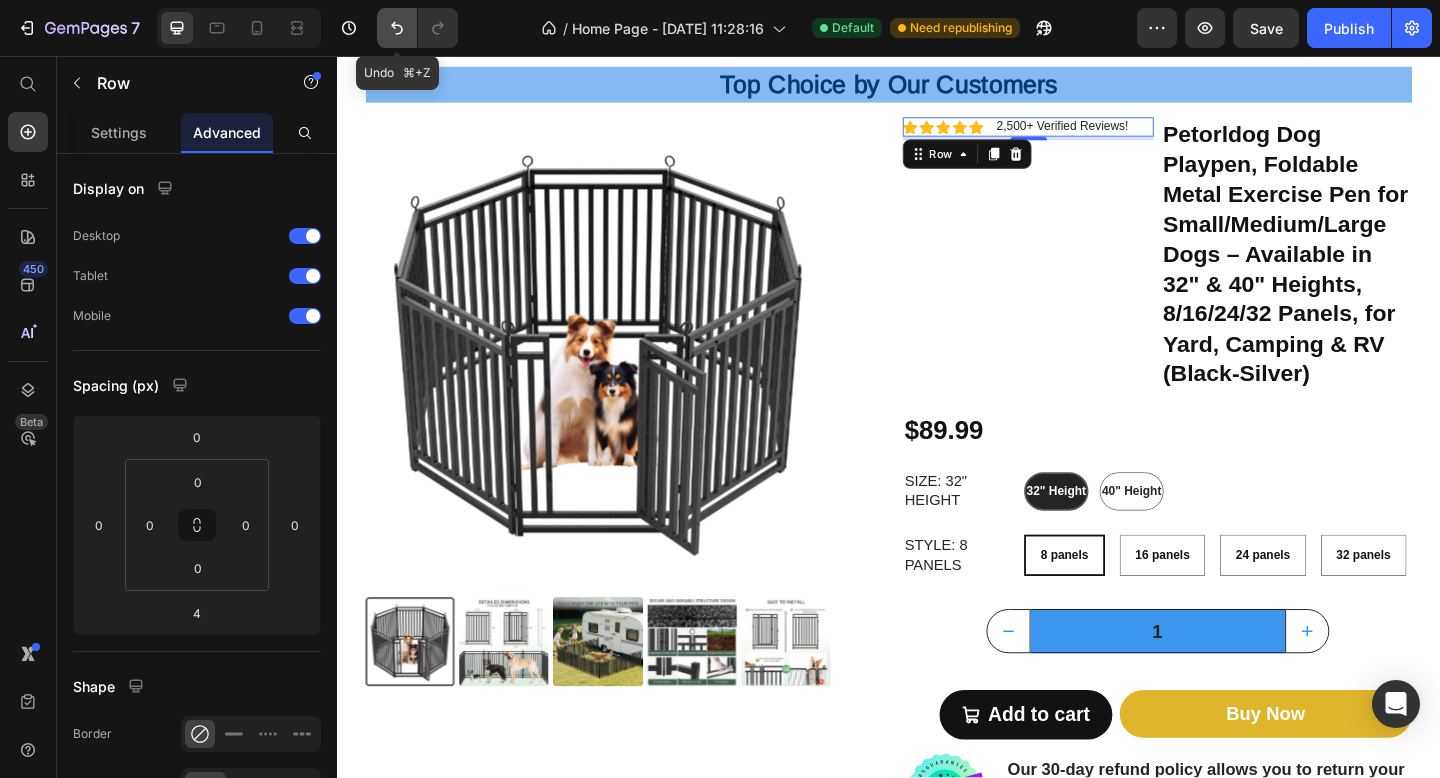 click 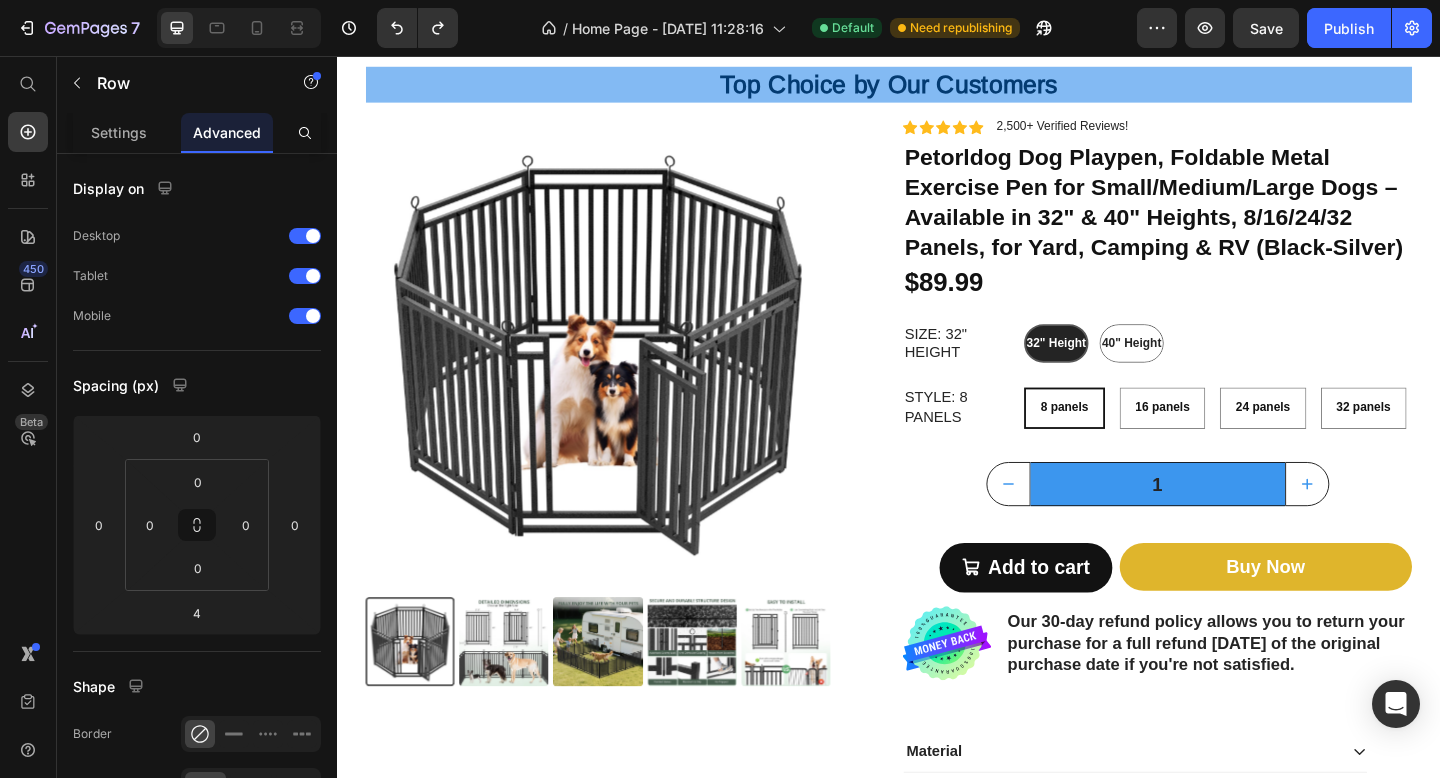 click on "Icon Icon Icon Icon Icon Icon List 2,500+ Verified Reviews! Text Block Row" at bounding box center [1229, 133] 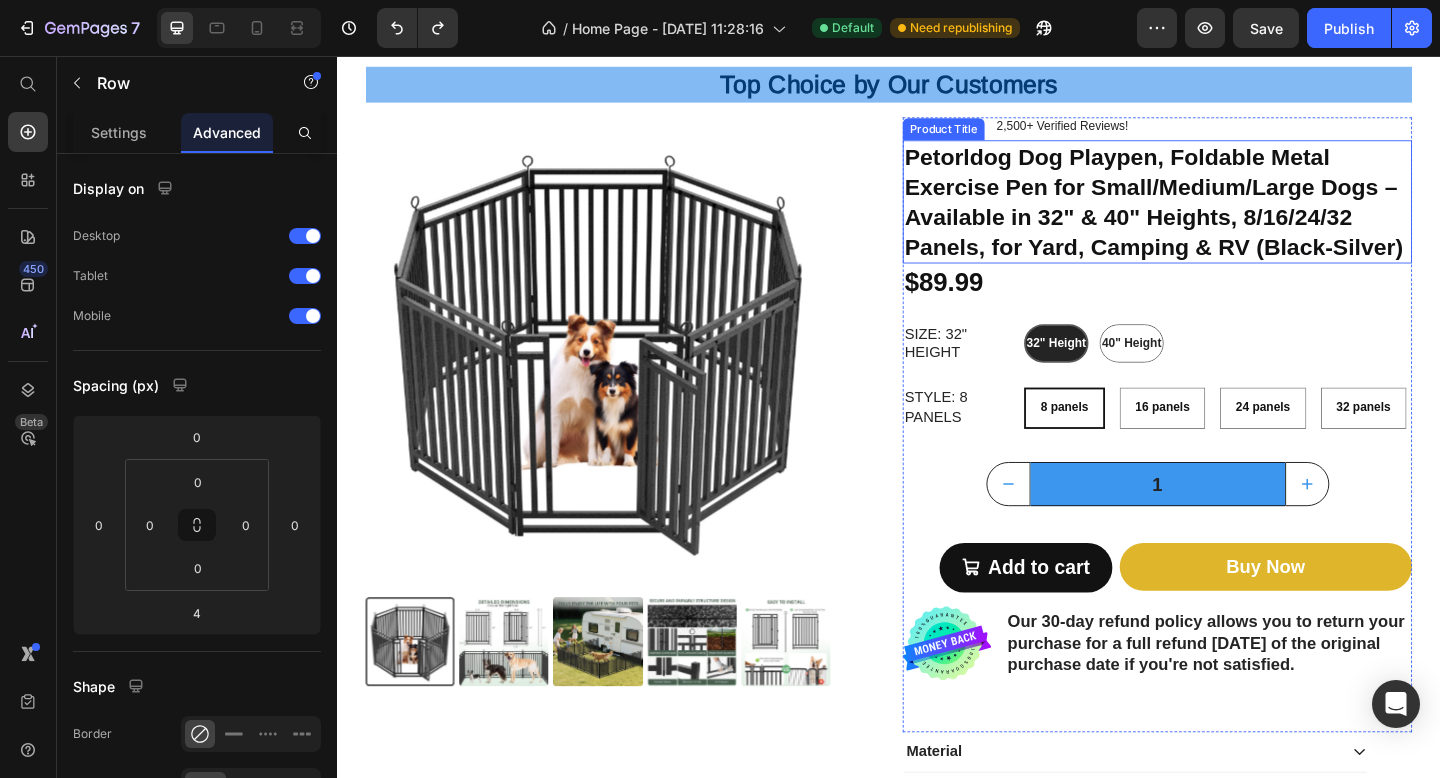 click on "Petorldog Dog Playpen, Foldable Metal Exercise Pen for Small/Medium/Large Dogs – Available in 32" & 40" Heights, 8/16/24/32 Panels, for Yard, Camping & RV (Black-Silver)" at bounding box center (1229, 215) 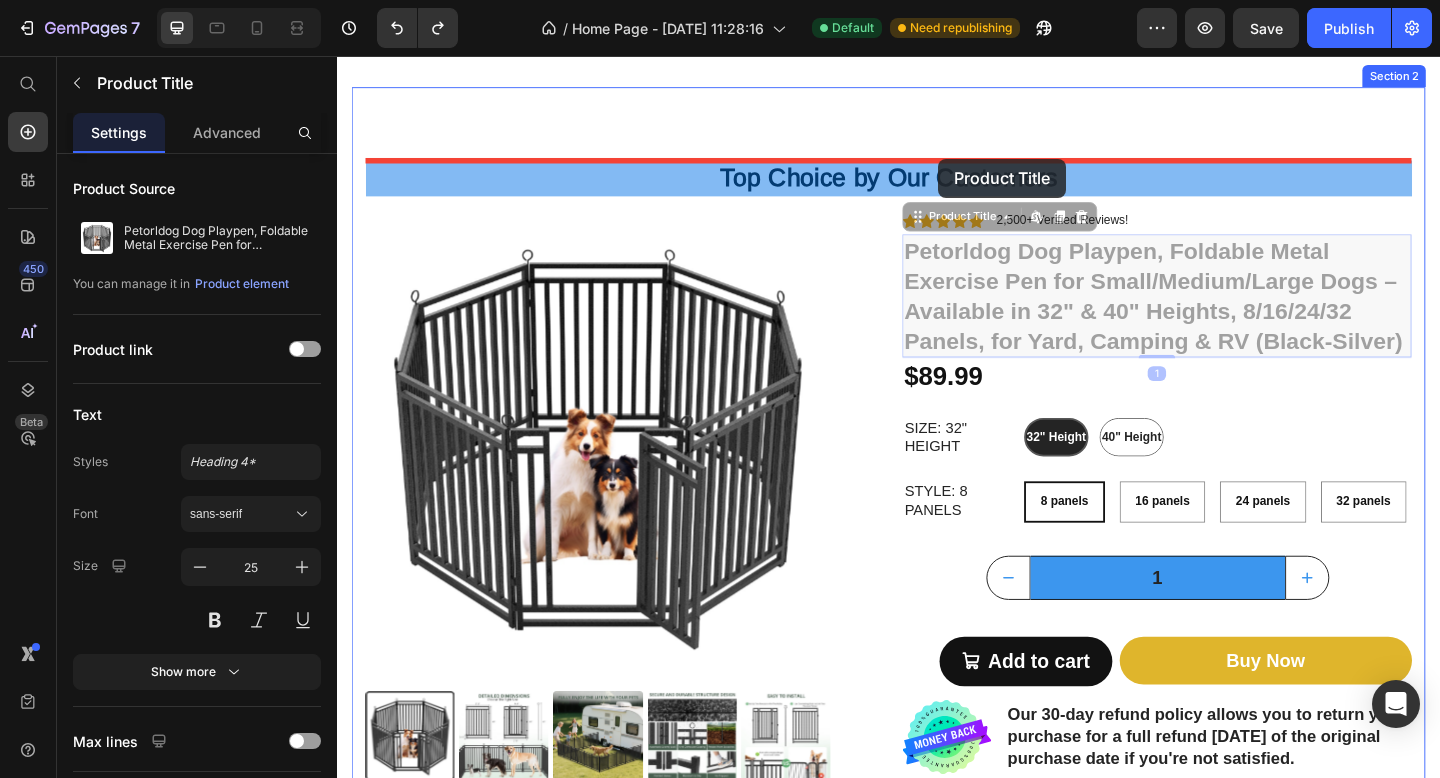 scroll, scrollTop: 676, scrollLeft: 0, axis: vertical 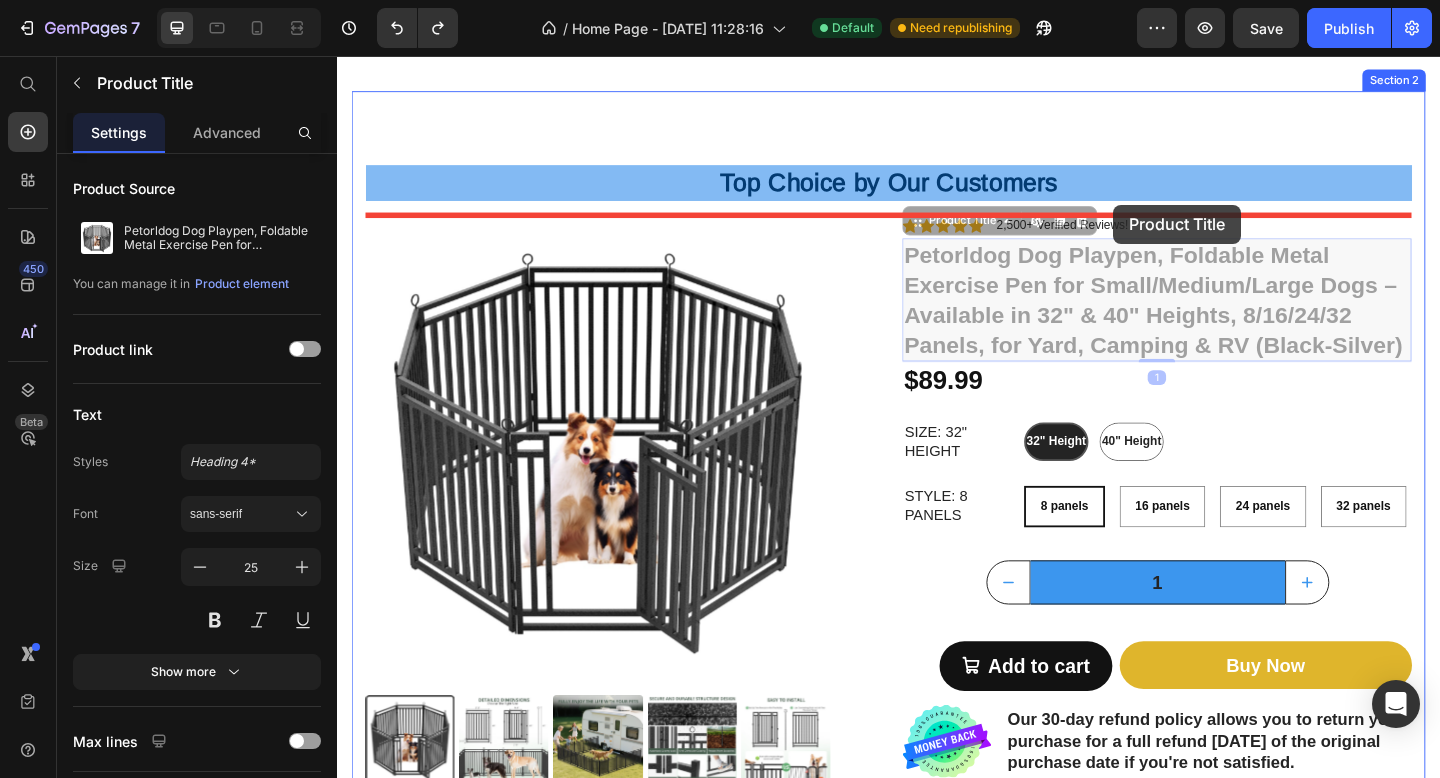 drag, startPoint x: 970, startPoint y: 137, endPoint x: 1181, endPoint y: 218, distance: 226.01328 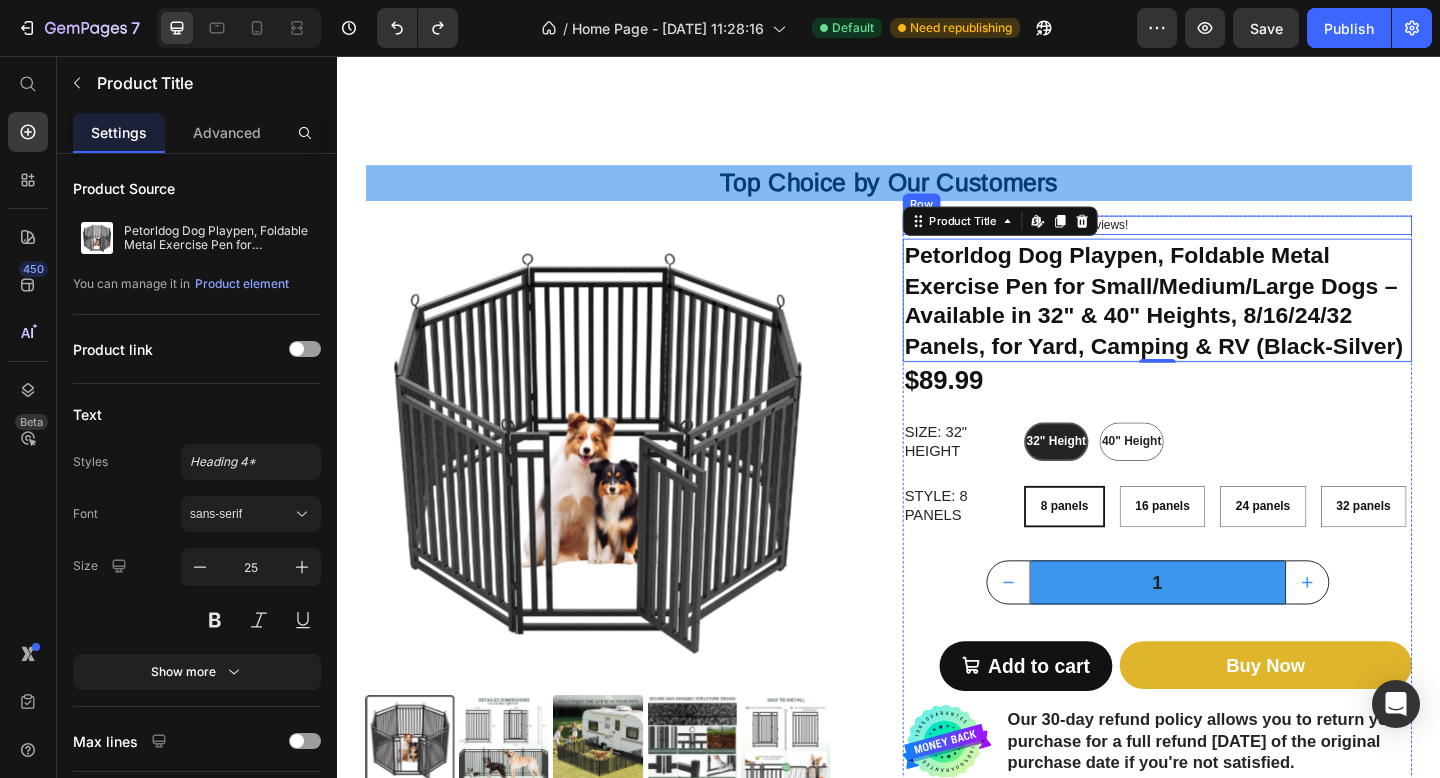 click on "Icon Icon Icon Icon Icon Icon List 2,500+ Verified Reviews! Text Block Row" at bounding box center (1229, 240) 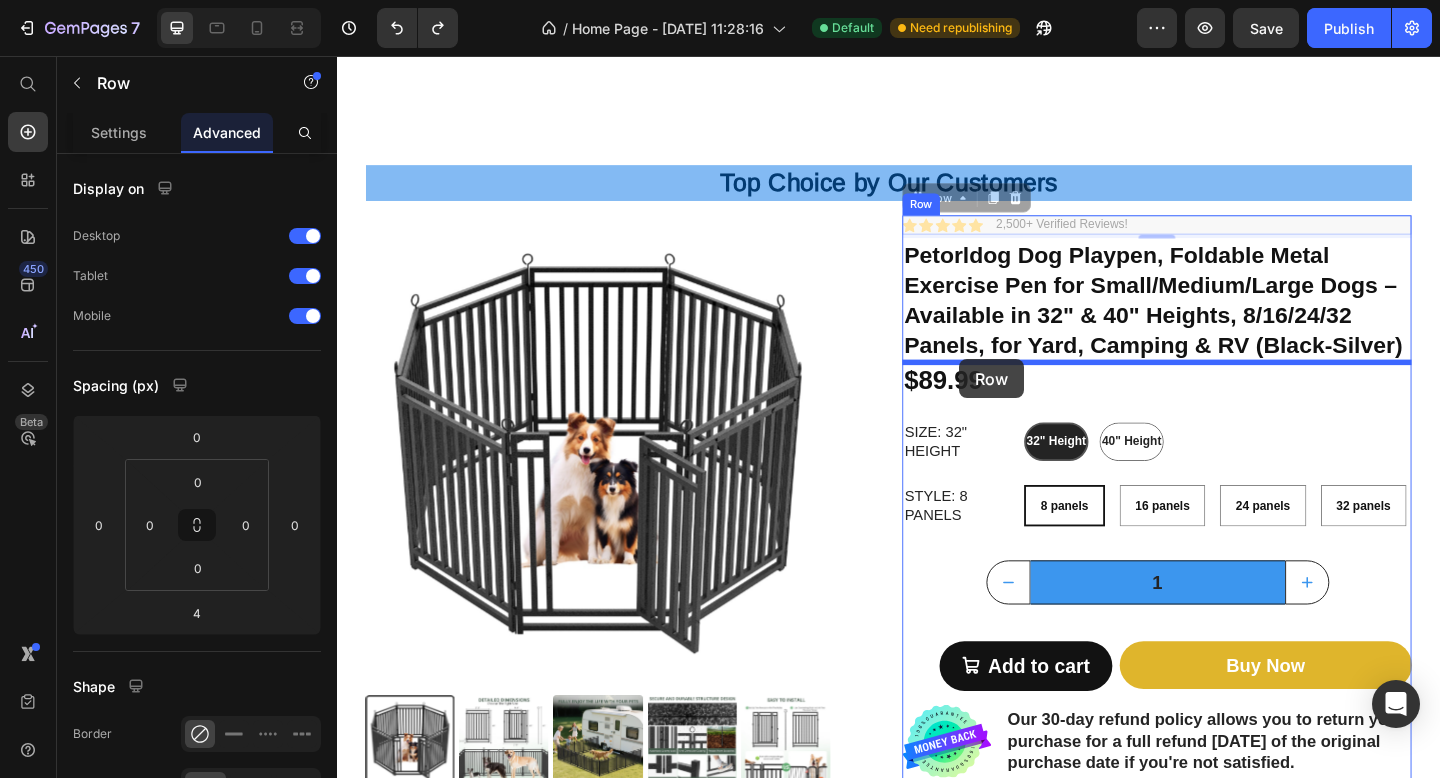 drag, startPoint x: 975, startPoint y: 215, endPoint x: 1013, endPoint y: 387, distance: 176.14766 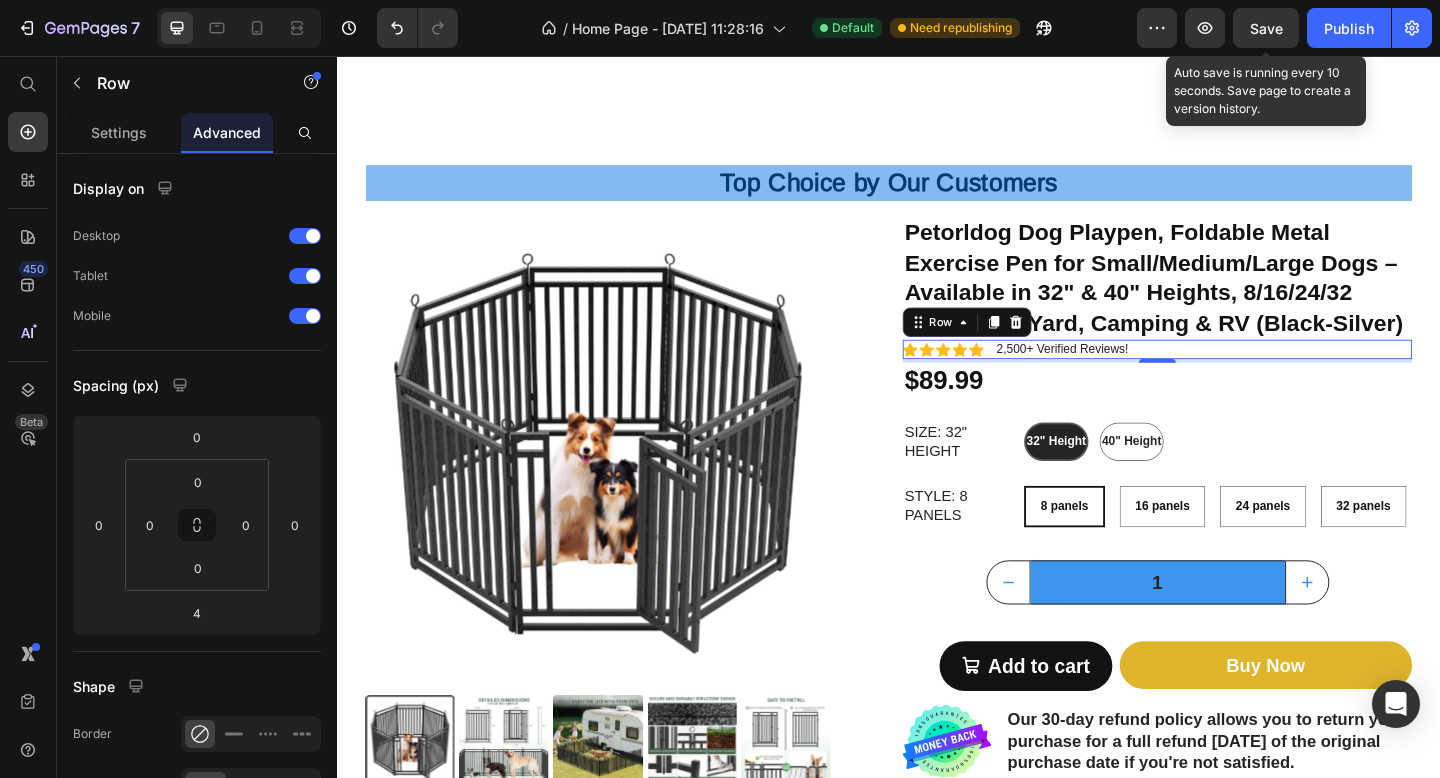 click on "Save" 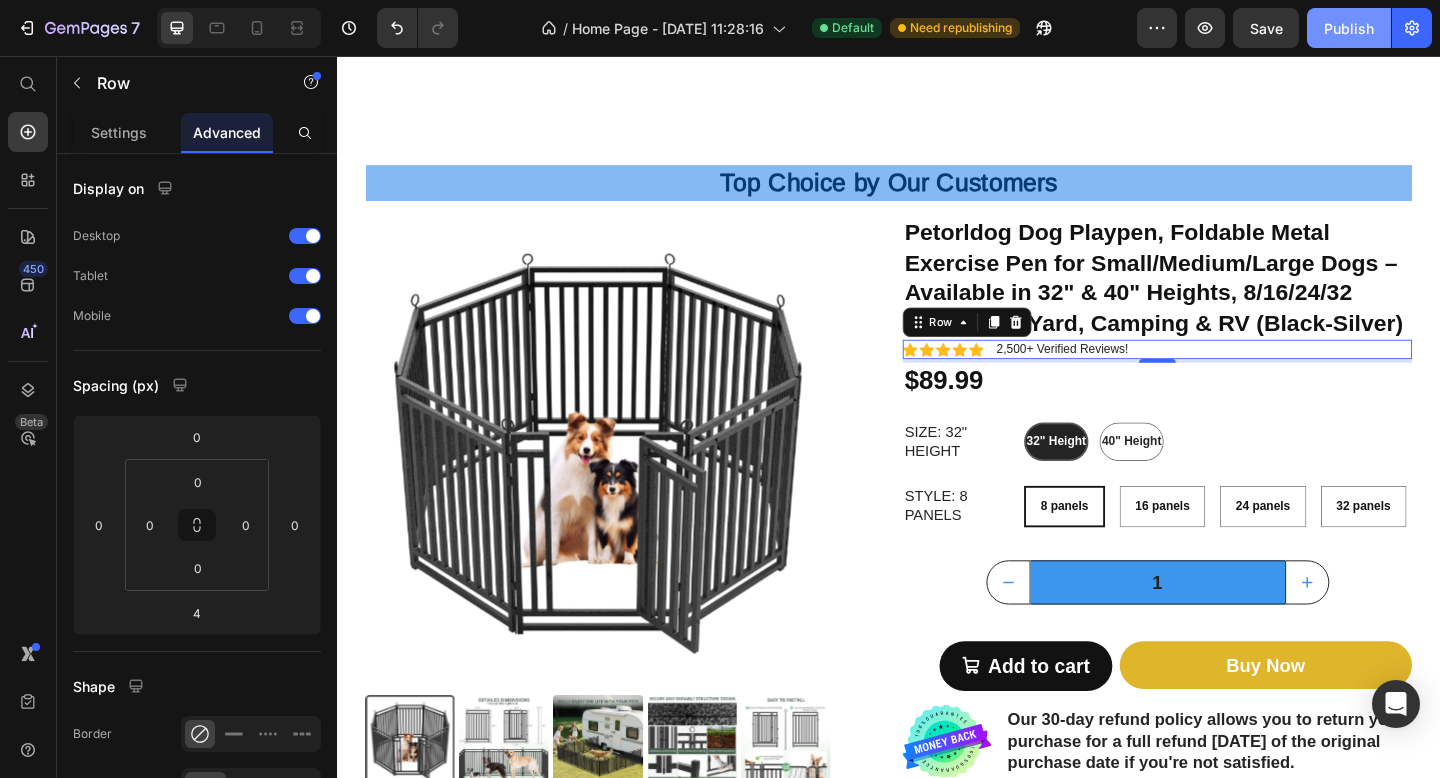 click on "Publish" at bounding box center [1349, 28] 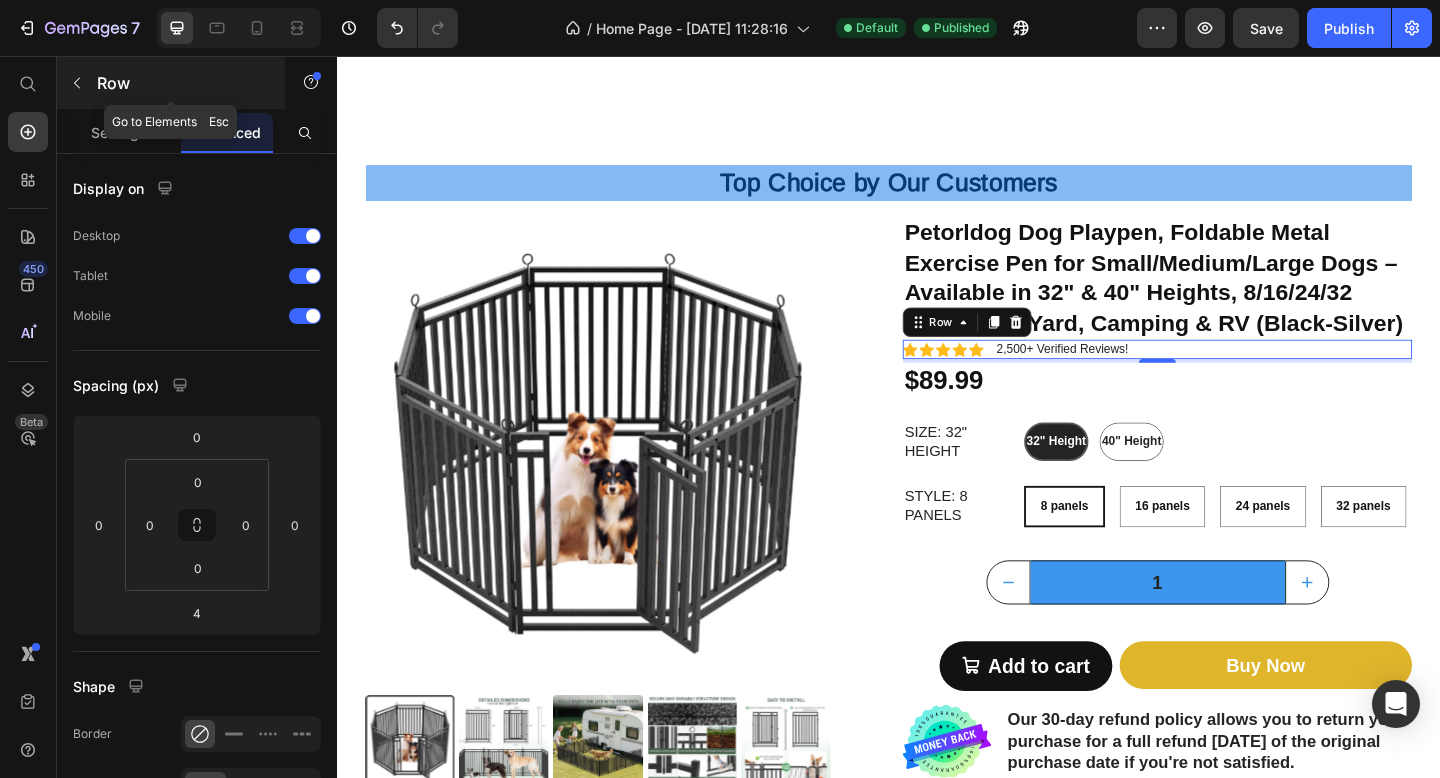 click 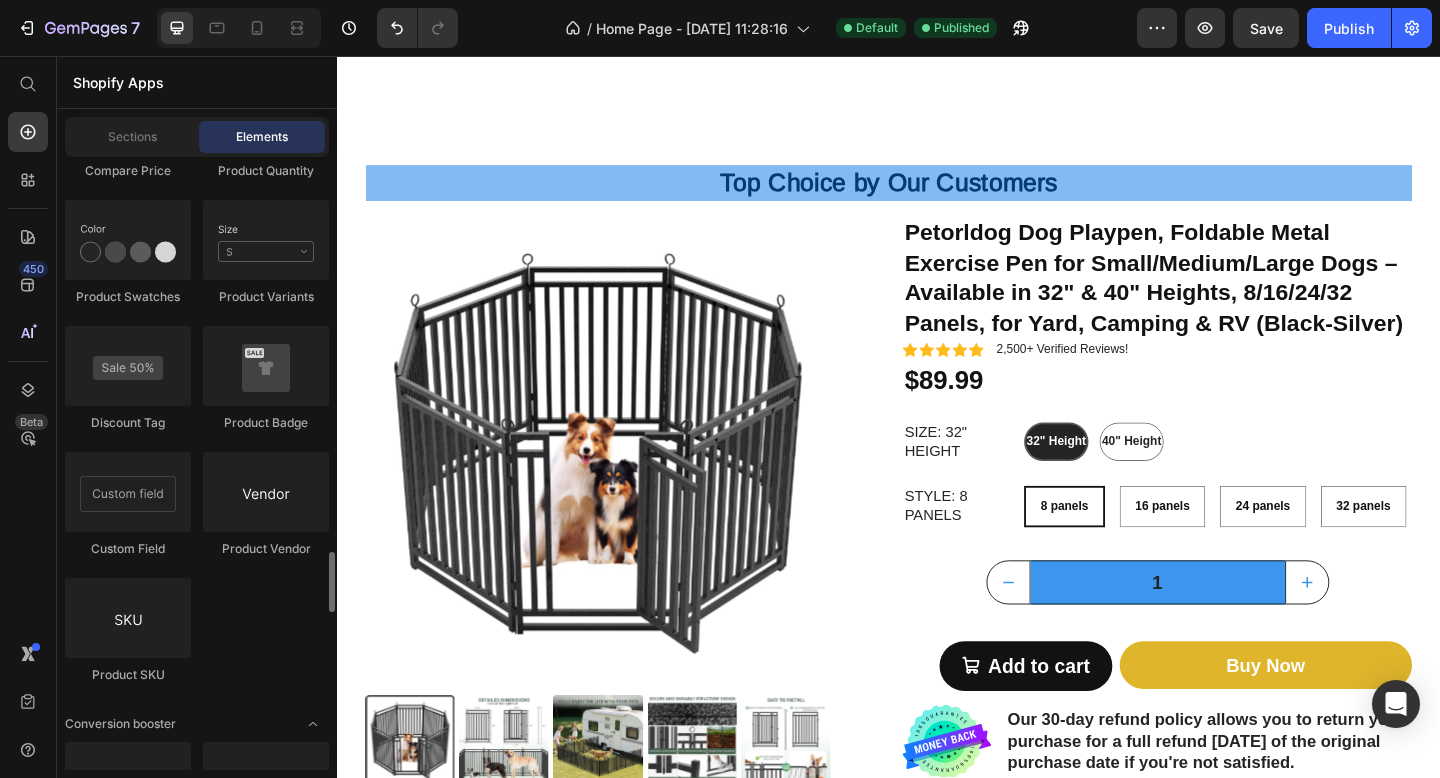 scroll, scrollTop: 3661, scrollLeft: 0, axis: vertical 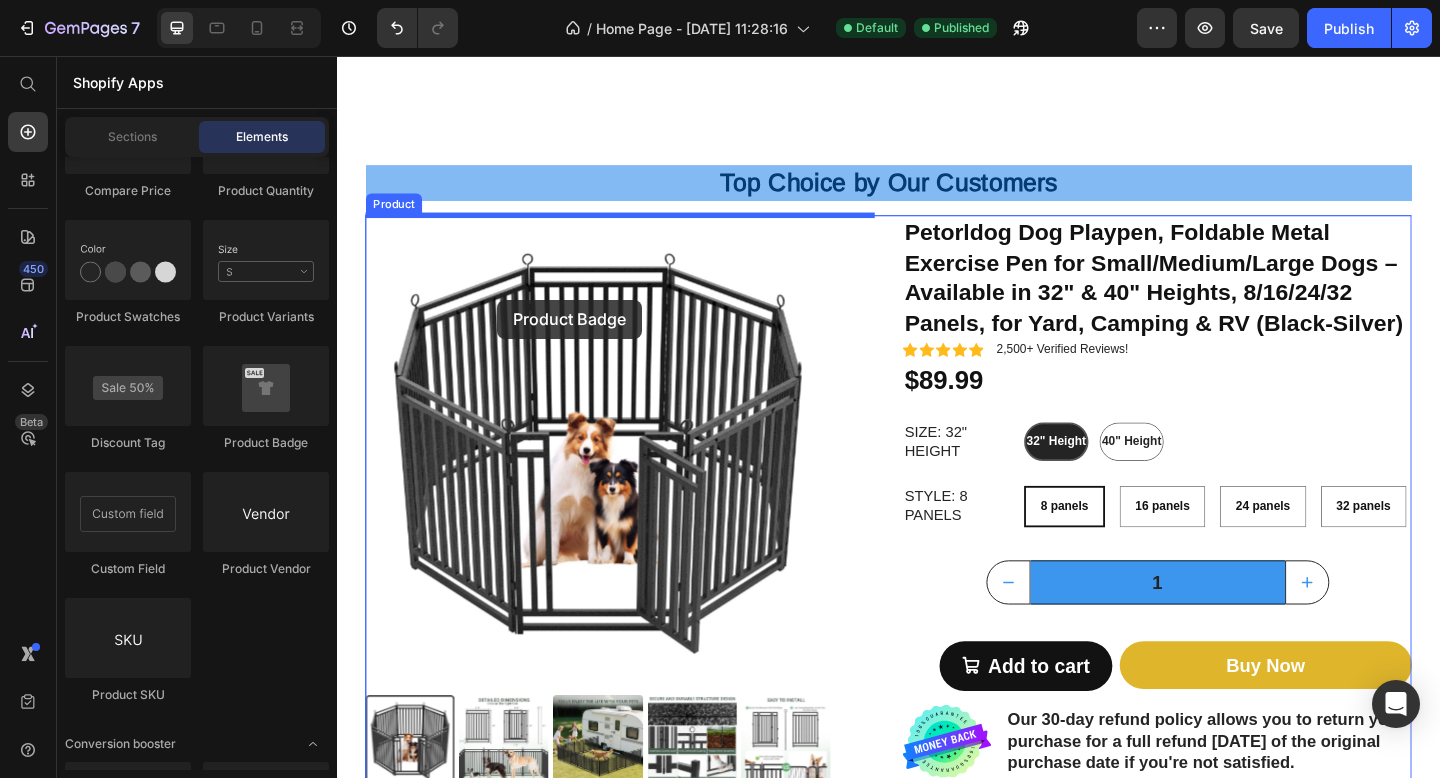 drag, startPoint x: 589, startPoint y: 474, endPoint x: 511, endPoint y: 321, distance: 171.73526 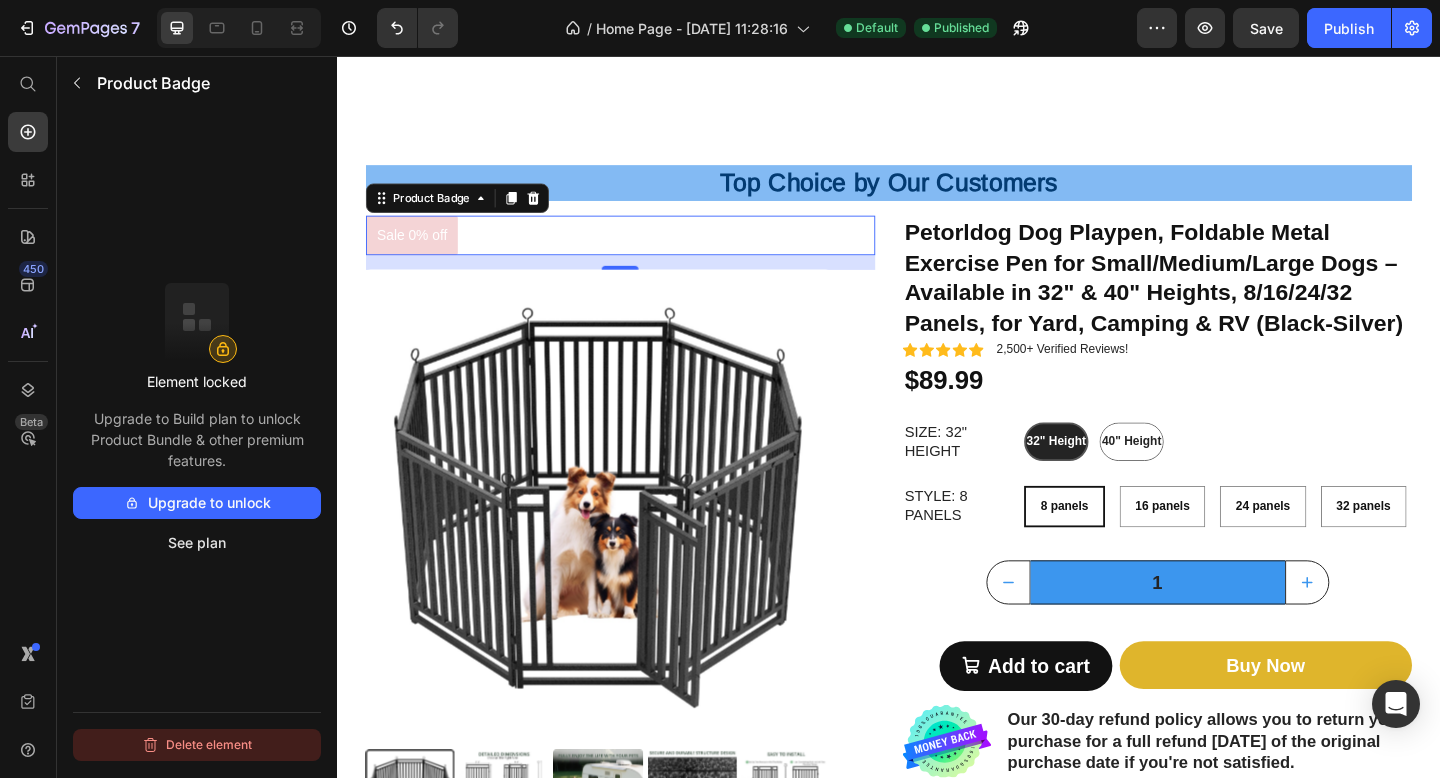 click on "Delete element" at bounding box center (197, 745) 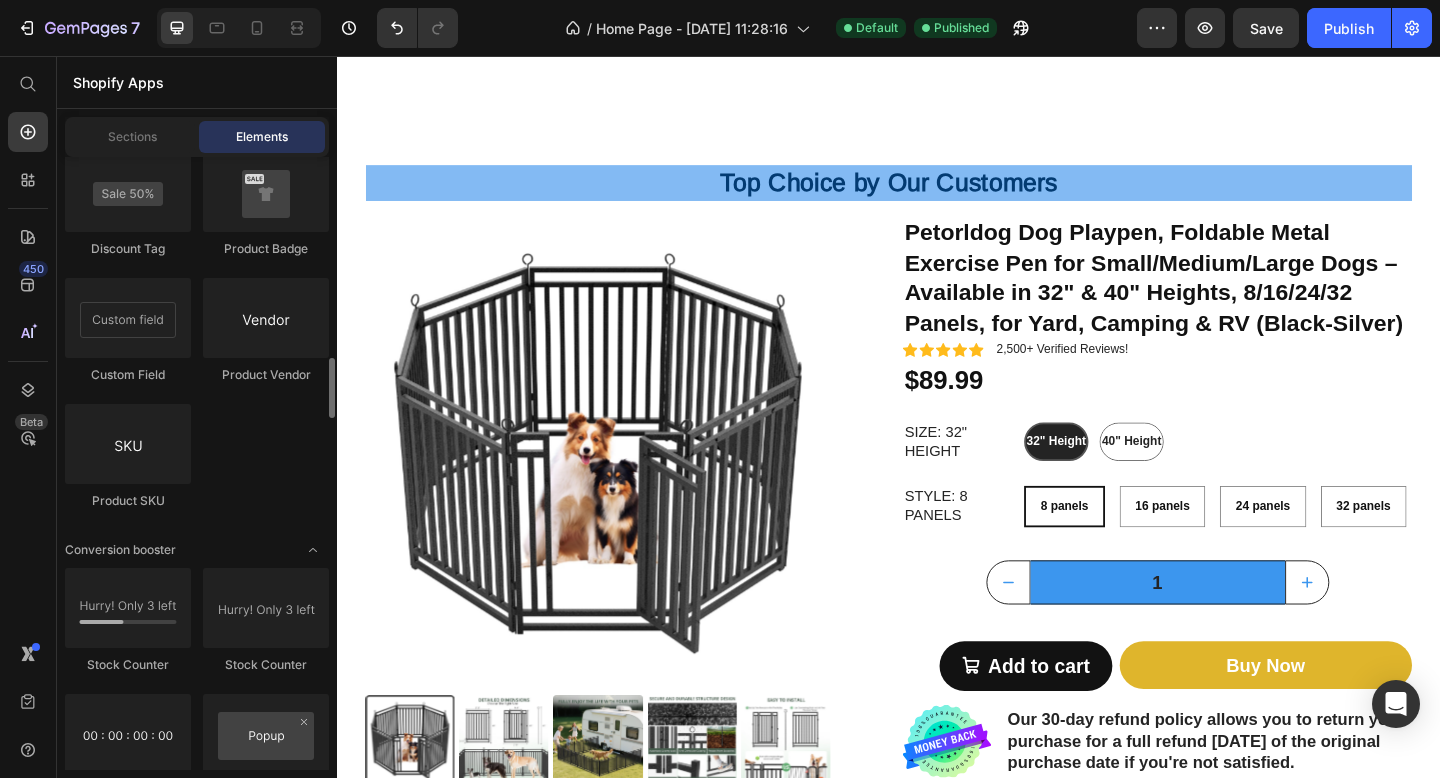 scroll, scrollTop: 3690, scrollLeft: 0, axis: vertical 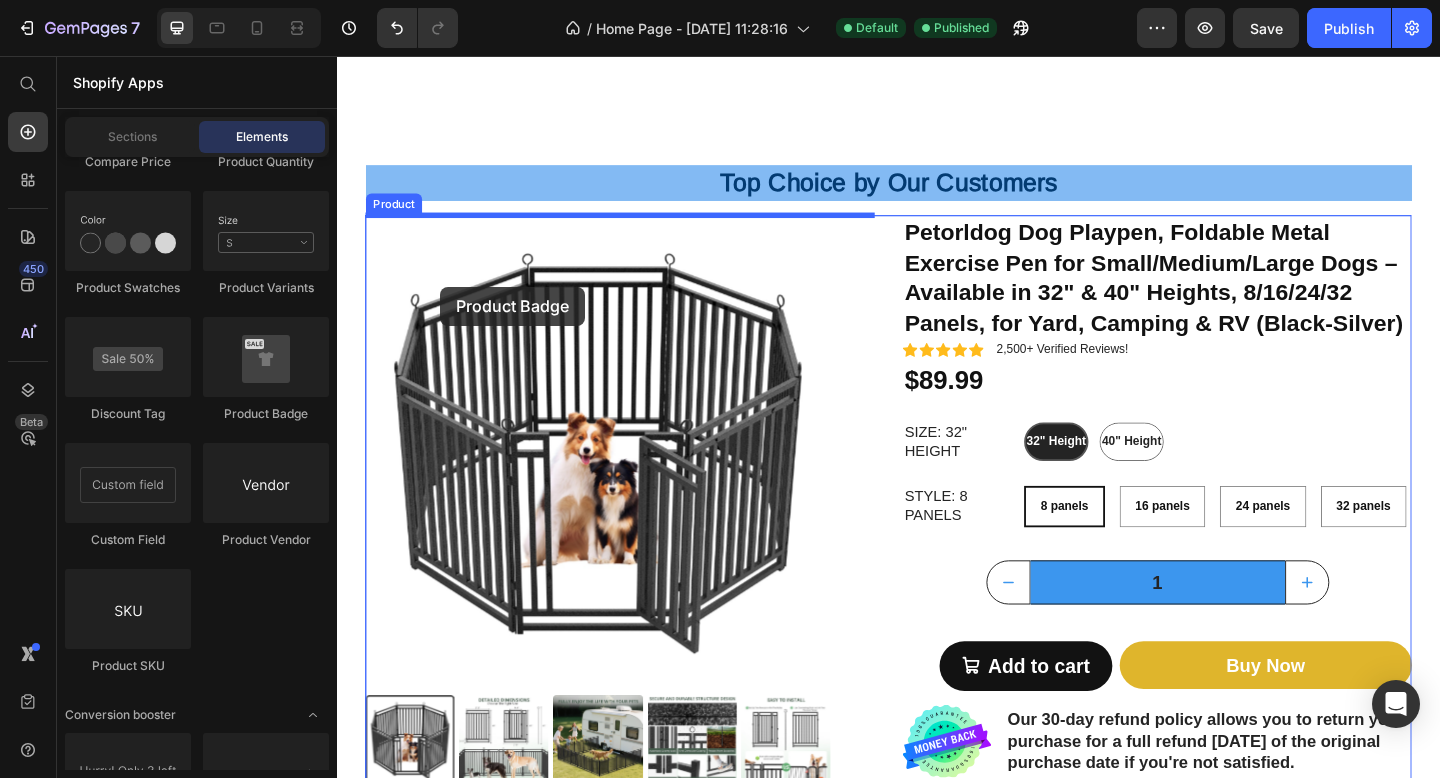 drag, startPoint x: 594, startPoint y: 429, endPoint x: 449, endPoint y: 307, distance: 189.4967 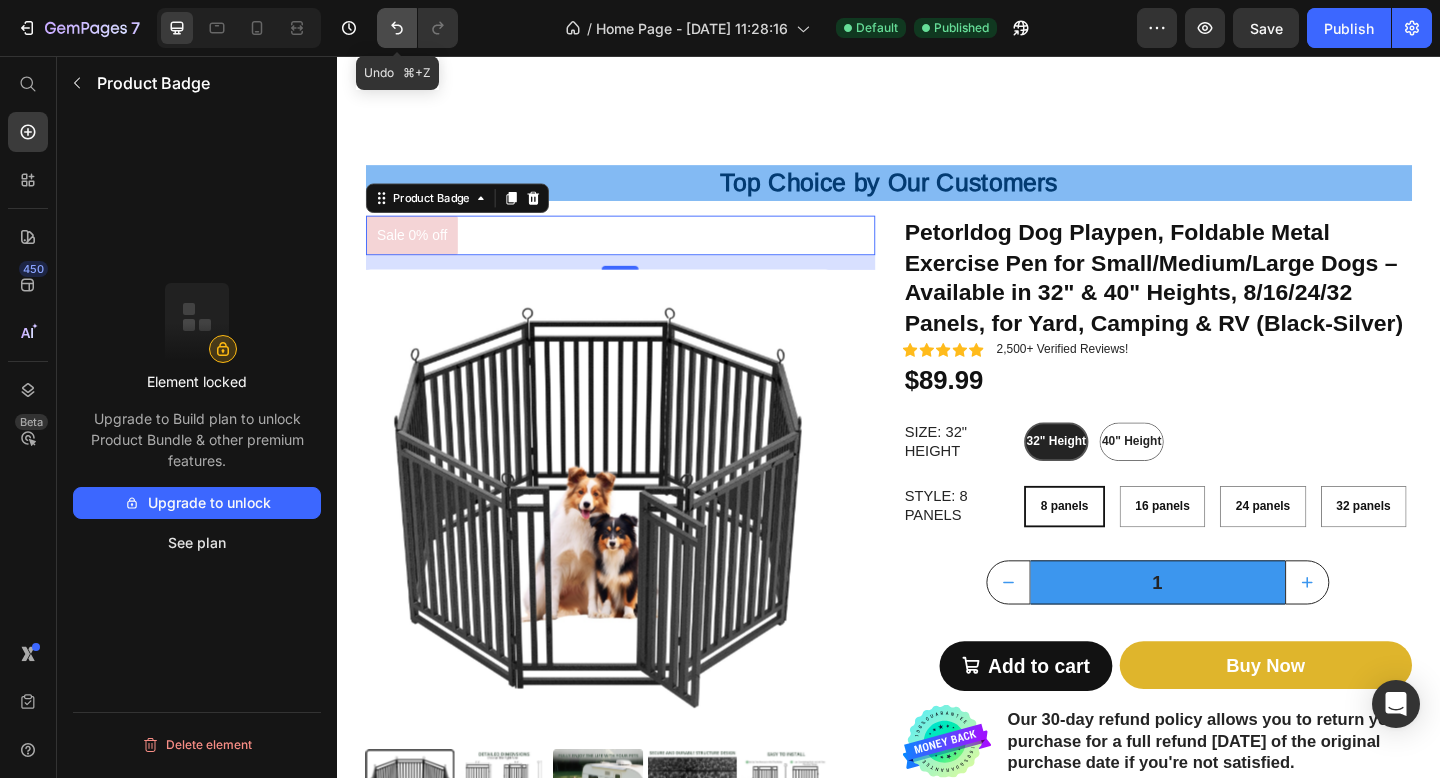 click 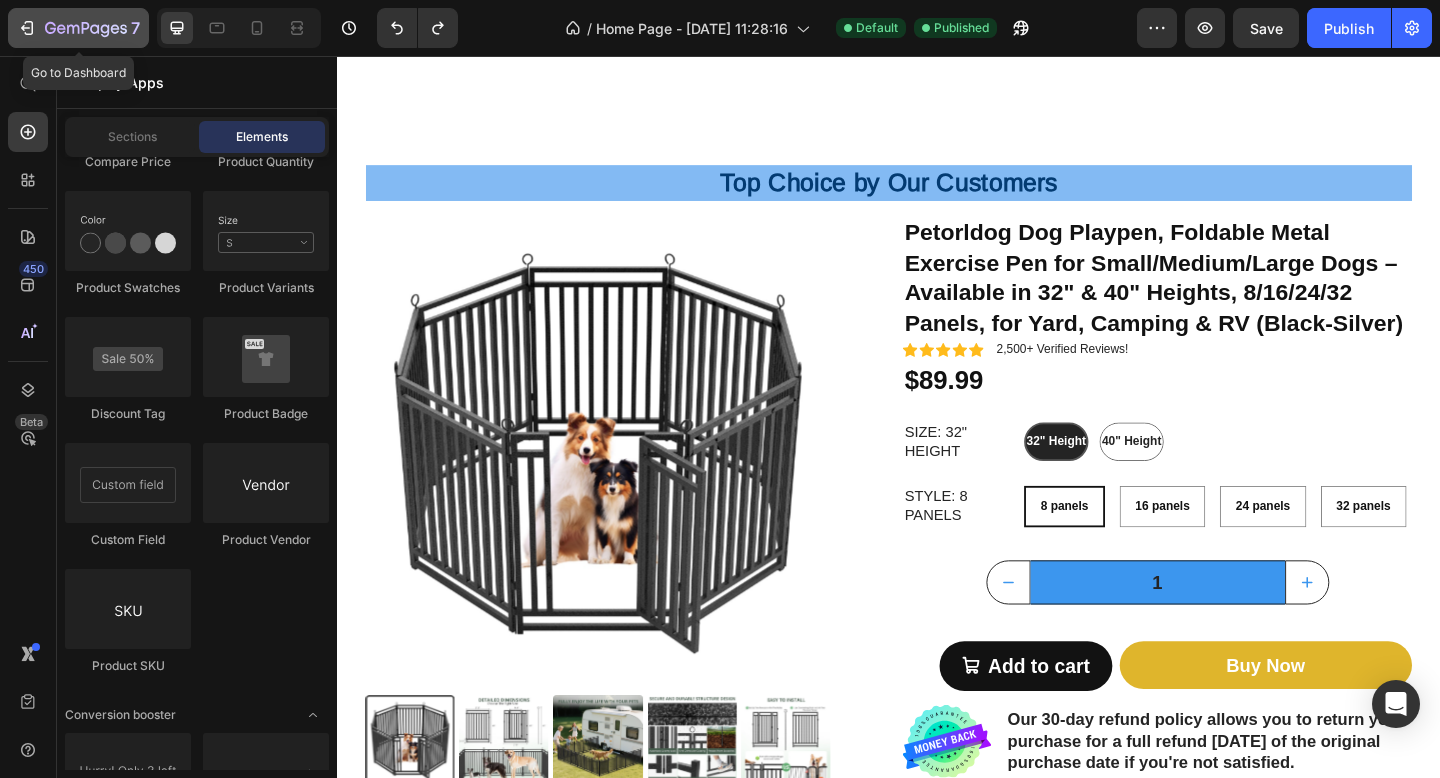 click 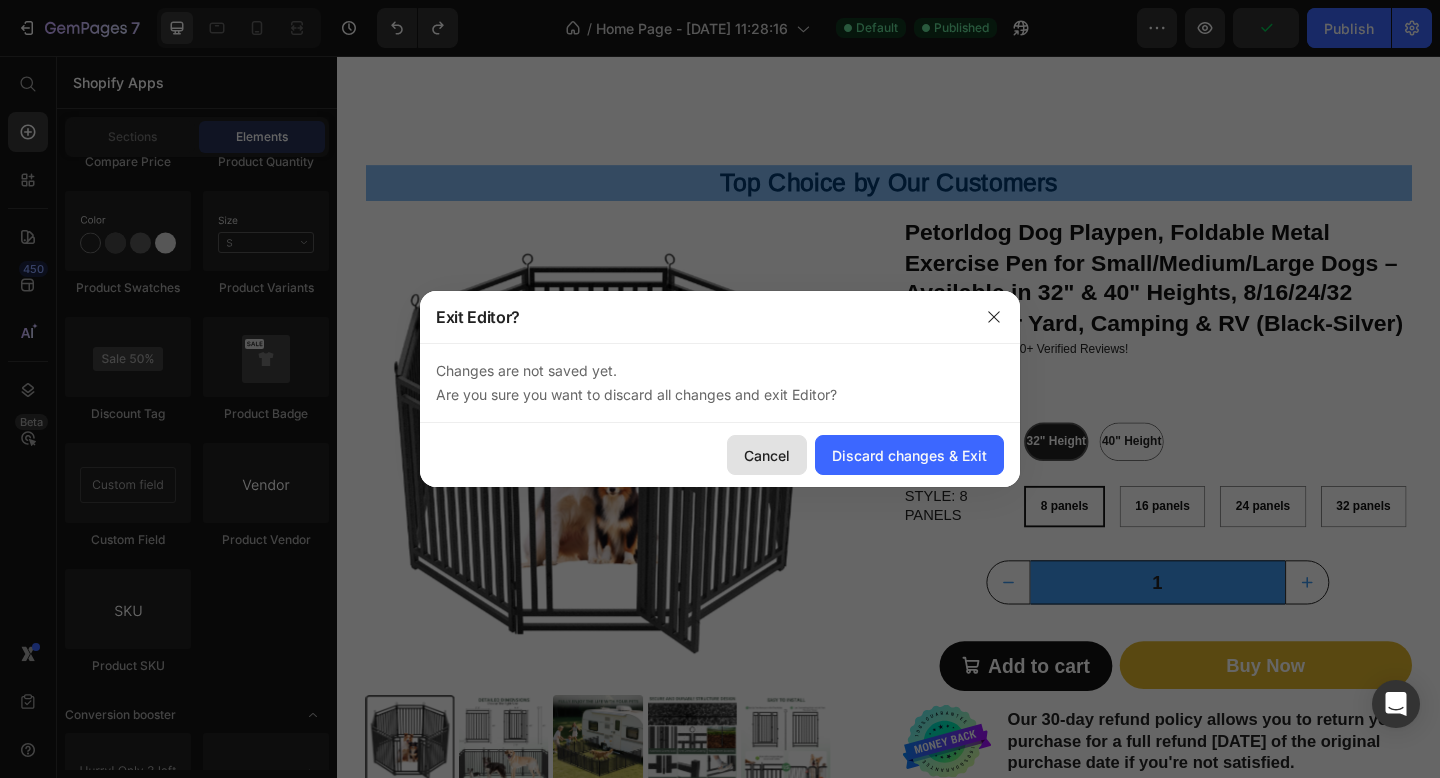 click on "Cancel" at bounding box center [767, 455] 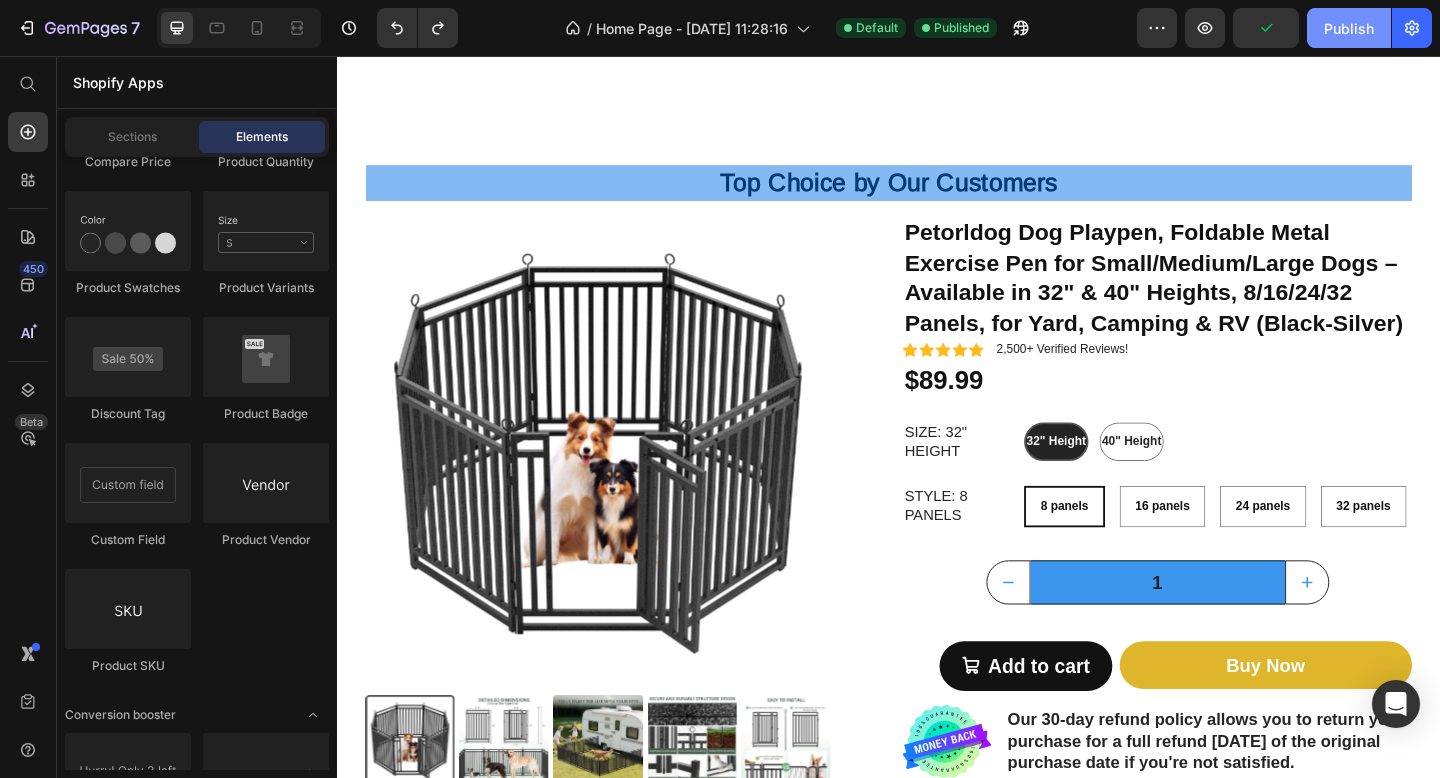 click on "Publish" 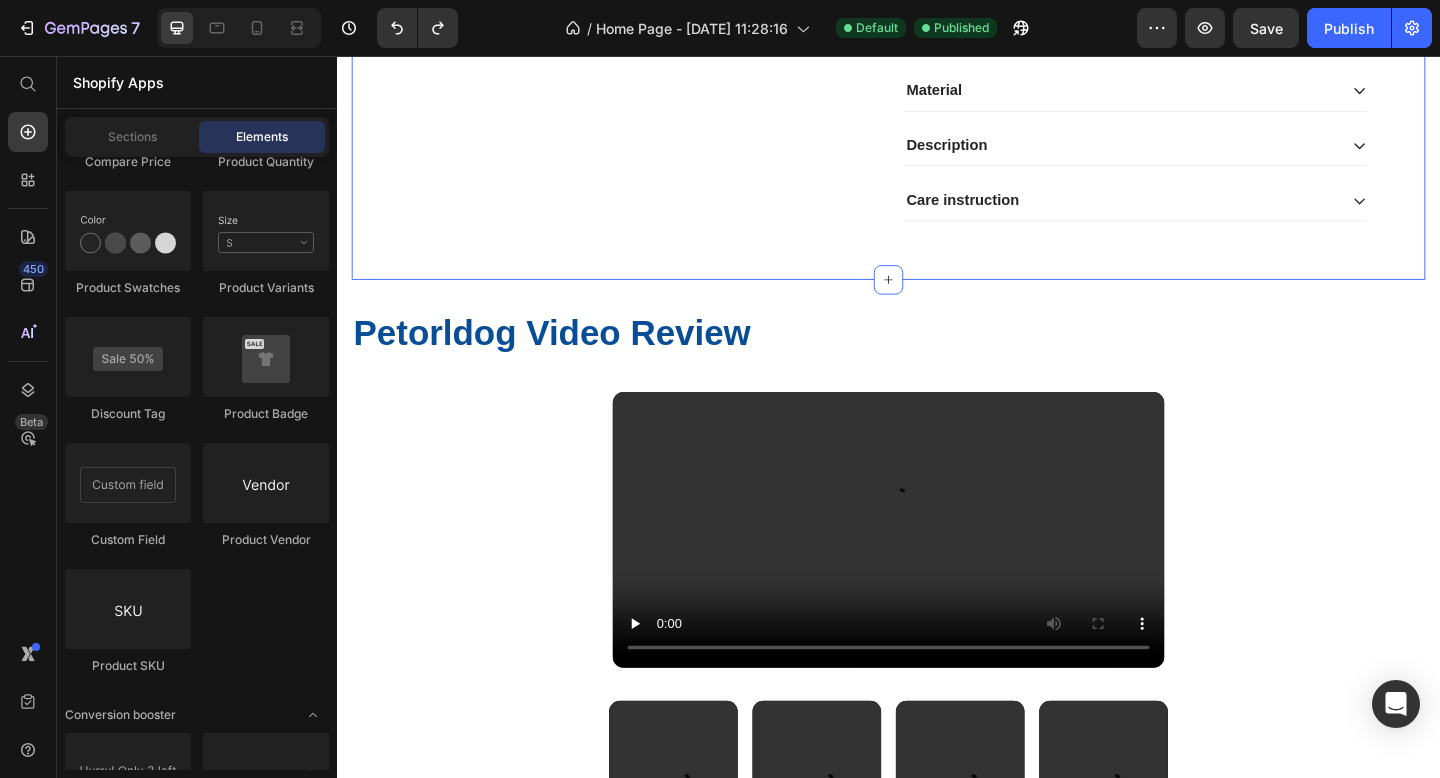 scroll, scrollTop: 1512, scrollLeft: 0, axis: vertical 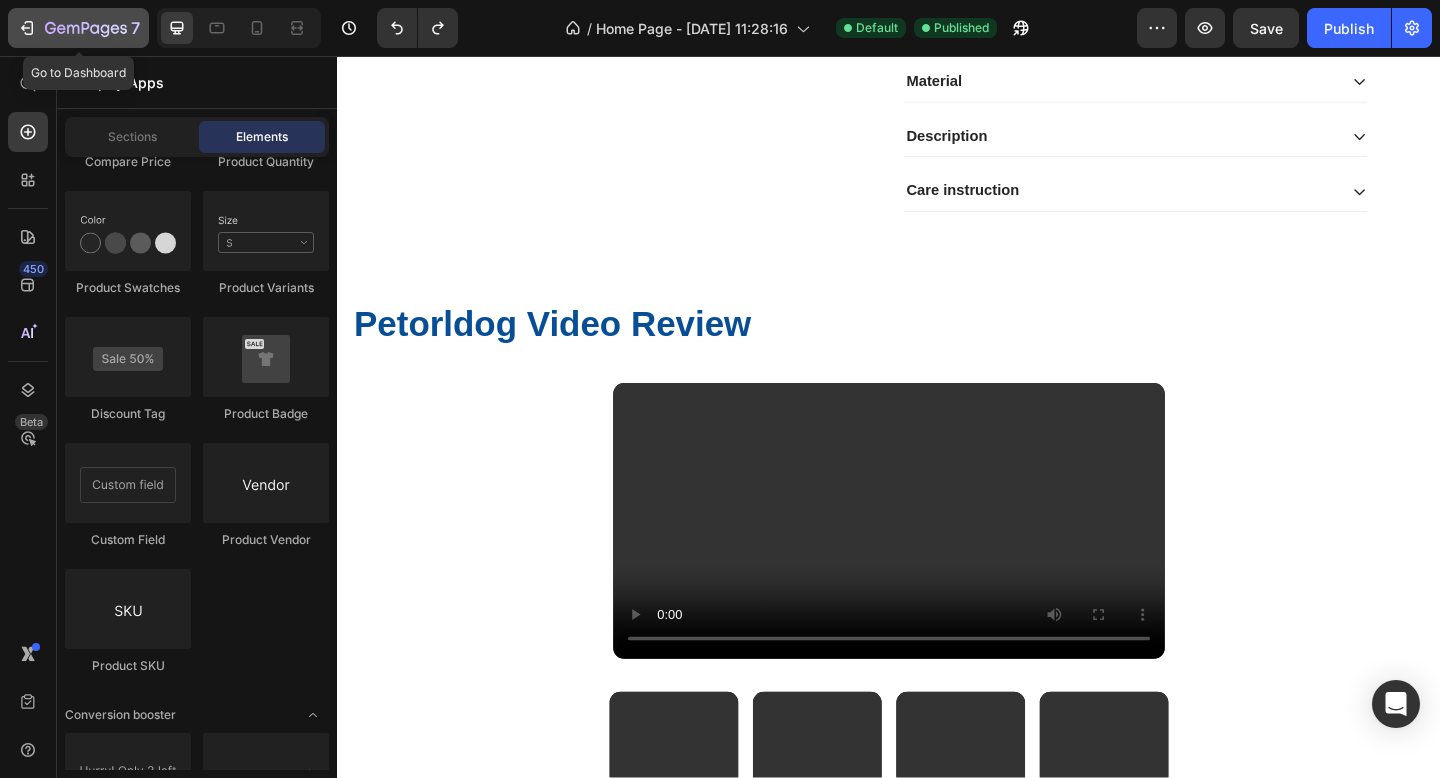 click 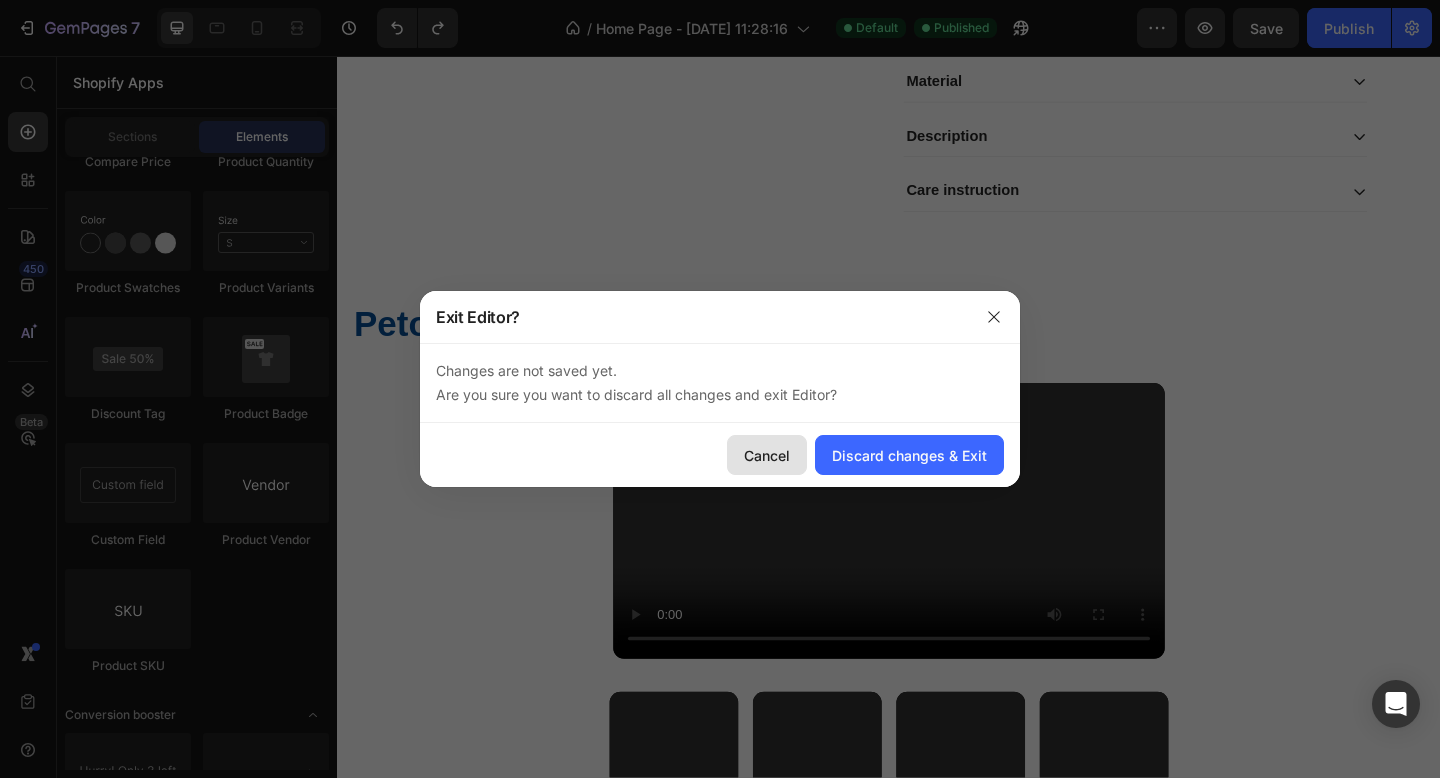 click on "Cancel" at bounding box center [767, 455] 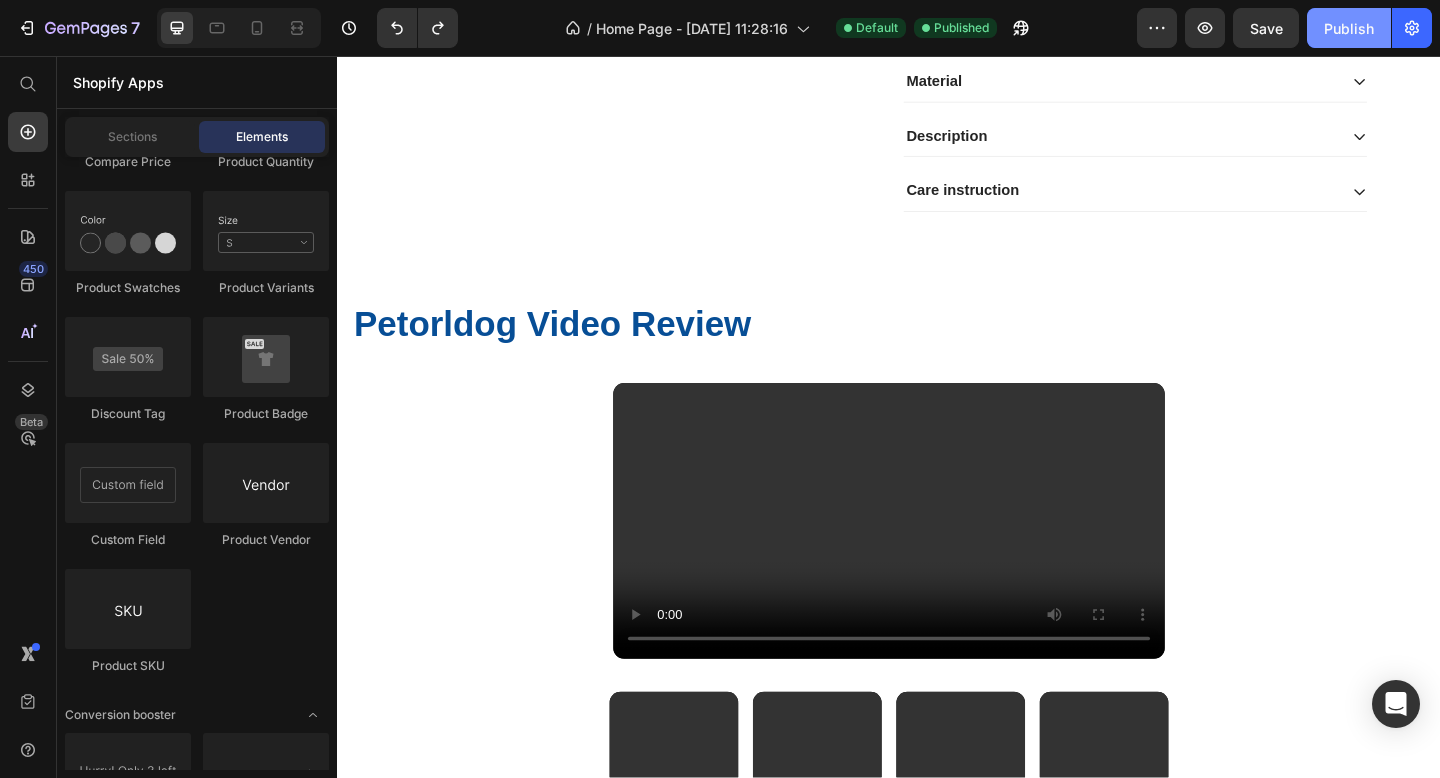 click on "Publish" at bounding box center [1349, 28] 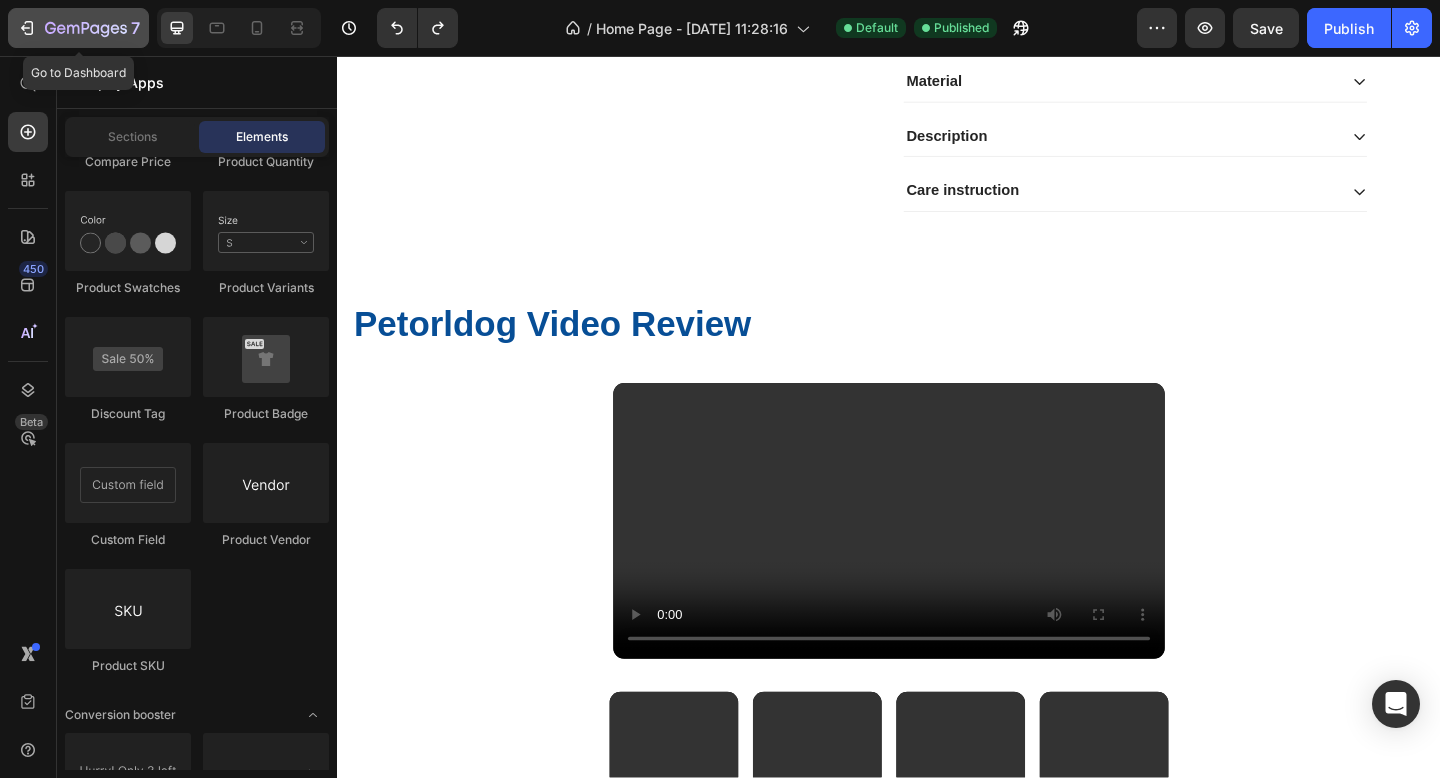 click 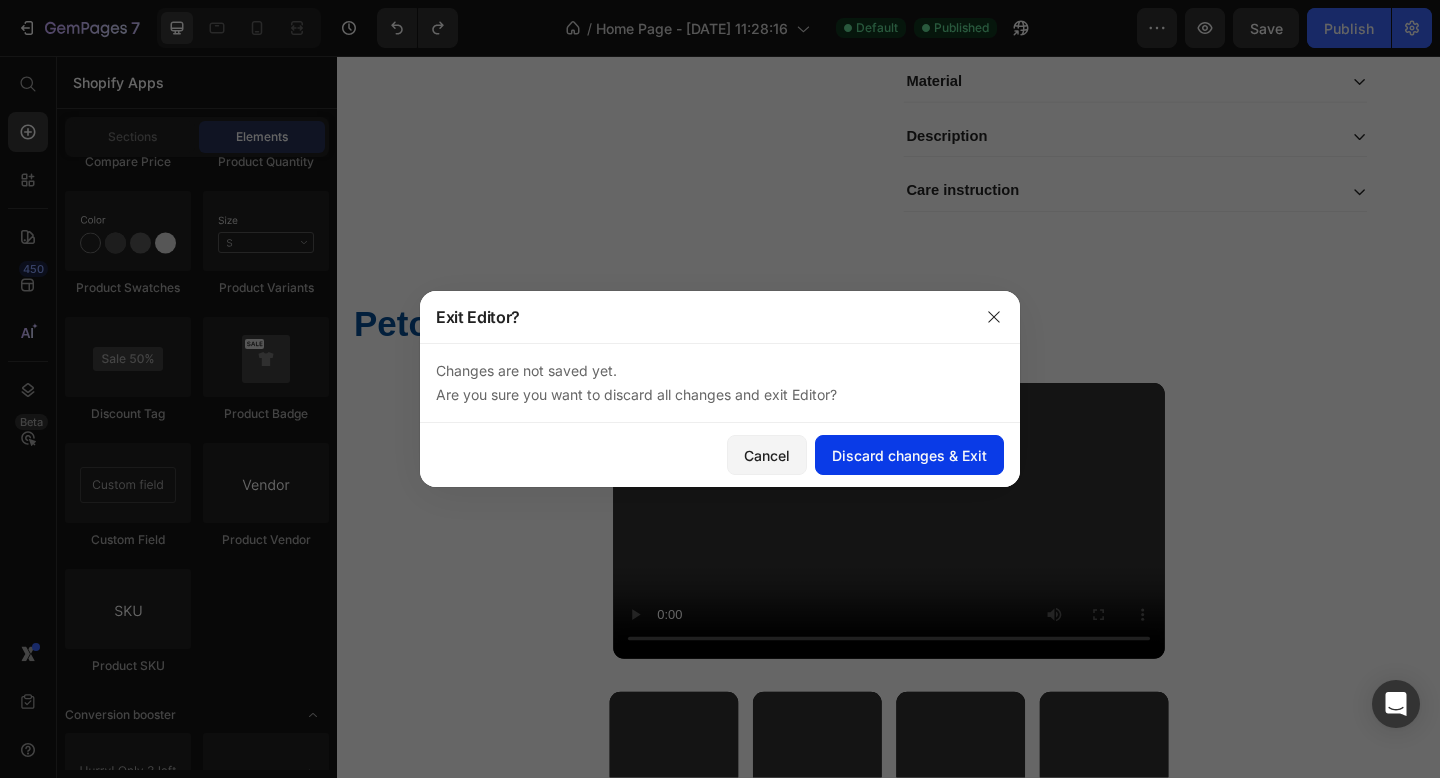 click on "Discard changes & Exit" at bounding box center (909, 455) 